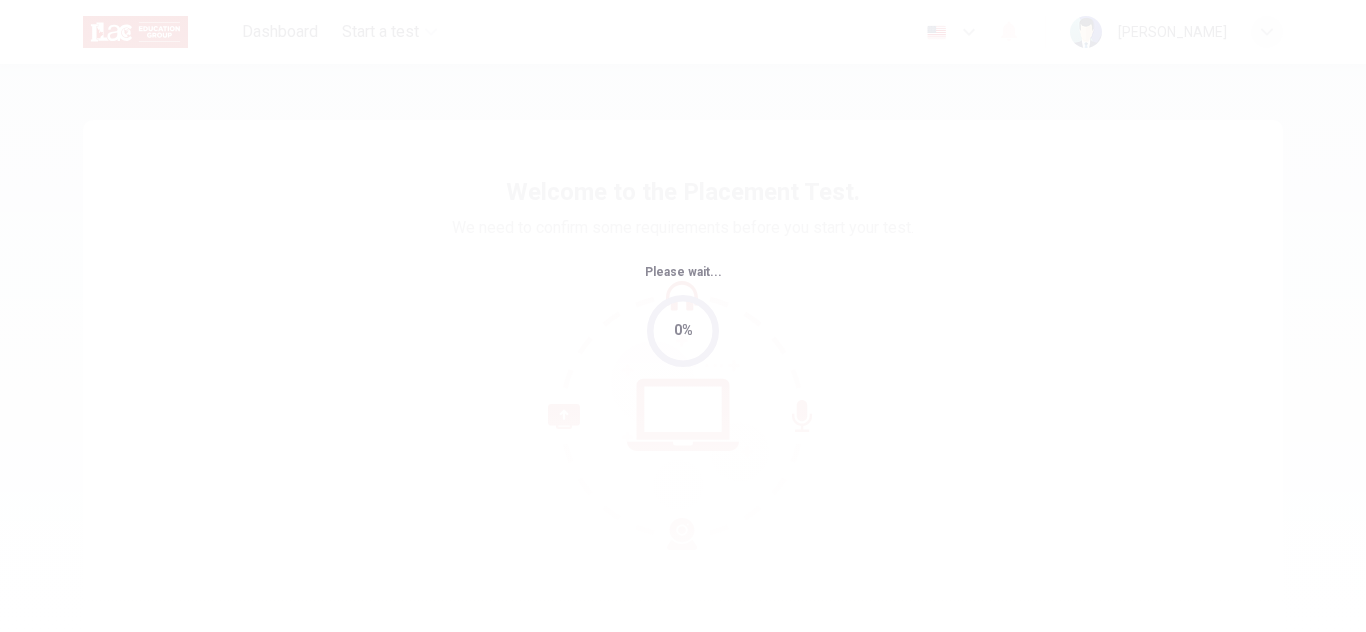 scroll, scrollTop: 0, scrollLeft: 0, axis: both 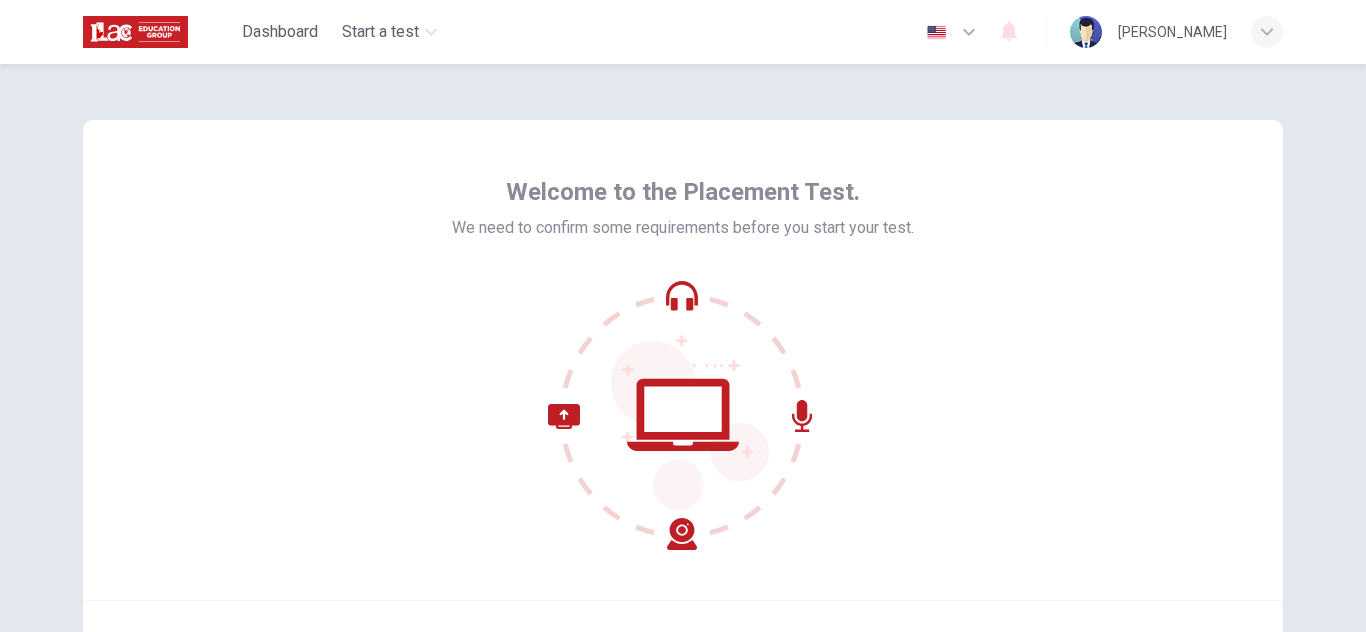 click 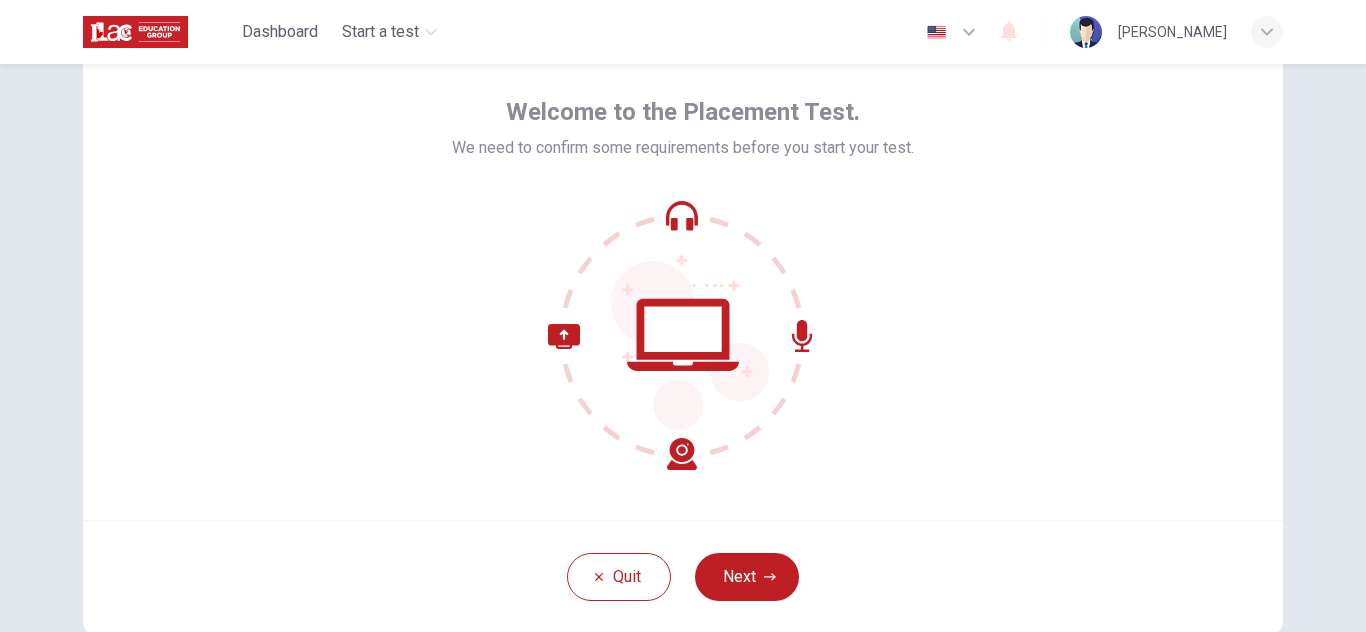 scroll, scrollTop: 120, scrollLeft: 0, axis: vertical 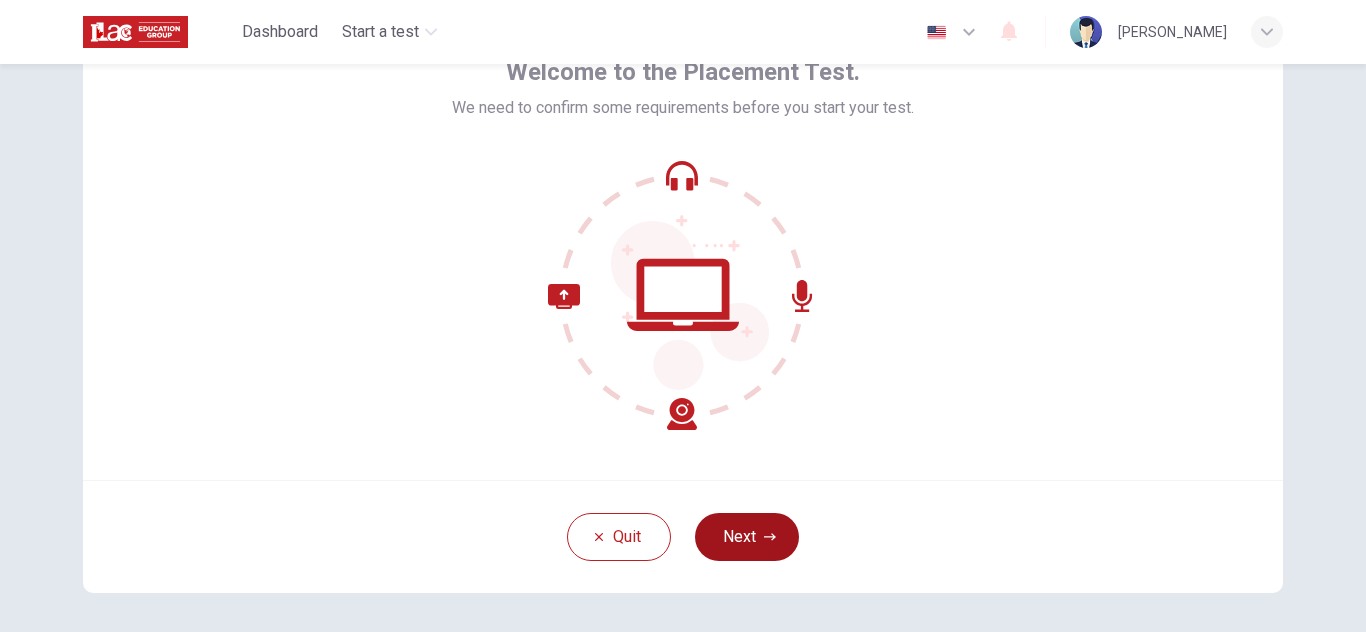 click on "Next" at bounding box center (747, 537) 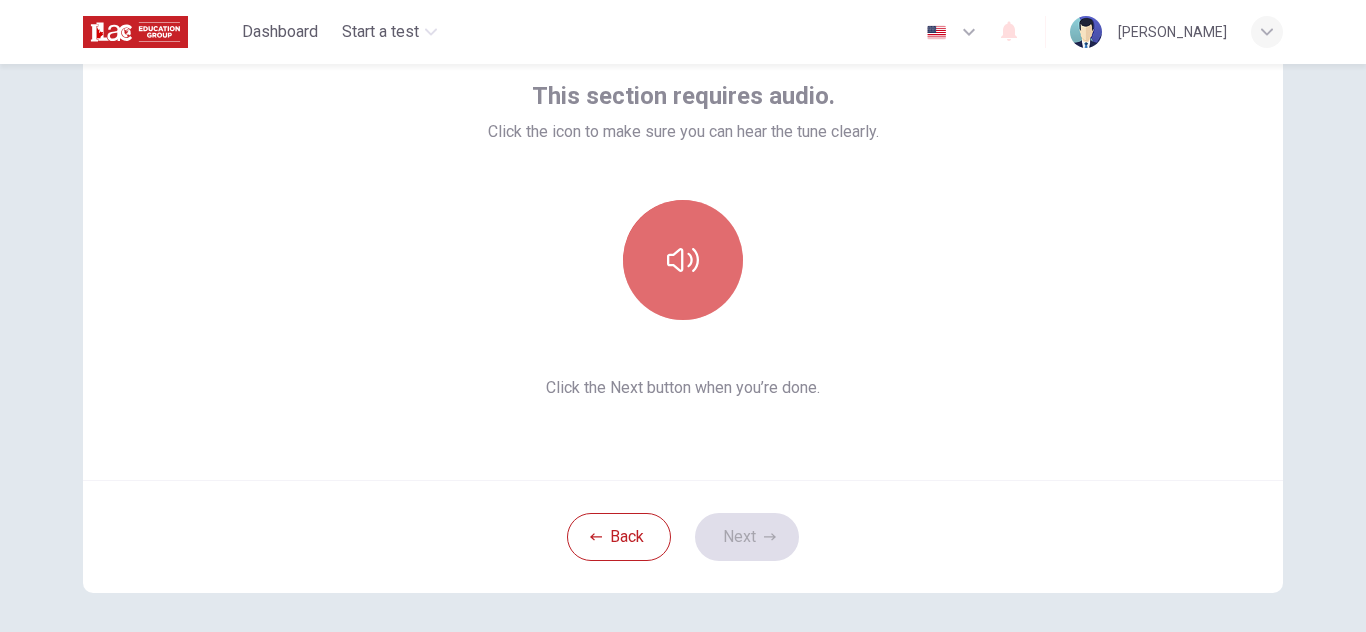 click 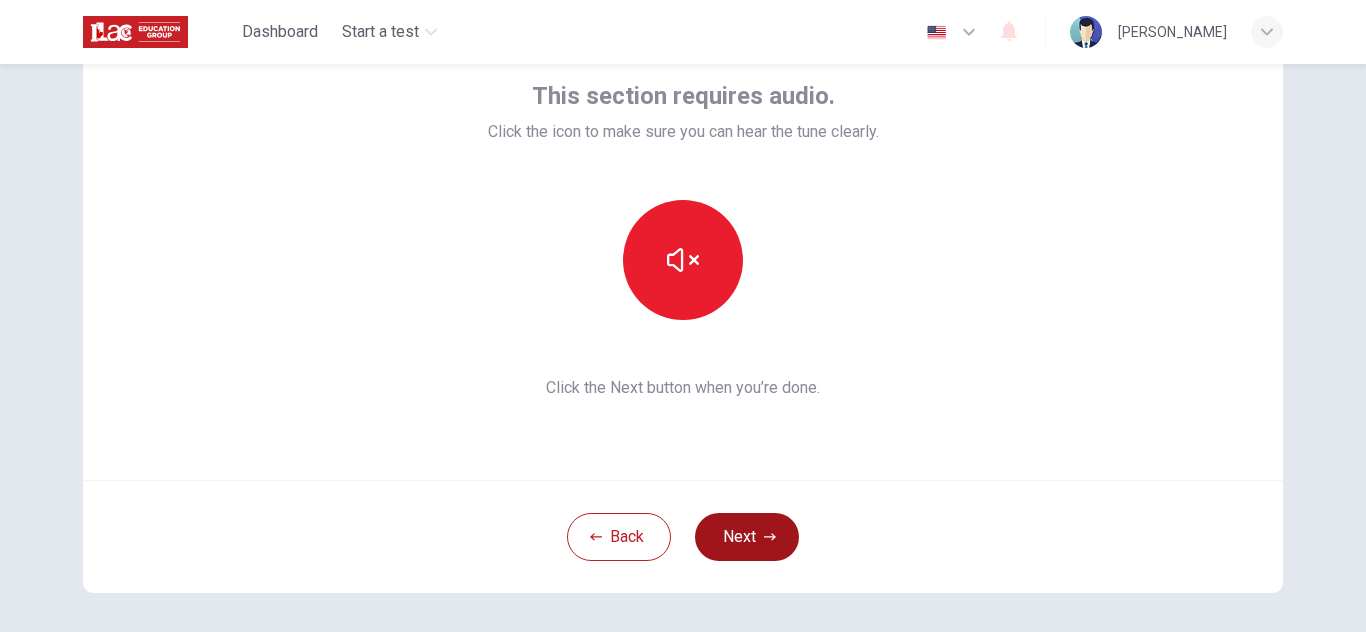 click on "Next" at bounding box center (747, 537) 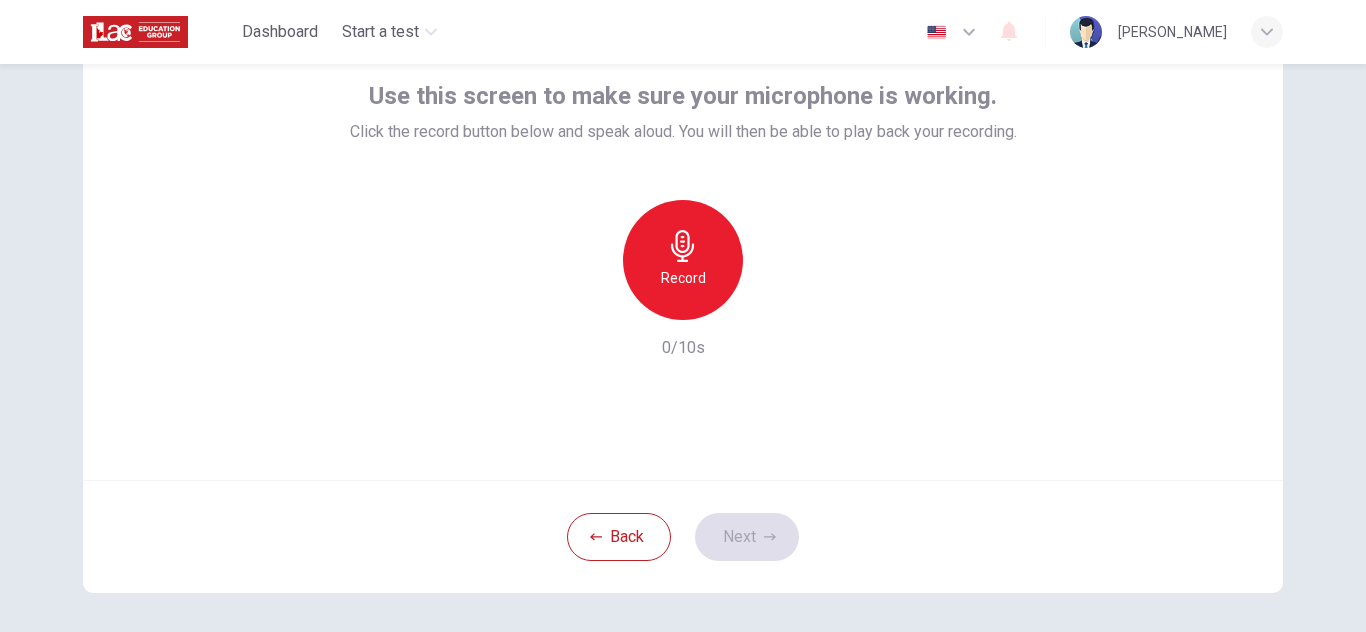 click on "Record" at bounding box center [683, 260] 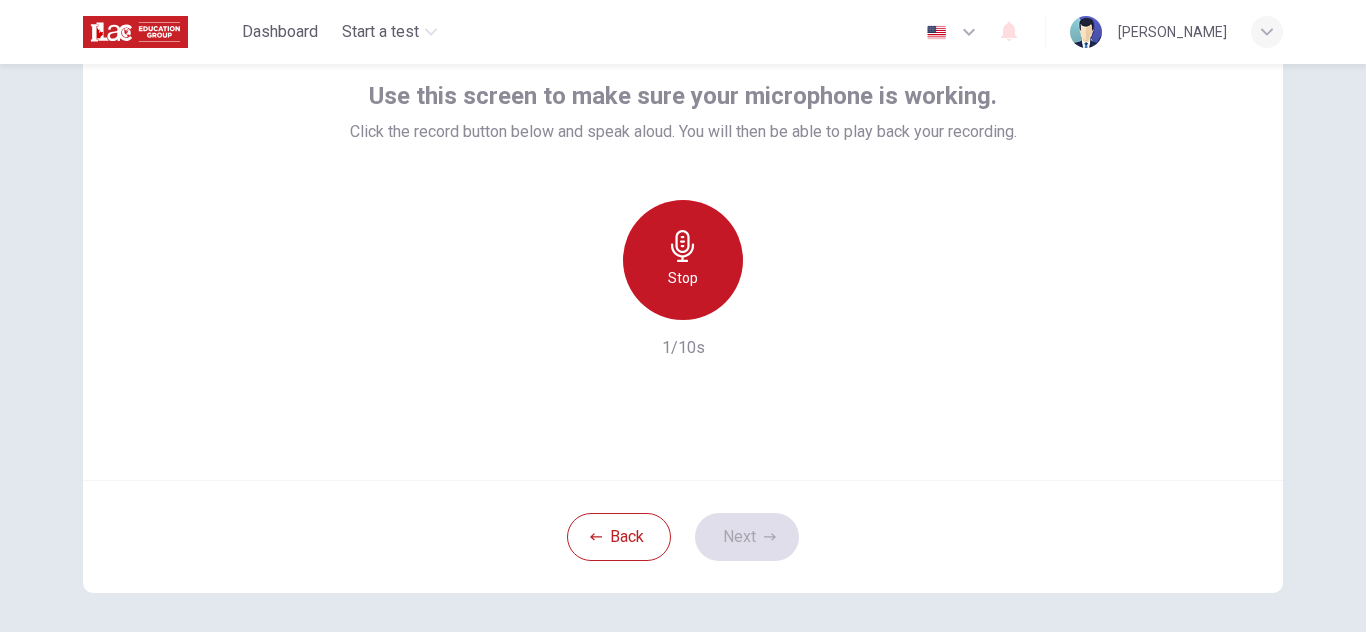 click on "Stop" at bounding box center (683, 260) 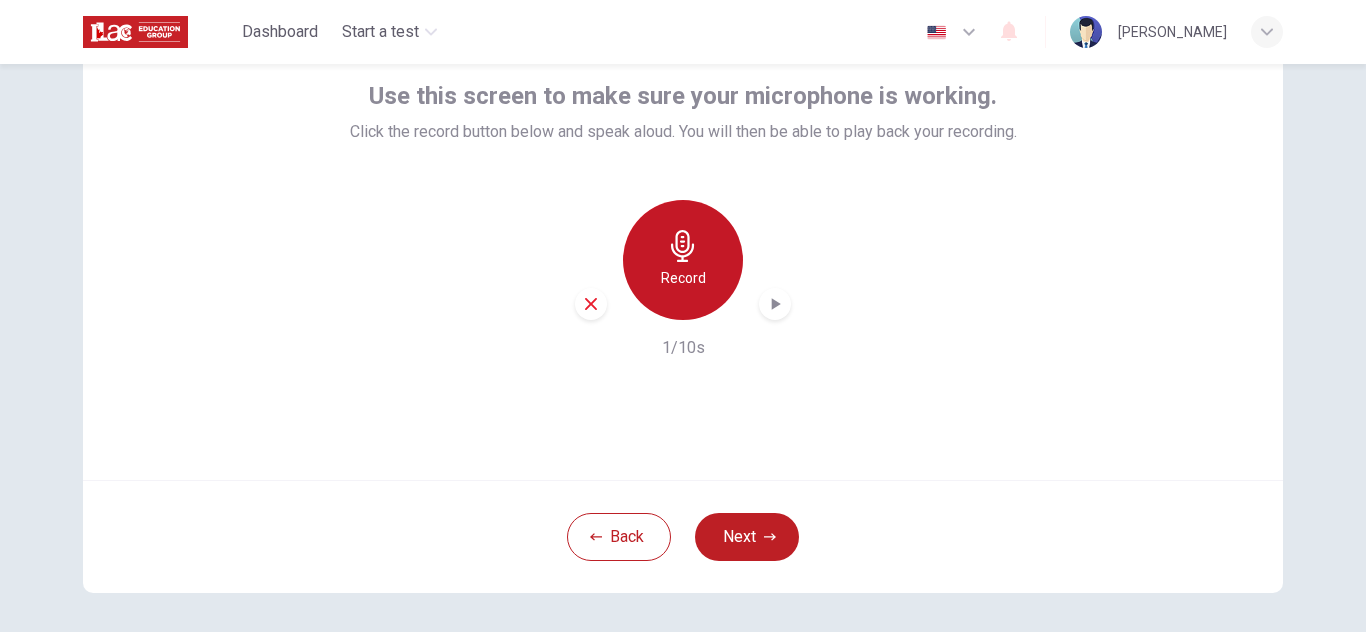 click on "Record" at bounding box center [683, 260] 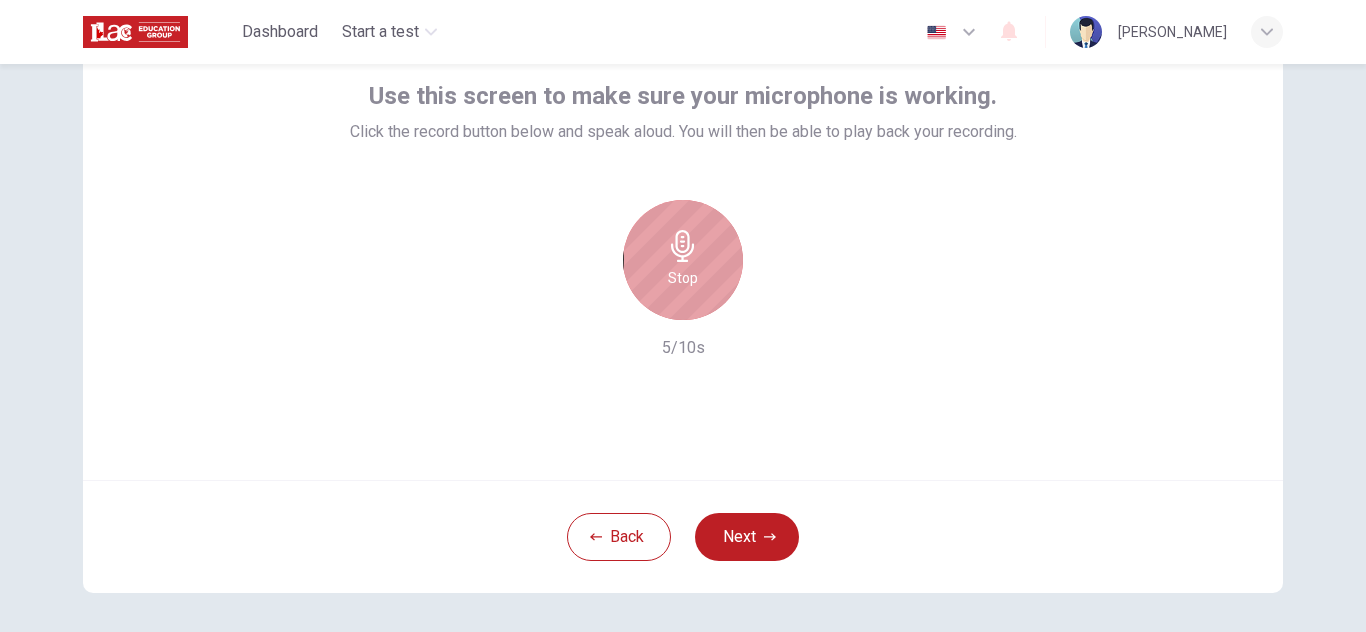 click on "Stop" at bounding box center [683, 260] 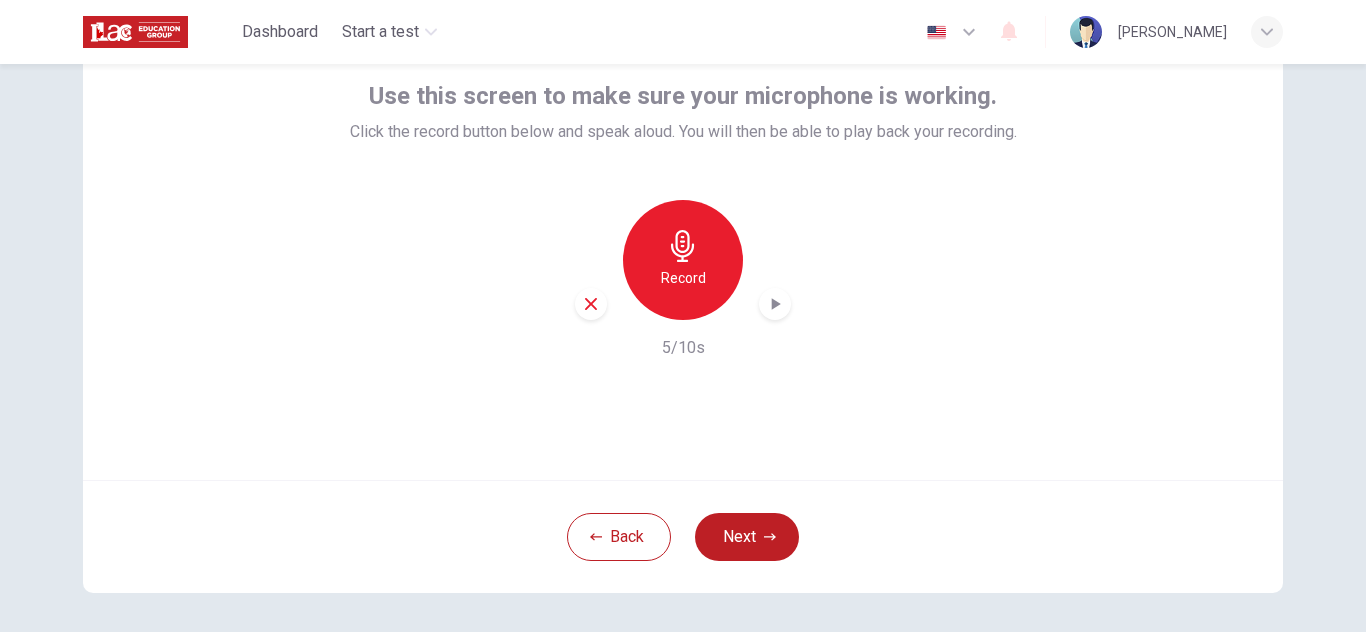 click 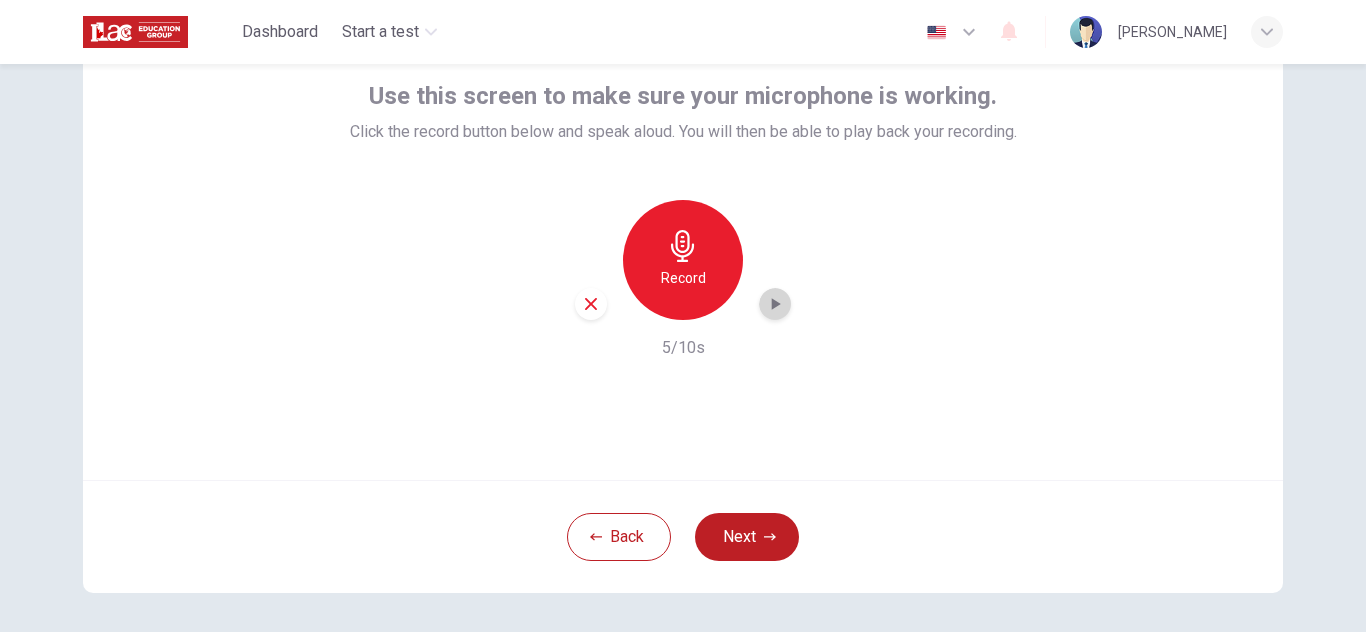 click 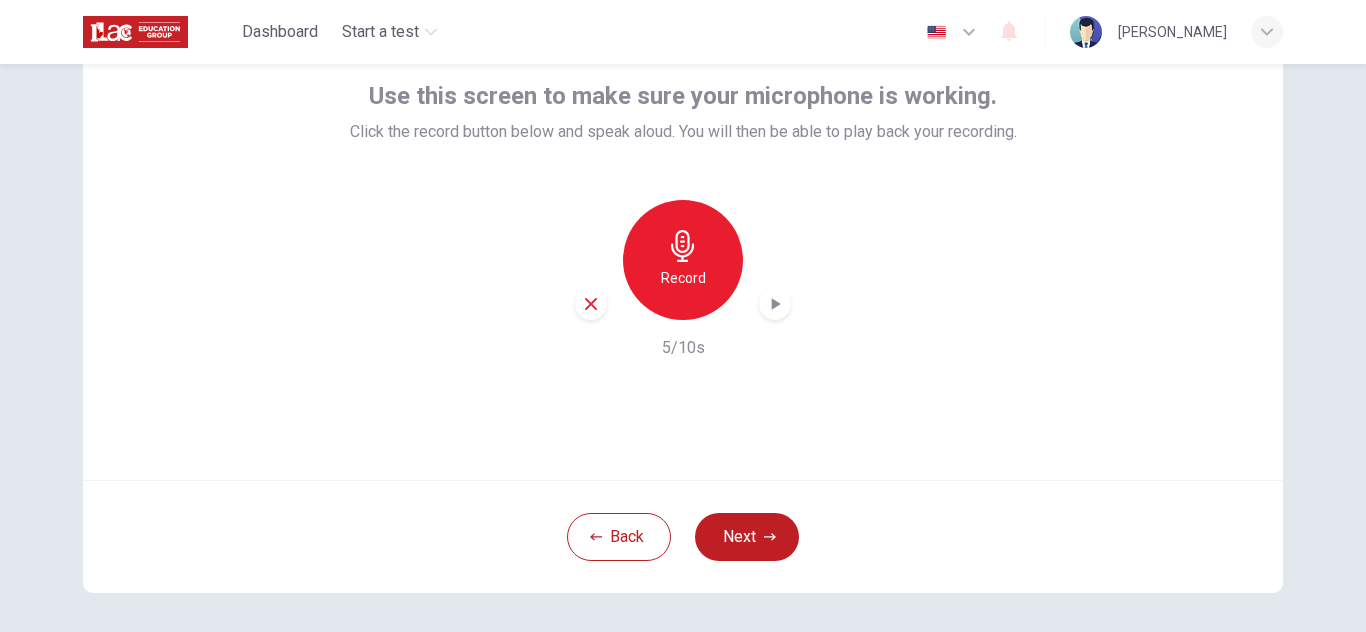 click on "Record 5/10s" at bounding box center [683, 280] 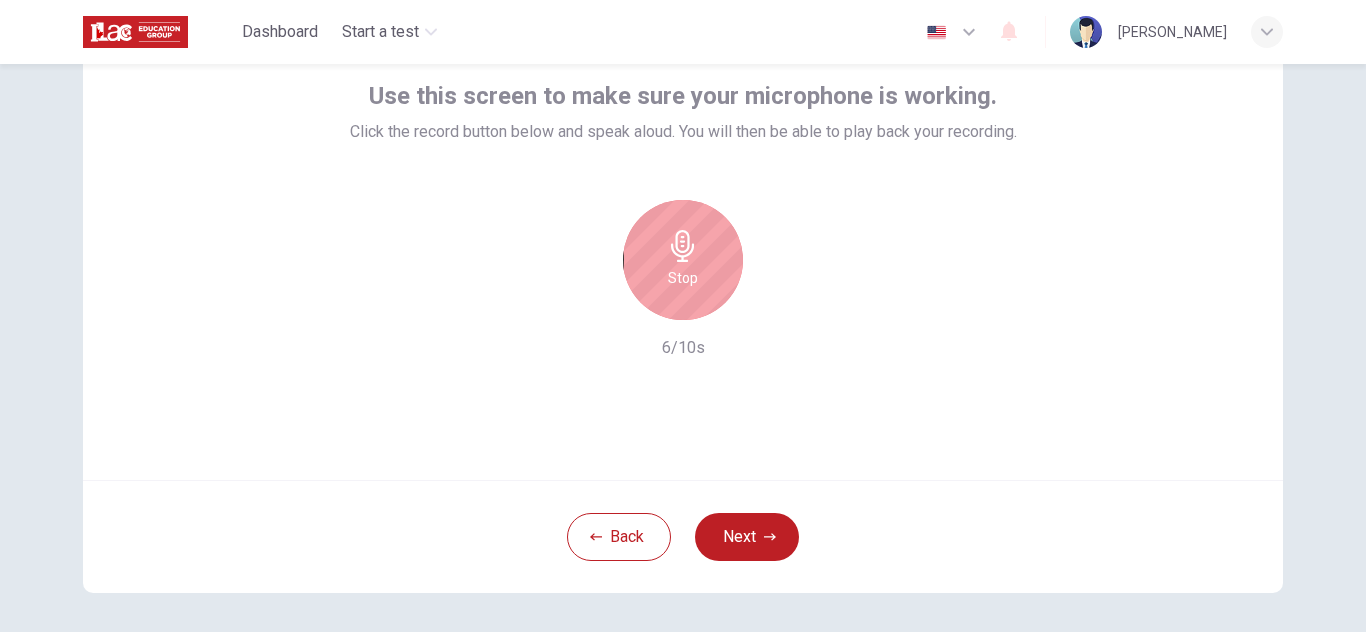 click on "Stop" at bounding box center (683, 278) 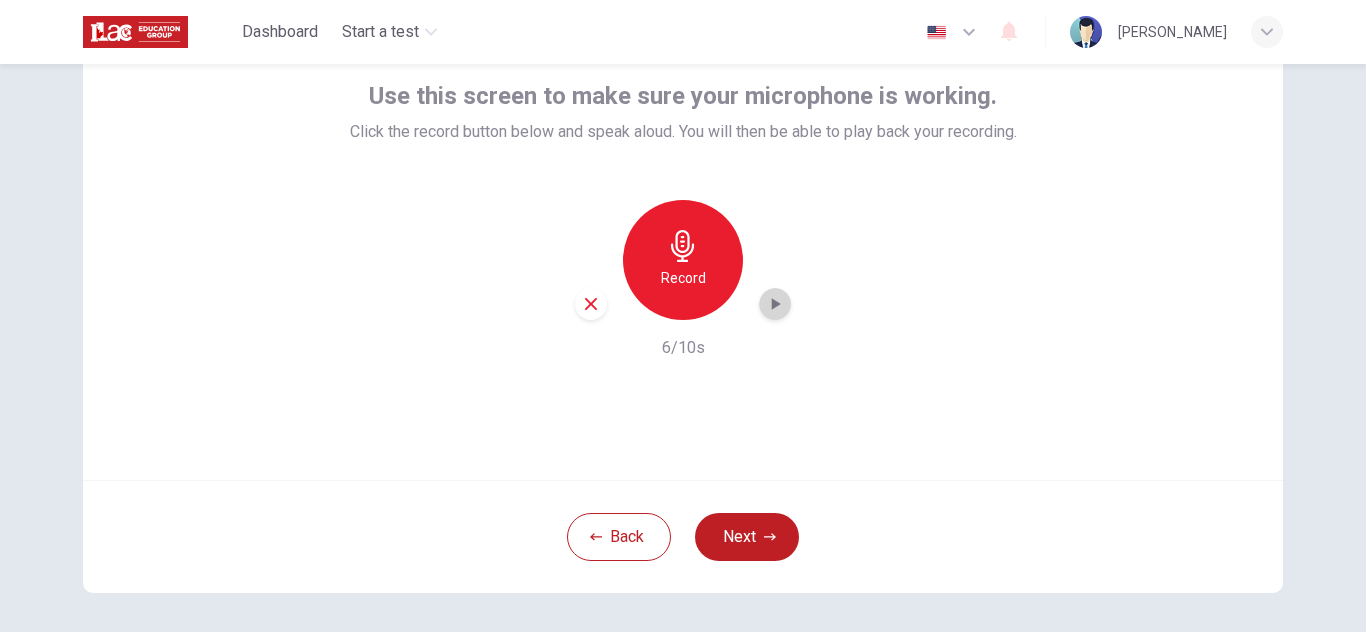 click 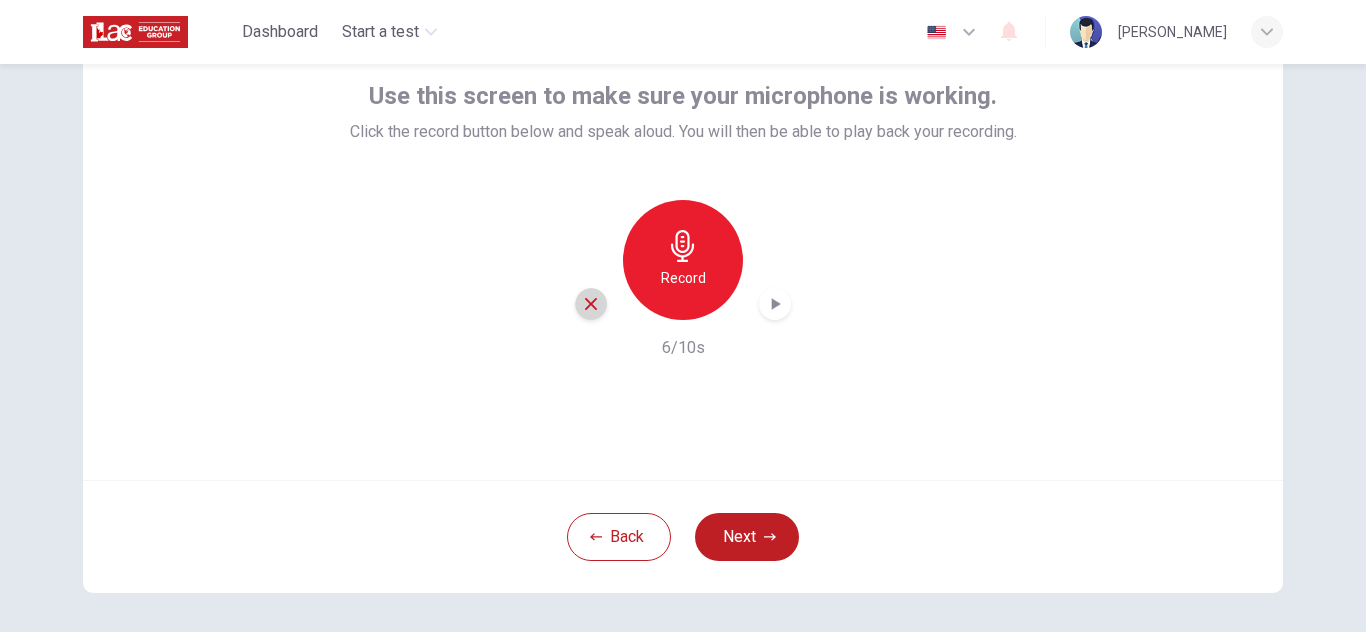 click 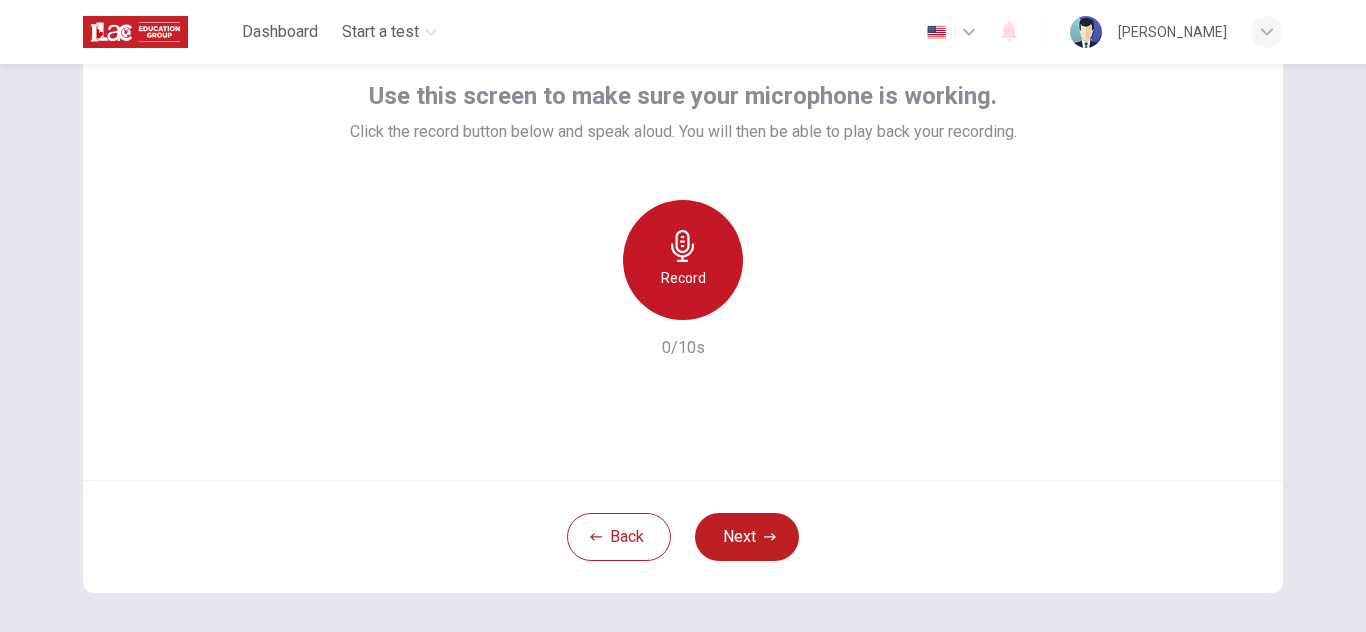 click on "Record" at bounding box center (683, 260) 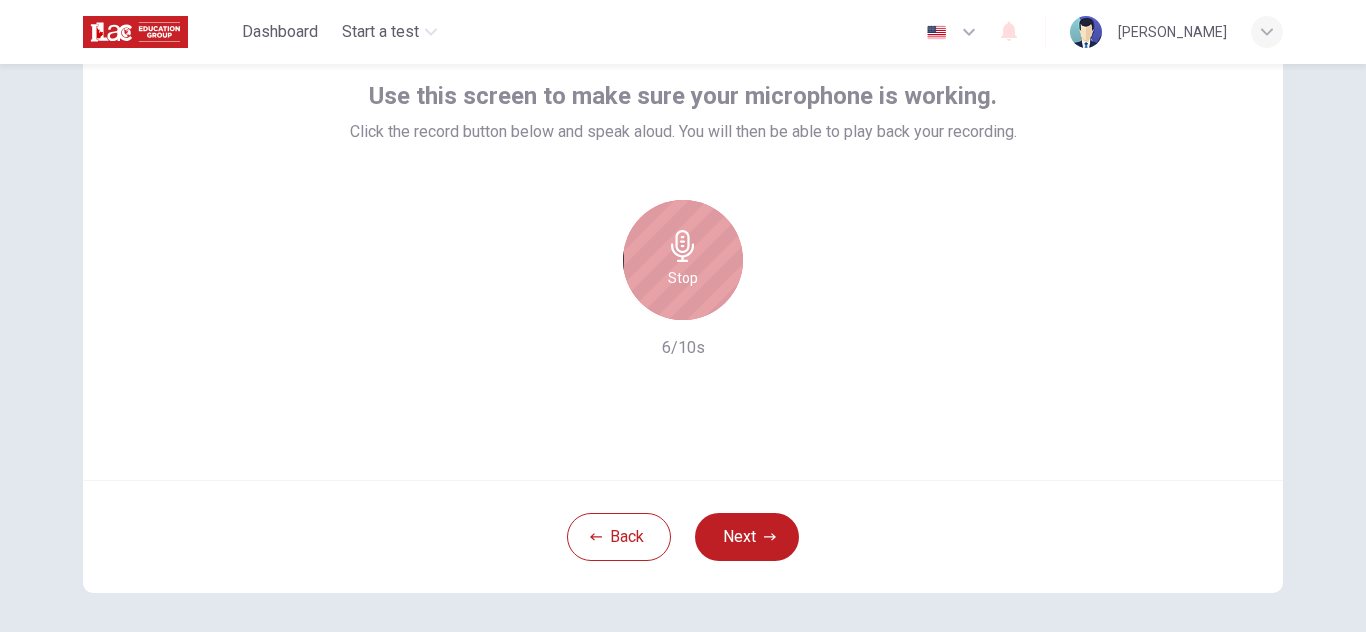 click on "Stop" at bounding box center (683, 260) 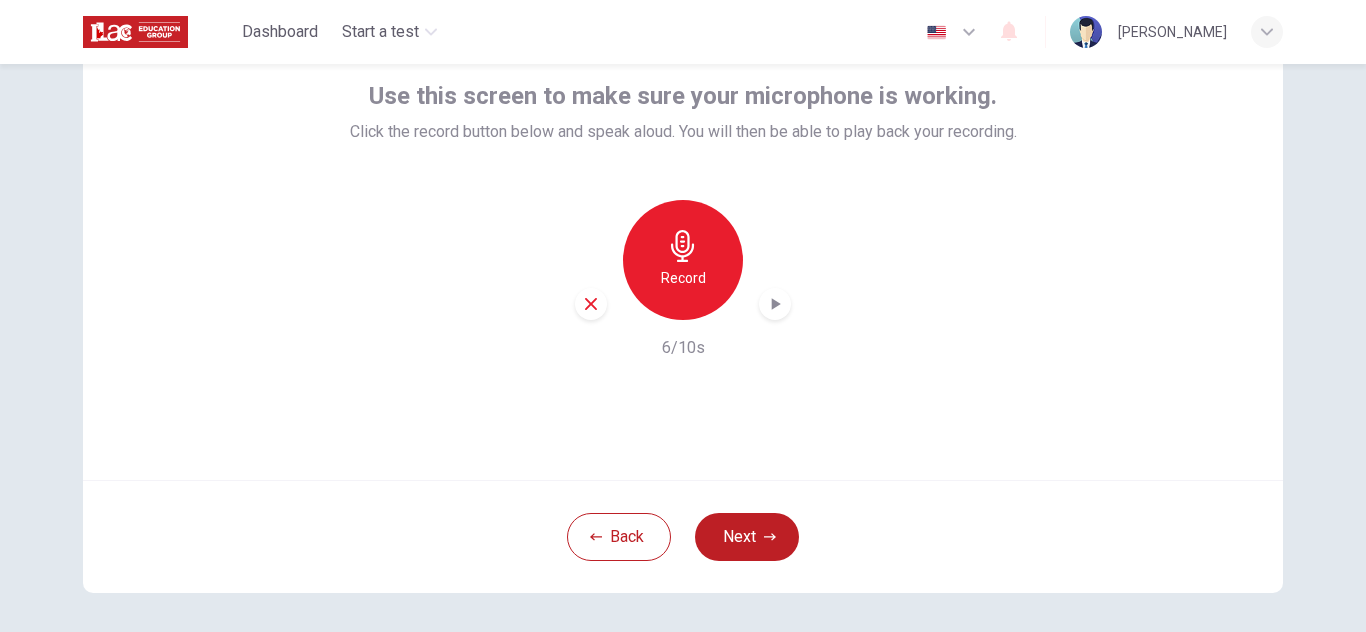 click 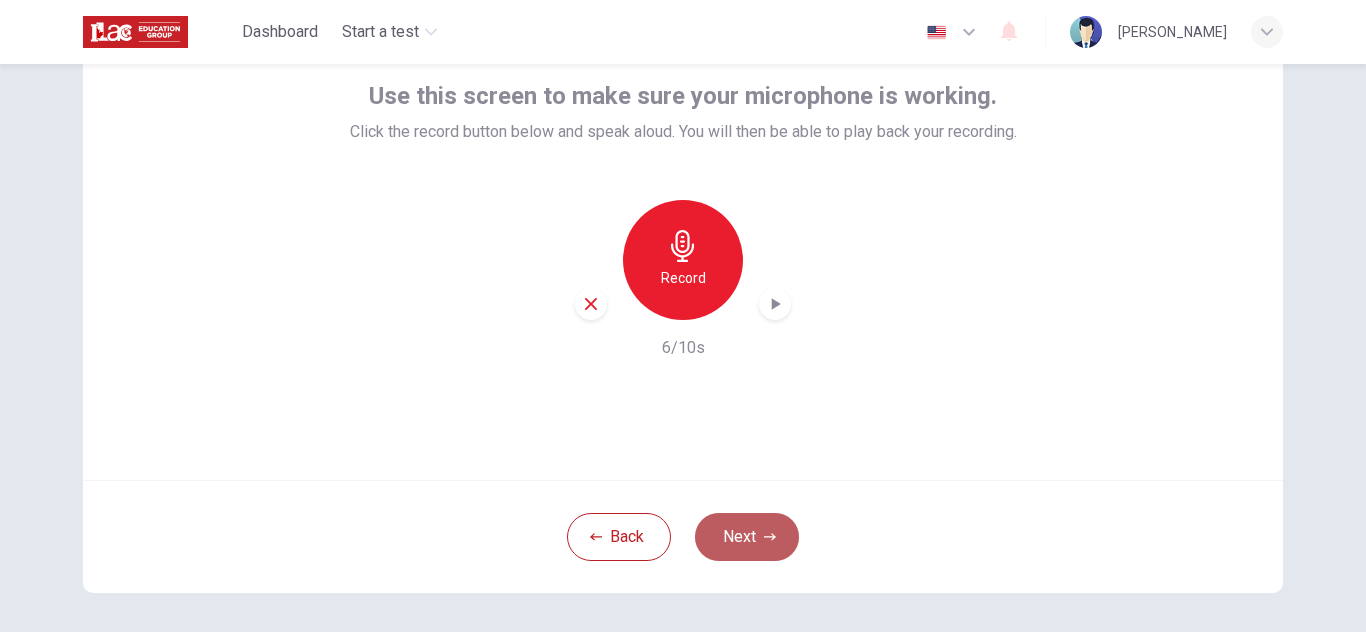 click on "Next" at bounding box center (747, 537) 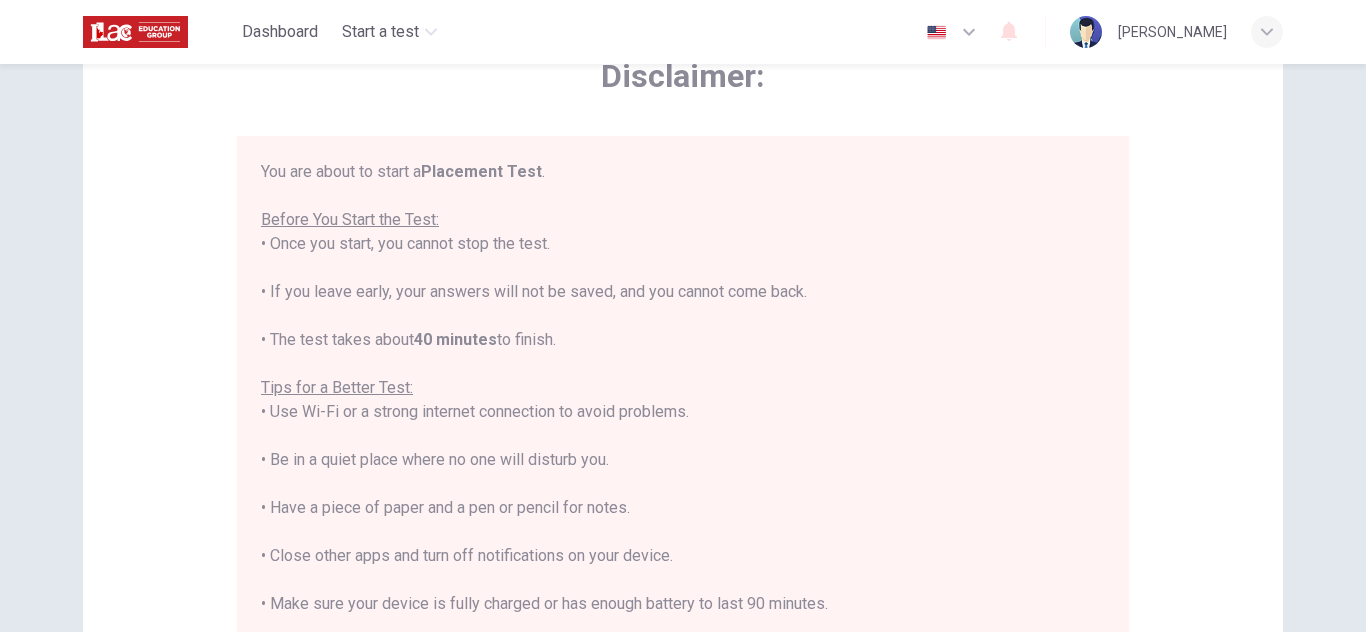 type 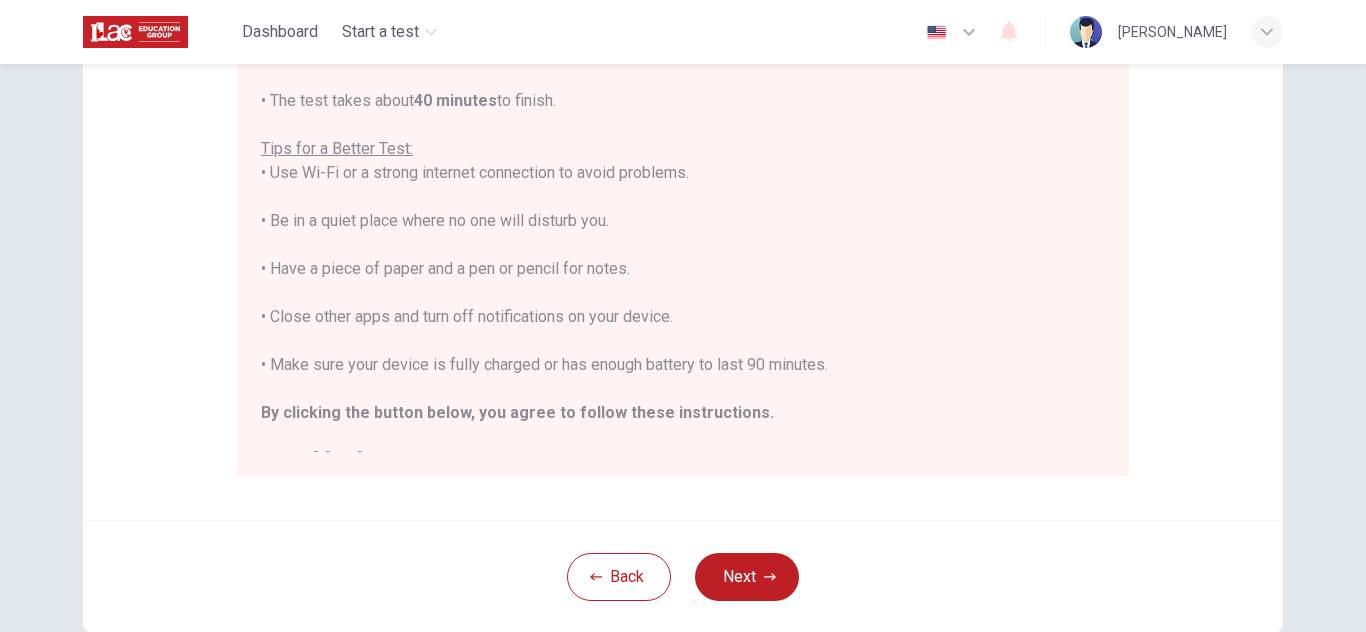 scroll, scrollTop: 360, scrollLeft: 0, axis: vertical 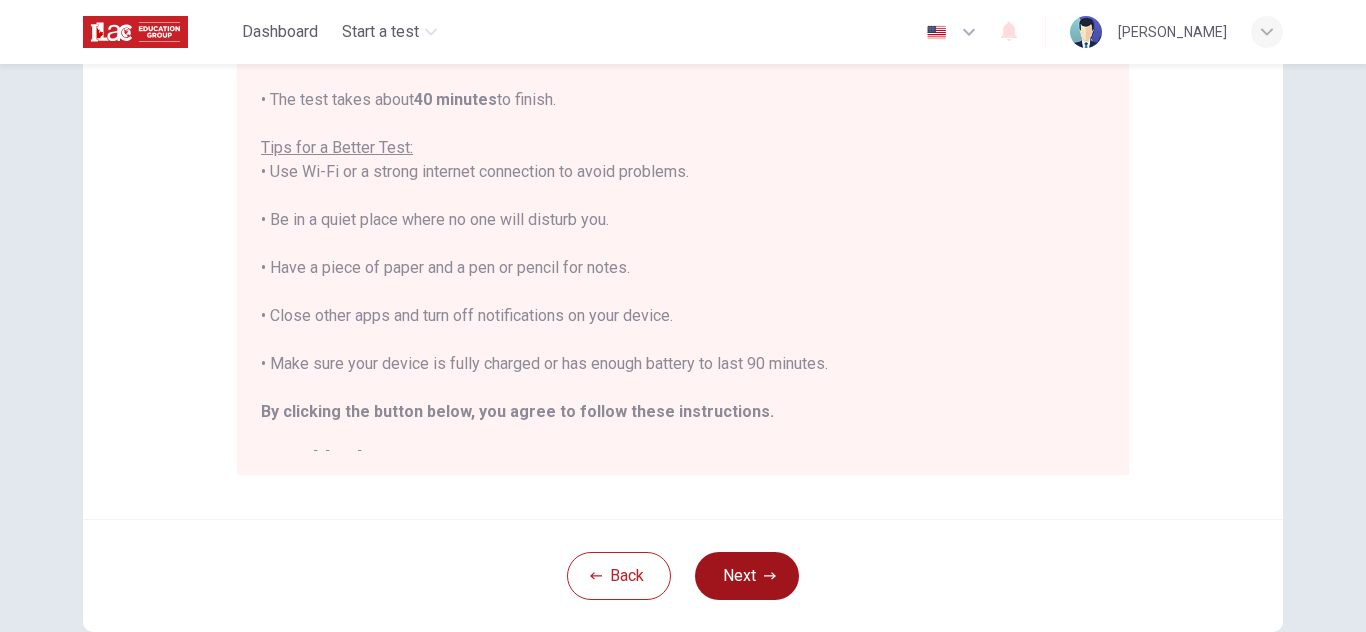 click on "Next" at bounding box center [747, 576] 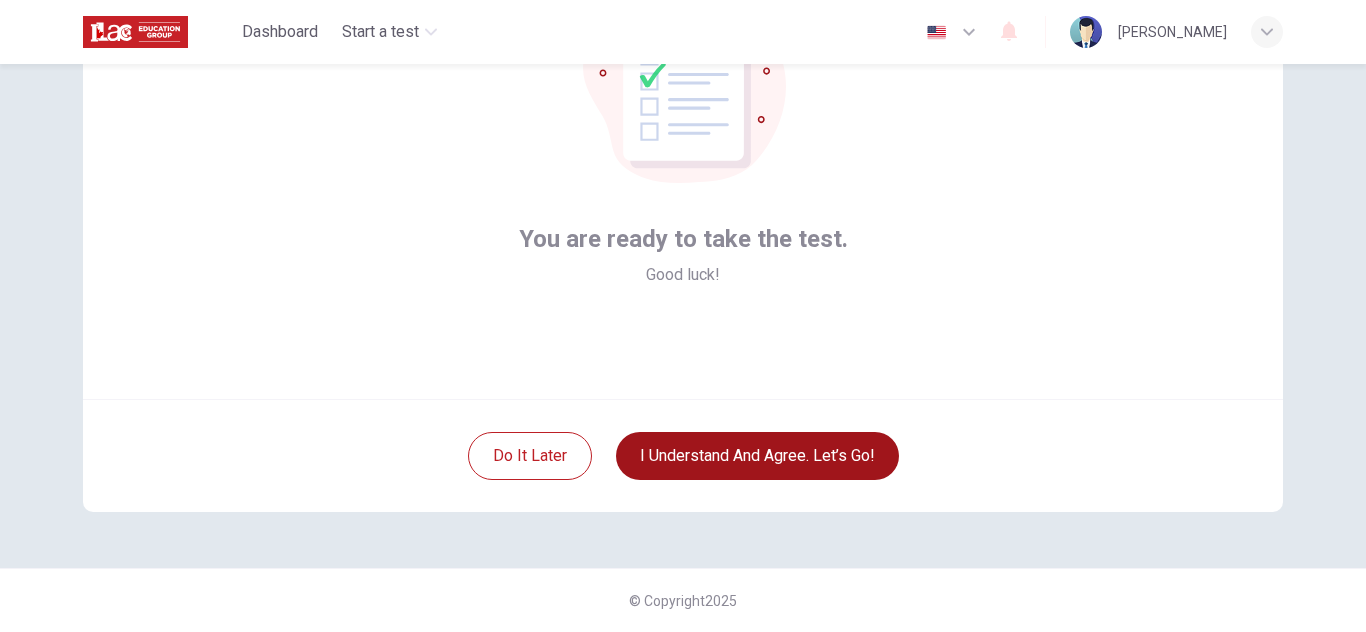 scroll, scrollTop: 201, scrollLeft: 0, axis: vertical 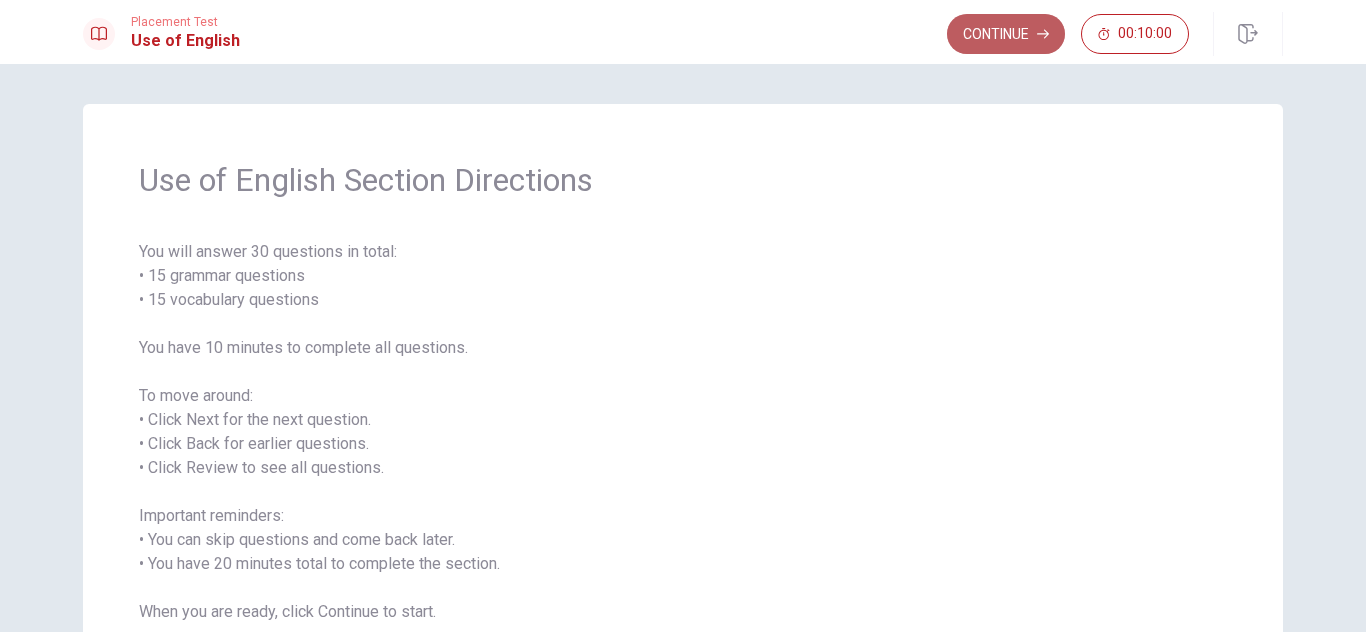 click on "Continue" at bounding box center (1006, 34) 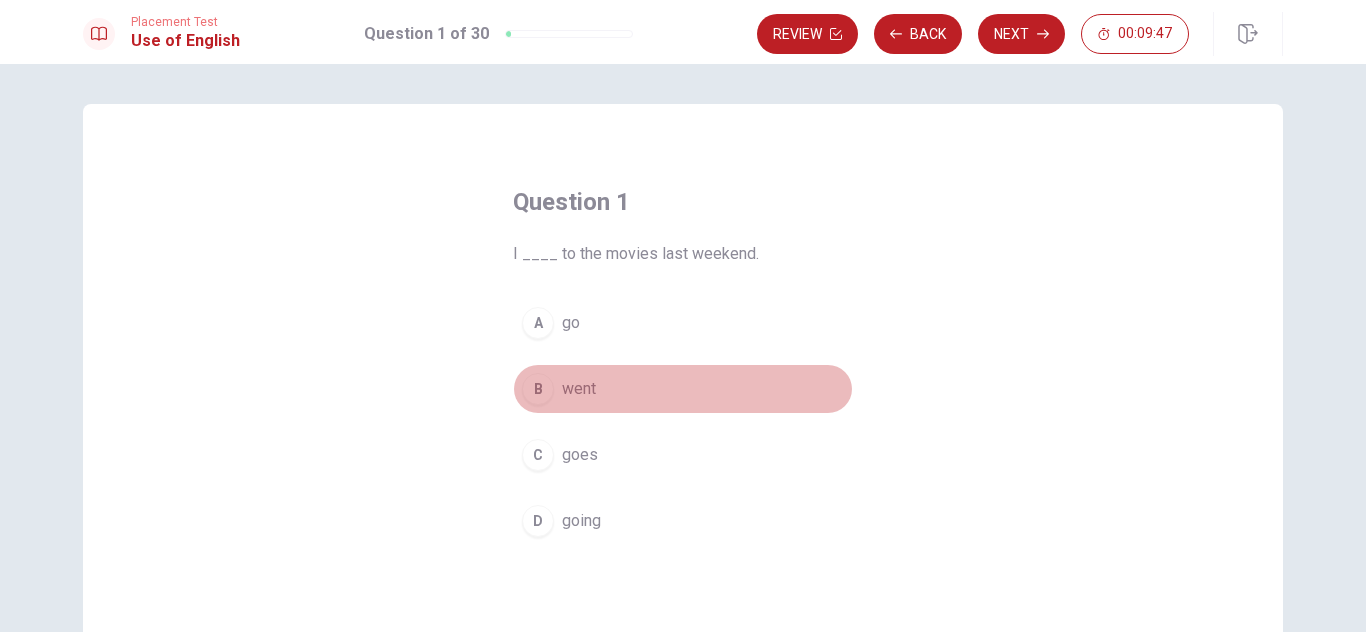 click on "B" at bounding box center (538, 389) 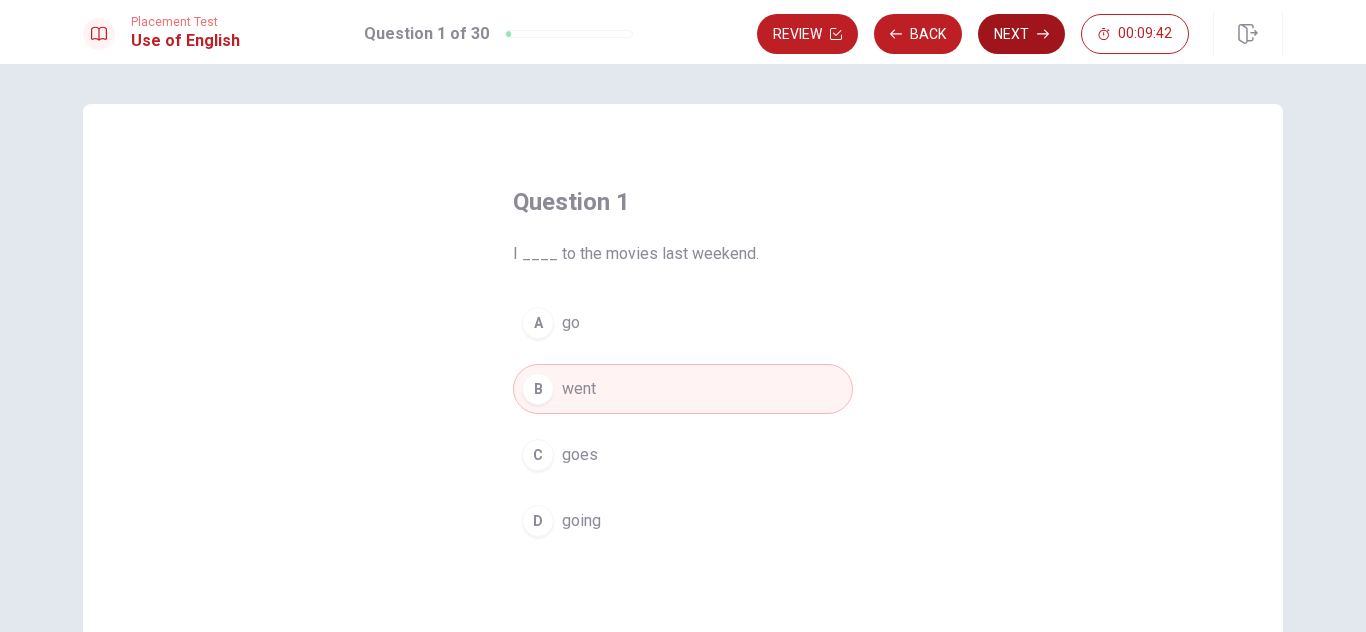 click on "Next" at bounding box center [1021, 34] 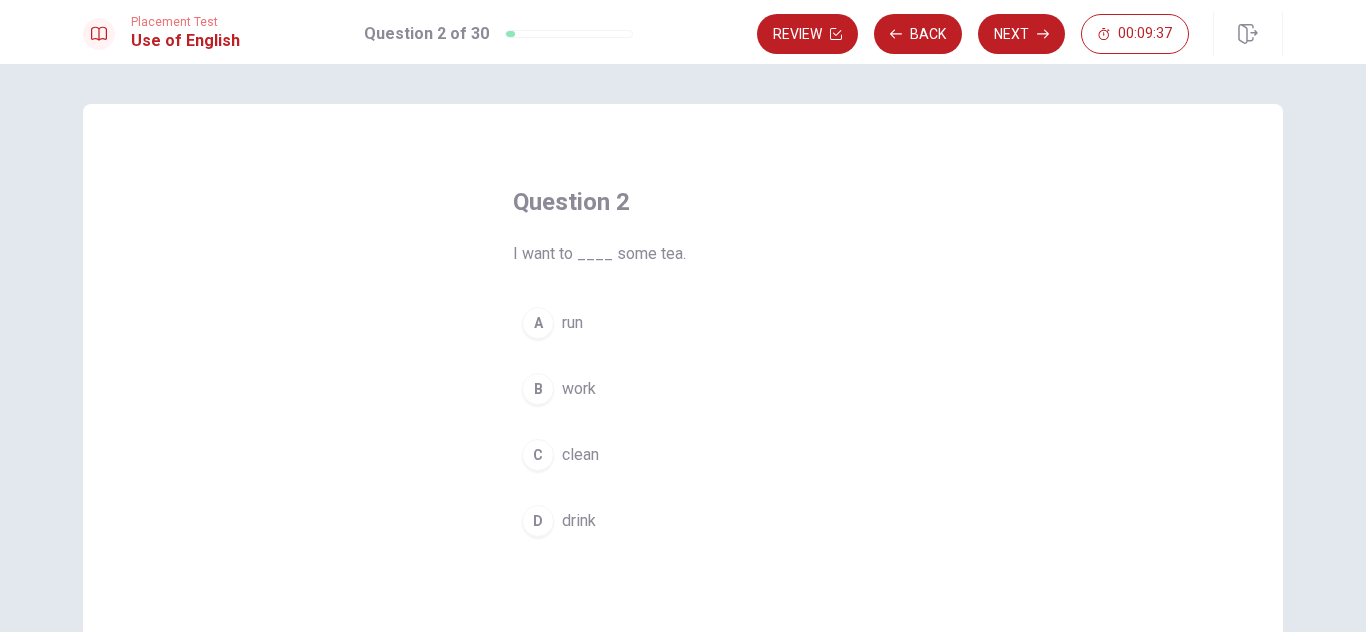 click on "D" at bounding box center [538, 521] 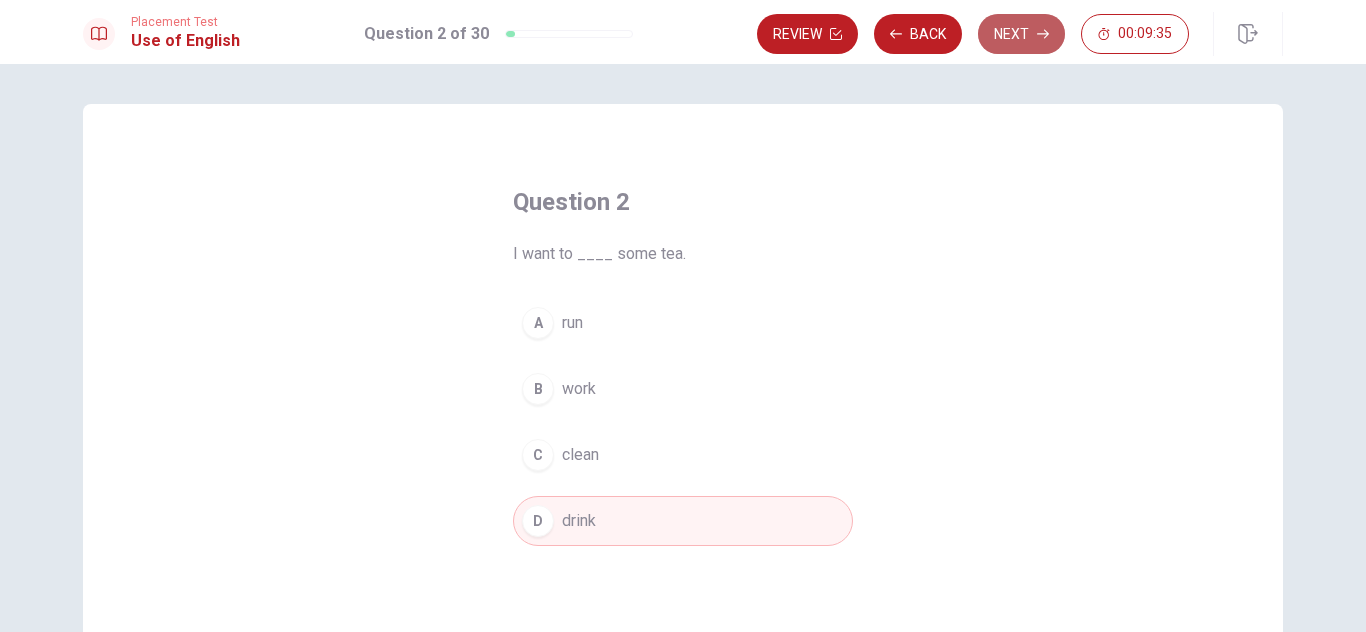 click on "Next" at bounding box center (1021, 34) 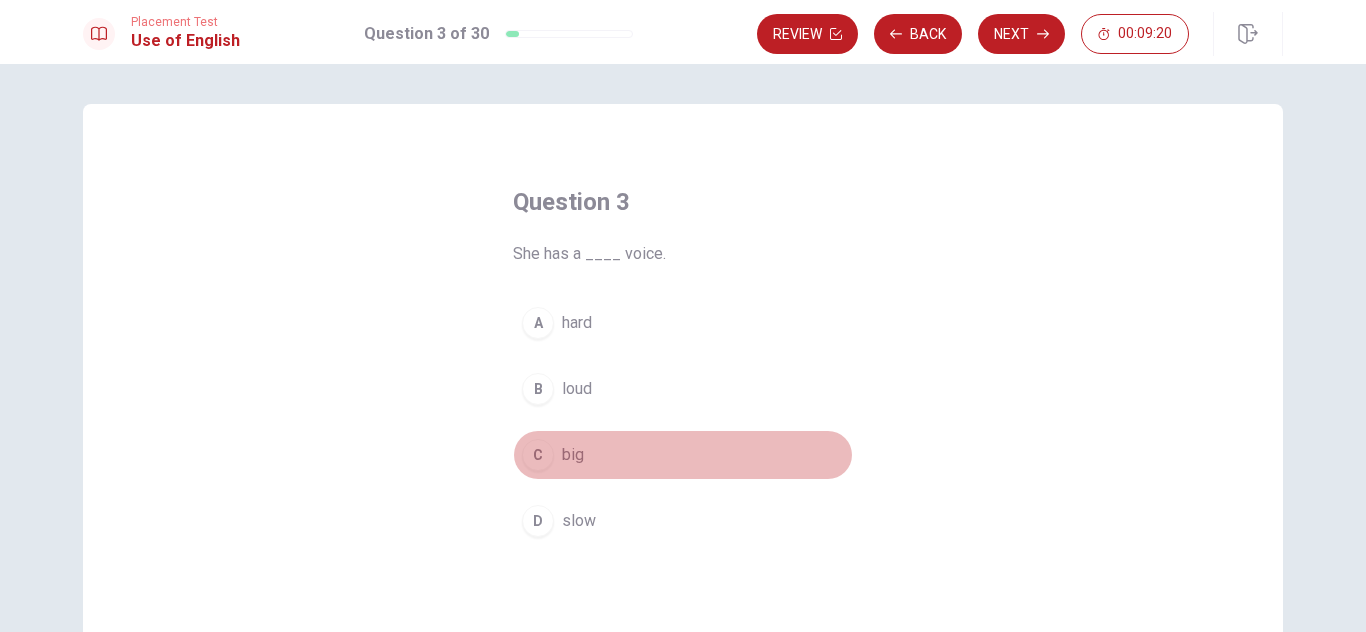 click on "C" at bounding box center [538, 455] 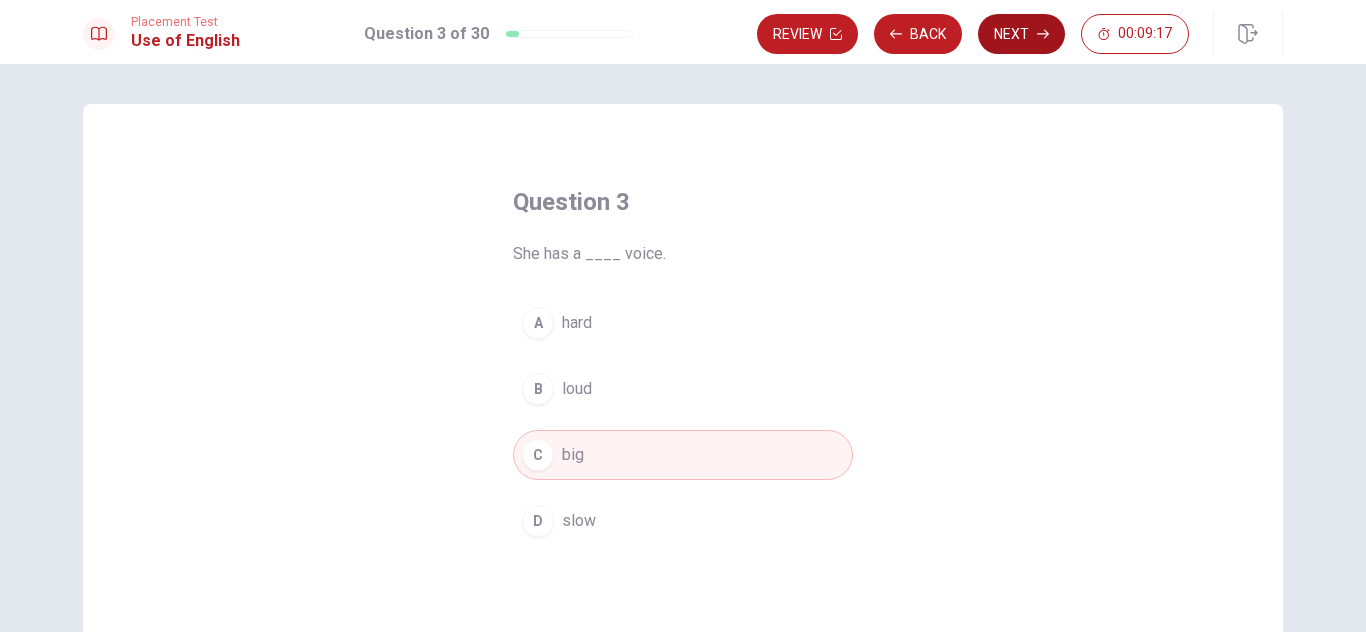 click 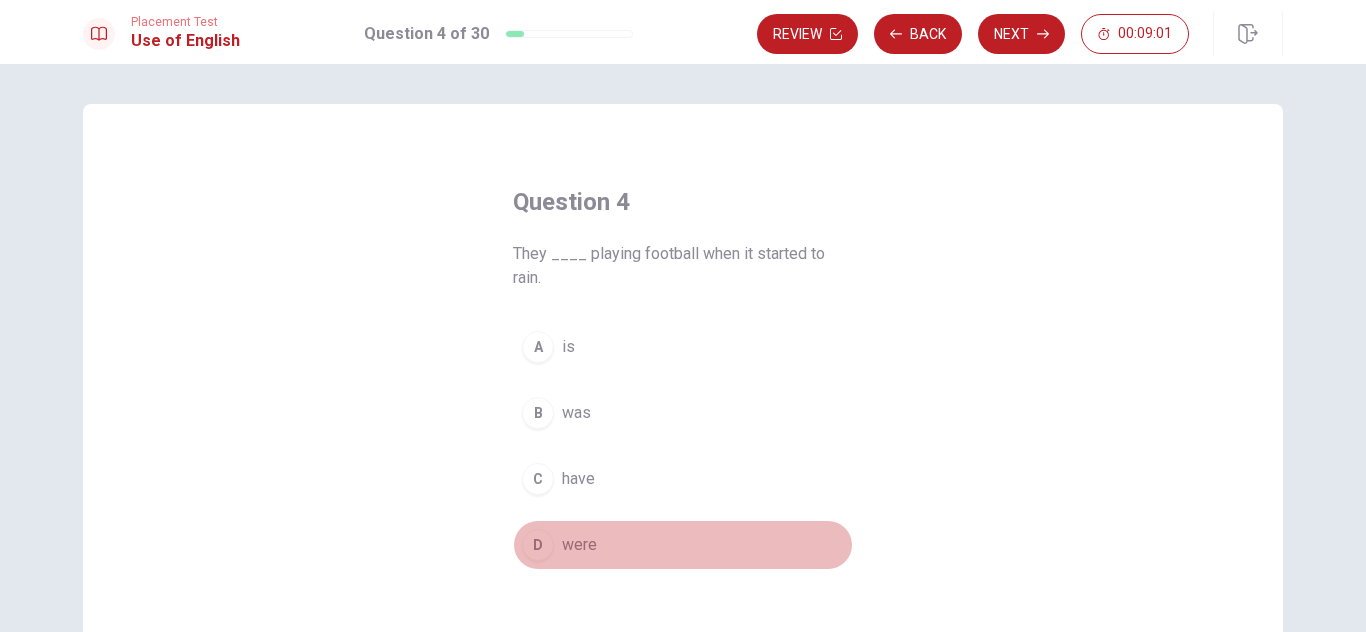 click on "D" at bounding box center [538, 545] 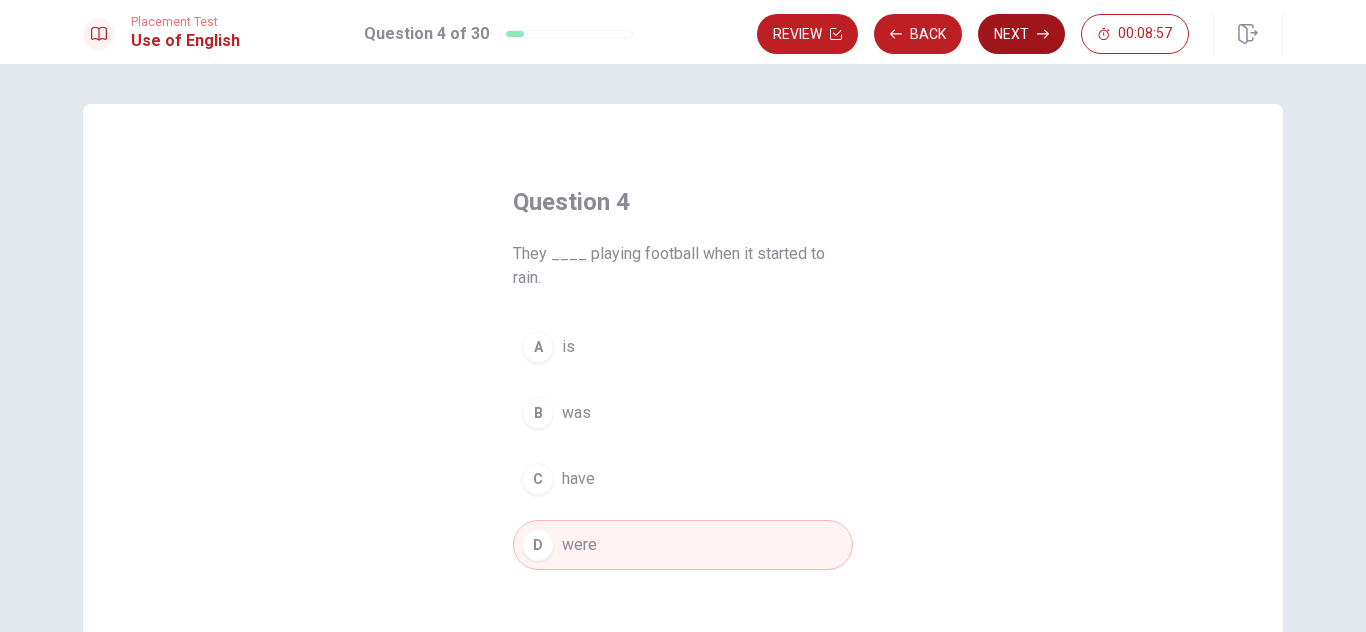 click on "Next" at bounding box center (1021, 34) 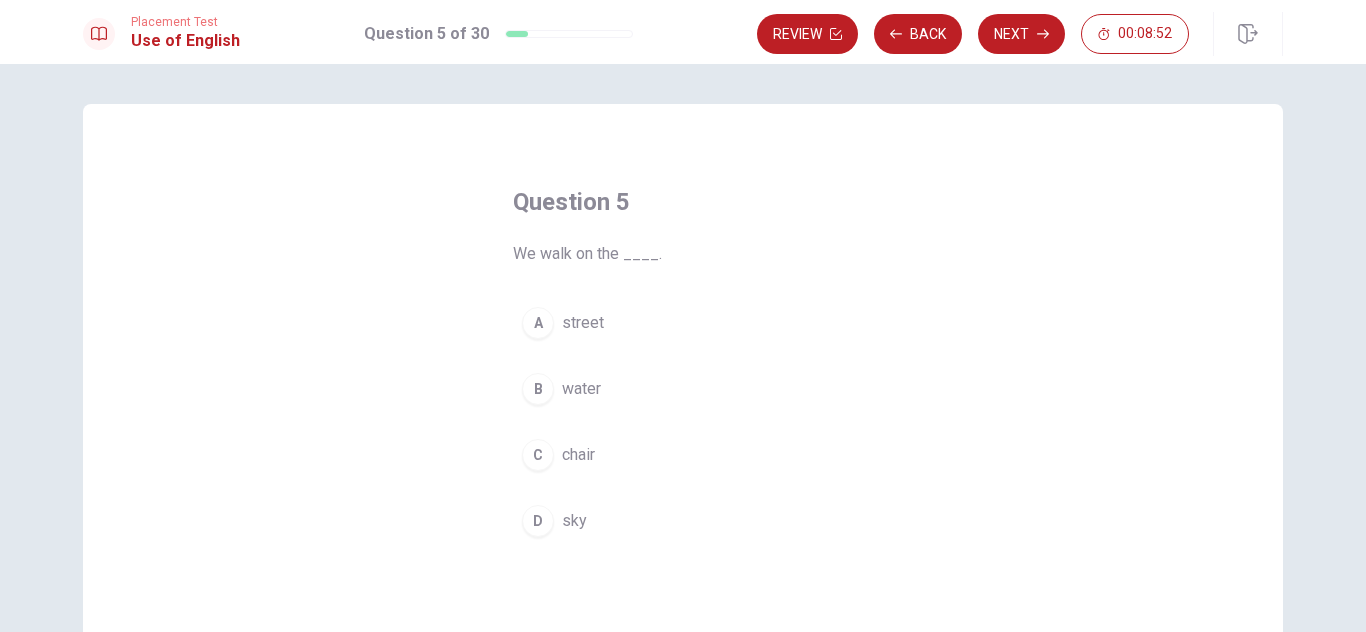 click on "A" at bounding box center [538, 323] 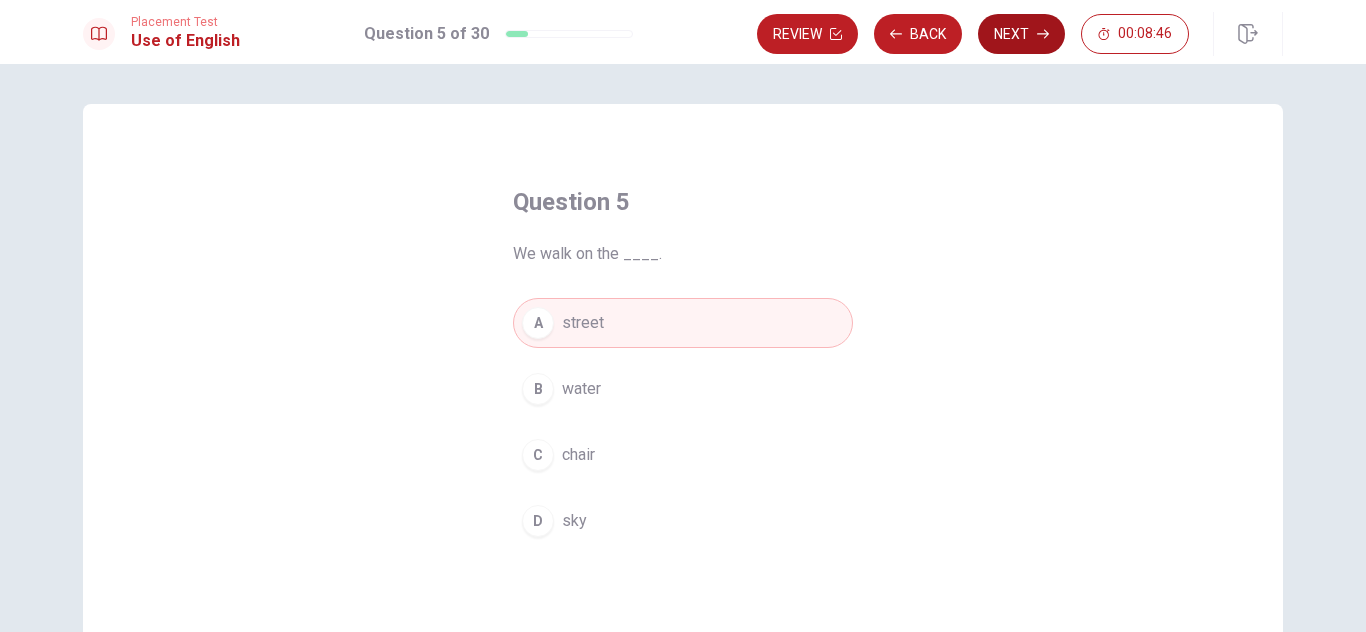 click 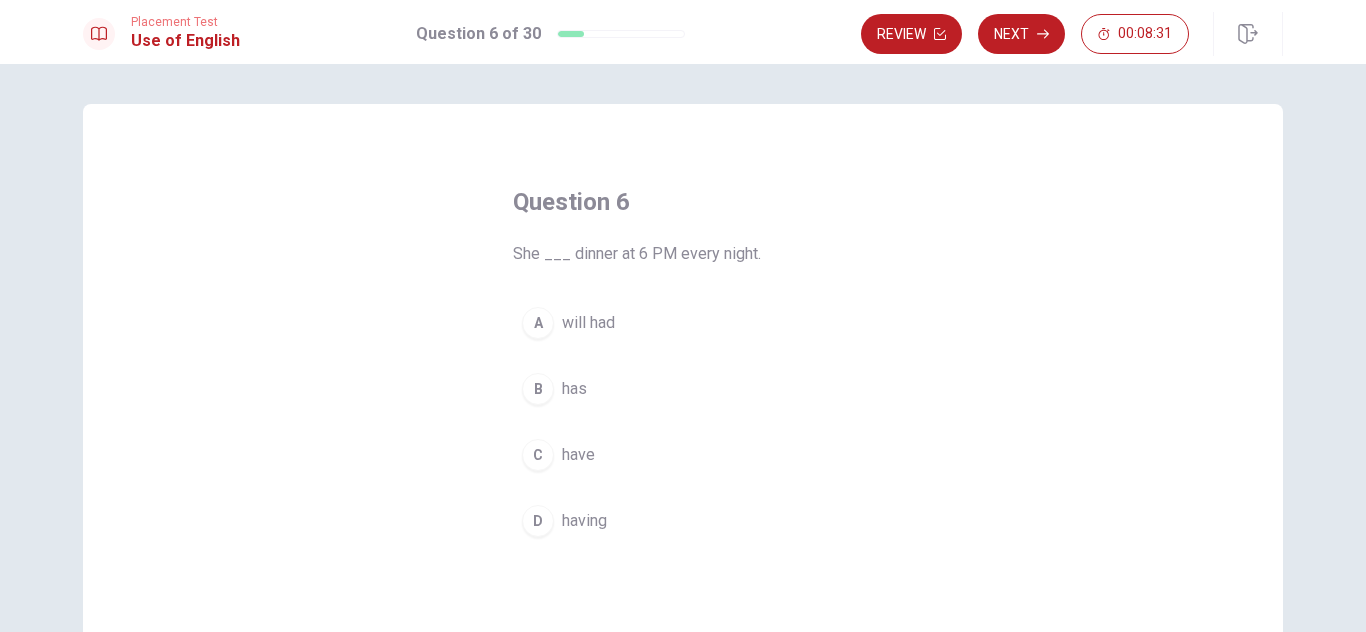 click on "B" at bounding box center (538, 389) 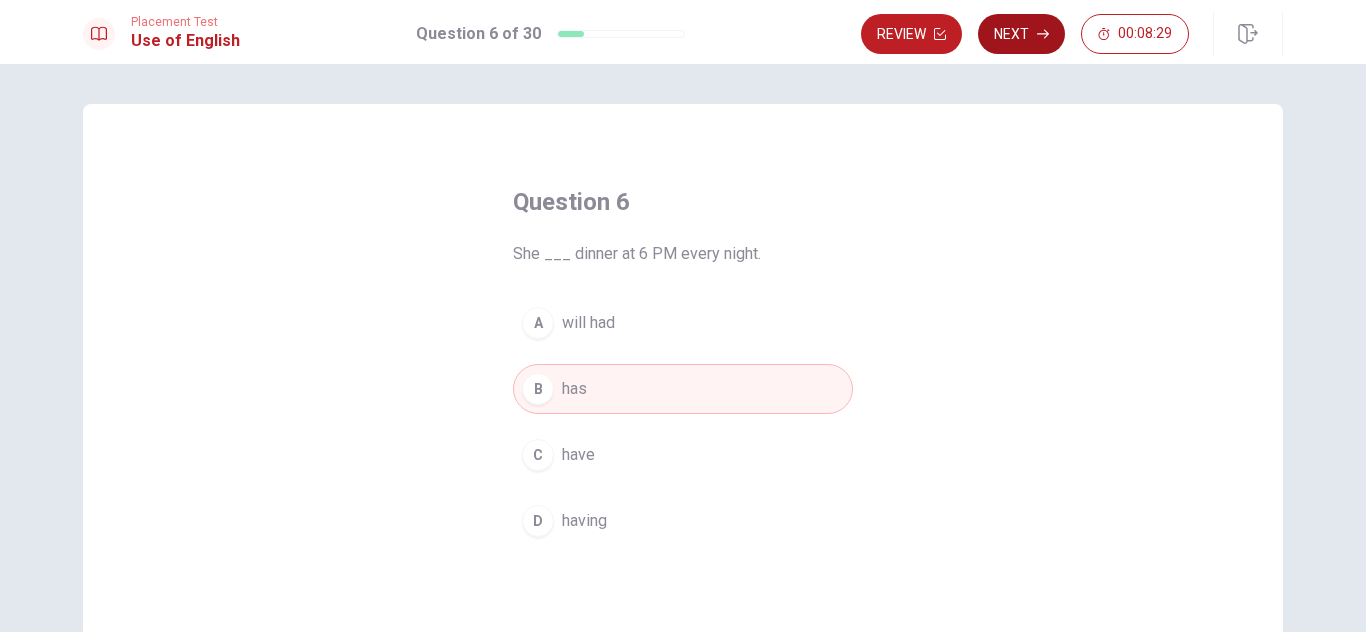click 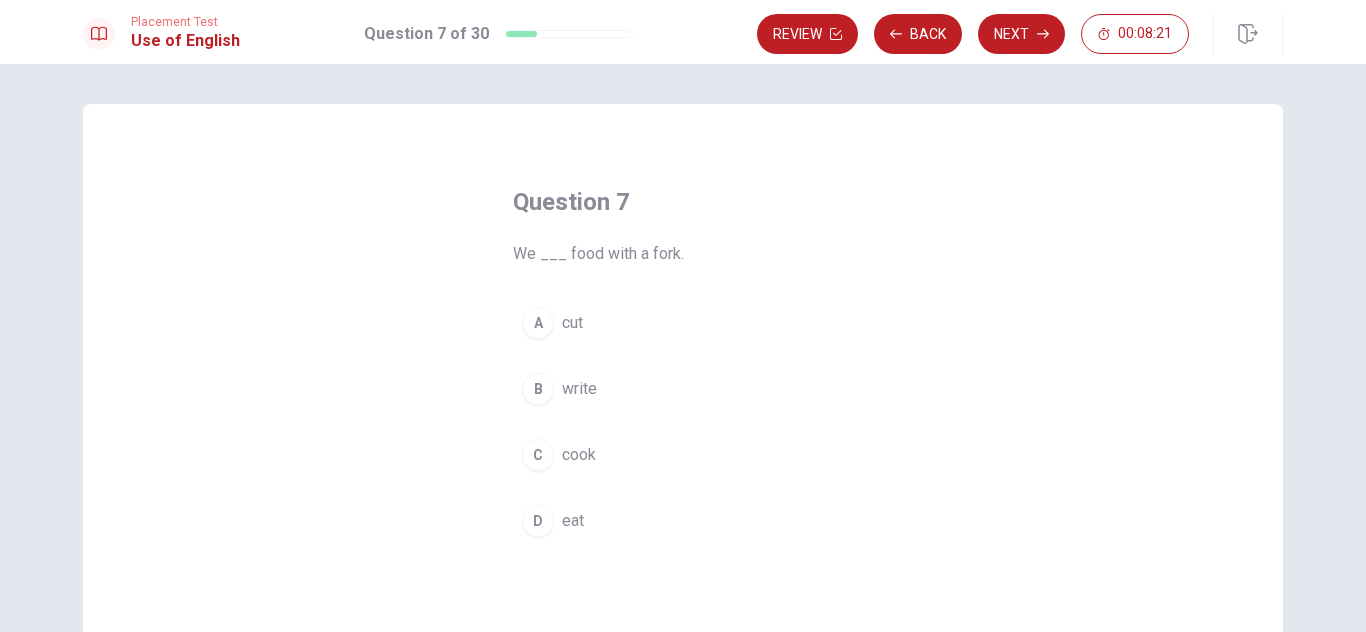 click on "D" at bounding box center [538, 521] 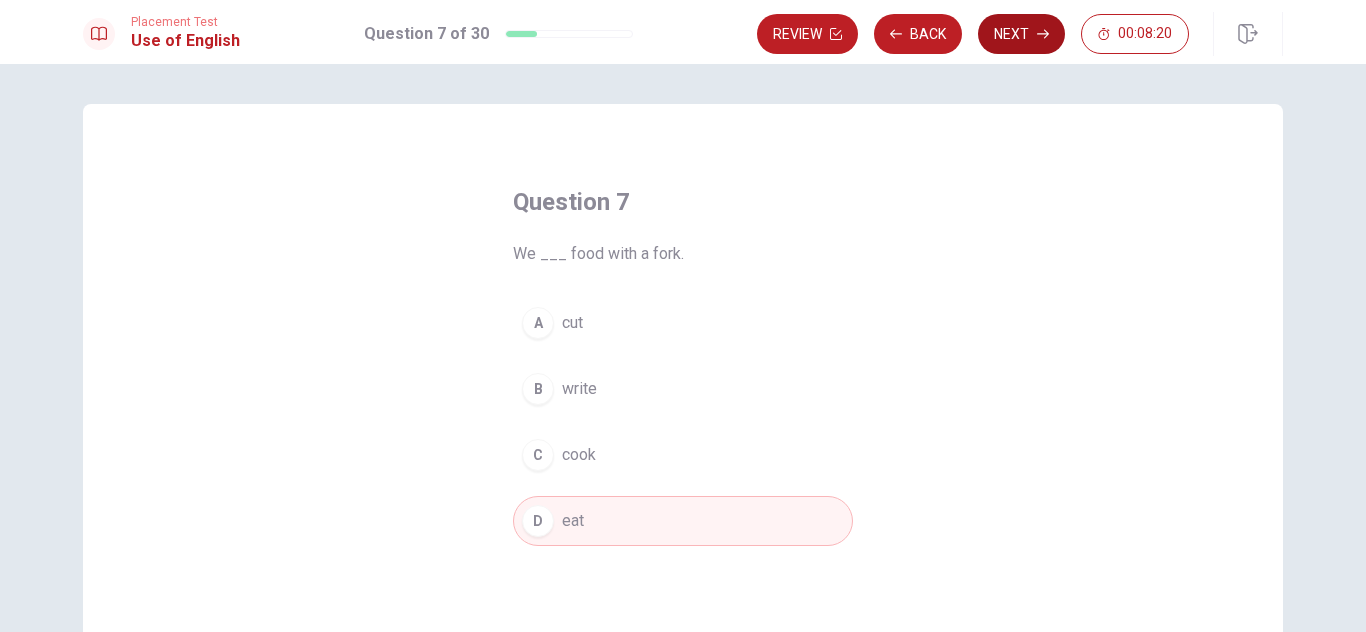 click 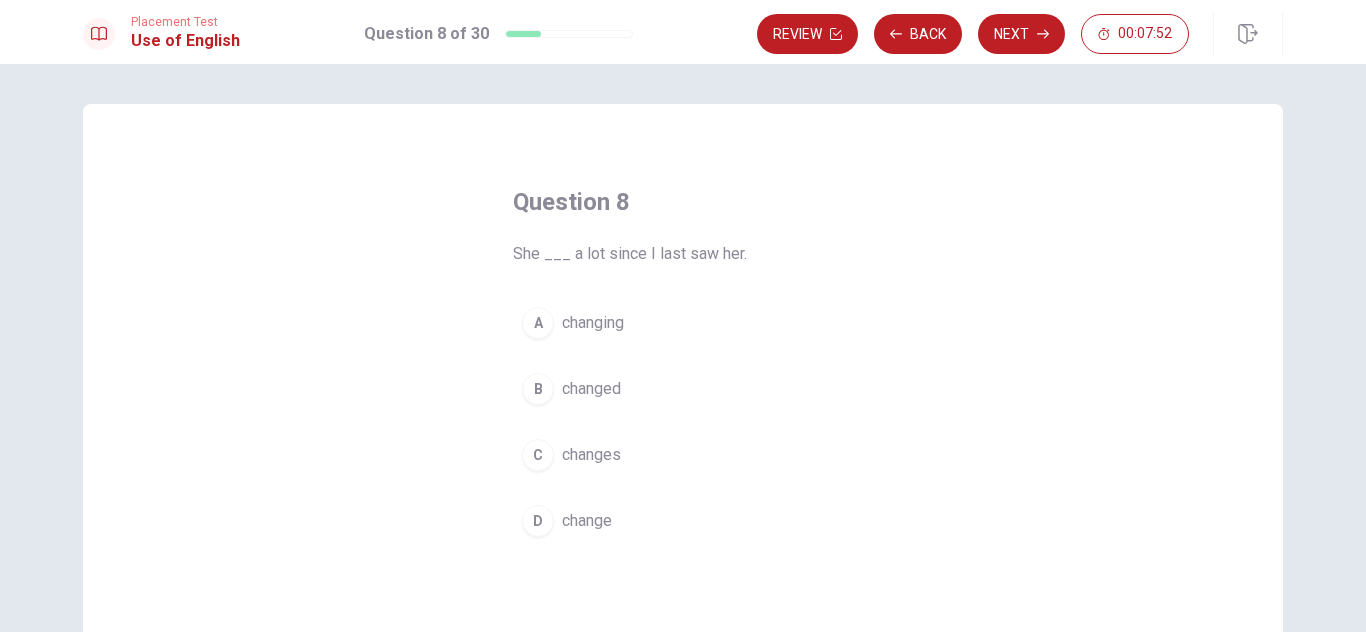click on "changed" at bounding box center (591, 389) 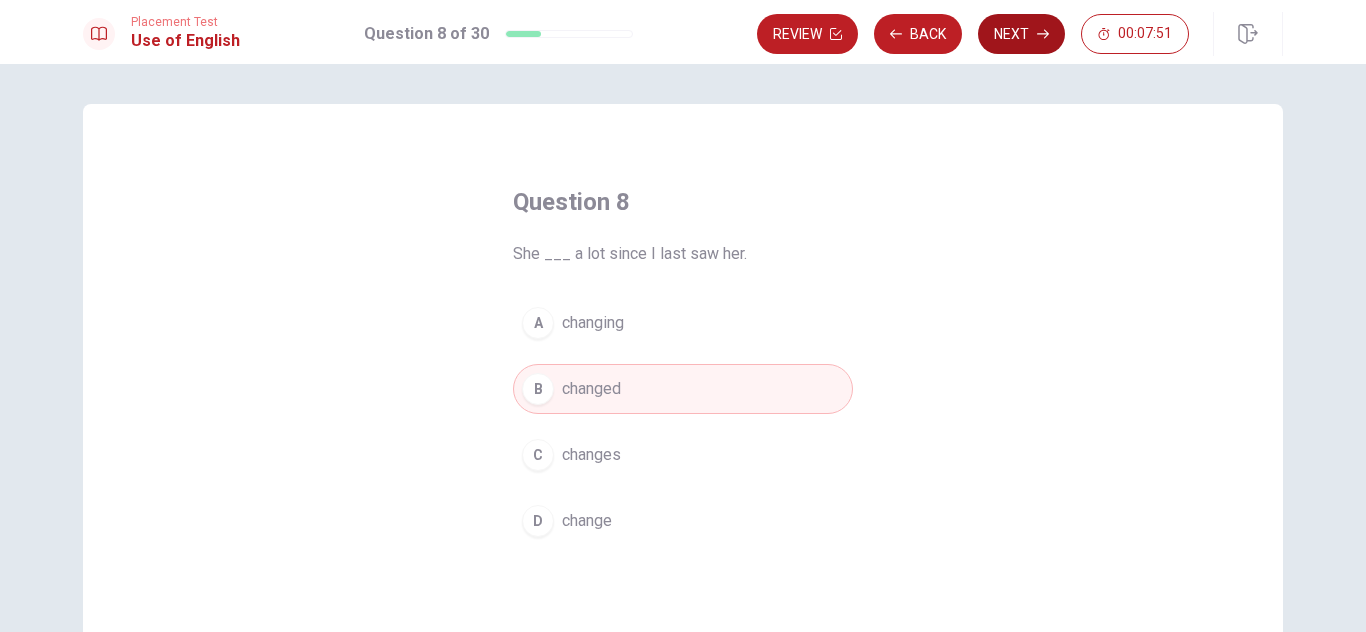 click on "Next" at bounding box center [1021, 34] 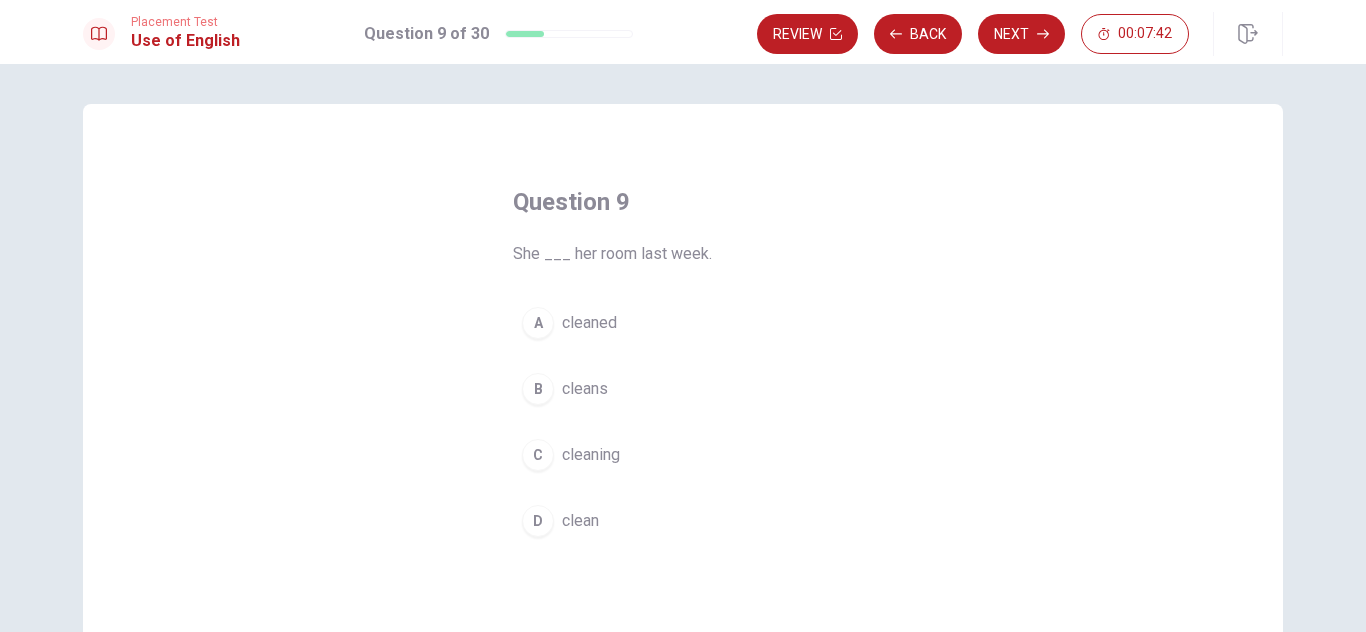 click on "cleaned" at bounding box center [589, 323] 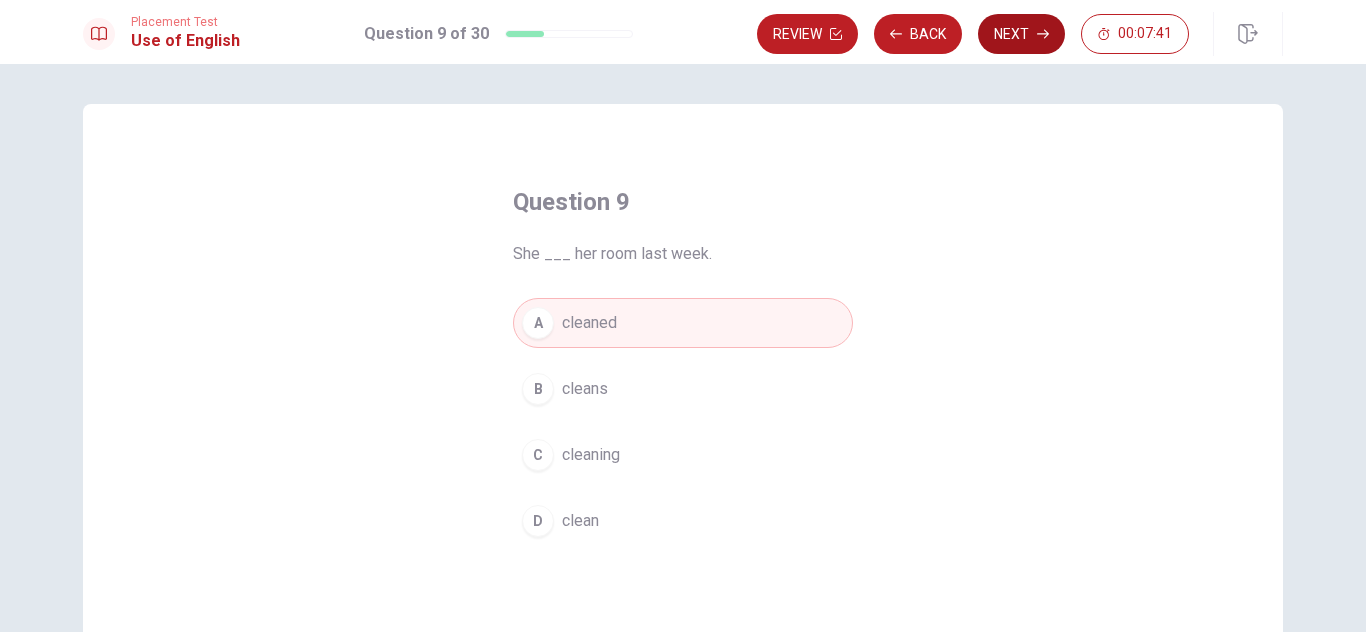 click 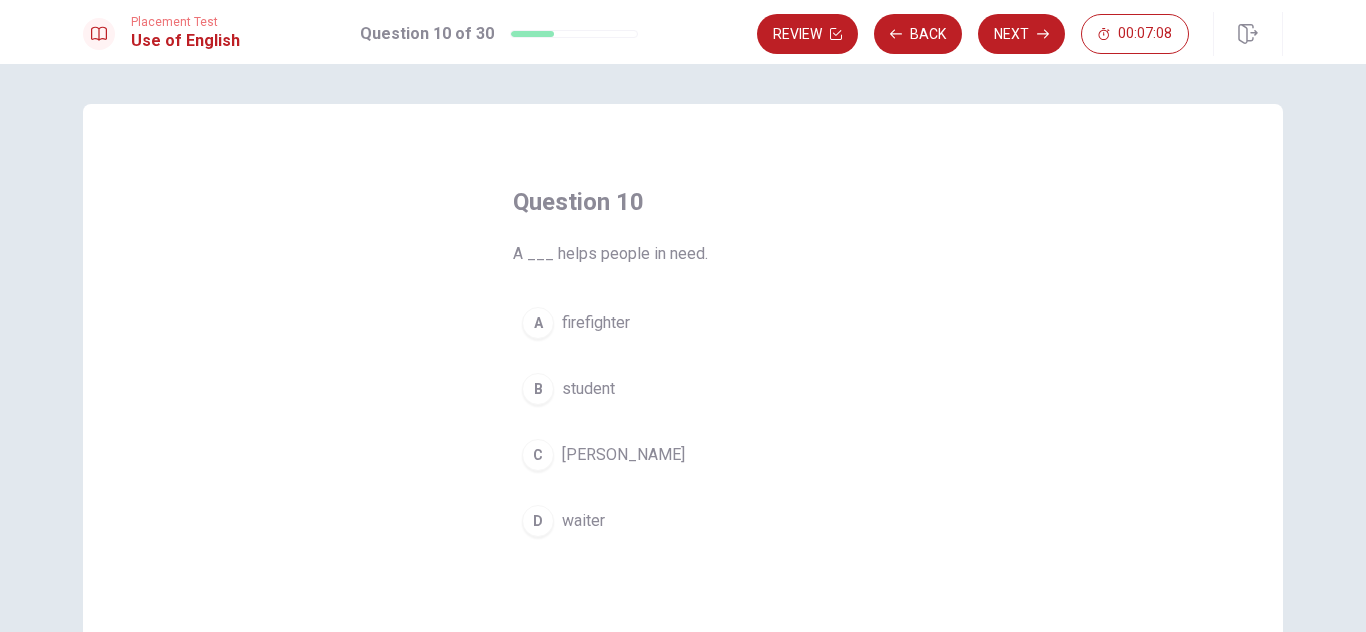 click on "A" at bounding box center [538, 323] 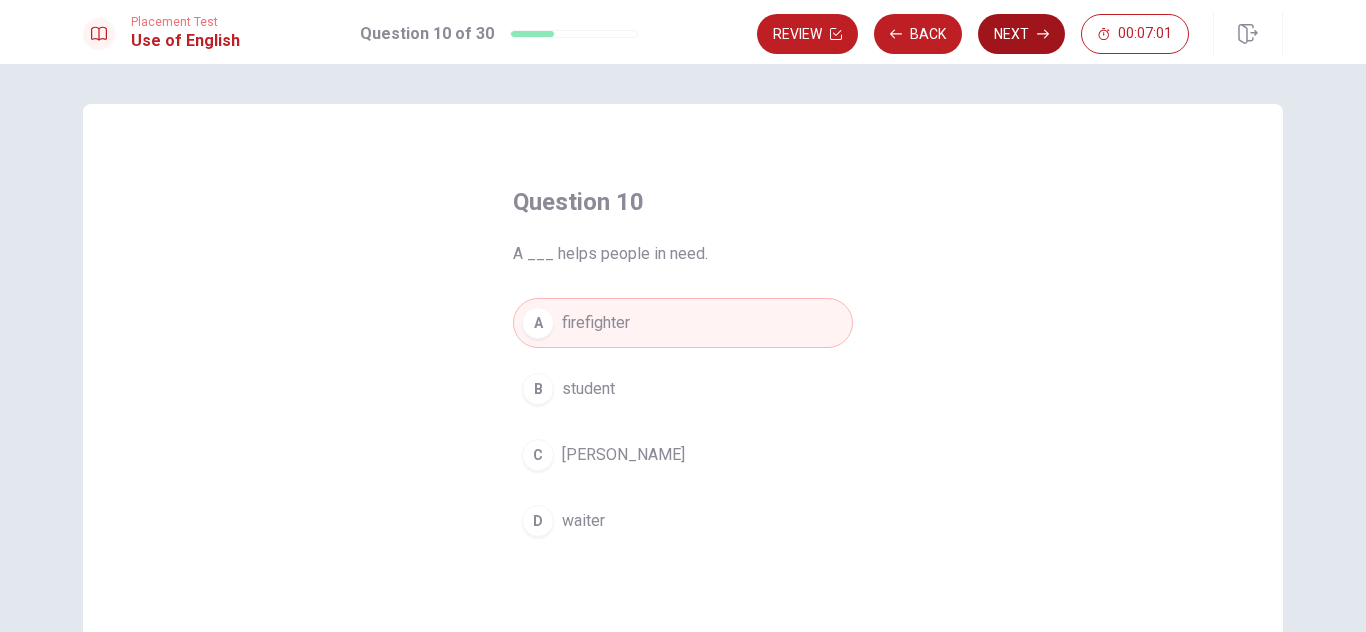 click 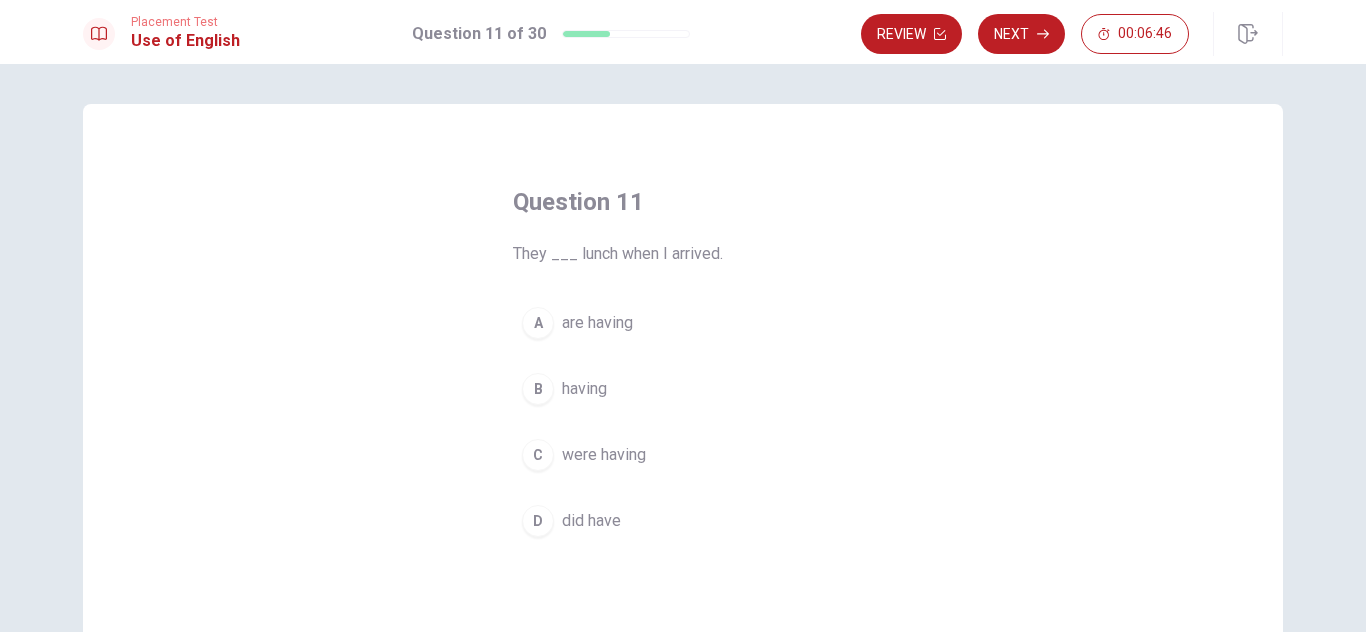 click on "were having" at bounding box center (604, 455) 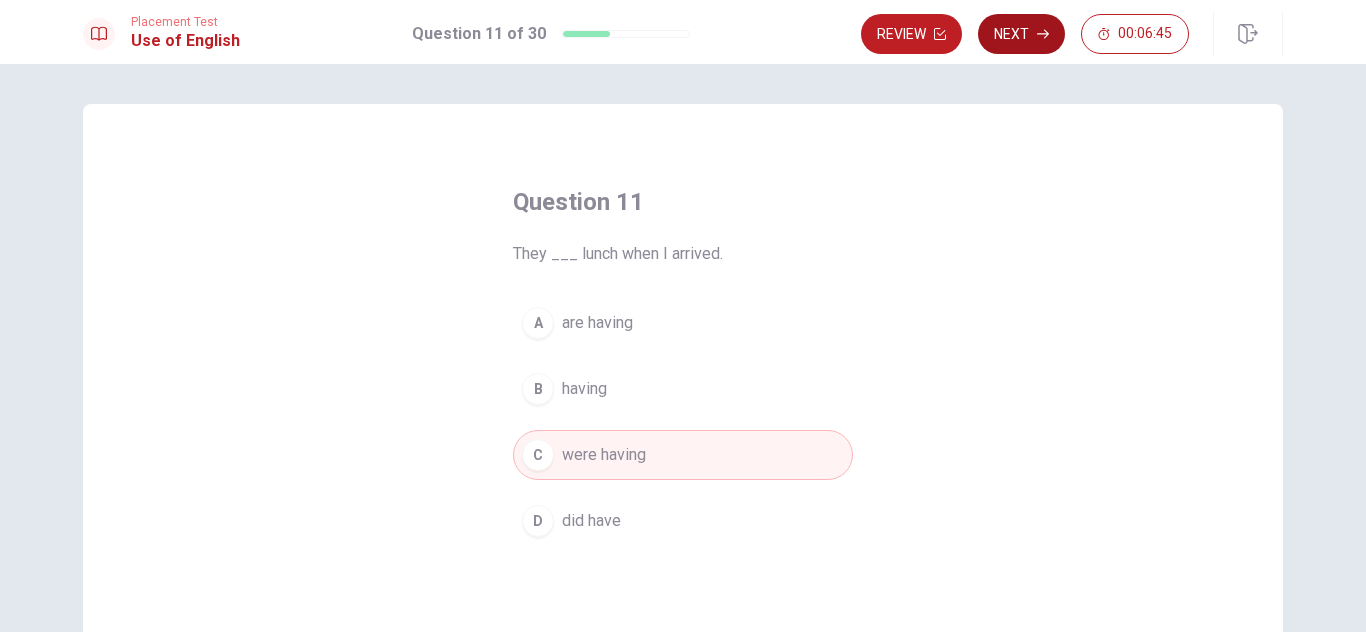 click 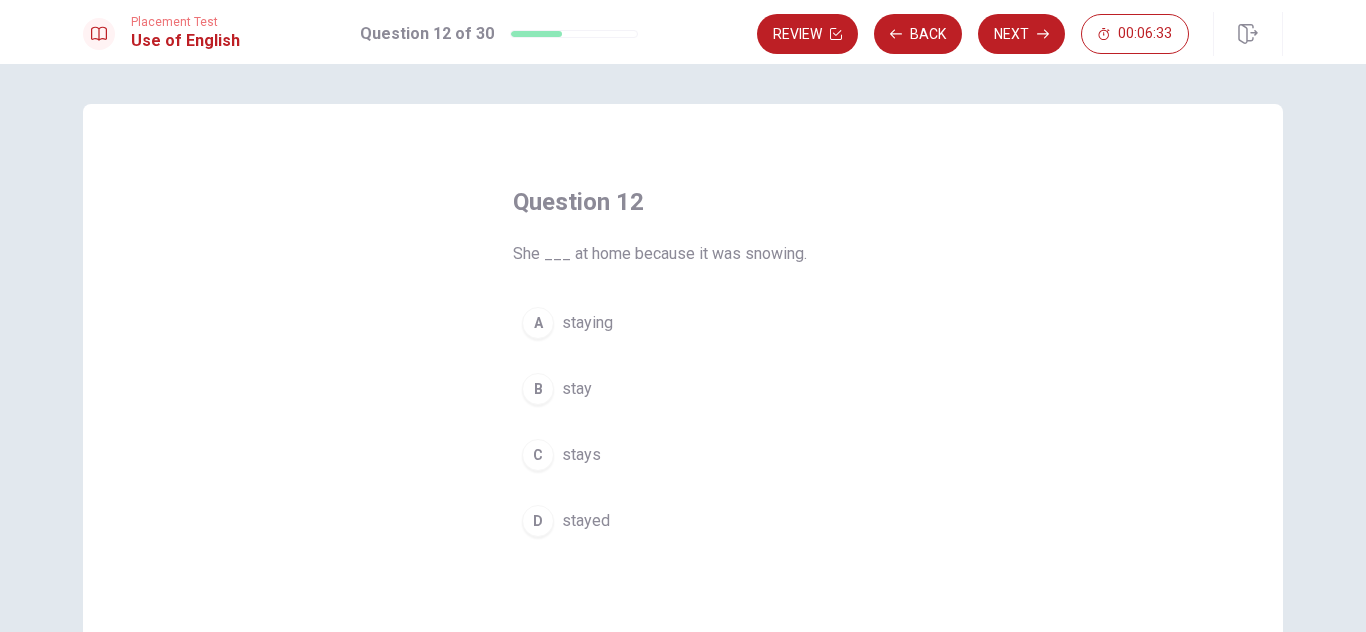 click on "D" at bounding box center [538, 521] 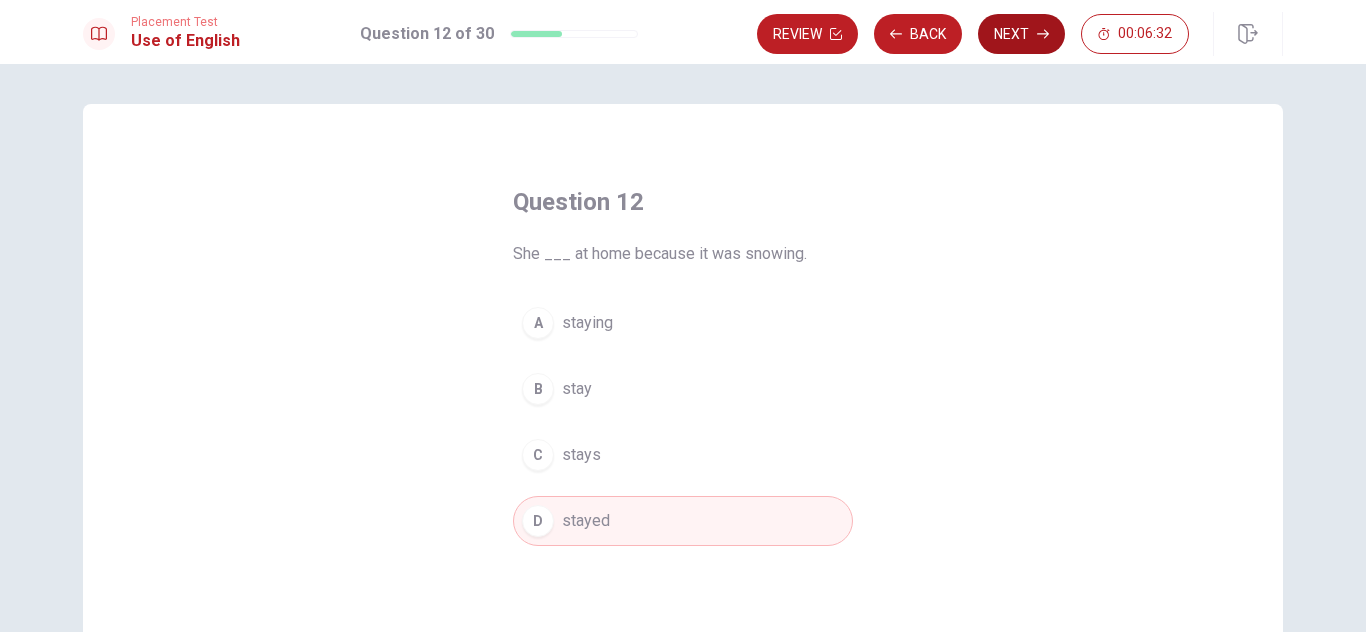 click on "Next" at bounding box center [1021, 34] 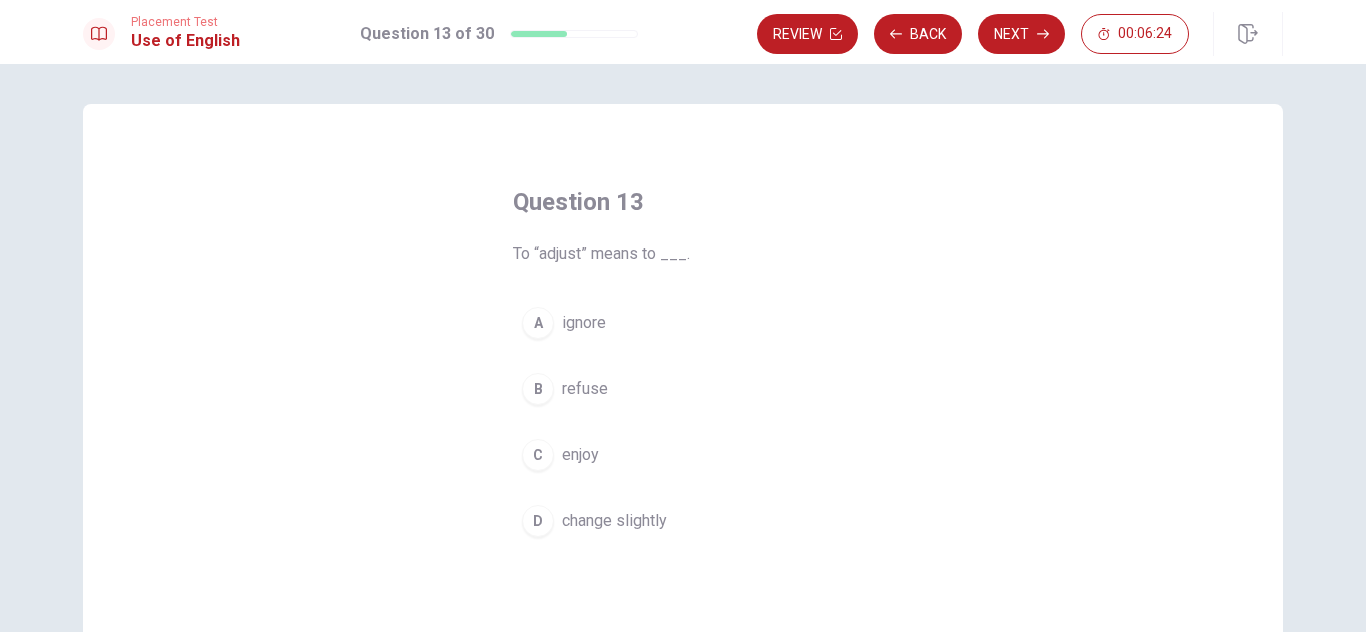click on "refuse" at bounding box center [585, 389] 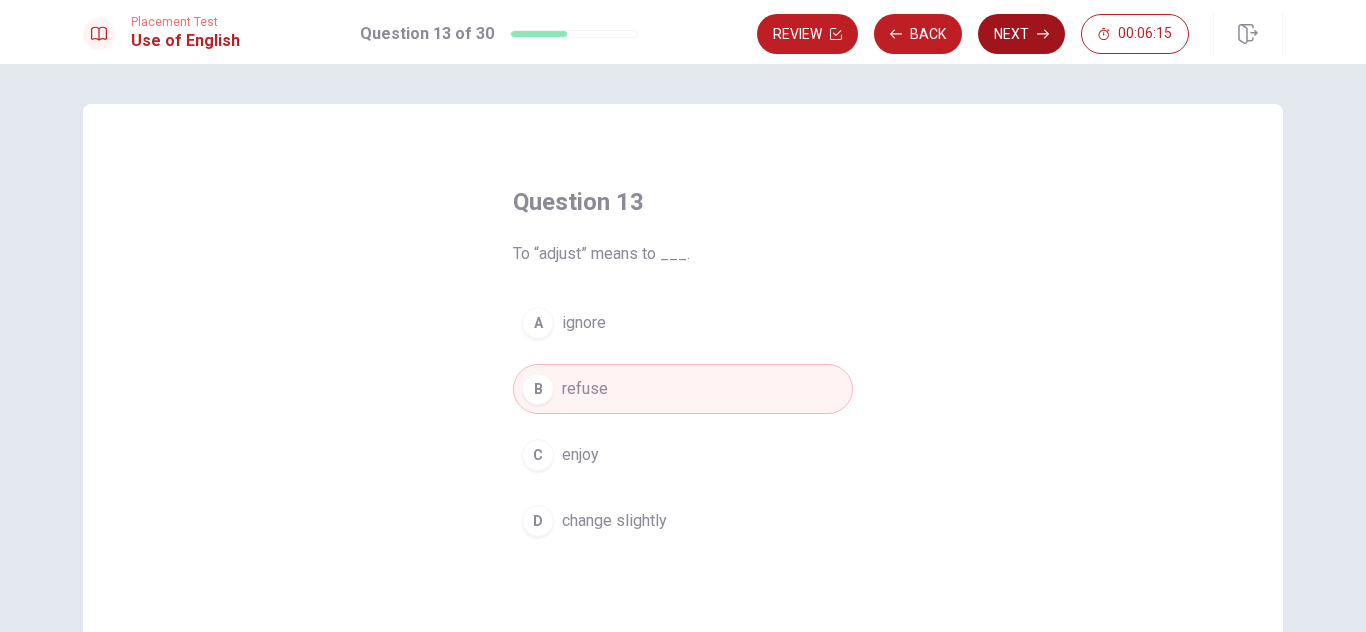 click on "Next" at bounding box center [1021, 34] 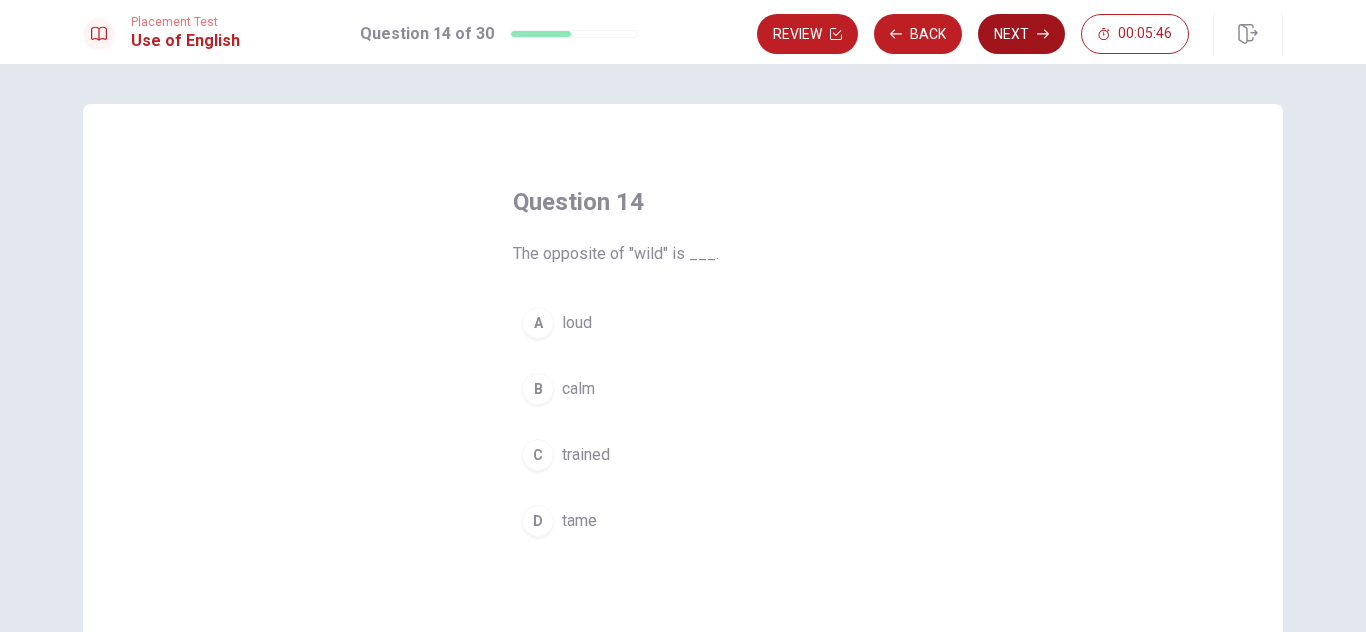 click 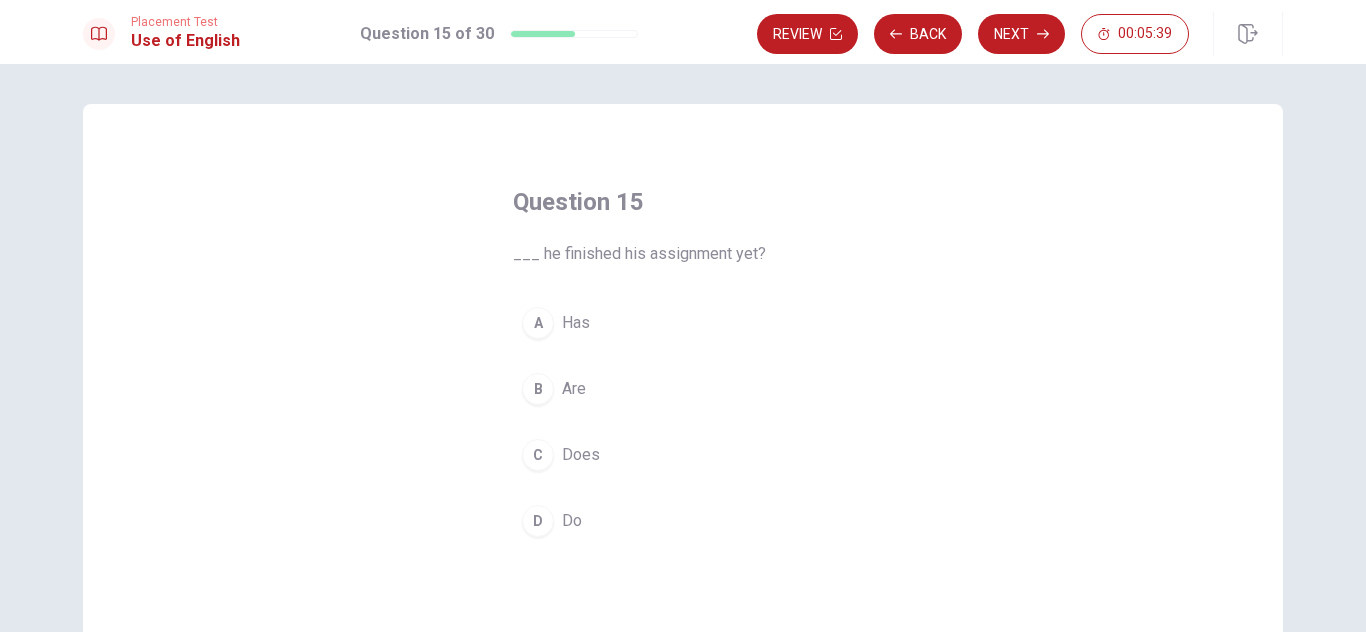 click on "Has" at bounding box center [576, 323] 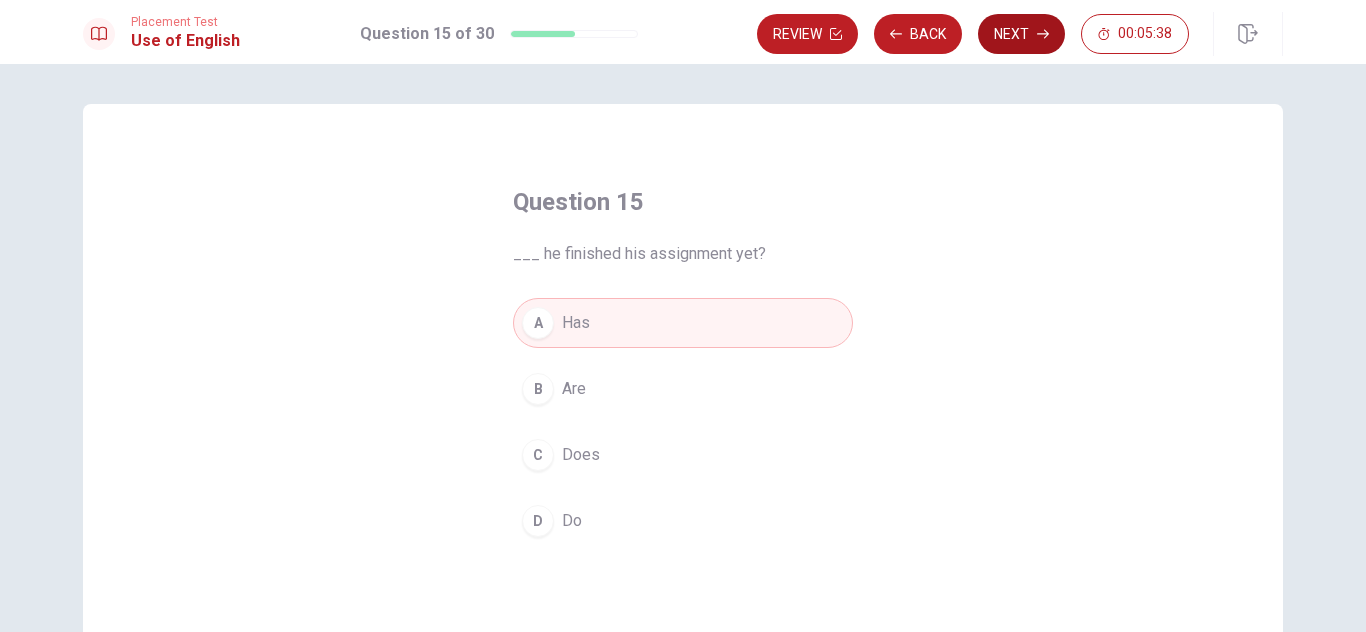 click 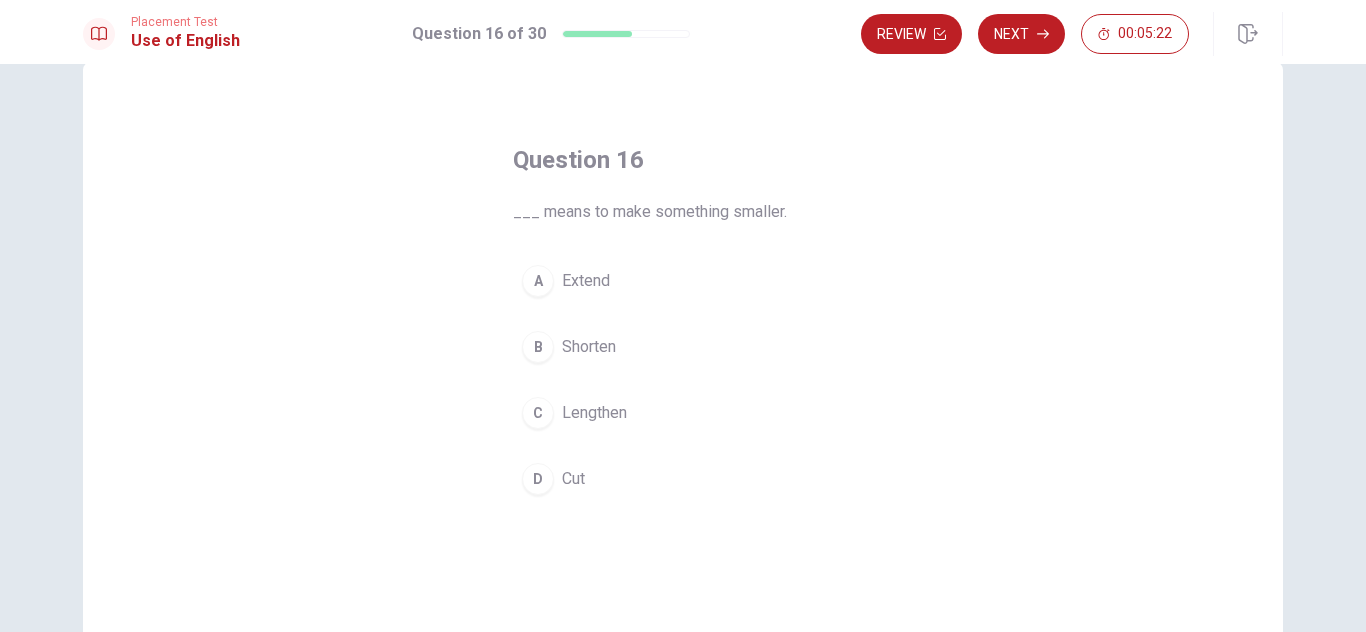 scroll, scrollTop: 52, scrollLeft: 0, axis: vertical 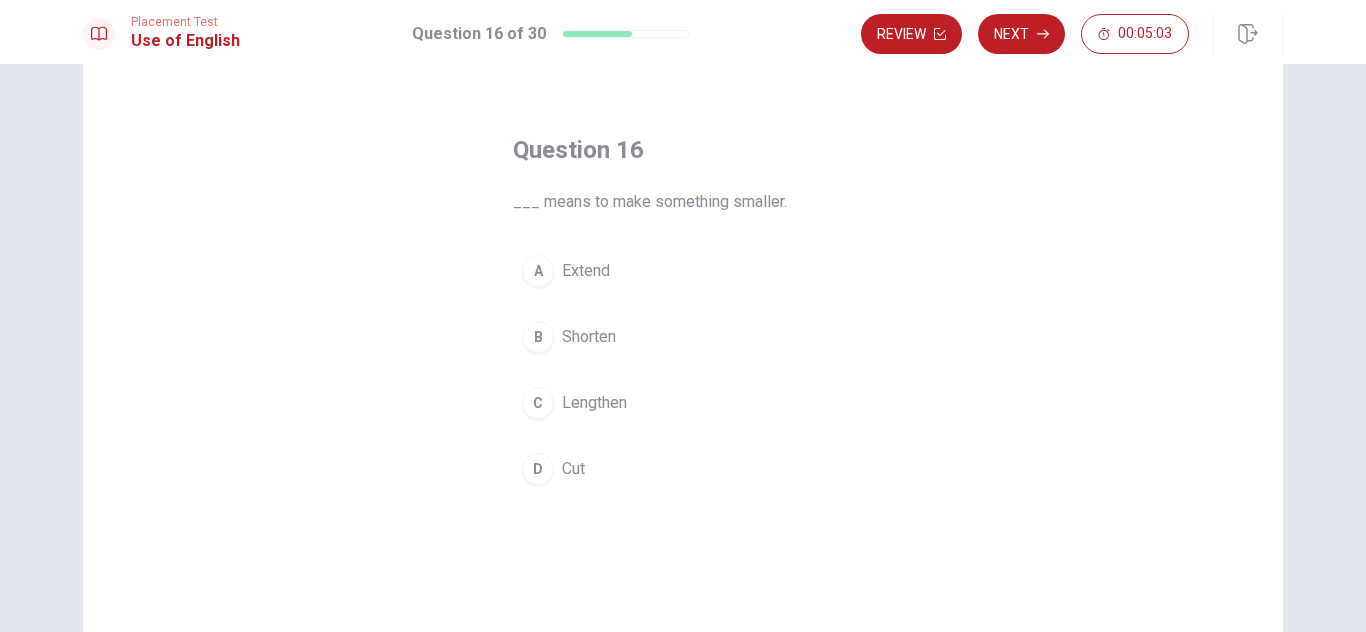 click on "Cut" at bounding box center [573, 469] 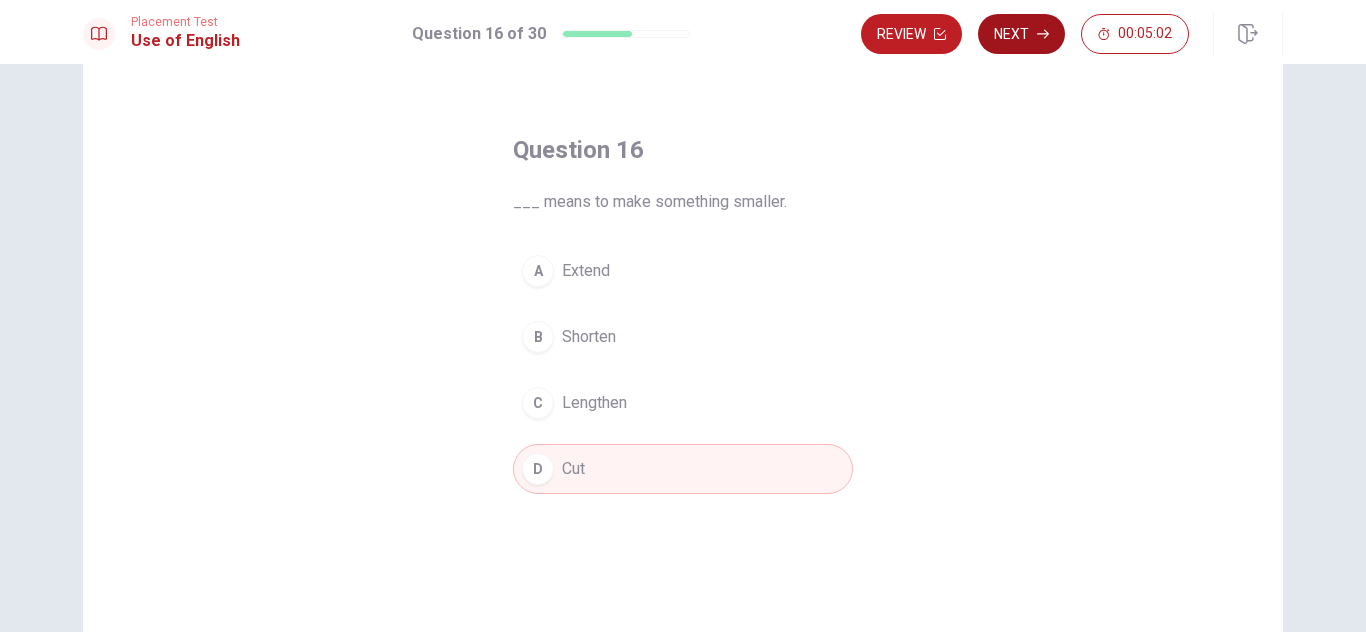 click 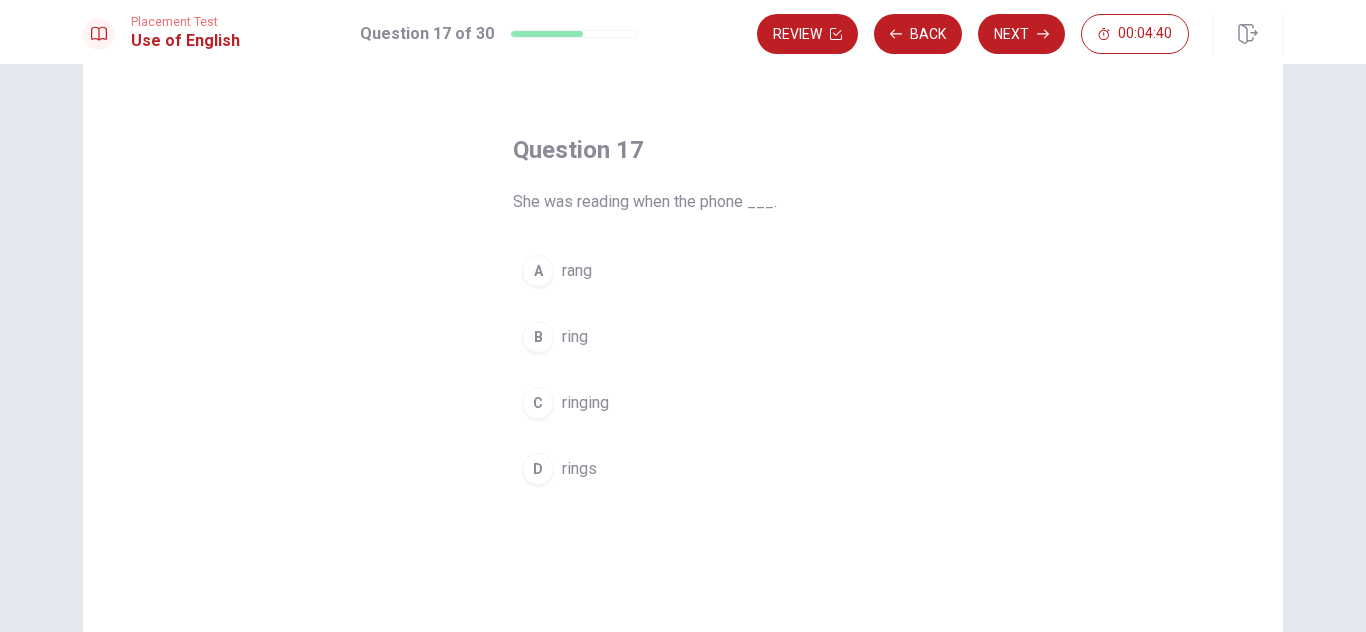 click on "A" at bounding box center (538, 271) 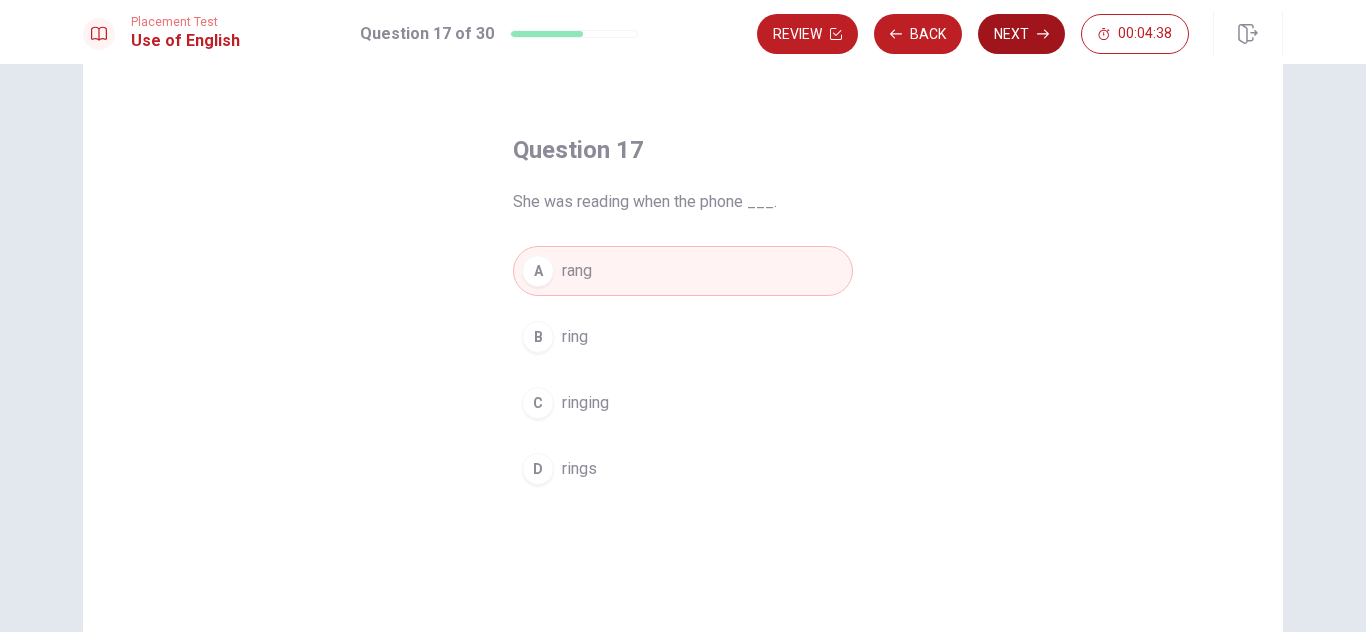 click 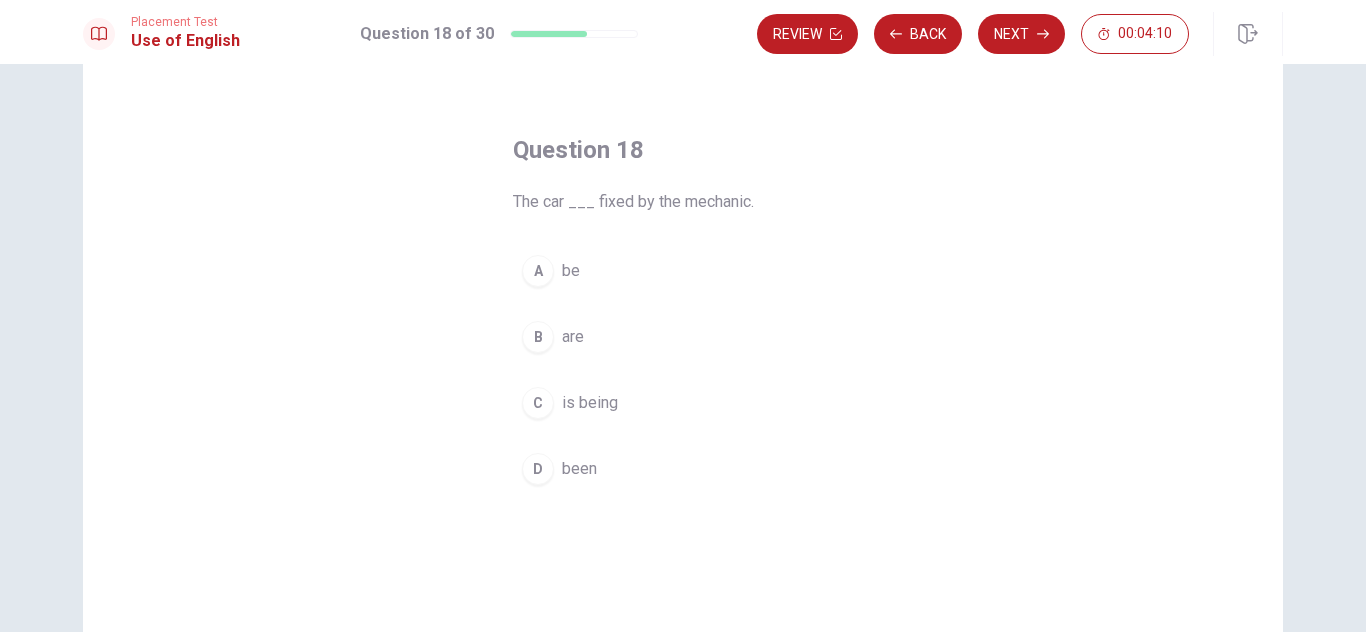 click on "is being" at bounding box center (590, 403) 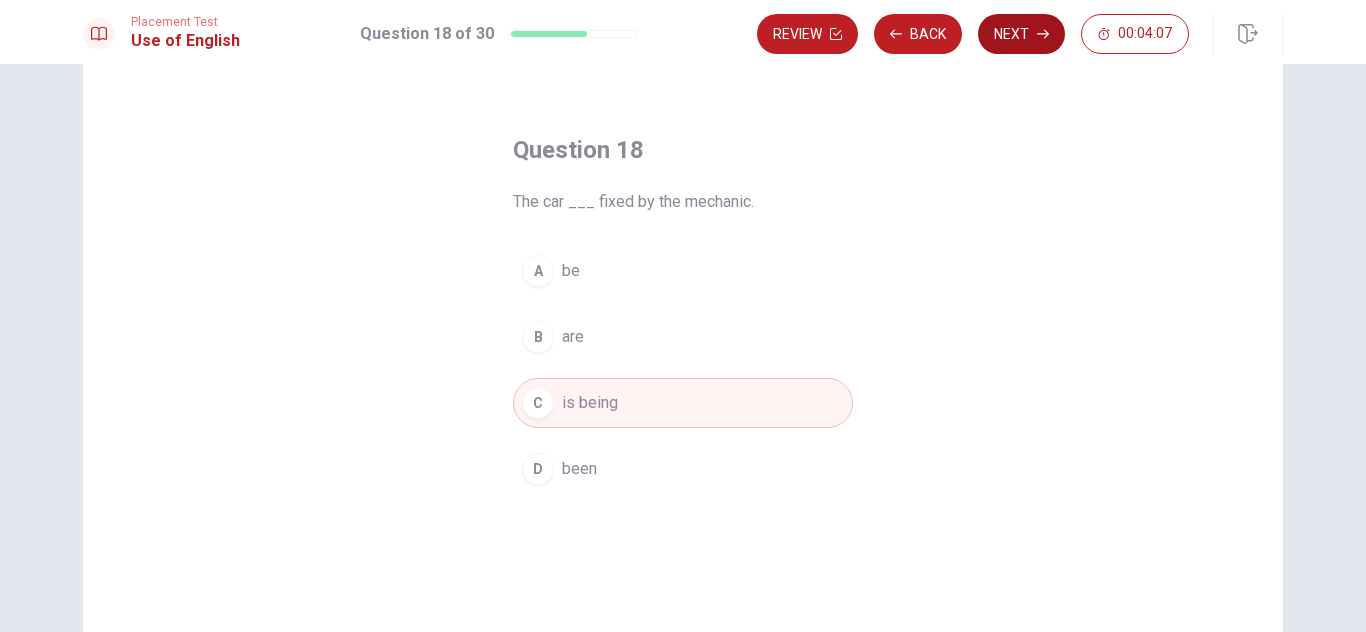 click 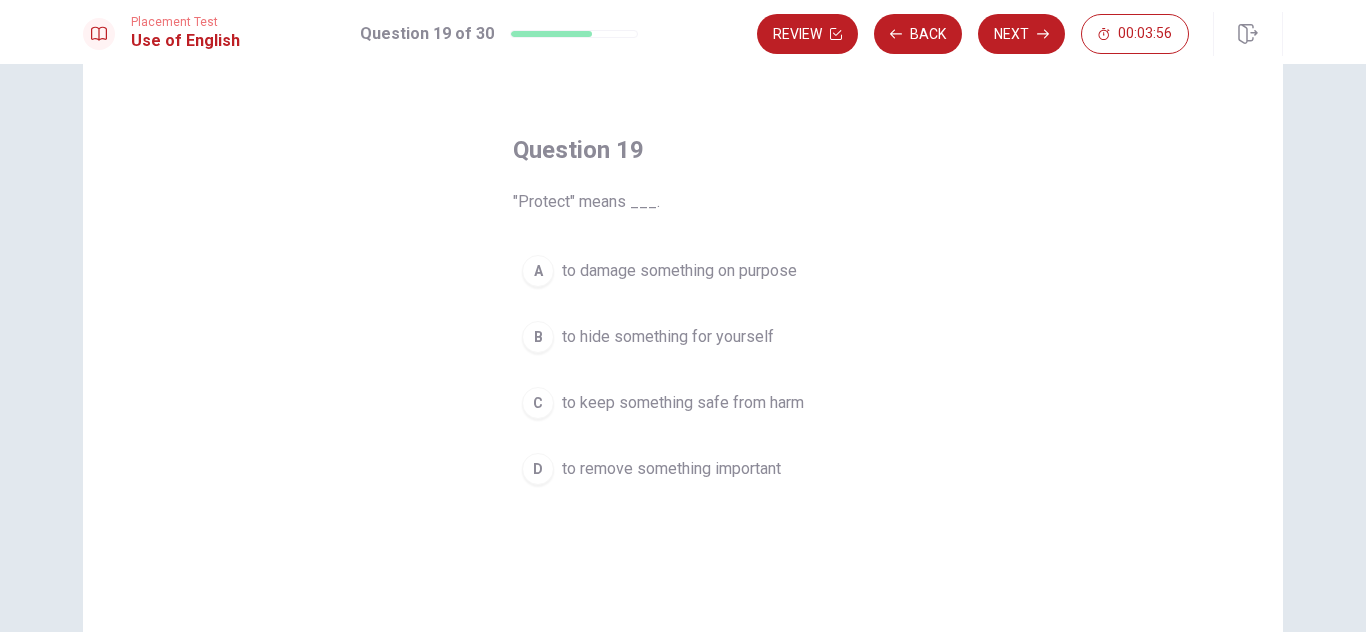 click on "C" at bounding box center (538, 403) 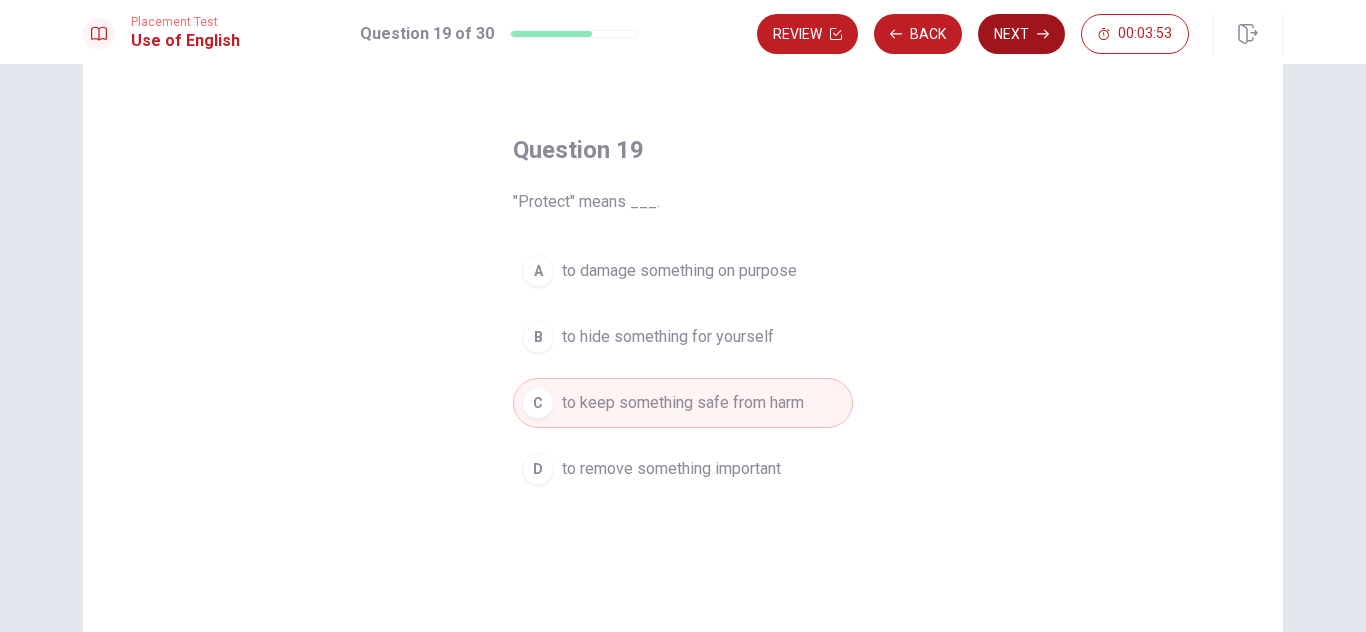 click 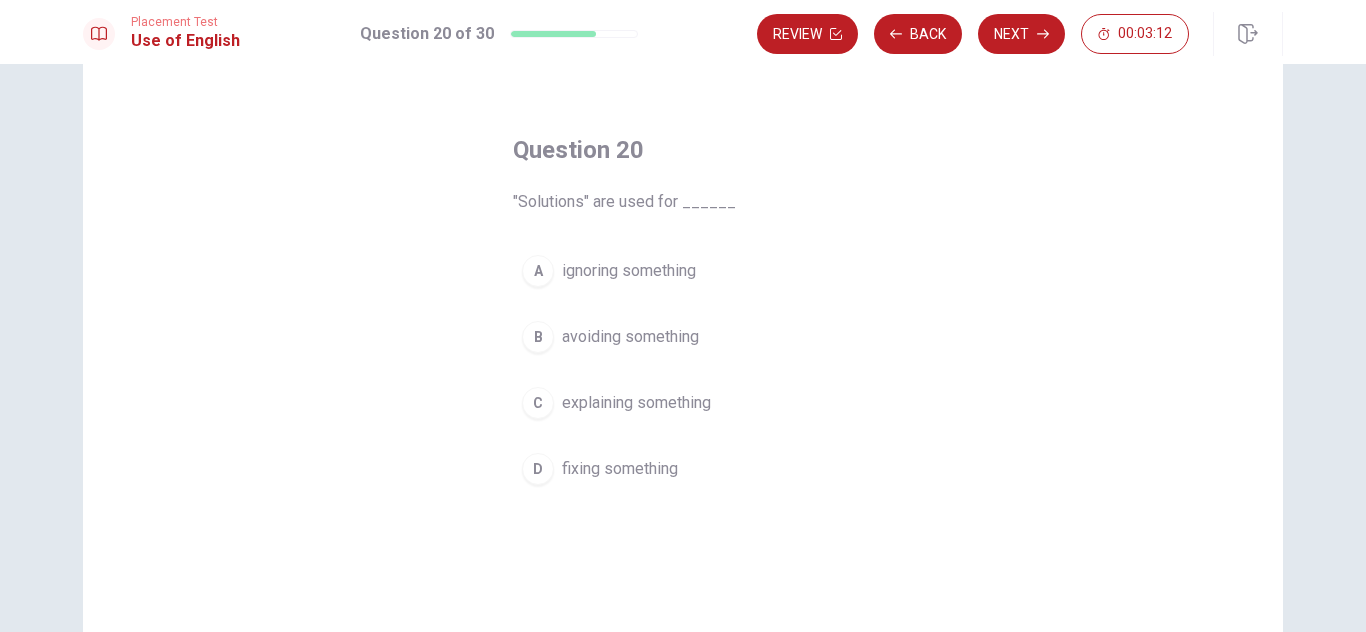 click on "fixing something" at bounding box center [620, 469] 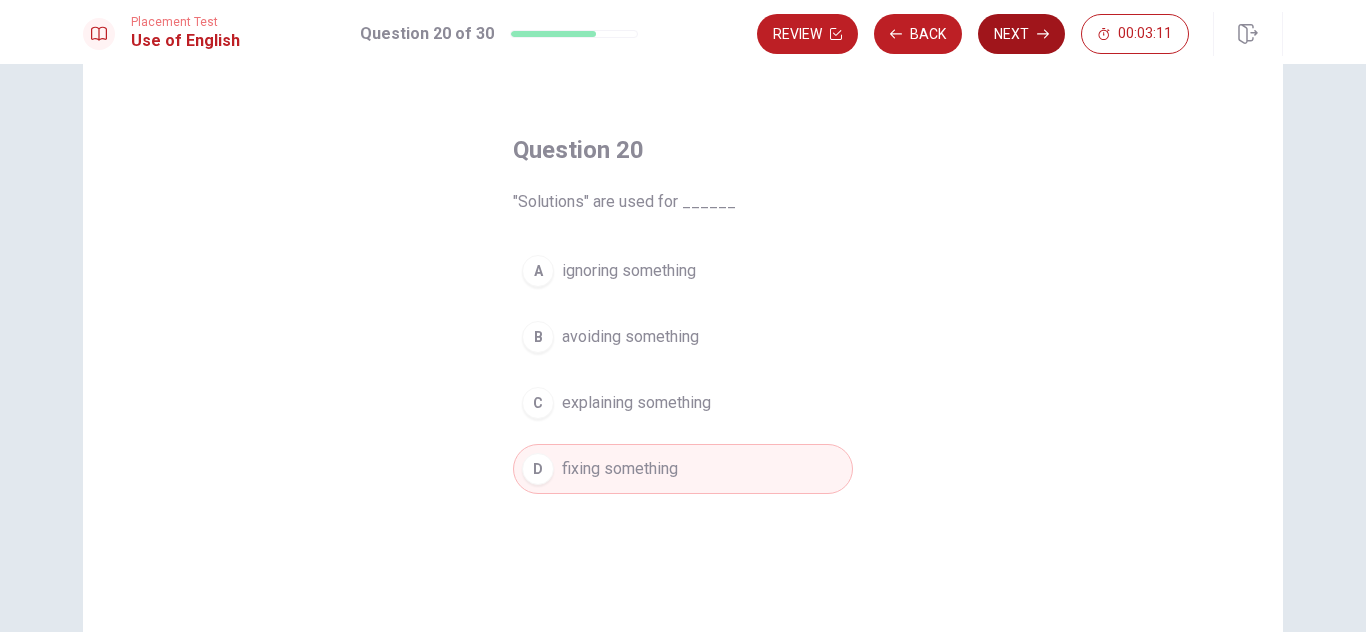 click 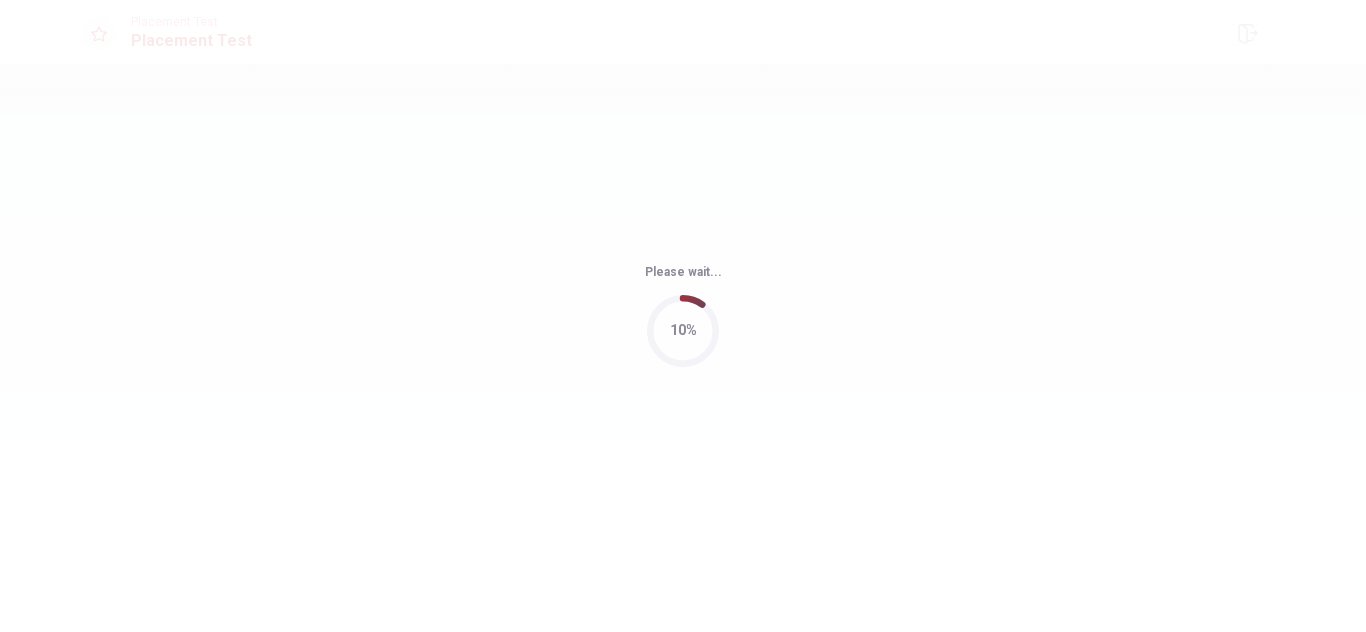 scroll, scrollTop: 0, scrollLeft: 0, axis: both 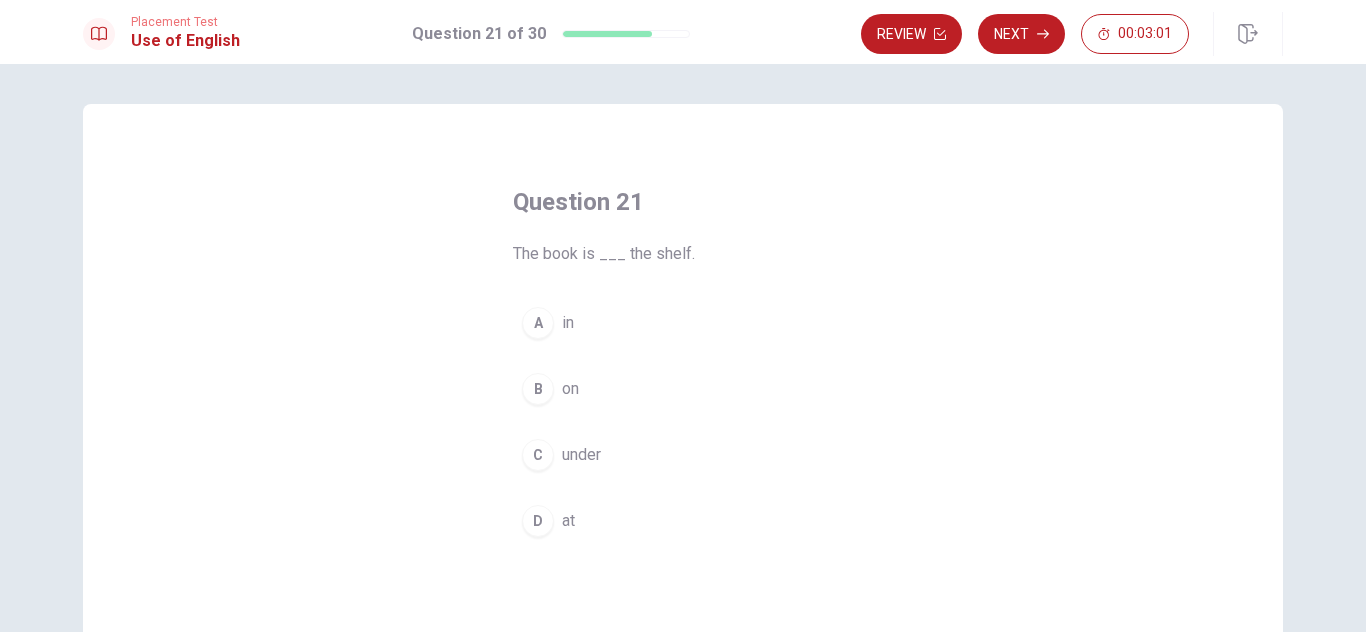 click on "on" at bounding box center [570, 389] 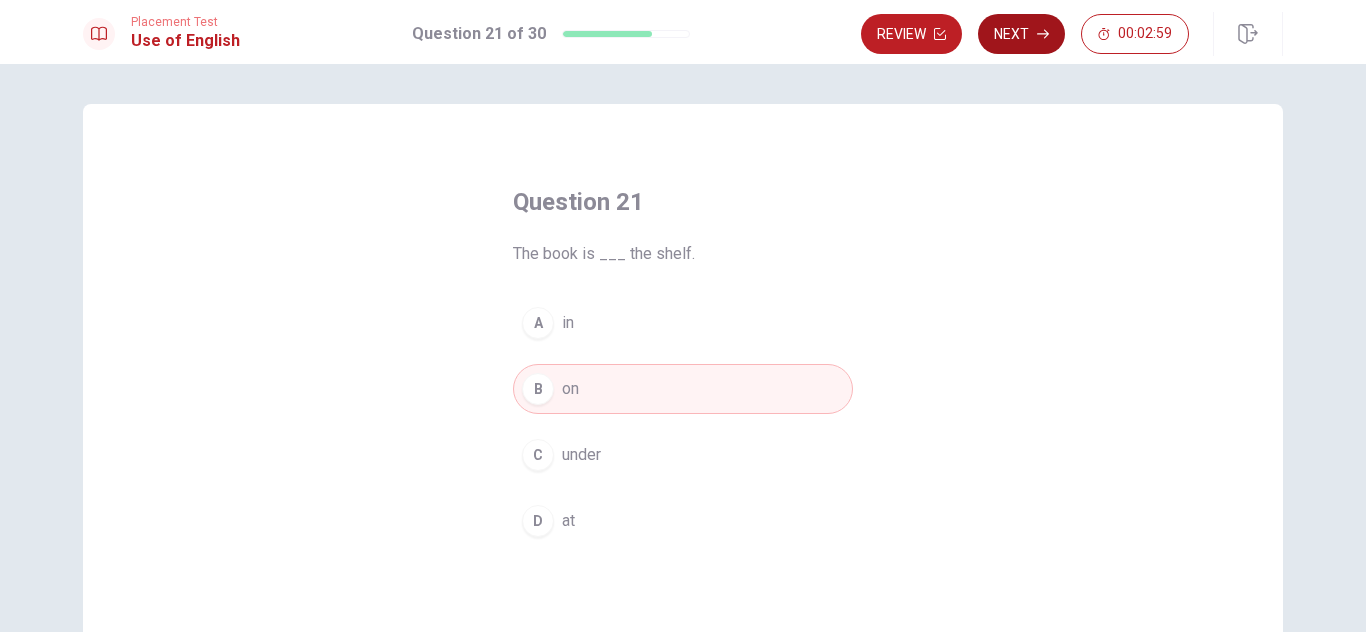 click 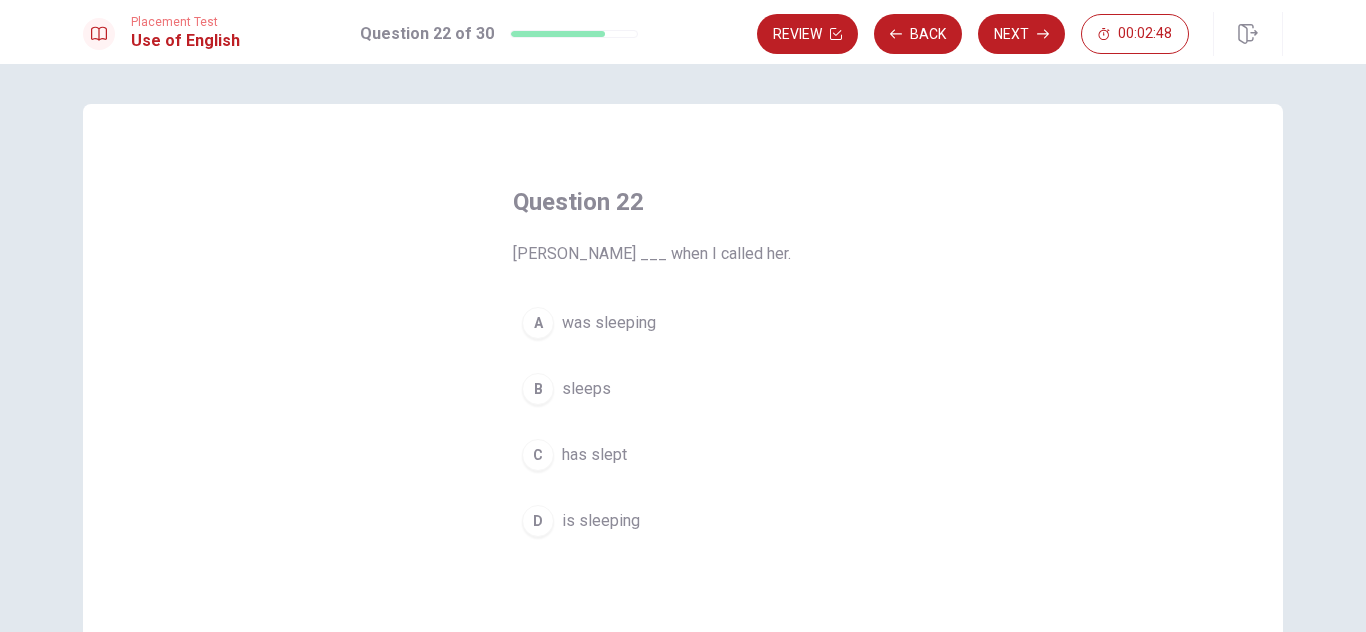 click on "was sleeping" at bounding box center [609, 323] 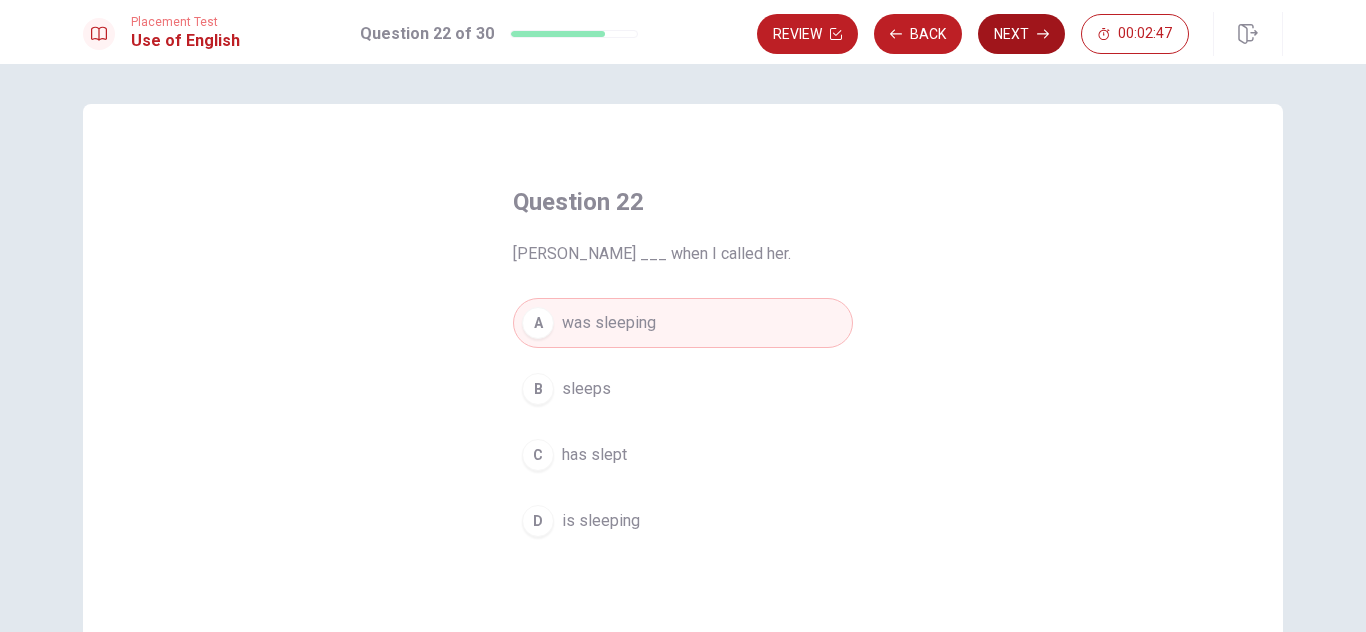 click on "Next" at bounding box center [1021, 34] 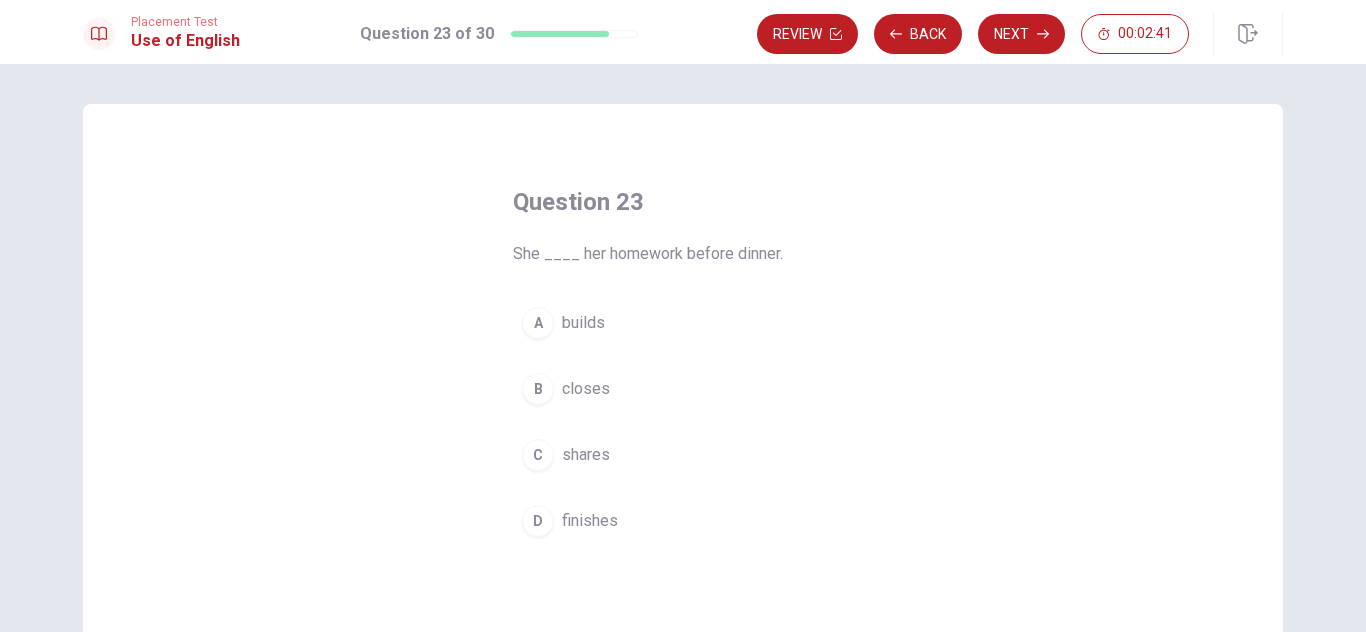 click on "finishes" at bounding box center (590, 521) 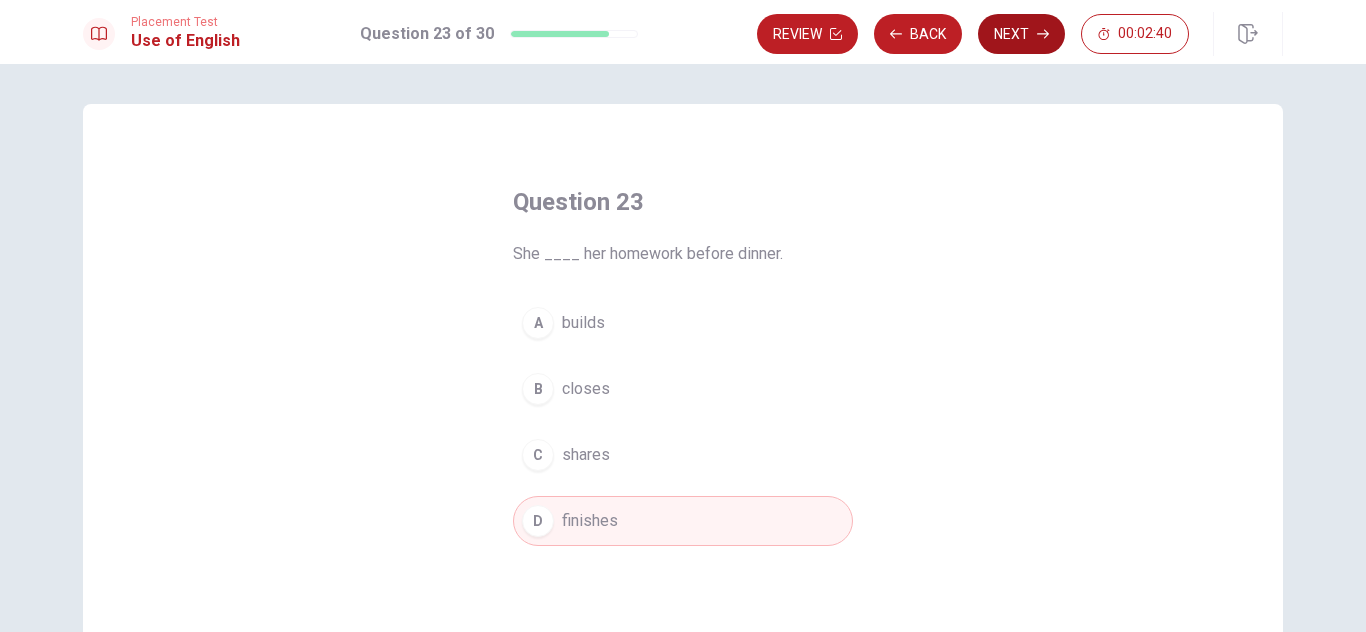click on "Next" at bounding box center [1021, 34] 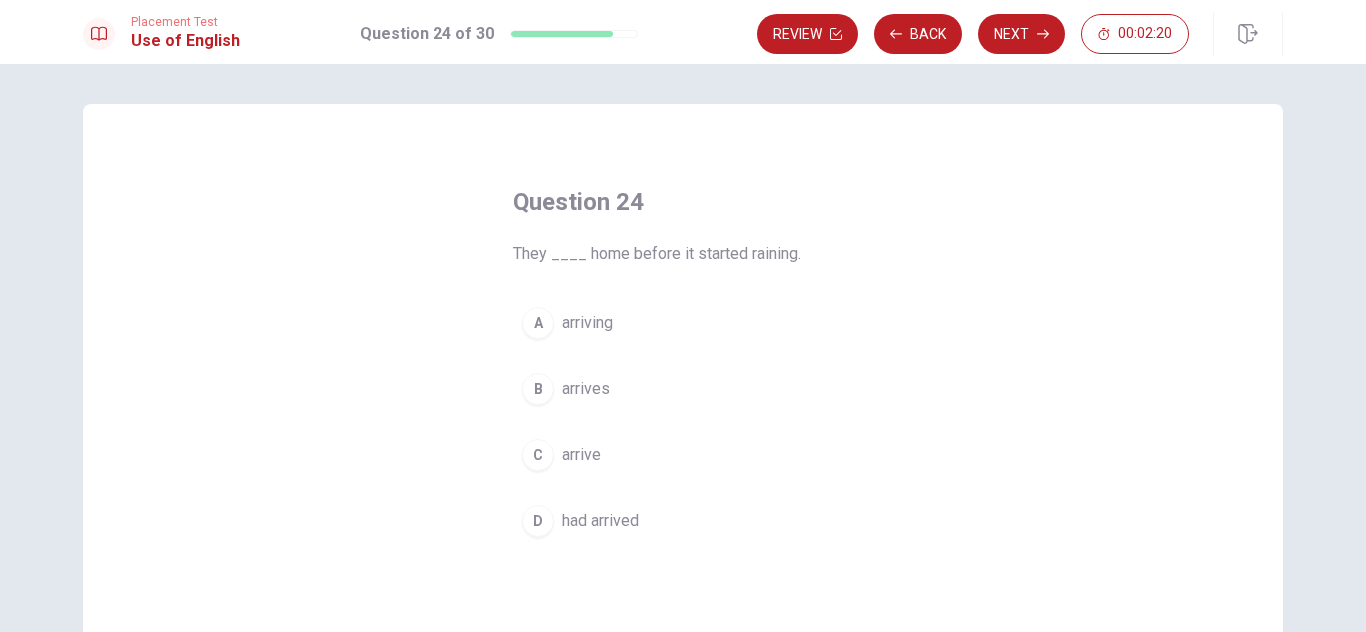 click on "D" at bounding box center (538, 521) 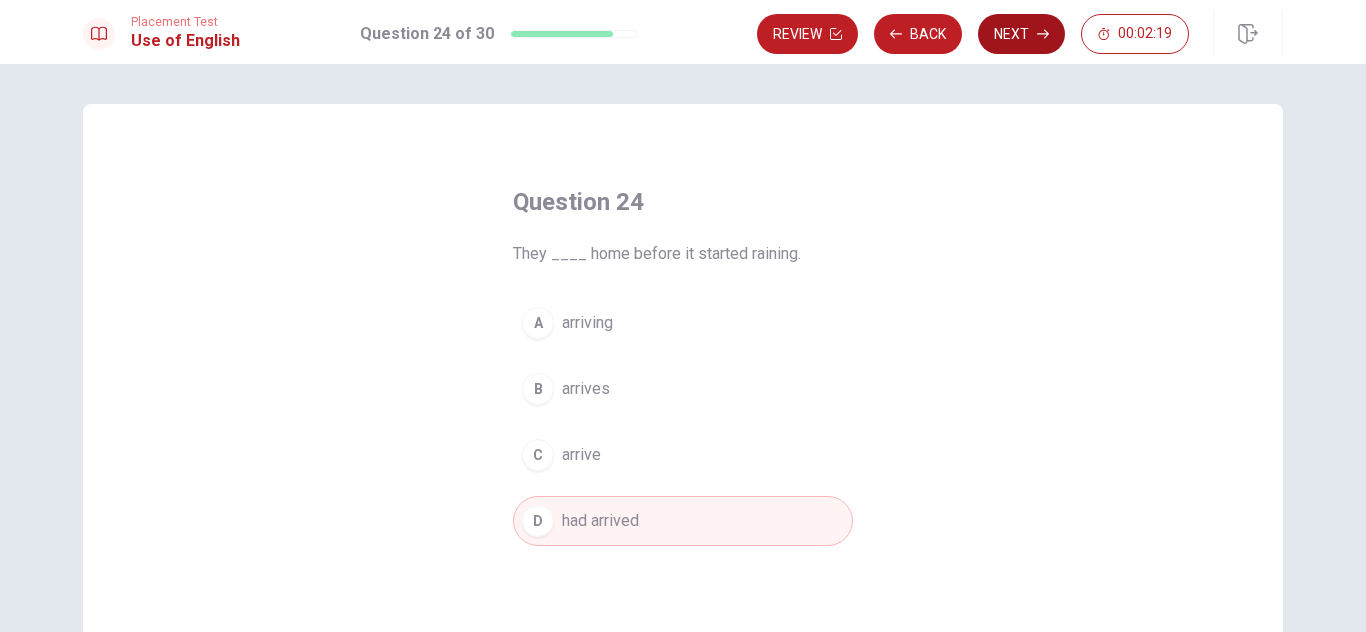 click 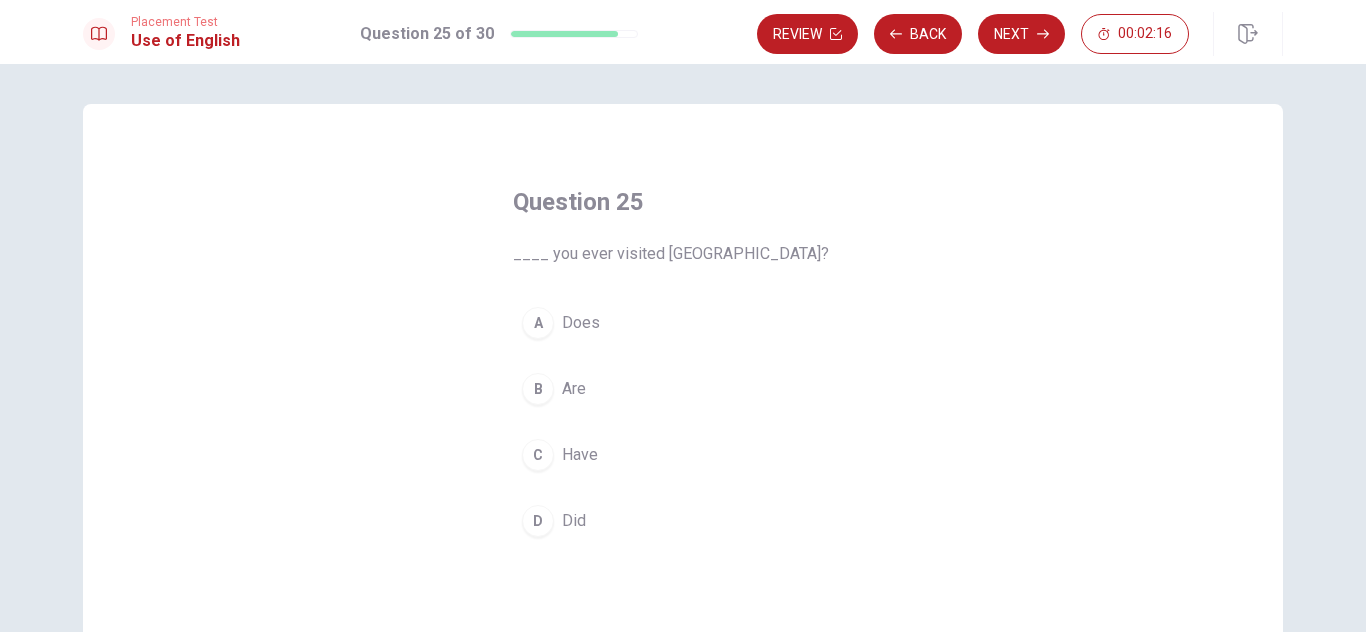 click on "Have" at bounding box center [580, 455] 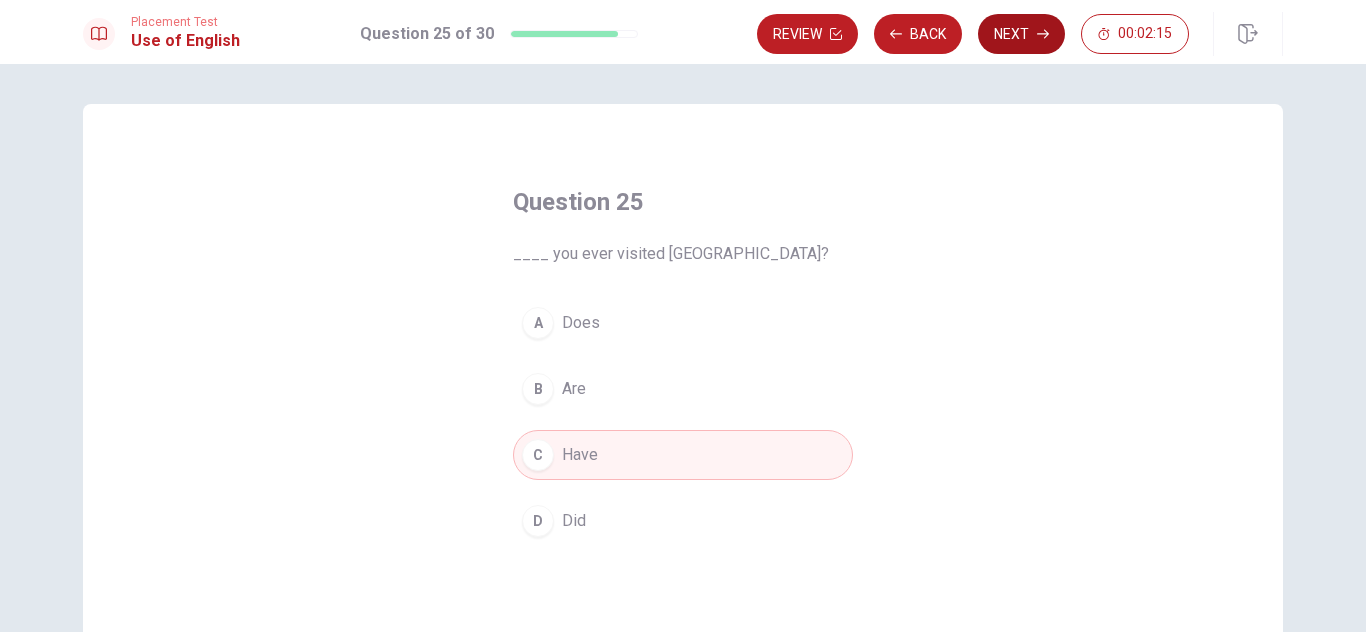 click 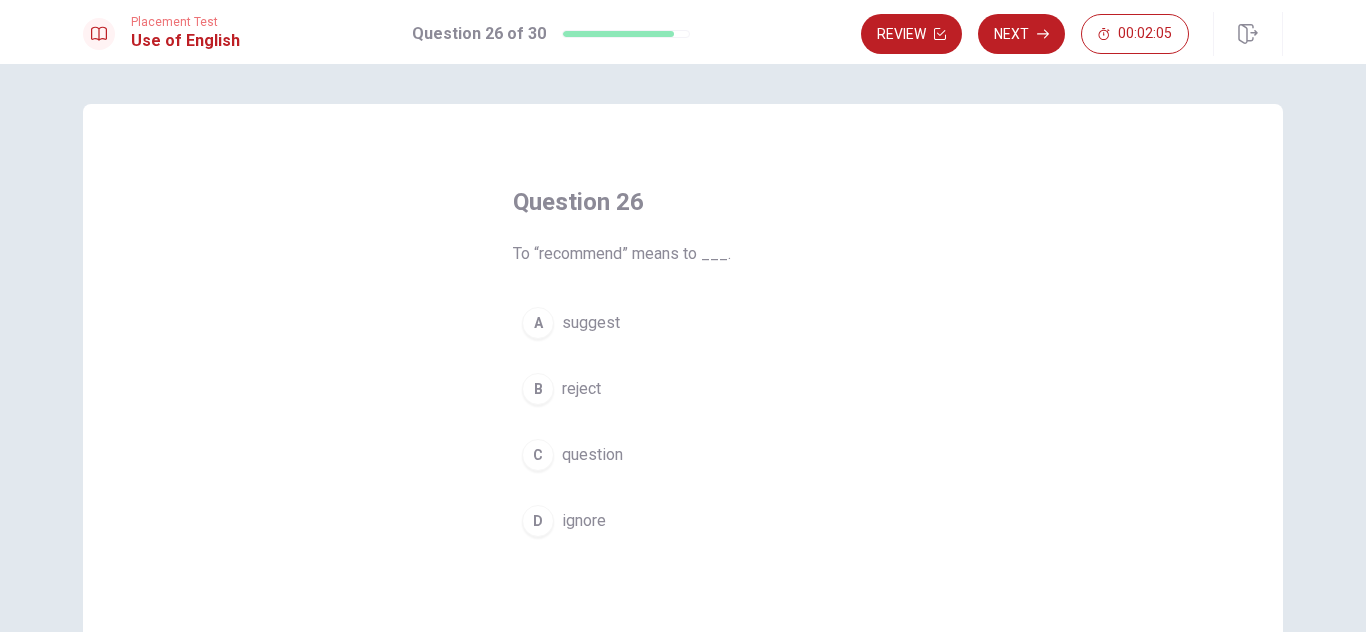 click on "suggest" at bounding box center [591, 323] 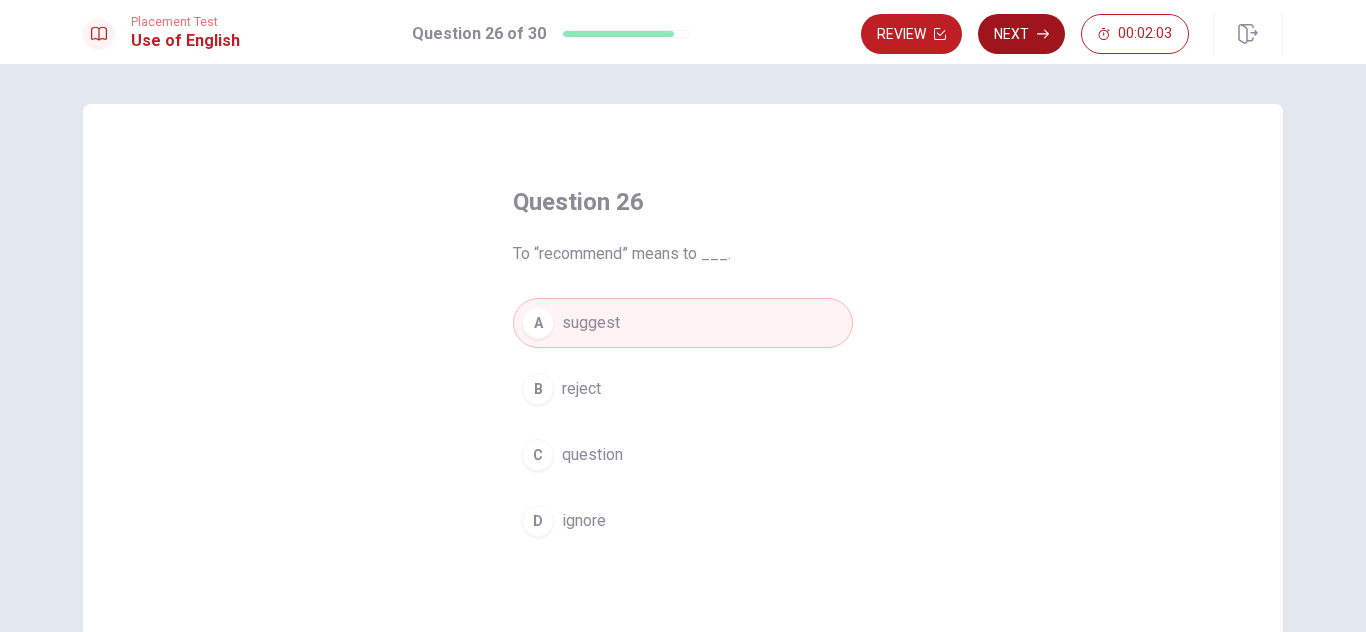 click 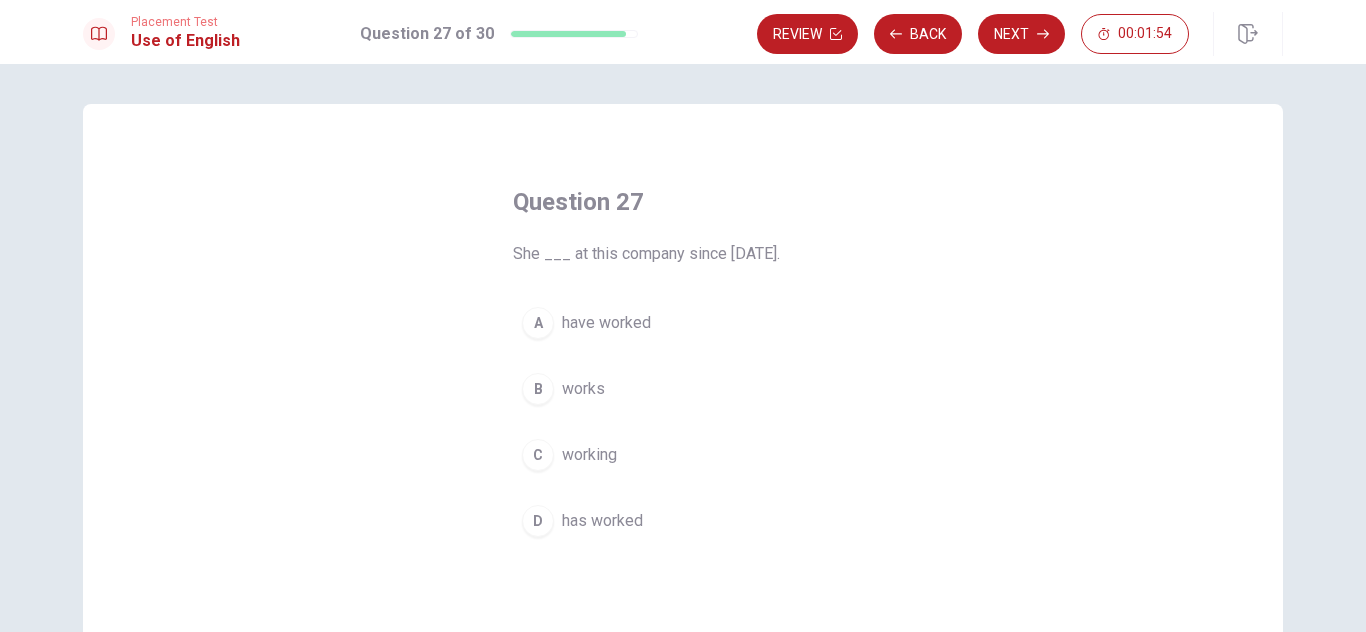 click on "D" at bounding box center [538, 521] 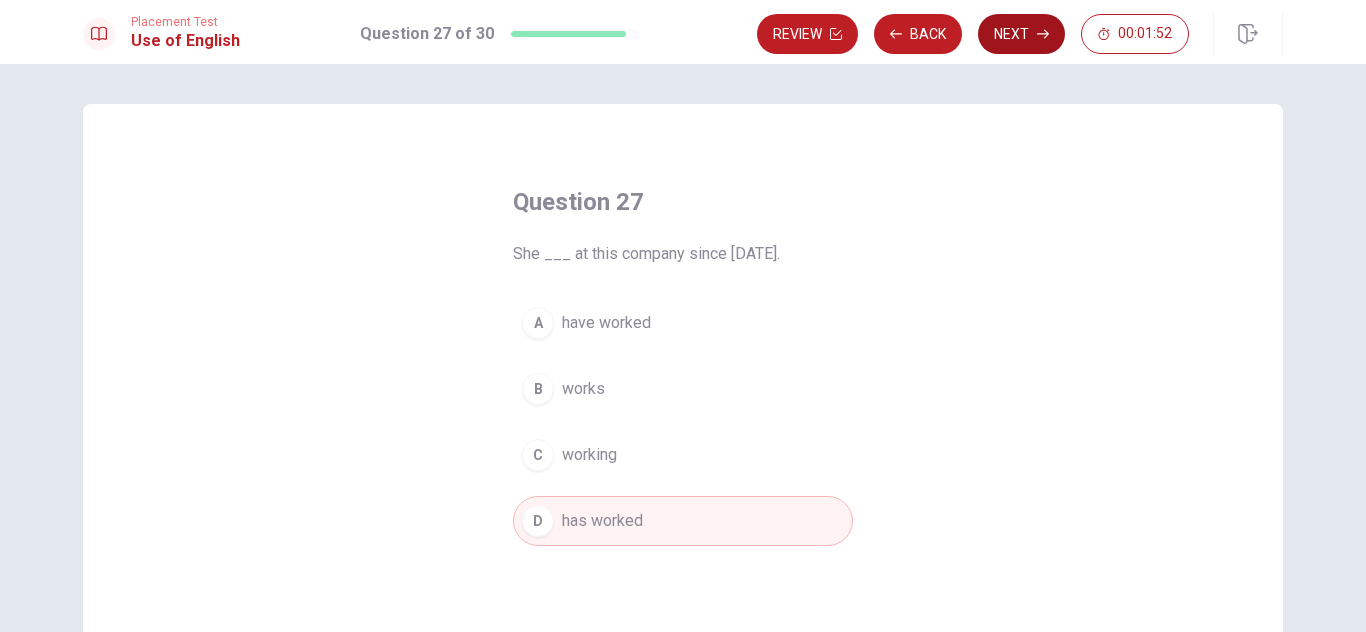 click 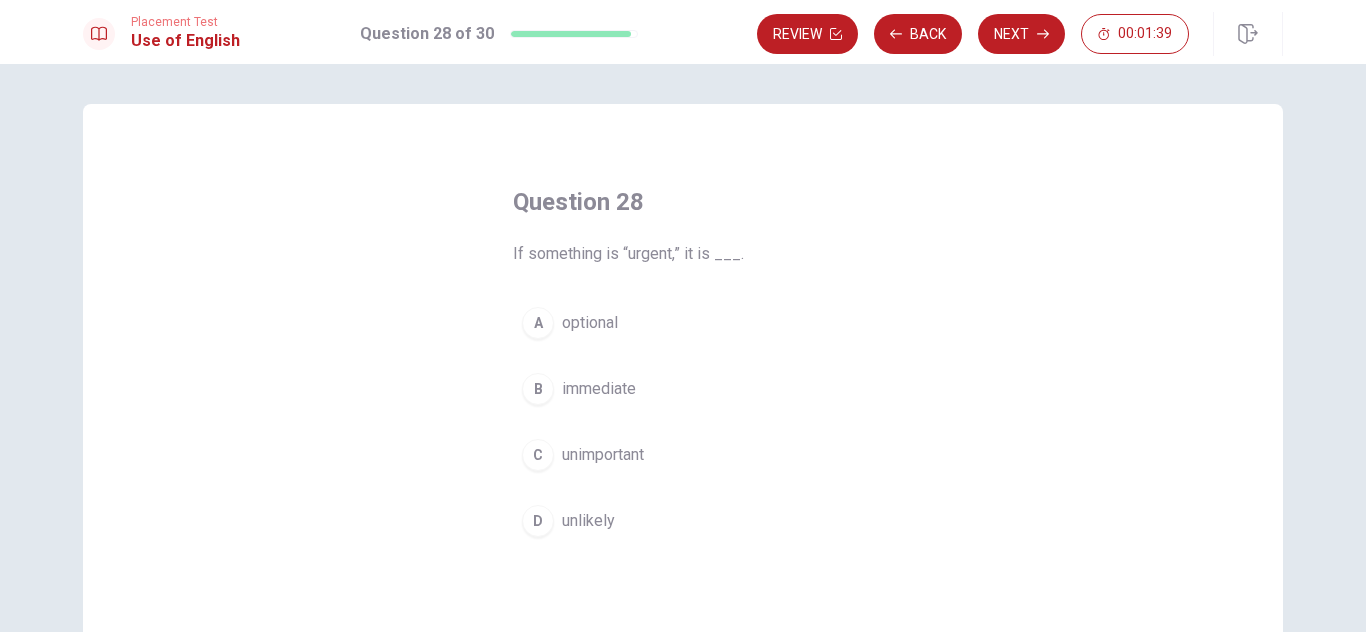 click on "unlikely" at bounding box center [588, 521] 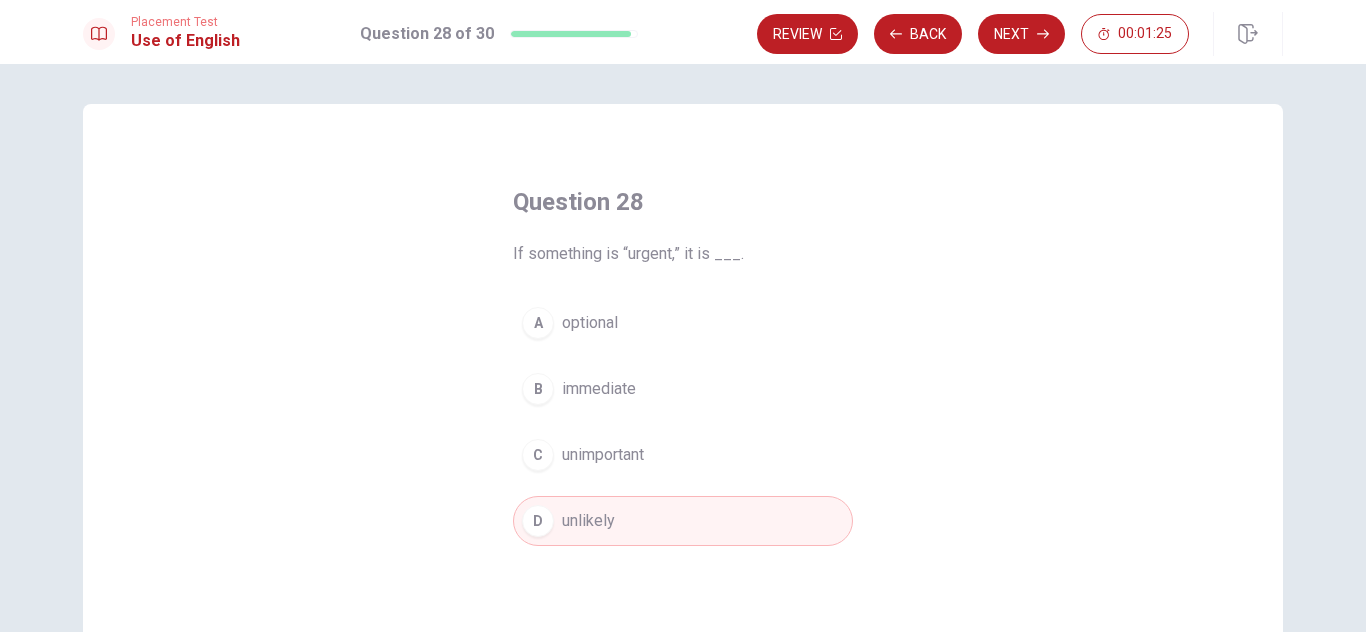 click on "B" at bounding box center (538, 389) 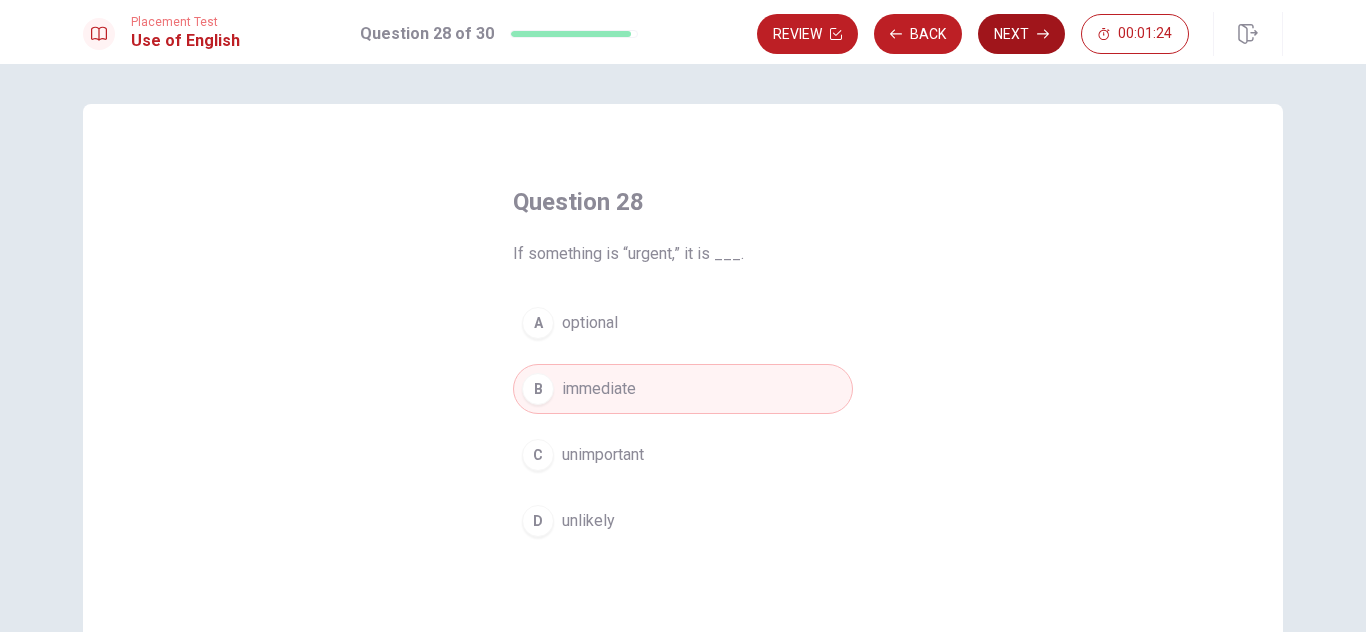 click 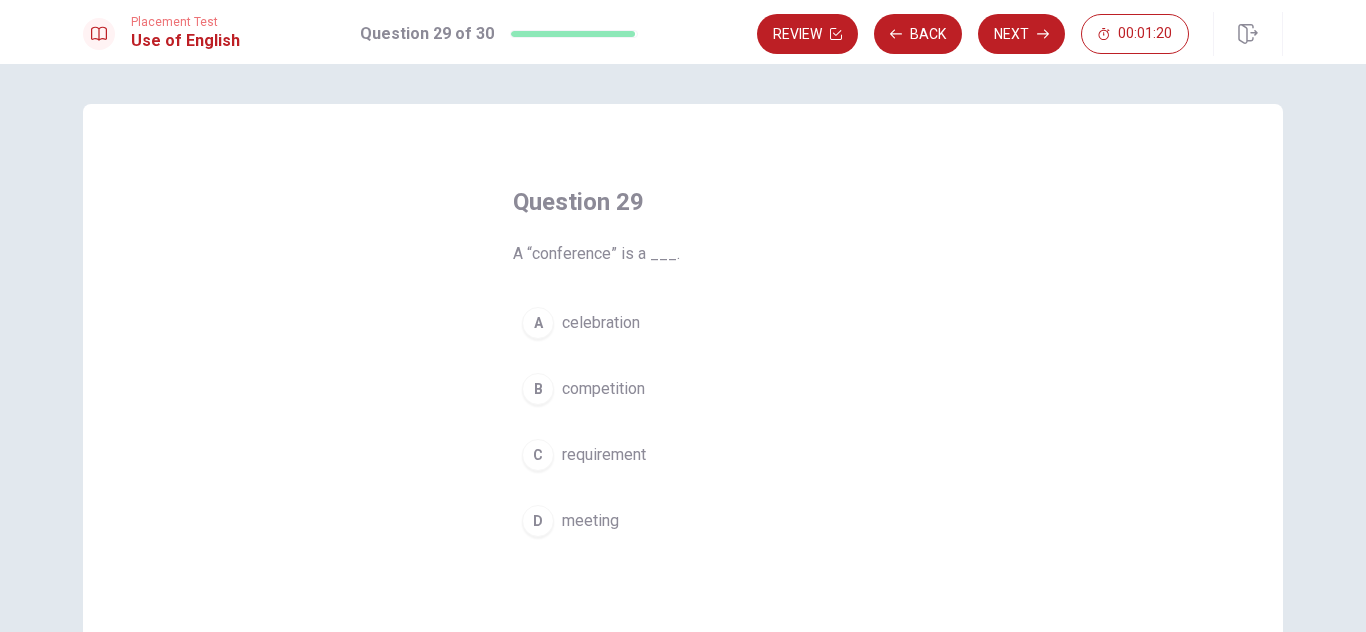 click on "D meeting" at bounding box center (683, 521) 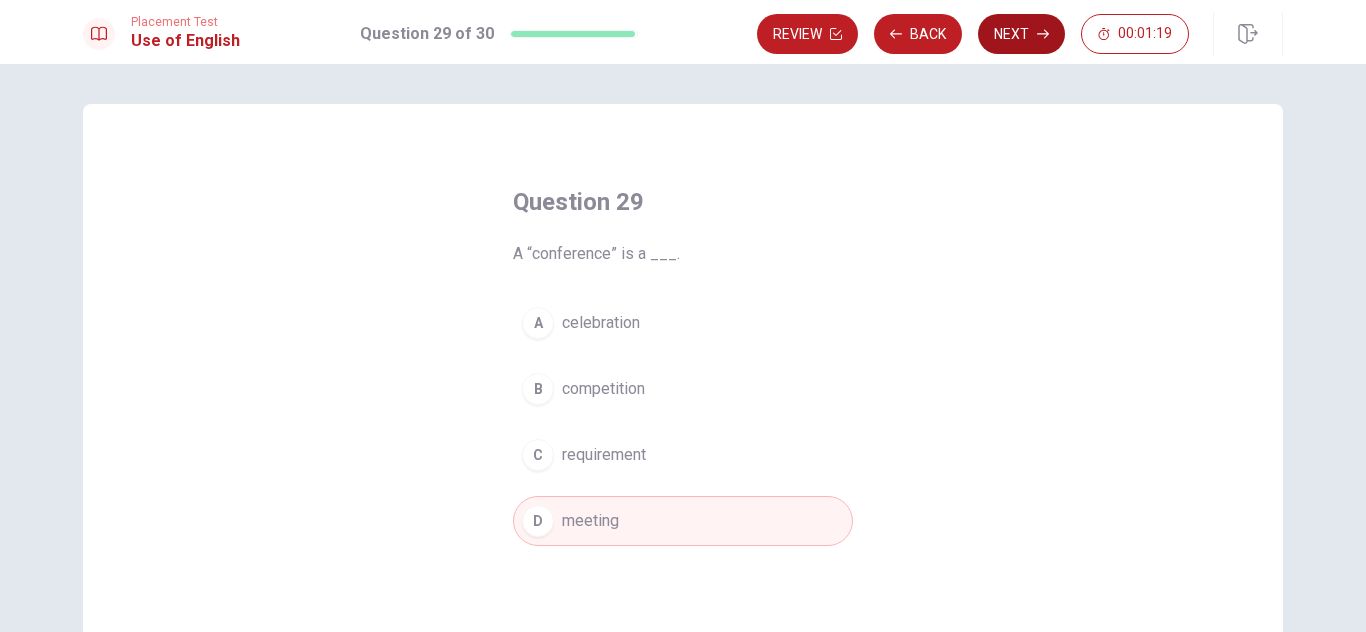 click 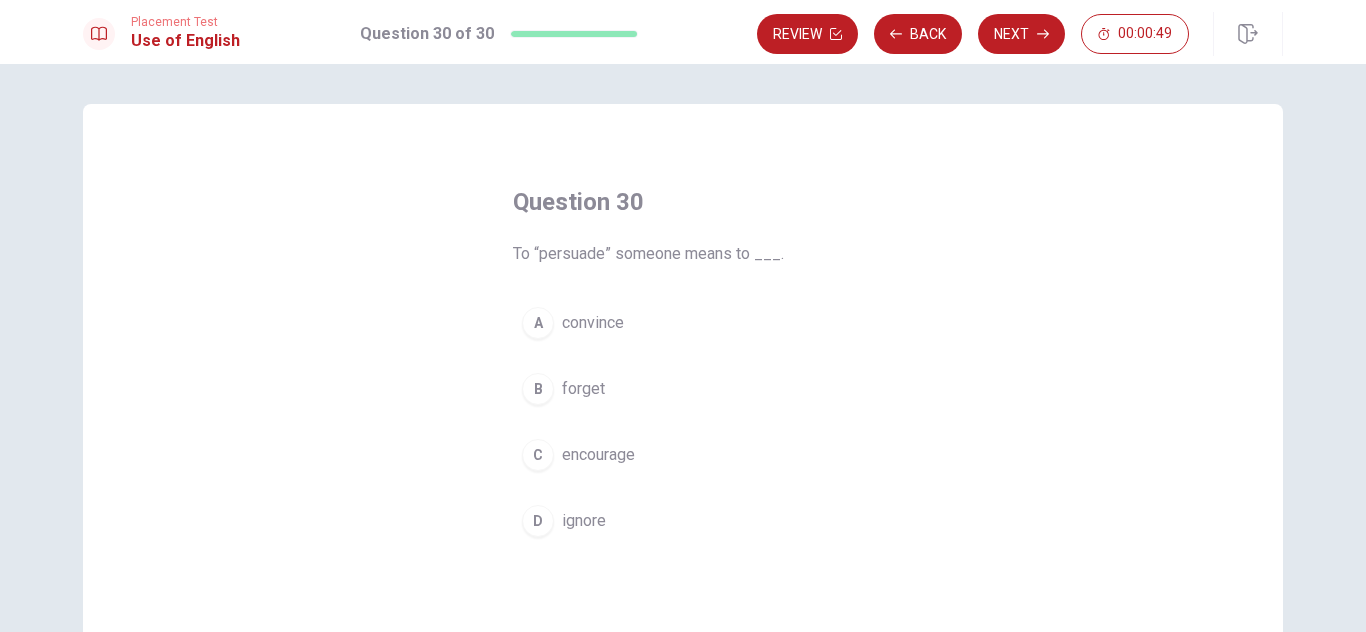 click on "encourage" at bounding box center [598, 455] 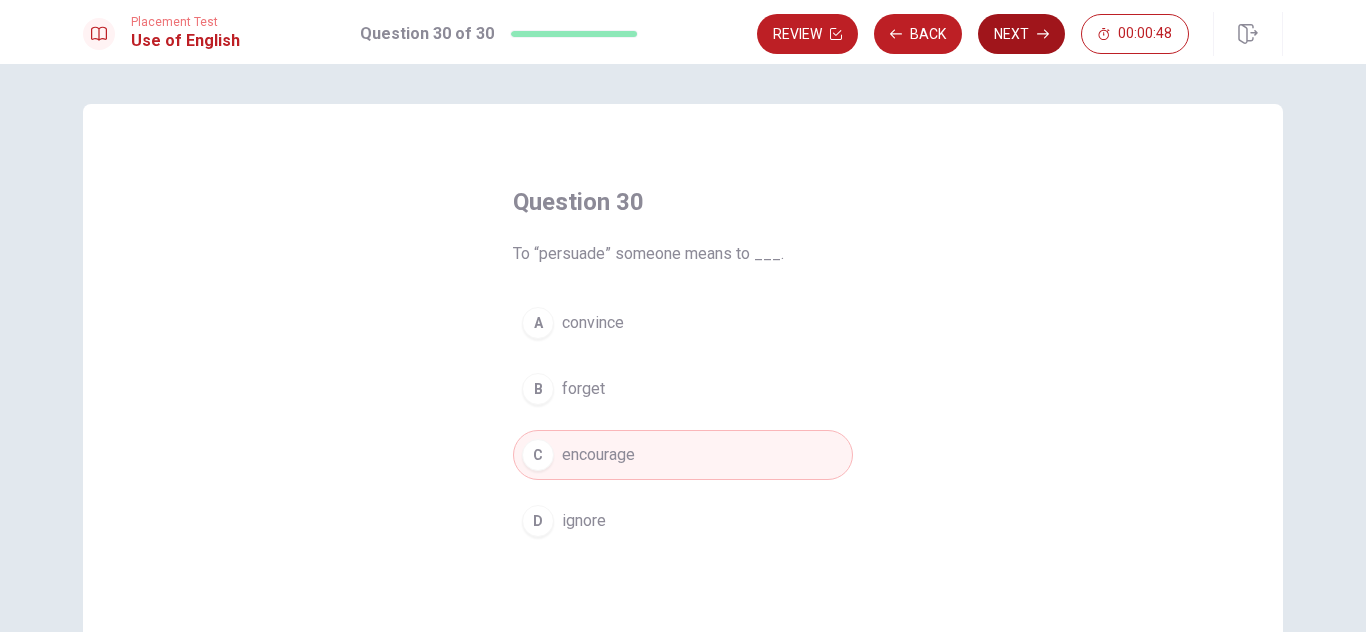 click 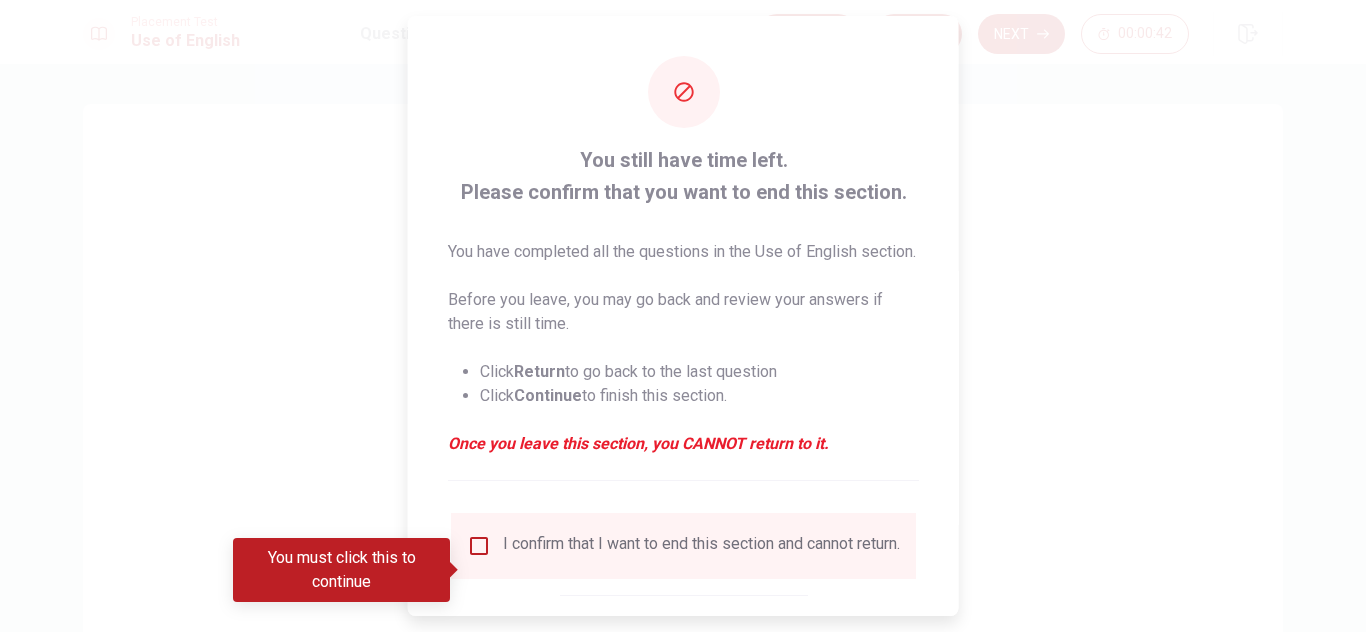 click at bounding box center (479, 546) 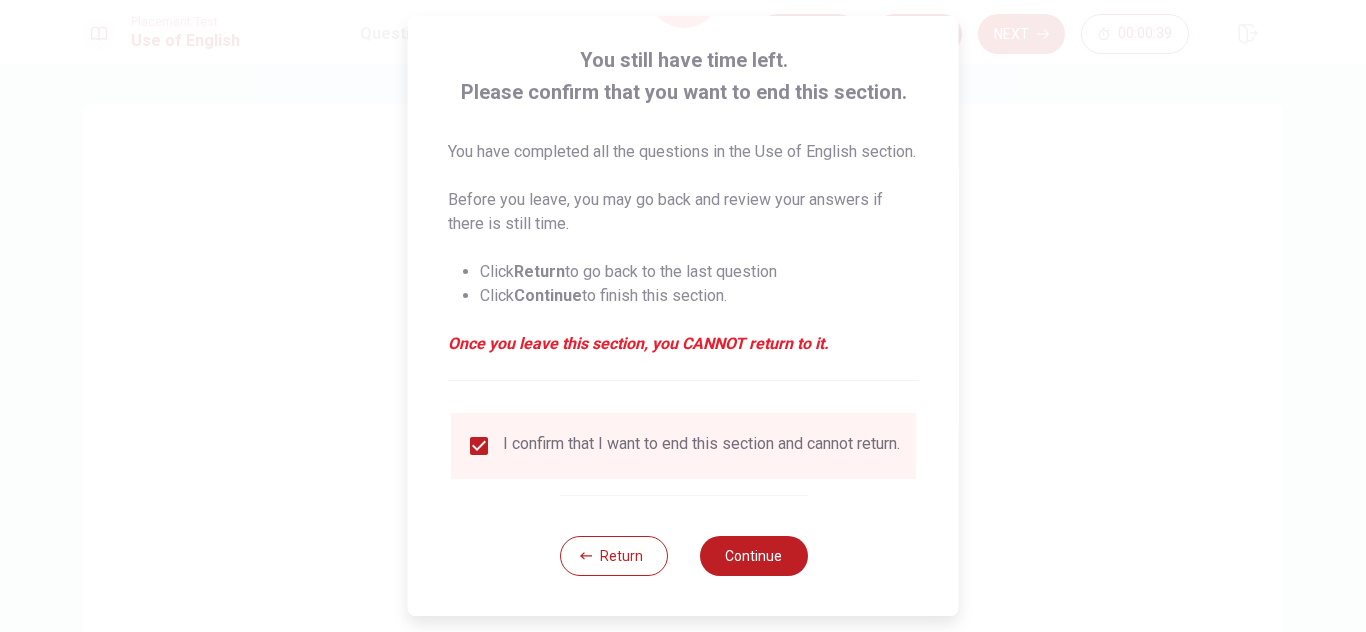 scroll, scrollTop: 138, scrollLeft: 0, axis: vertical 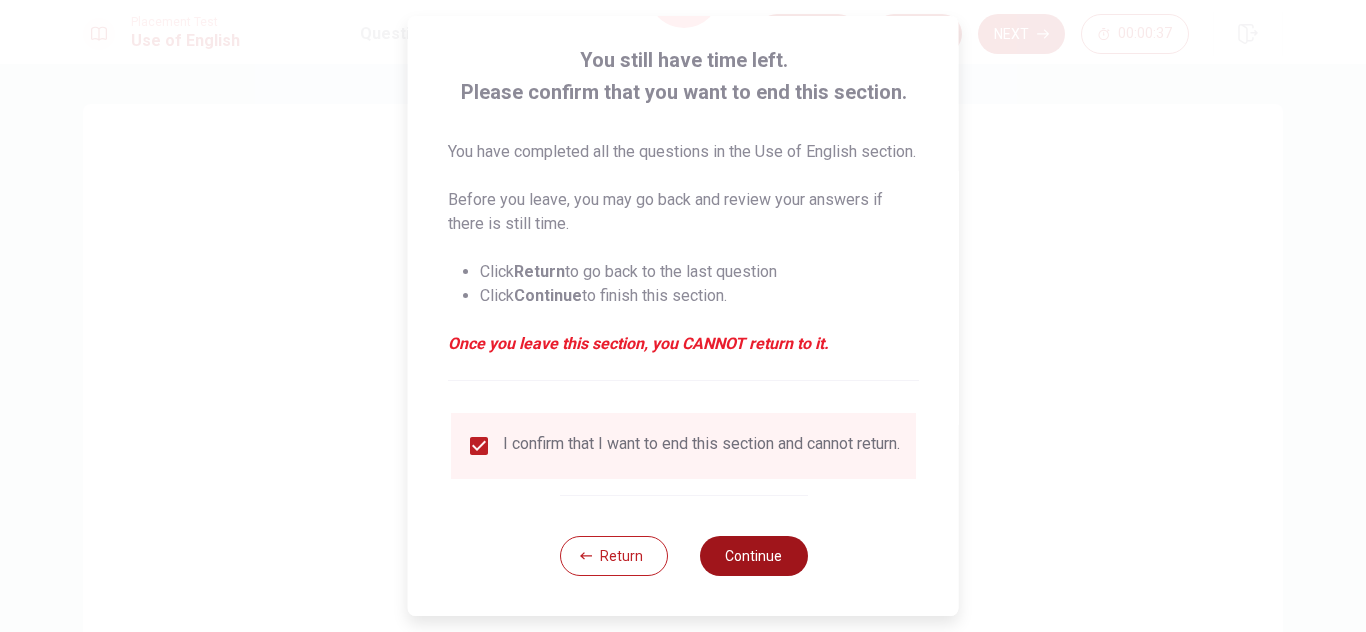 click on "Continue" at bounding box center [753, 556] 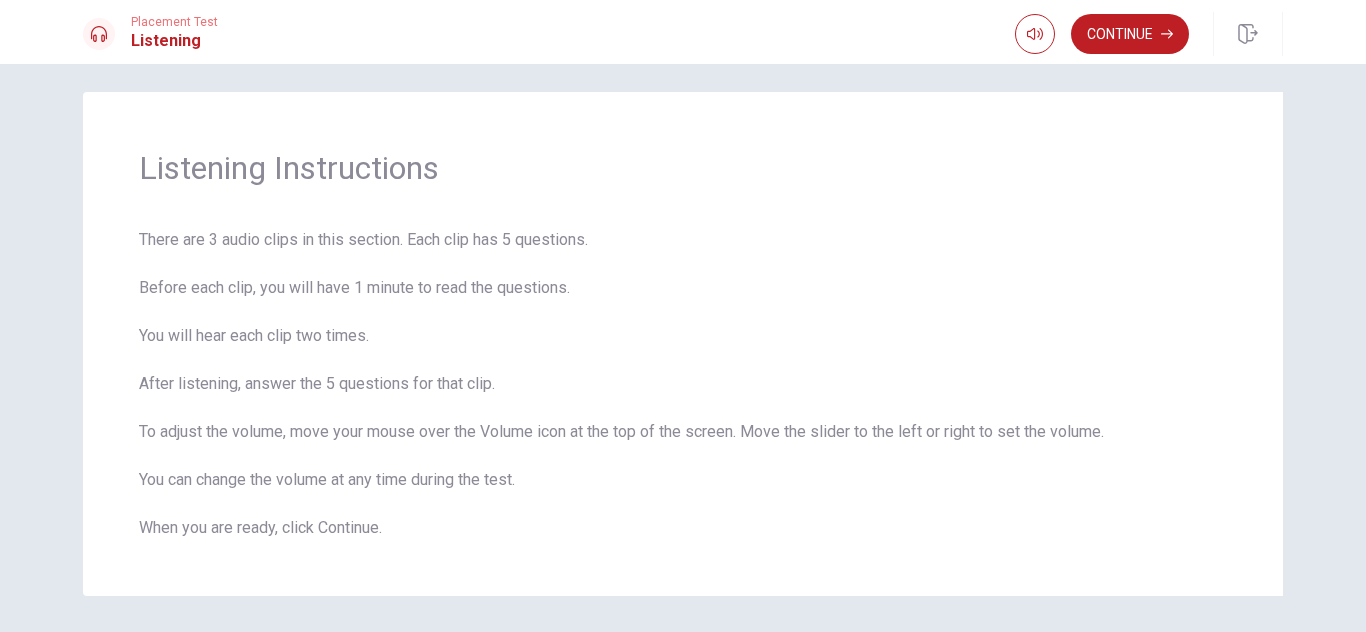 scroll, scrollTop: 19, scrollLeft: 0, axis: vertical 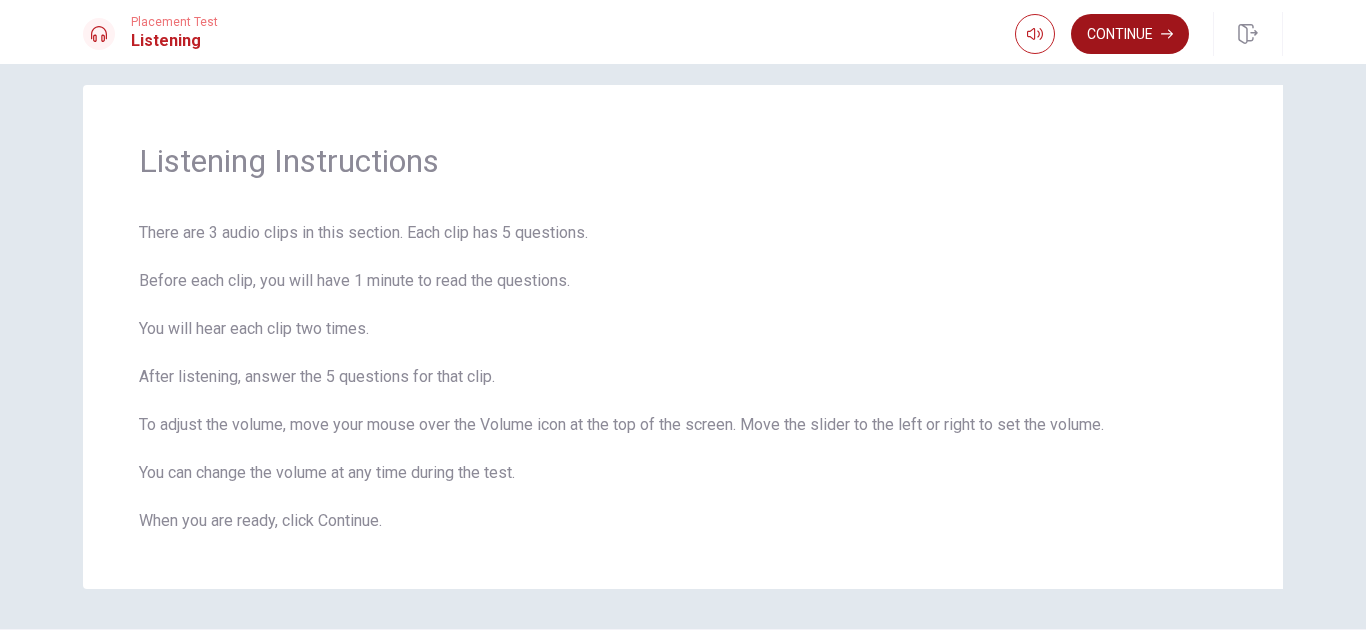 click on "Continue" at bounding box center [1130, 34] 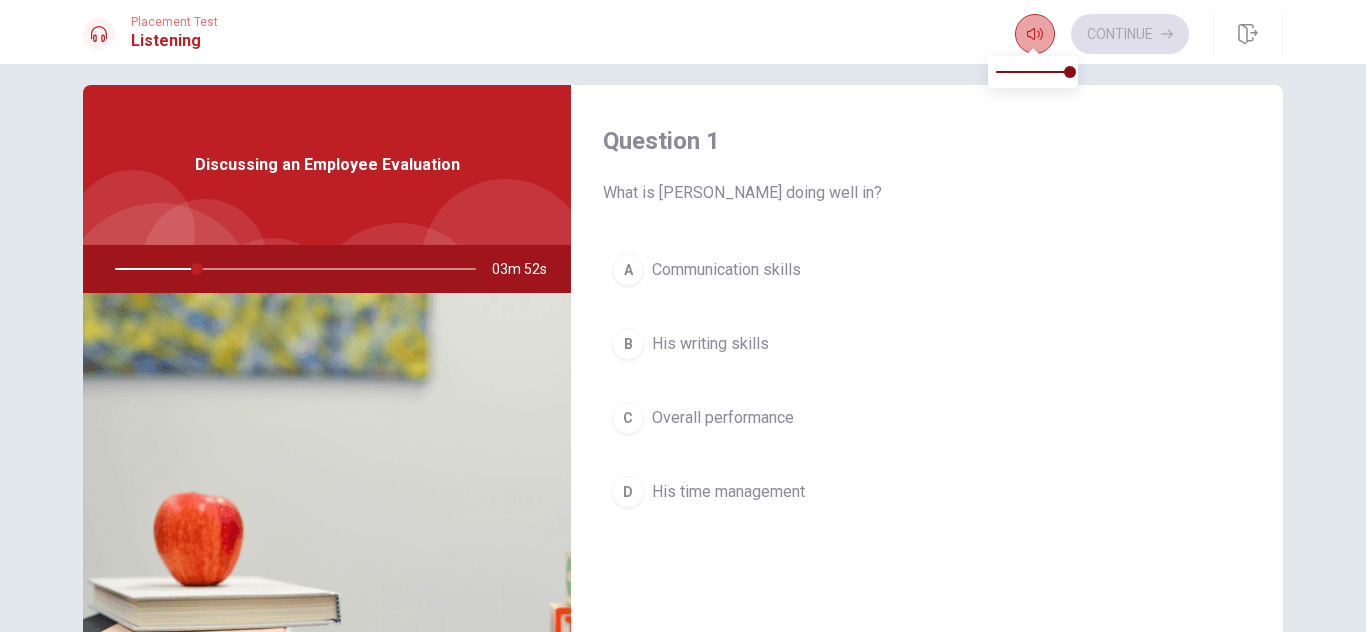 click at bounding box center [1035, 34] 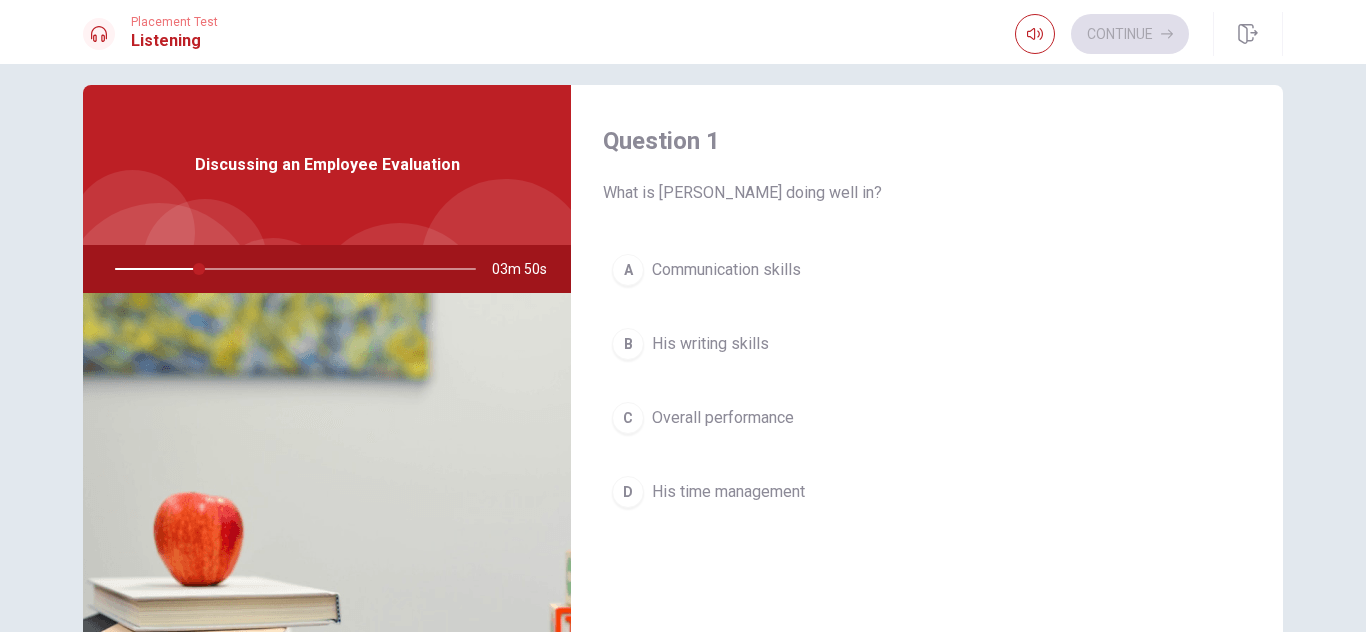 click on "A Communication skills" at bounding box center [927, 270] 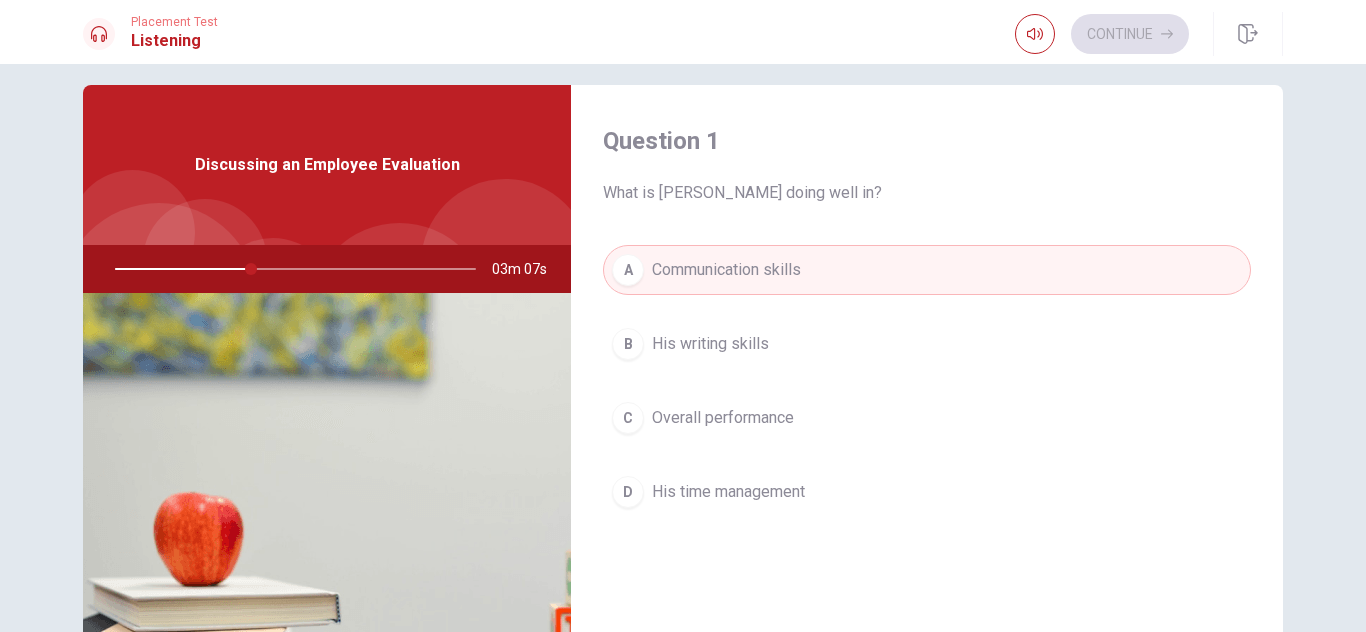 click on "D" at bounding box center [628, 492] 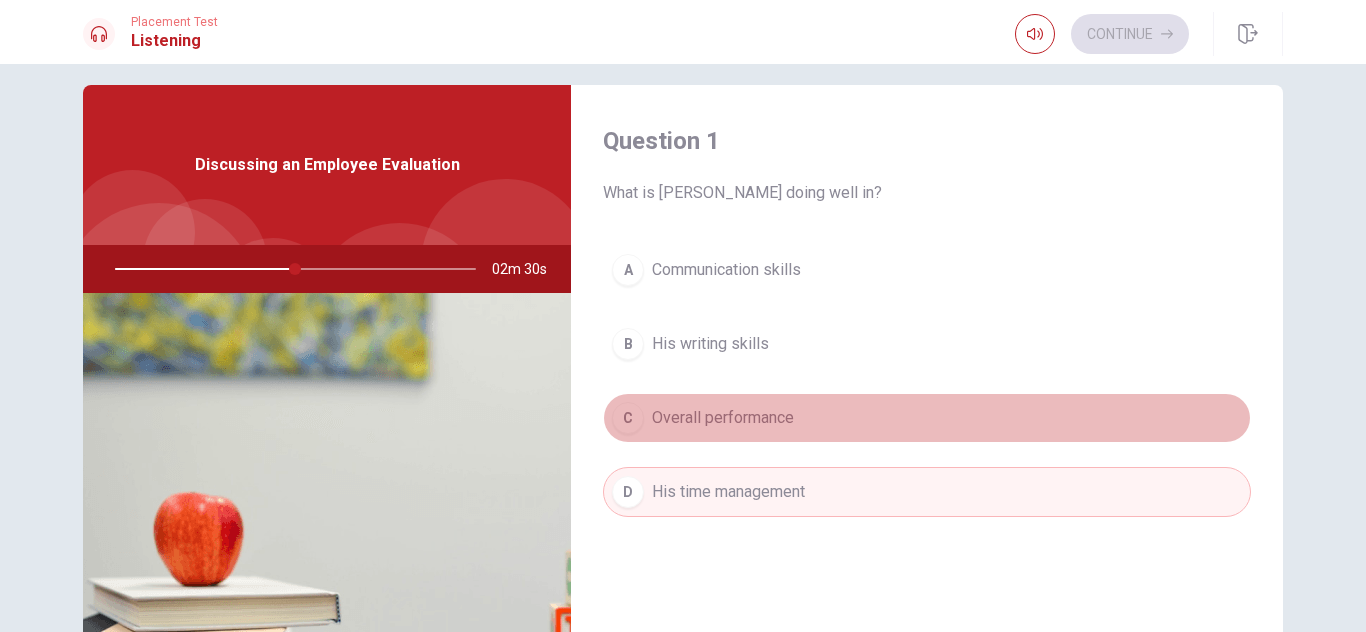 click on "C" at bounding box center (628, 418) 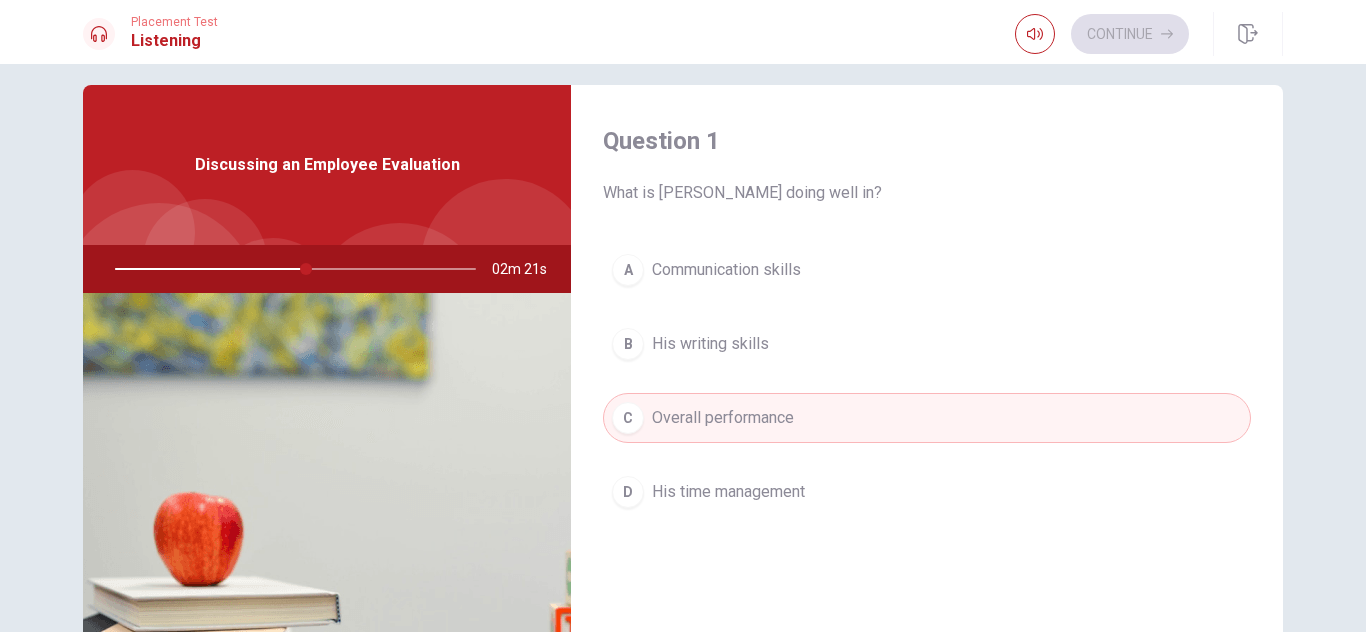type on "53" 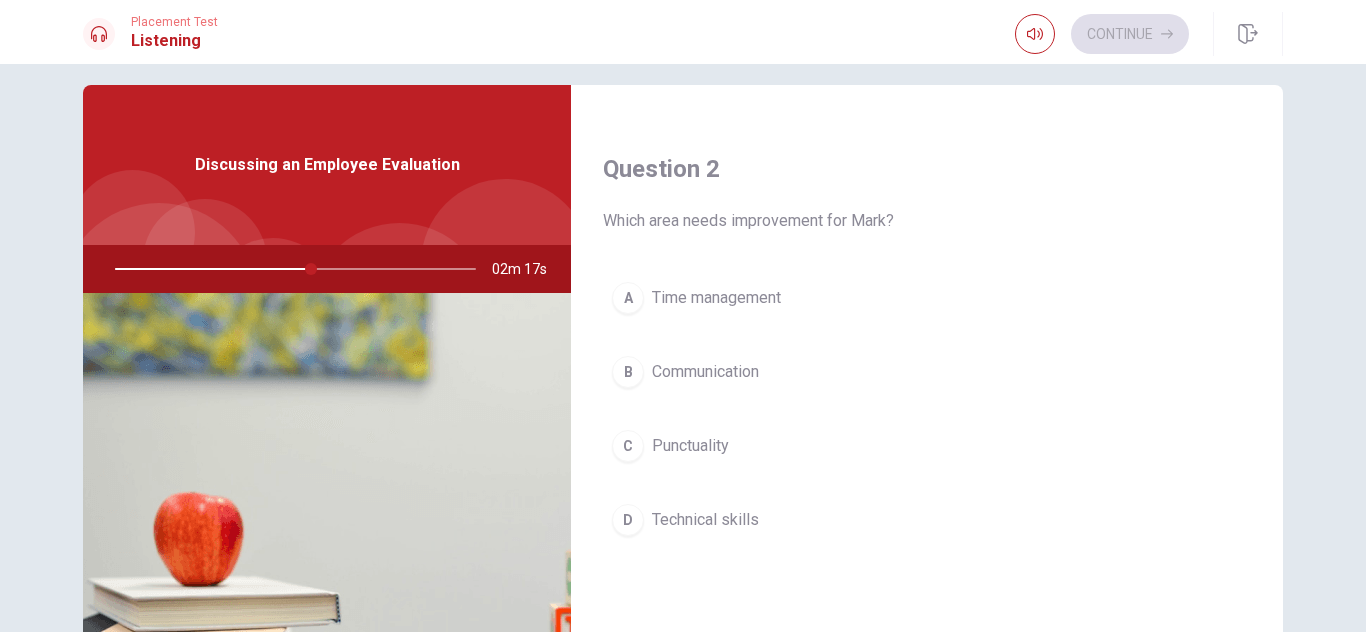 scroll, scrollTop: 520, scrollLeft: 0, axis: vertical 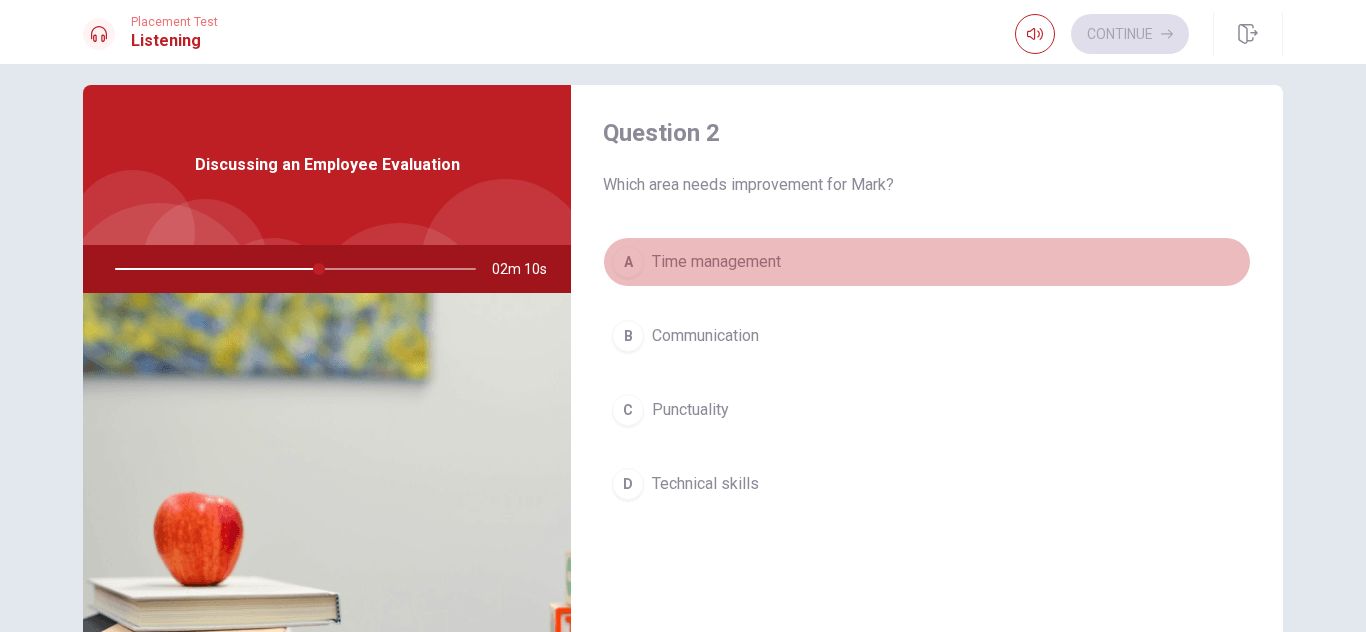 click on "A" at bounding box center (628, 262) 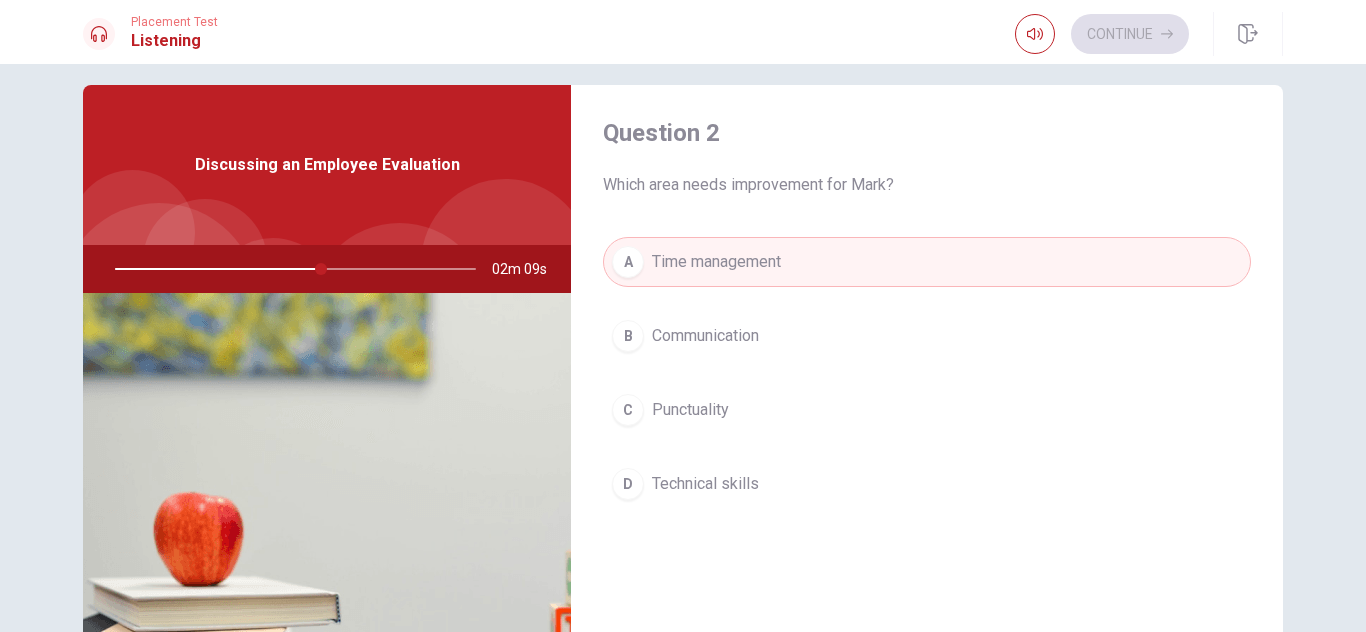 type on "57" 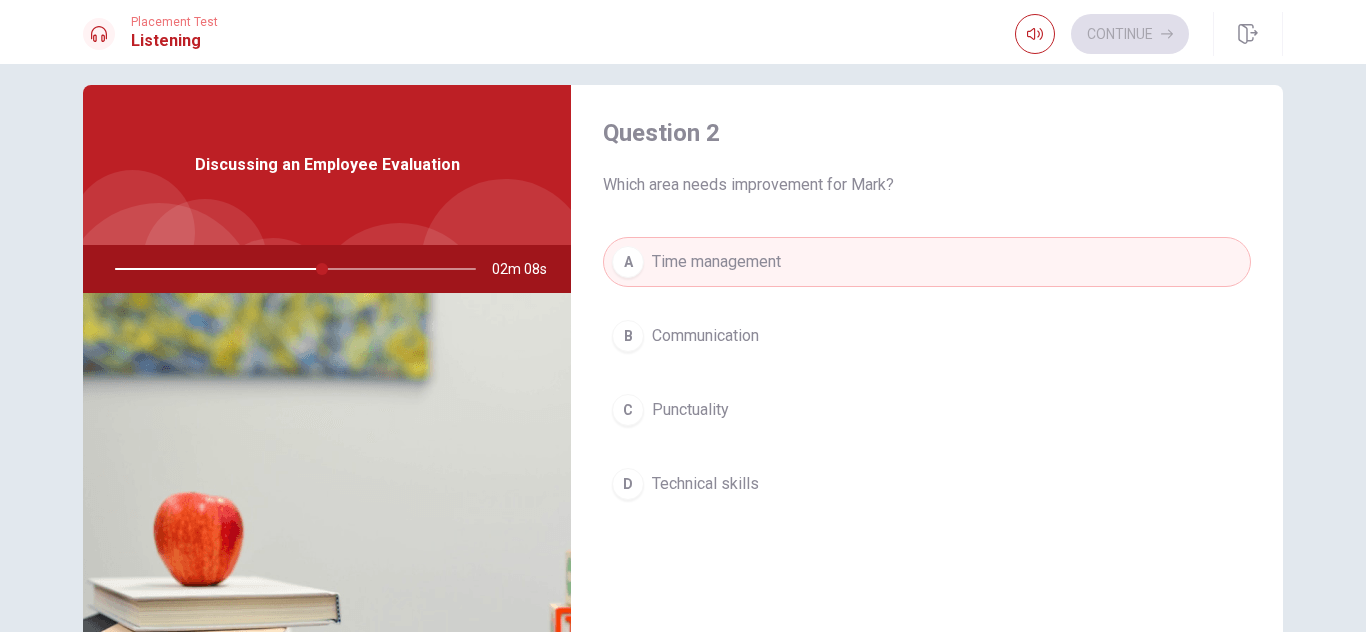scroll, scrollTop: 560, scrollLeft: 0, axis: vertical 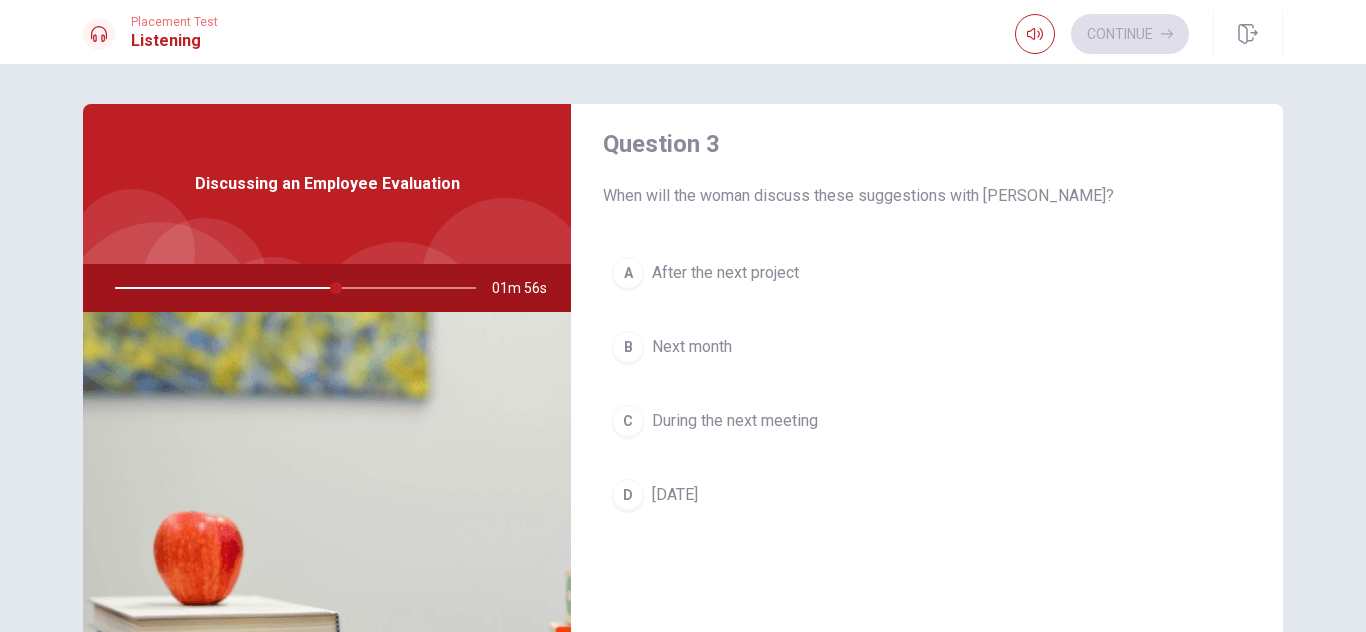 click on "During the next meeting" at bounding box center [735, 421] 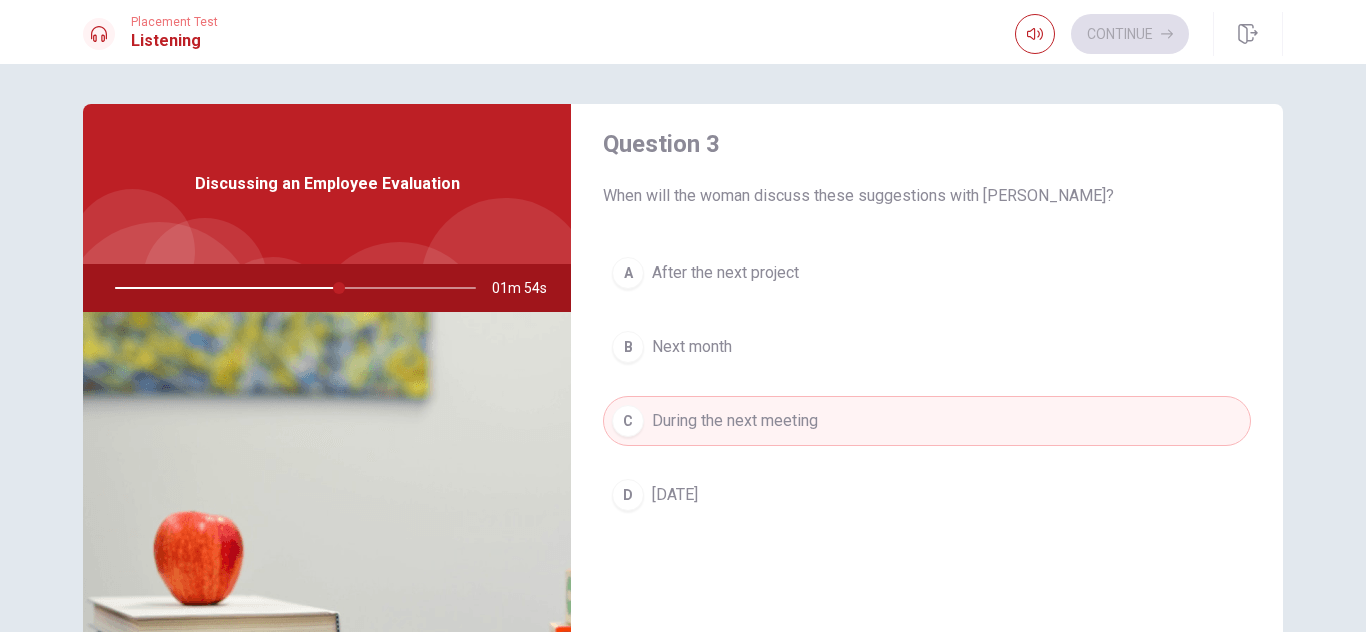 type on "62" 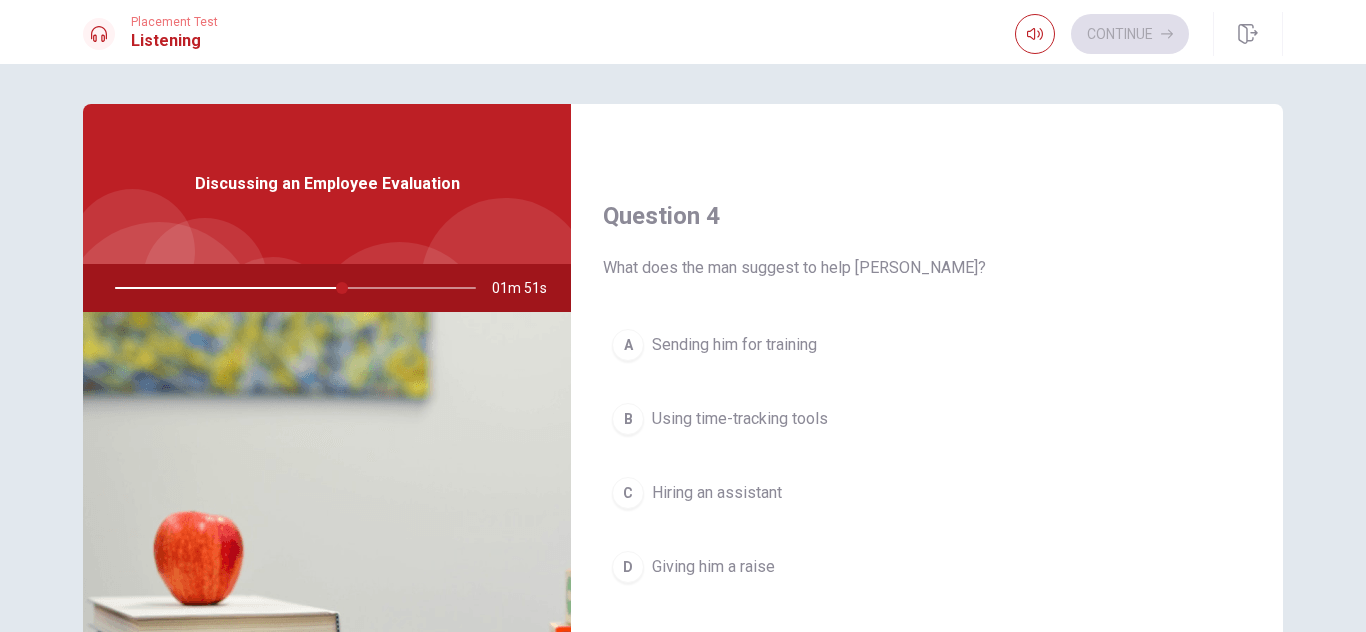 scroll, scrollTop: 1520, scrollLeft: 0, axis: vertical 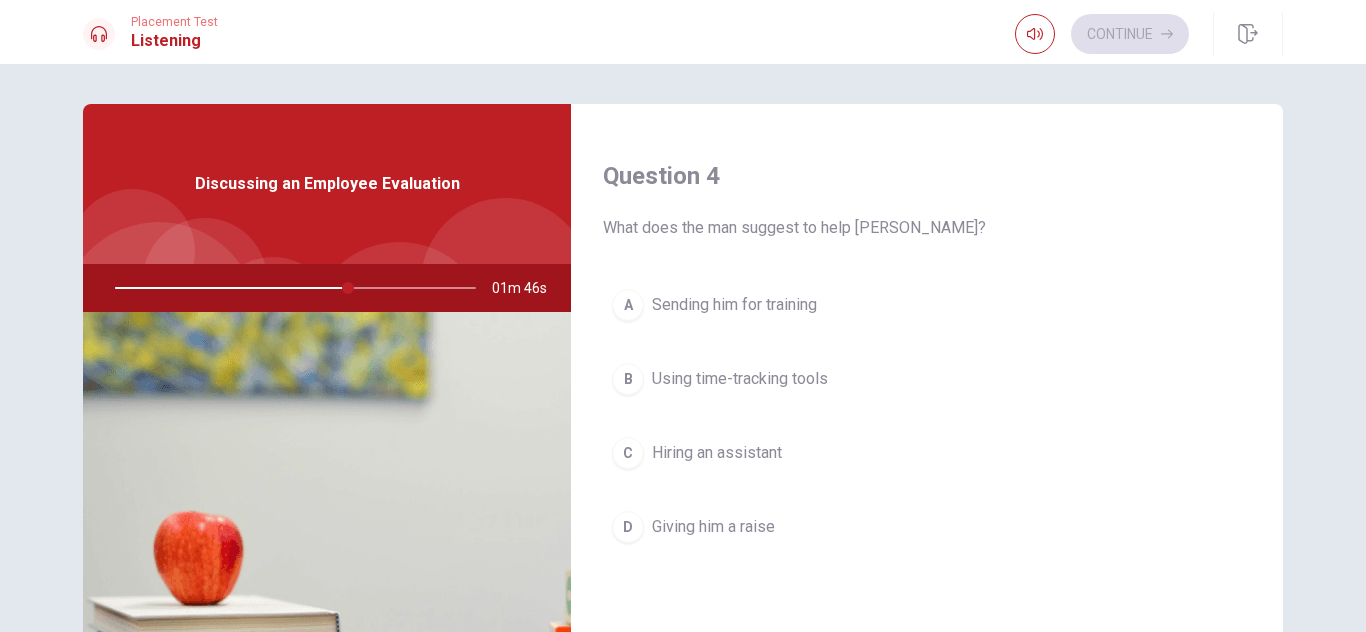 click on "Hiring an assistant" at bounding box center [717, 453] 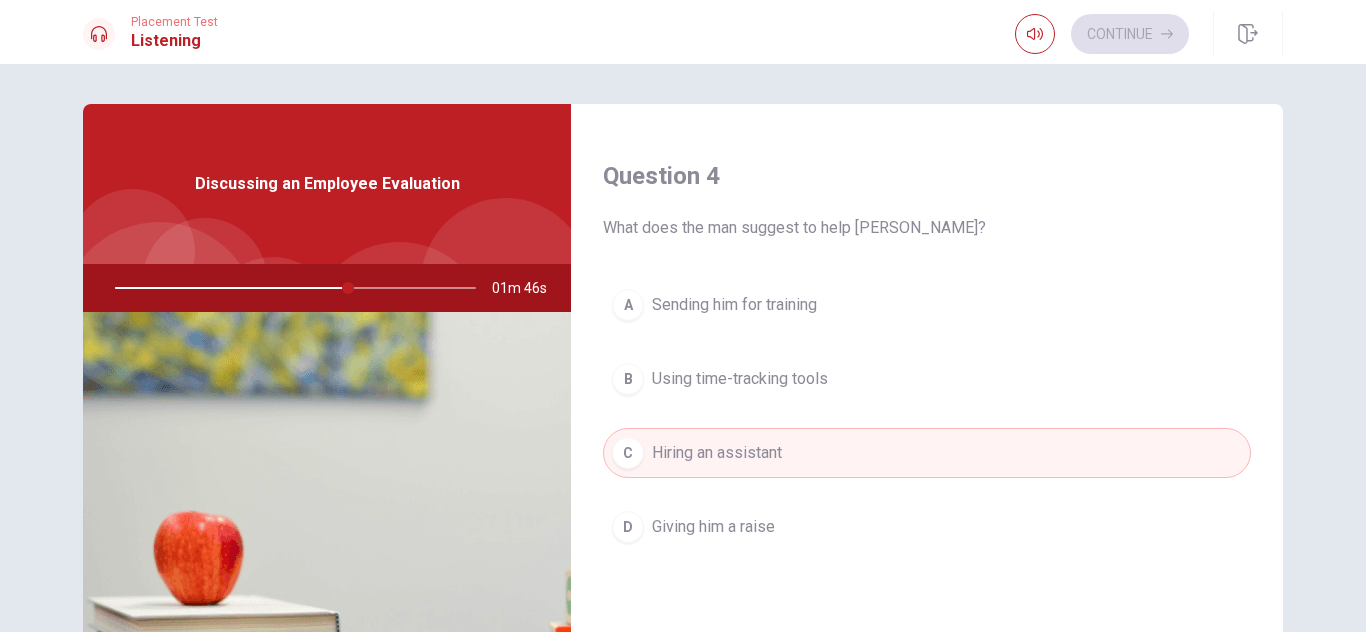 type on "65" 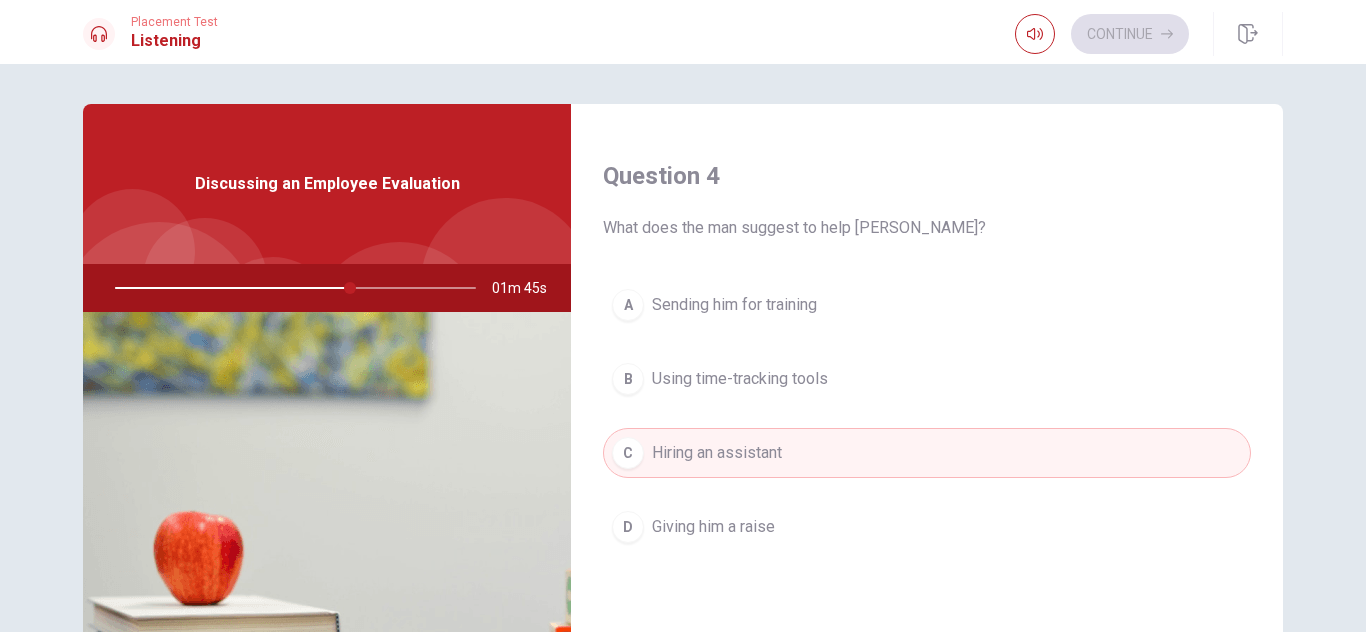 type 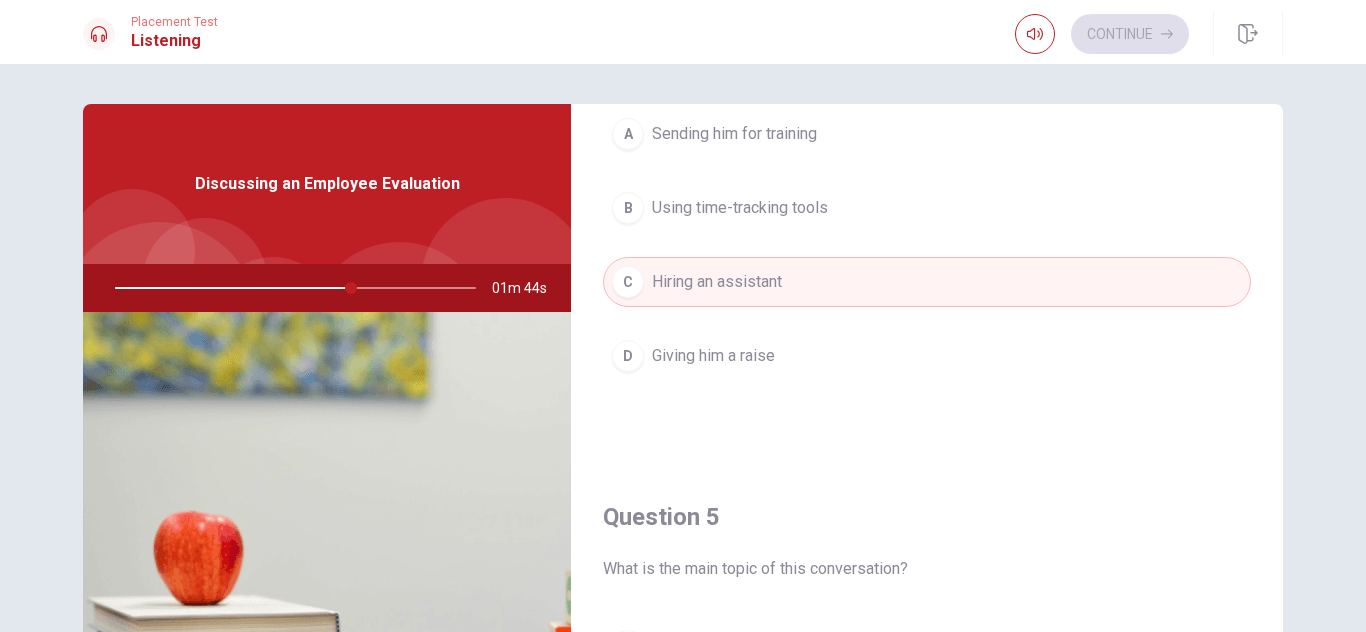 scroll, scrollTop: 1859, scrollLeft: 0, axis: vertical 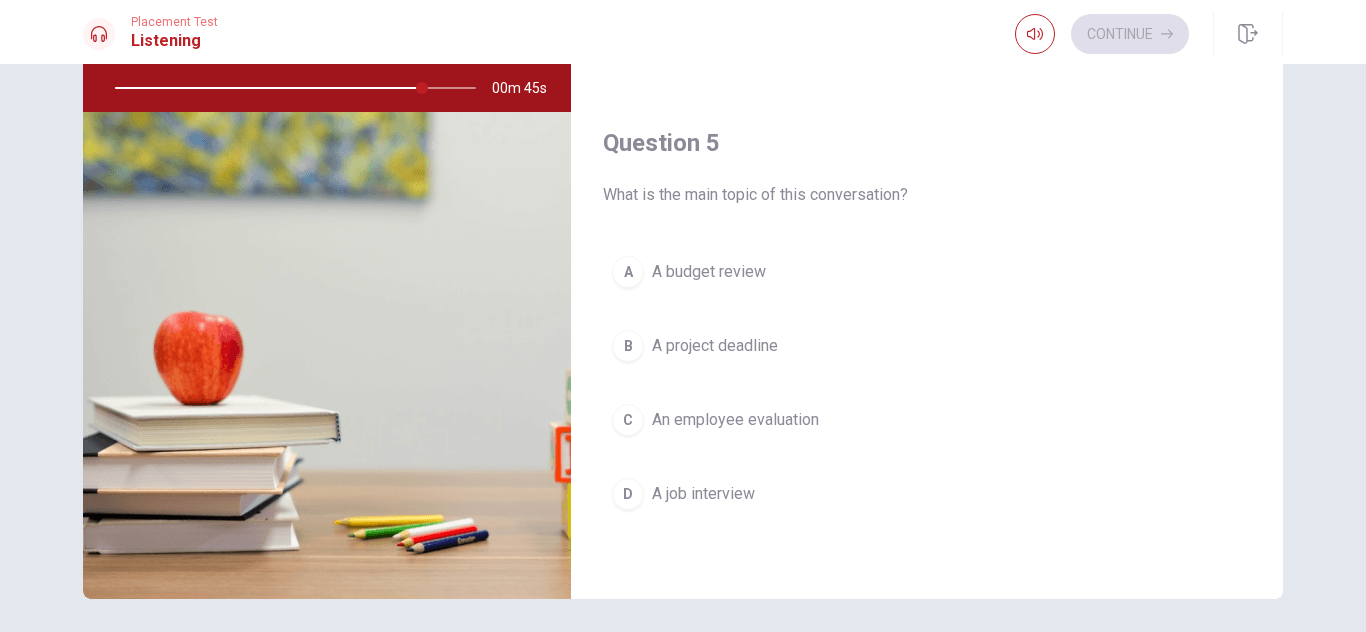 click on "A budget review" at bounding box center (709, 272) 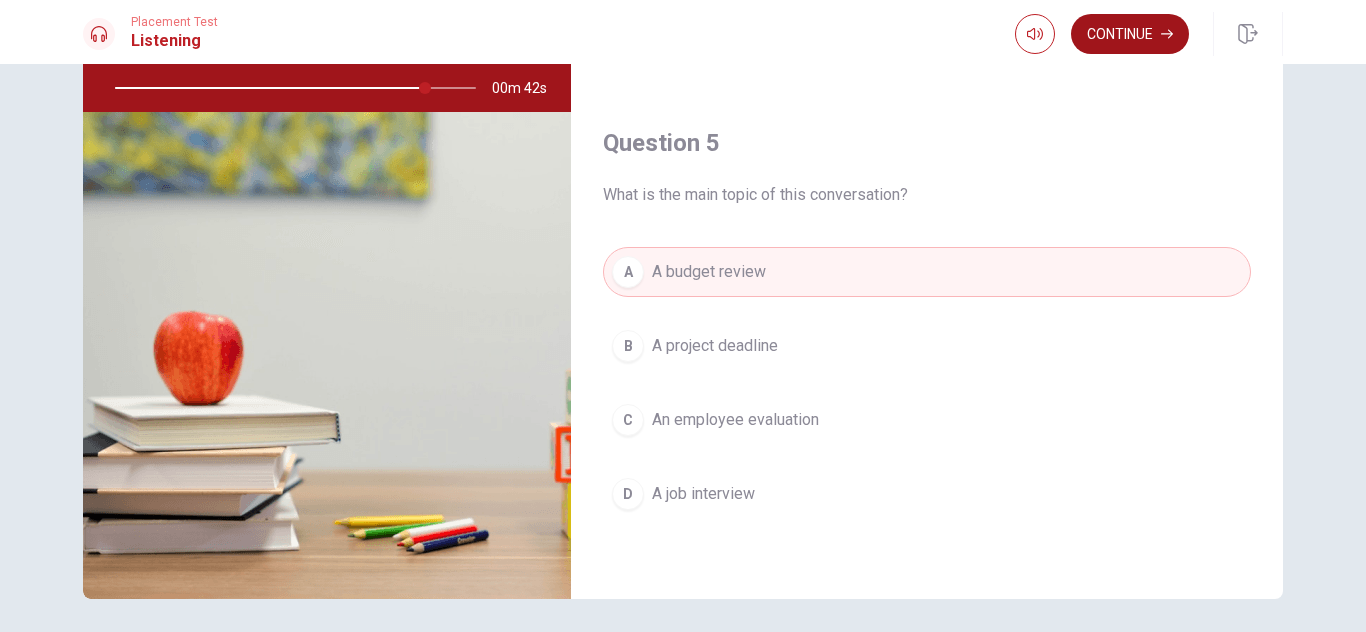 click on "Continue" at bounding box center [1130, 34] 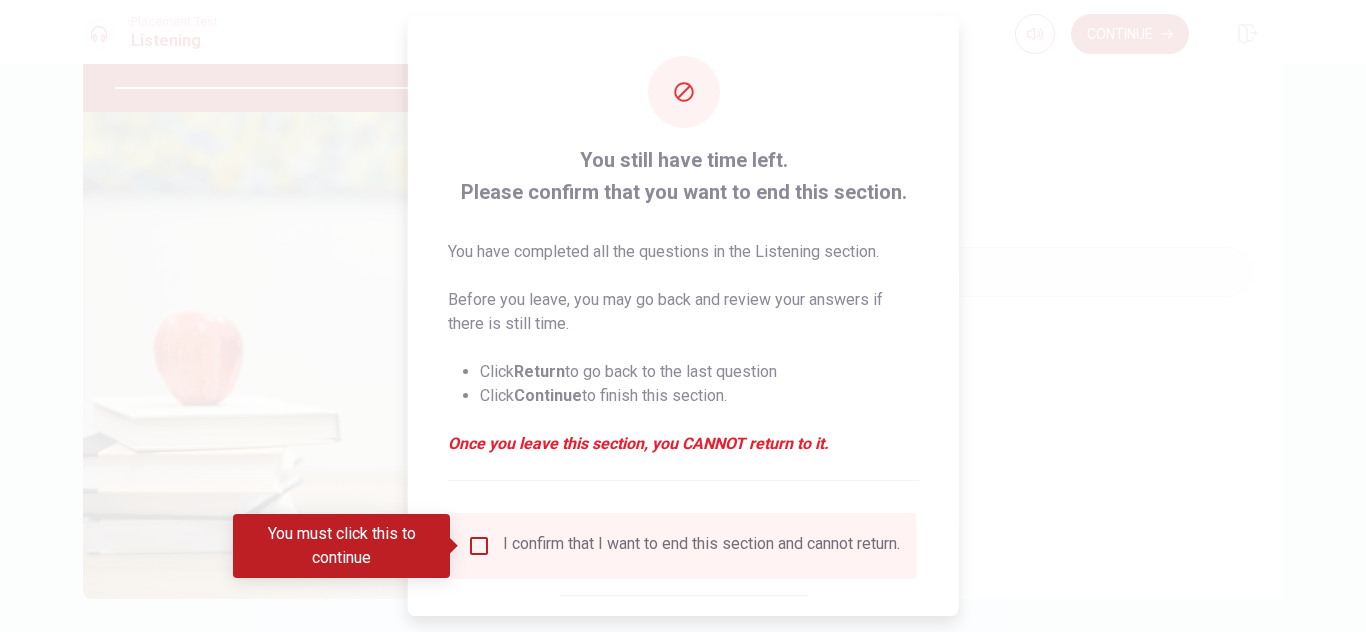 click at bounding box center [479, 546] 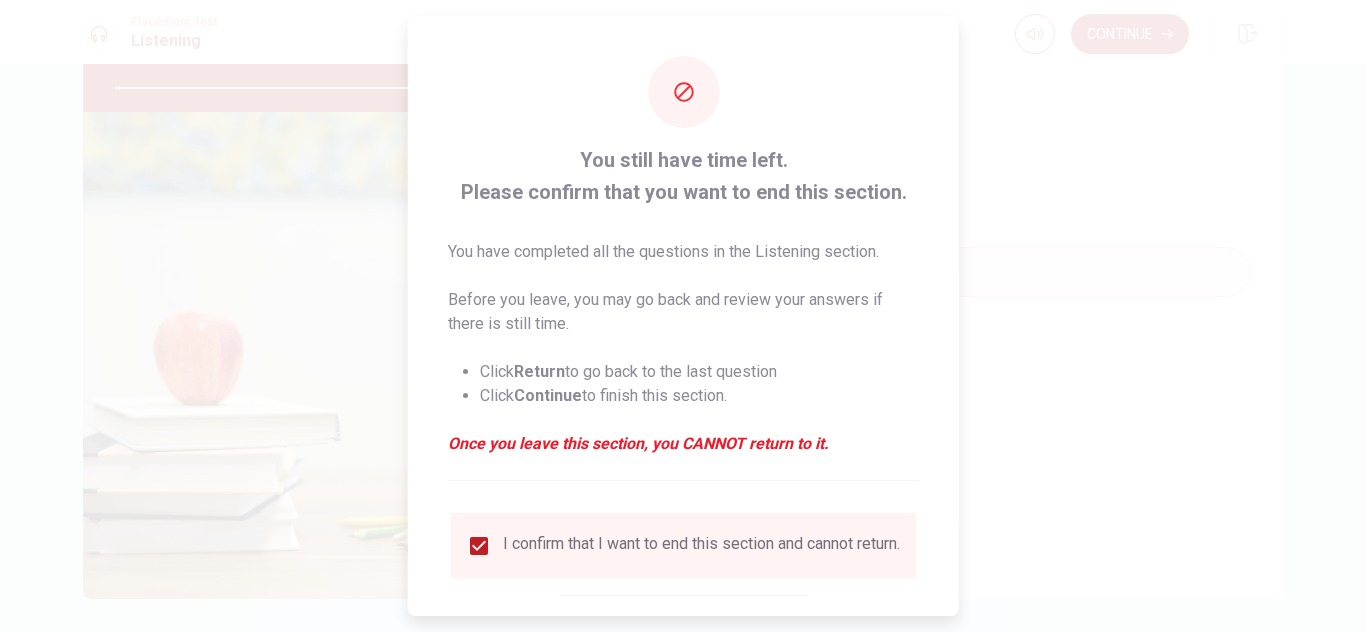 click at bounding box center (683, 316) 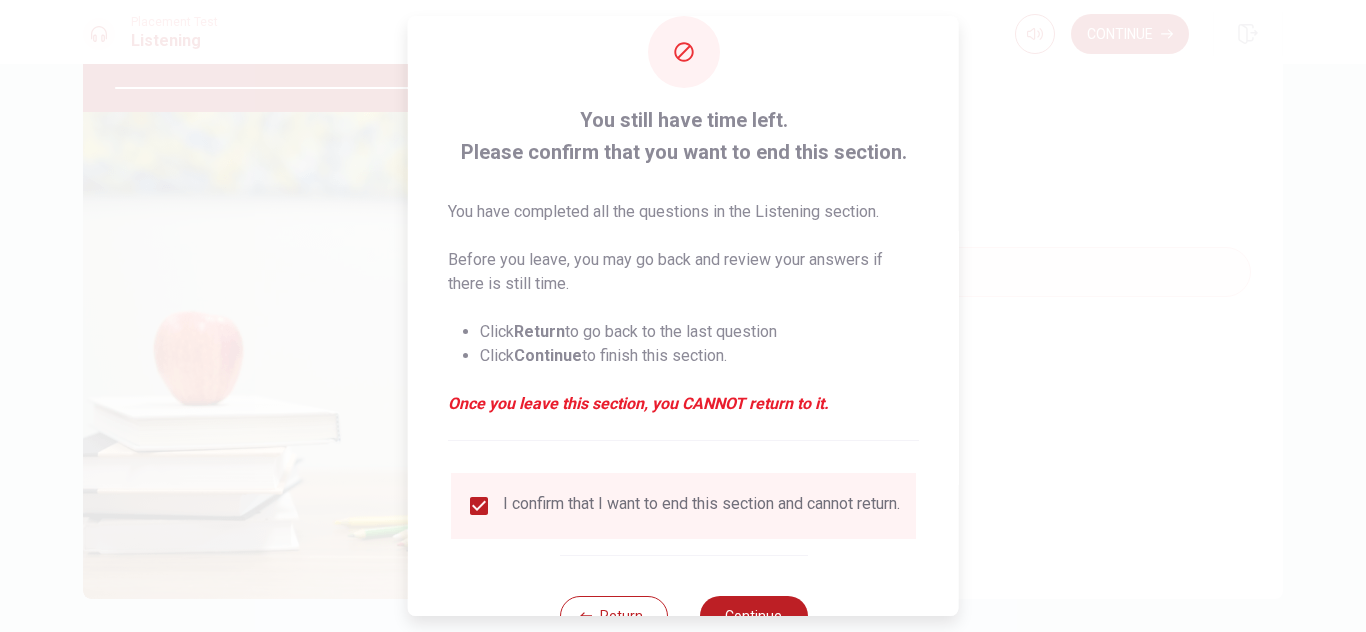scroll, scrollTop: 114, scrollLeft: 0, axis: vertical 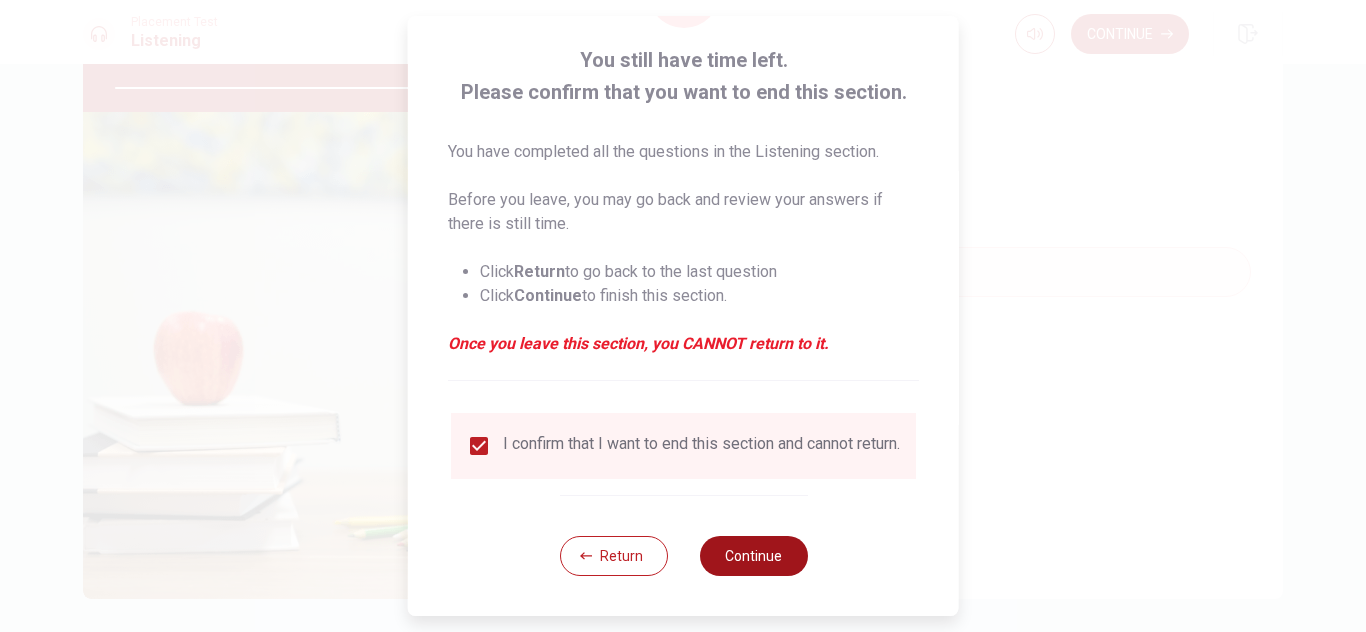 click on "Continue" at bounding box center [753, 556] 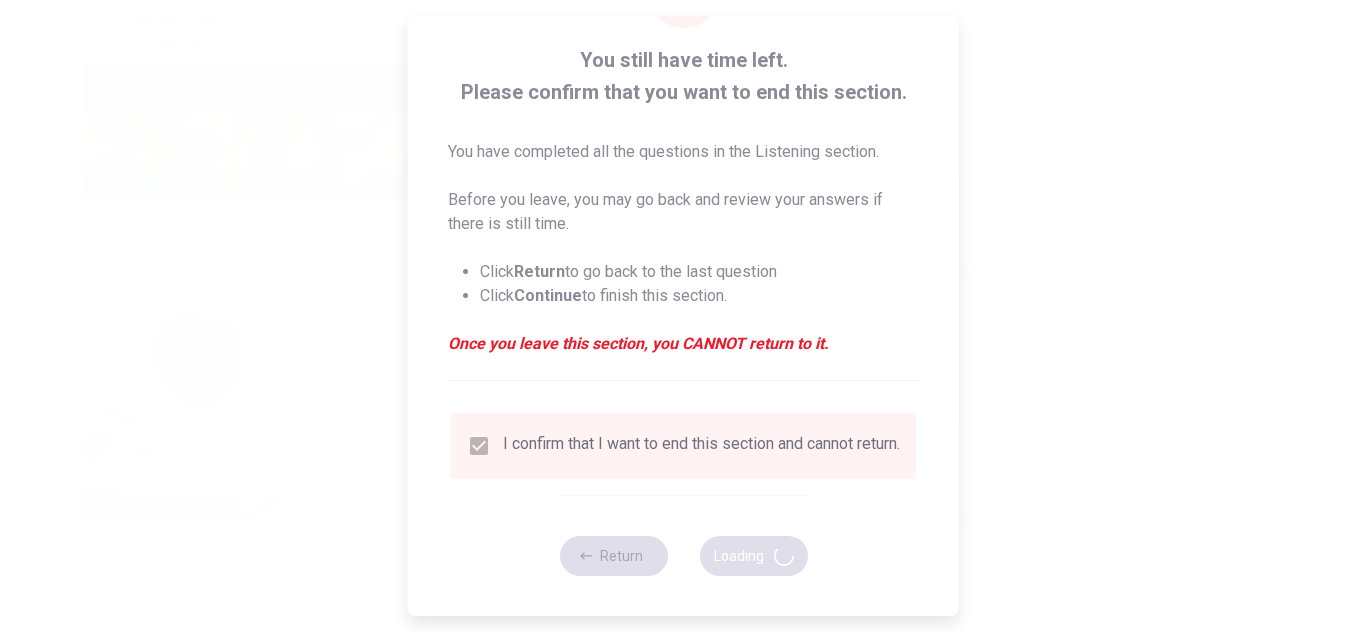 type on "94" 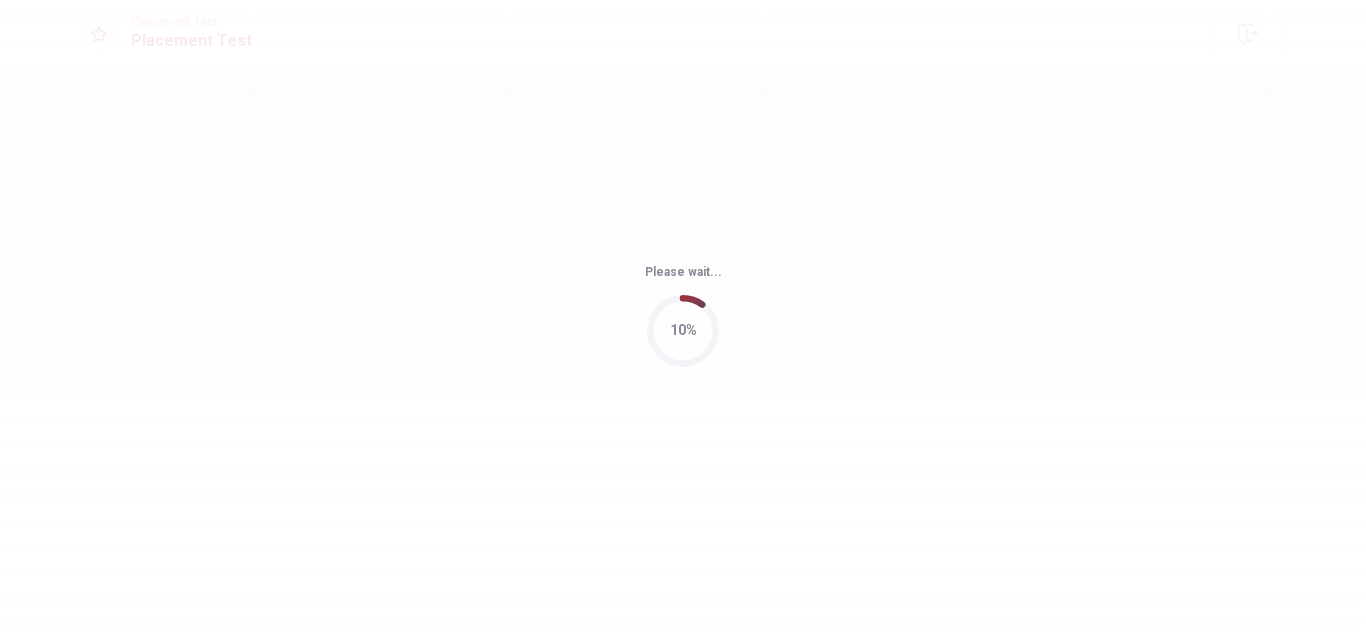 scroll, scrollTop: 0, scrollLeft: 0, axis: both 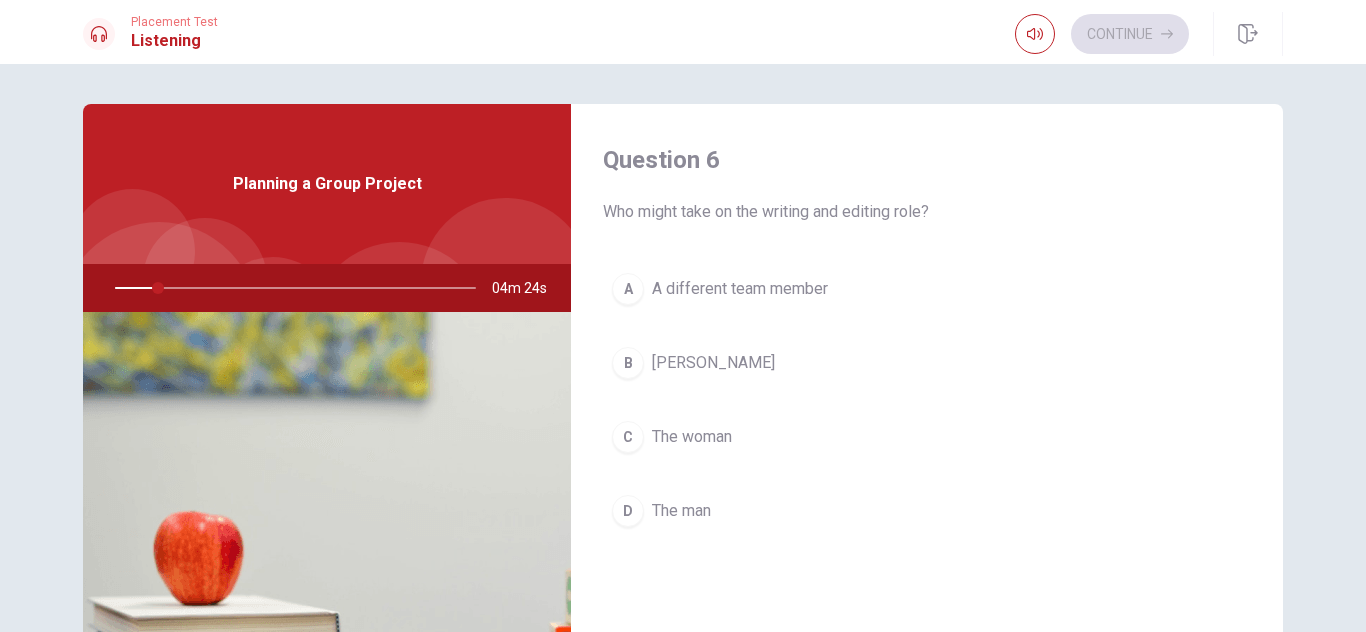 drag, startPoint x: 1339, startPoint y: 365, endPoint x: 1337, endPoint y: 396, distance: 31.06445 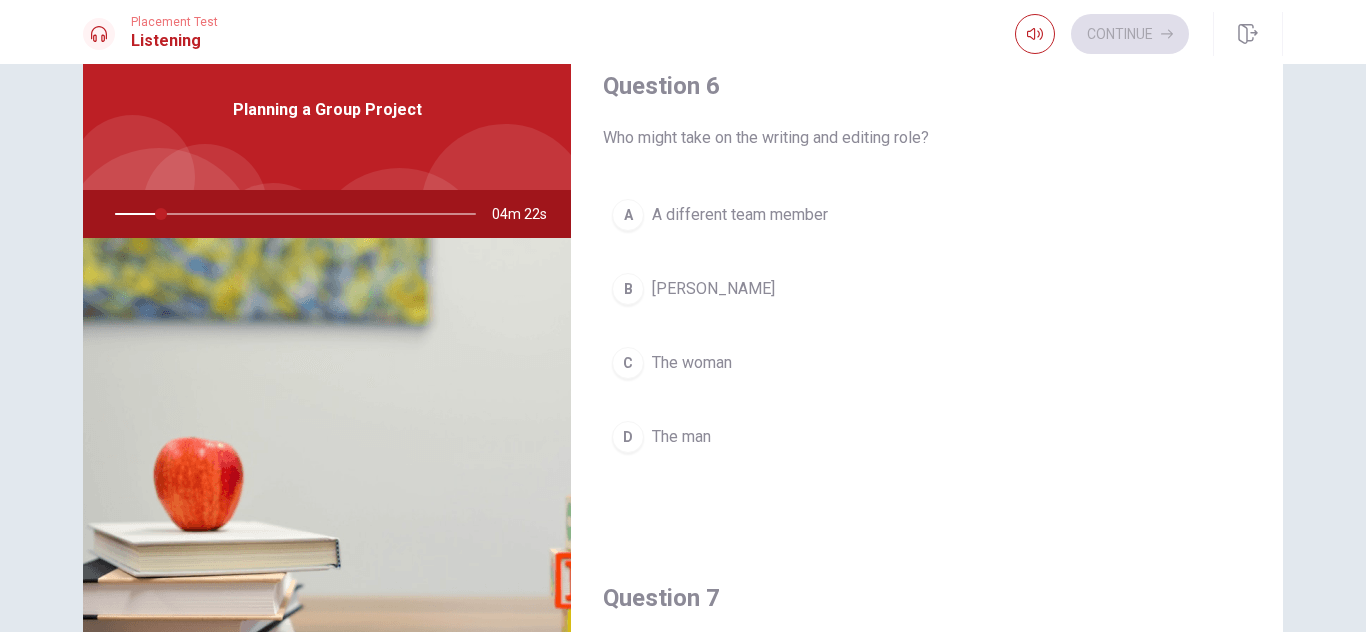 scroll, scrollTop: 80, scrollLeft: 0, axis: vertical 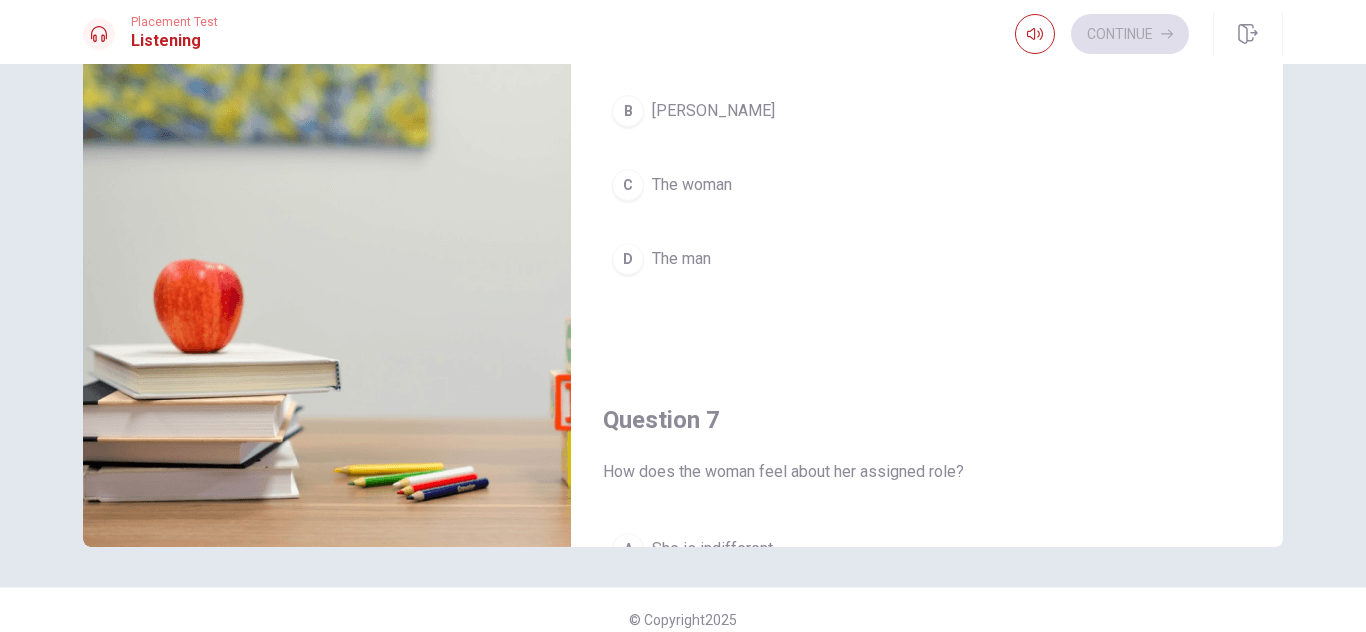 drag, startPoint x: 1352, startPoint y: 425, endPoint x: 1358, endPoint y: 461, distance: 36.496574 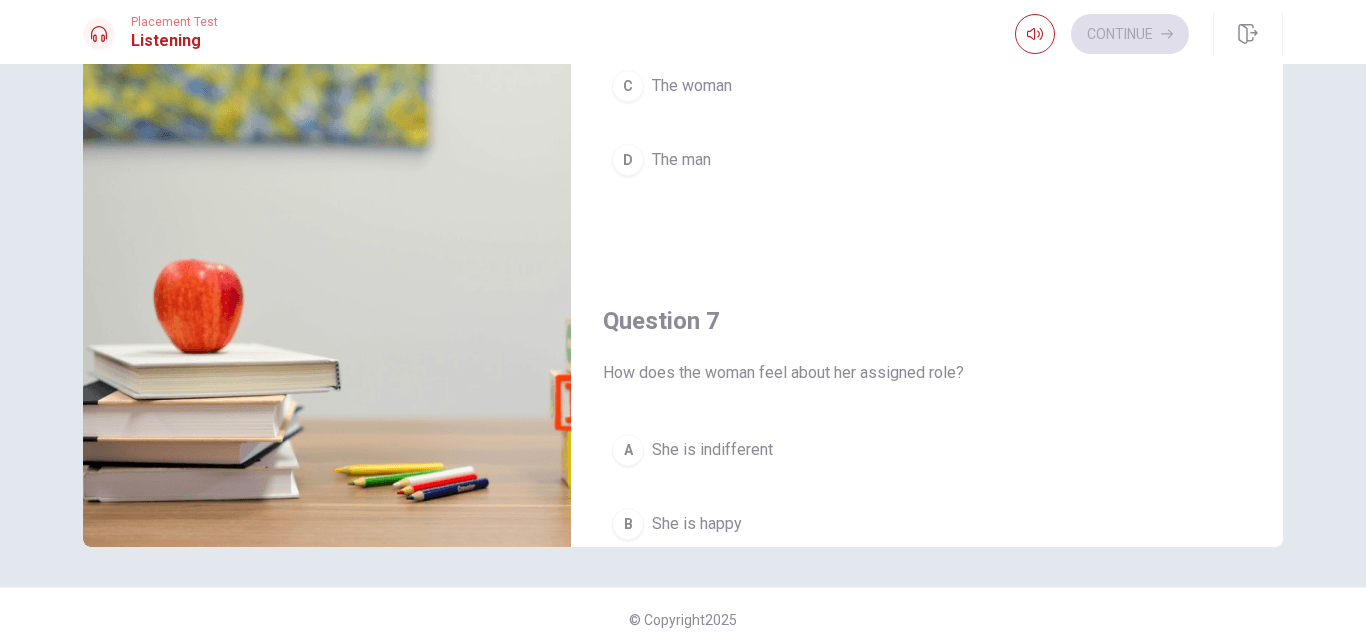 scroll, scrollTop: 0, scrollLeft: 0, axis: both 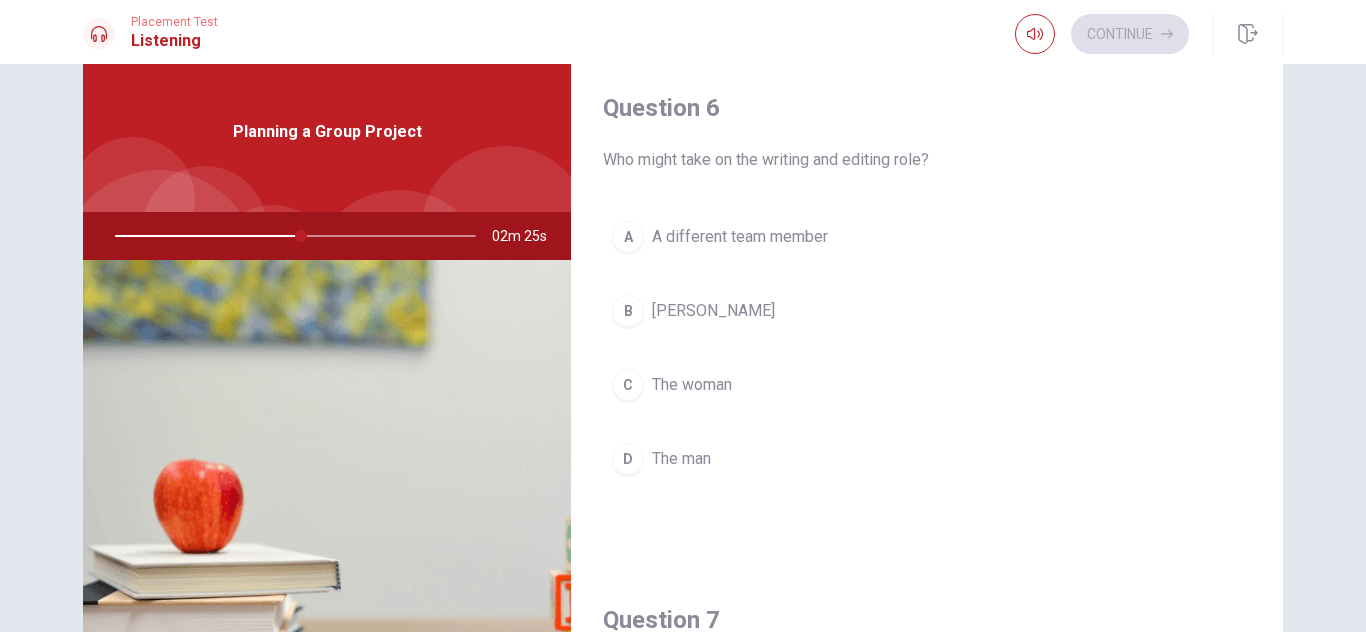 click on "B" at bounding box center [628, 311] 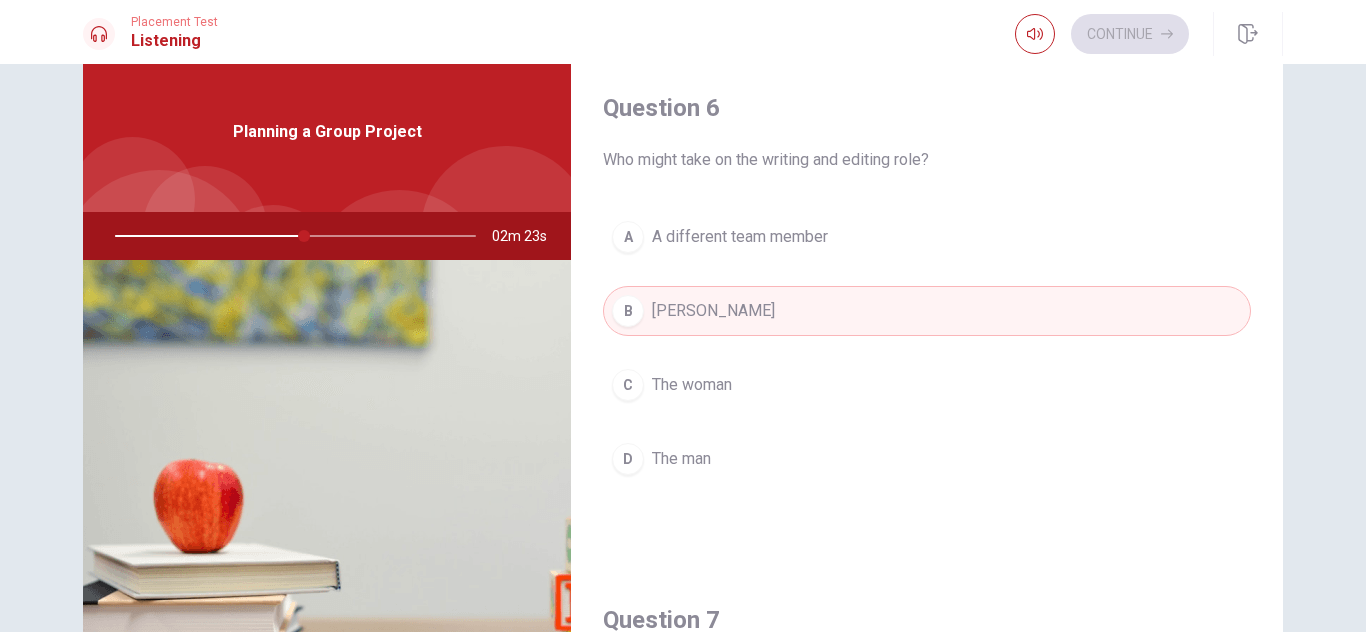 click on "C The woman" at bounding box center (927, 385) 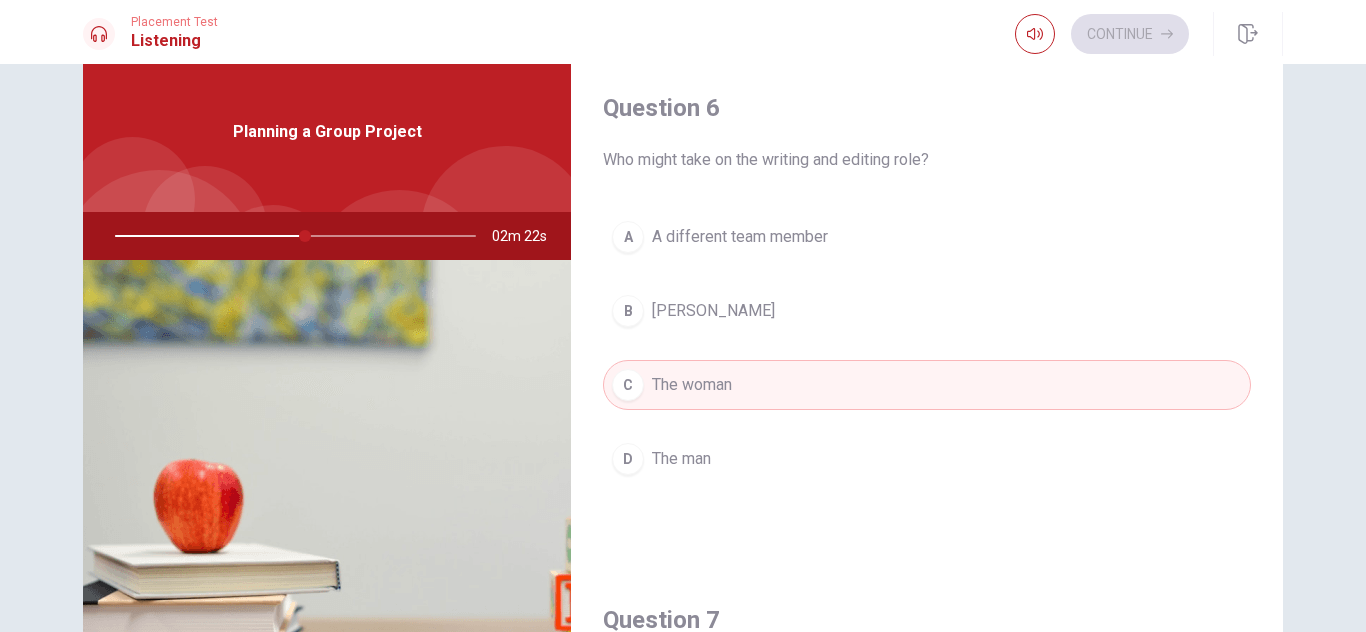click on "[PERSON_NAME]" at bounding box center [713, 311] 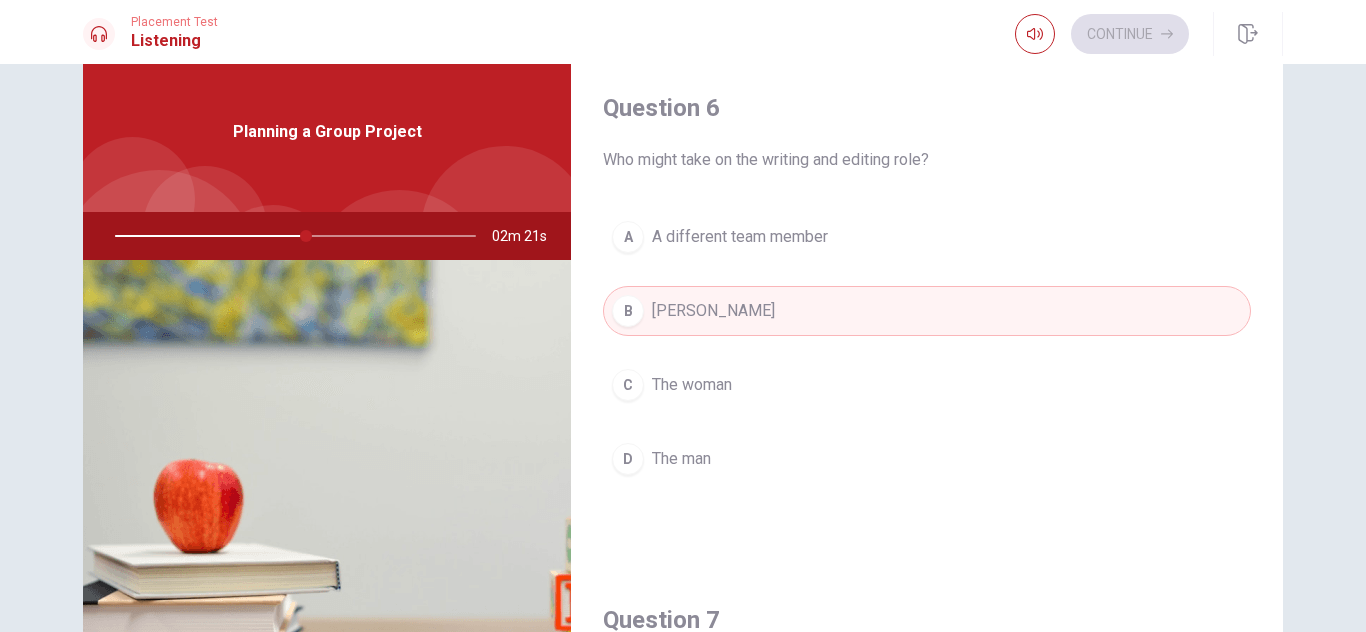 type on "53" 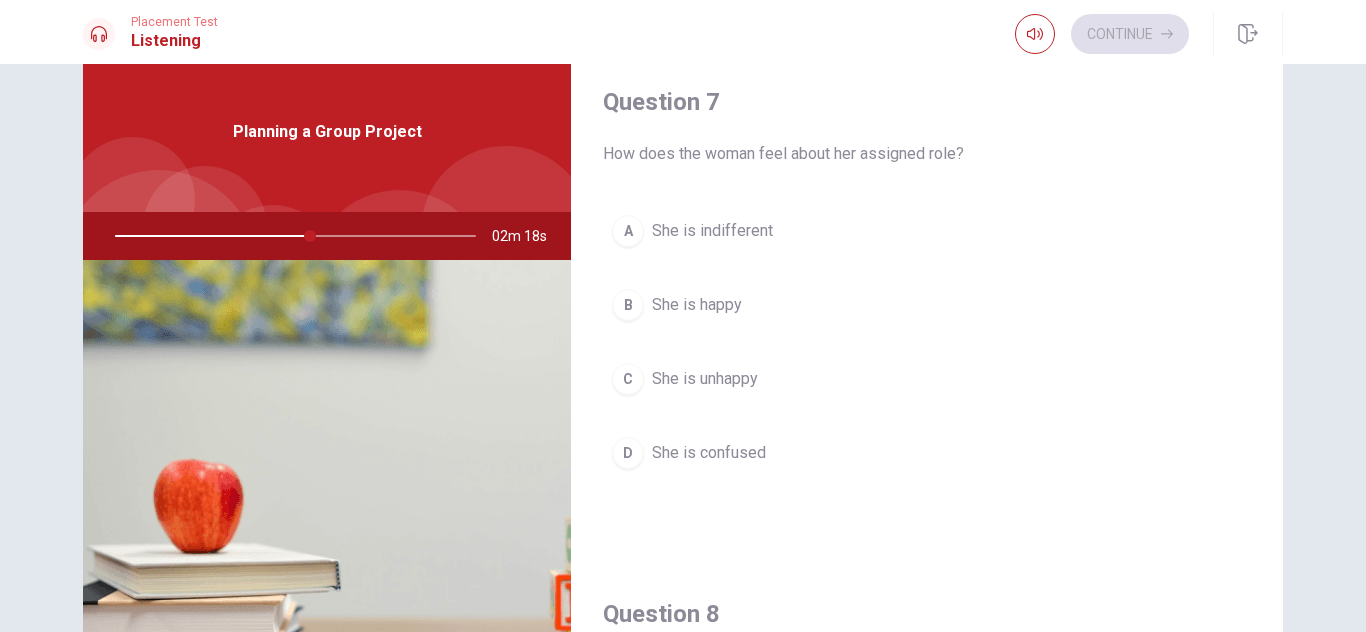 scroll, scrollTop: 520, scrollLeft: 0, axis: vertical 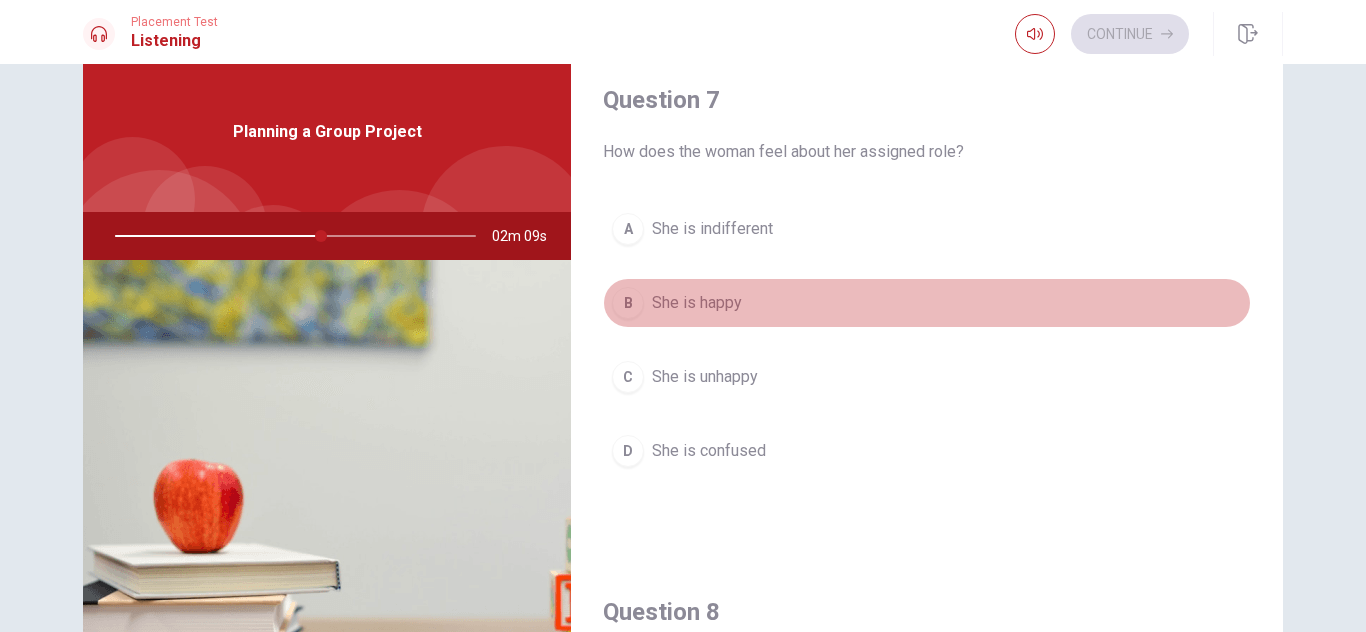 click on "B" at bounding box center (628, 303) 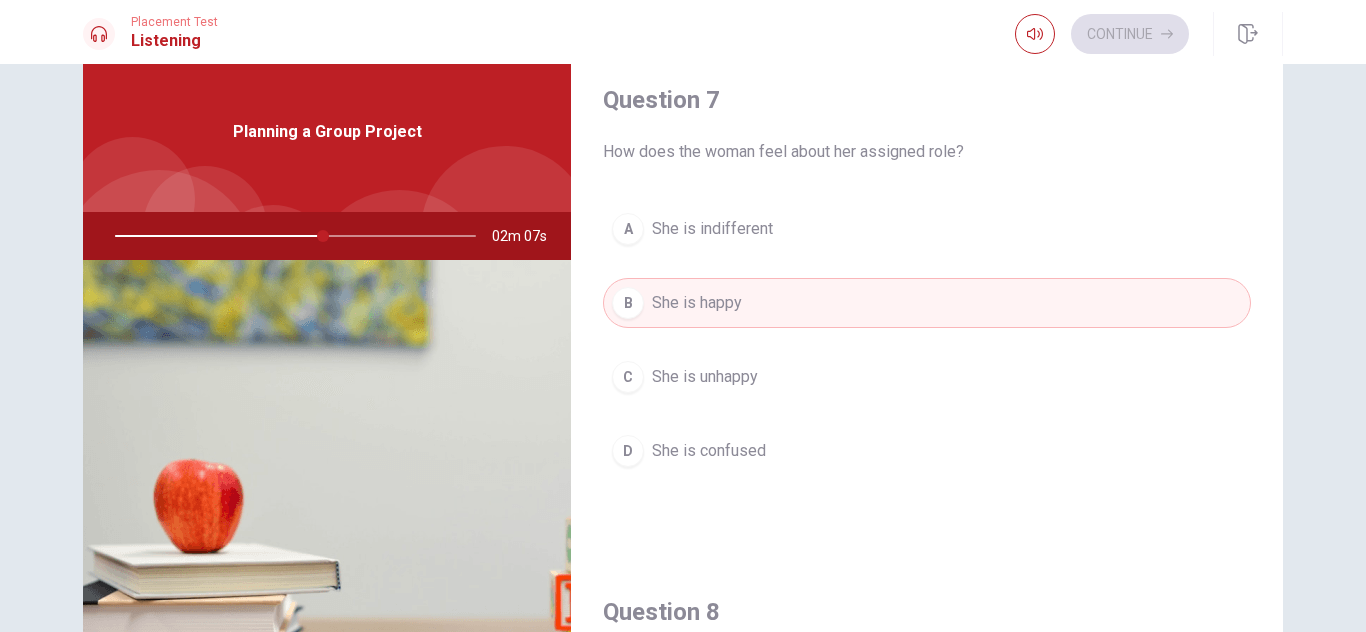 type on "58" 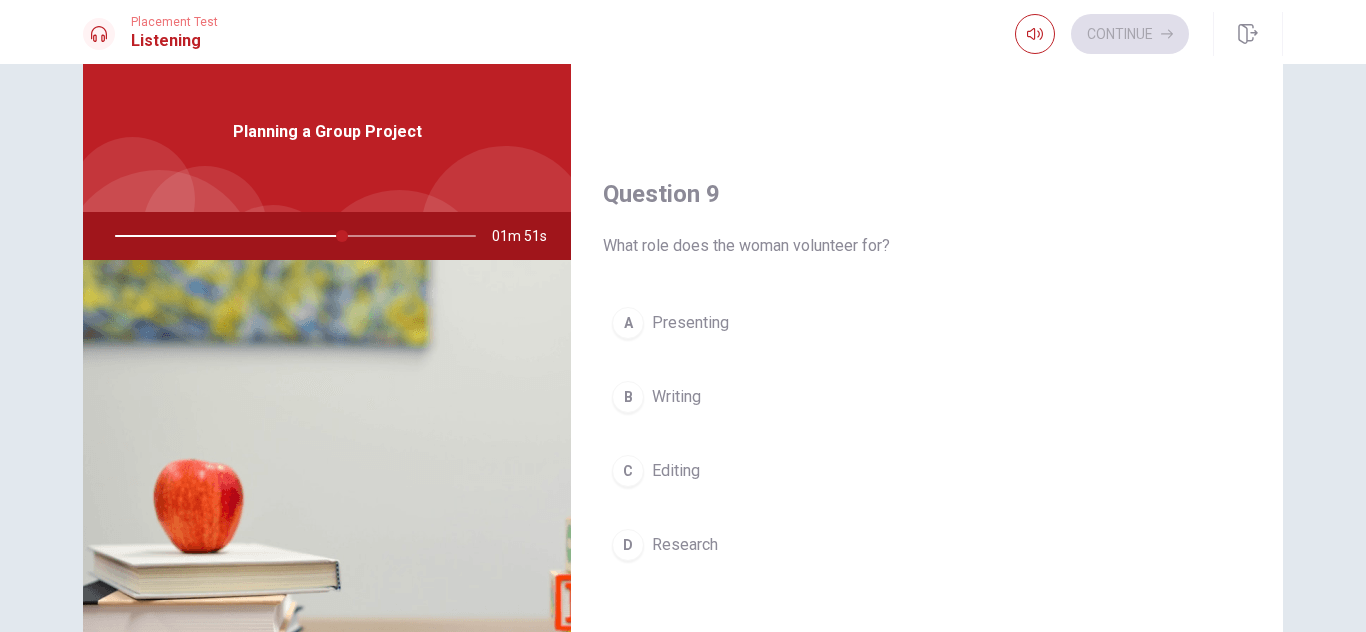 scroll, scrollTop: 1480, scrollLeft: 0, axis: vertical 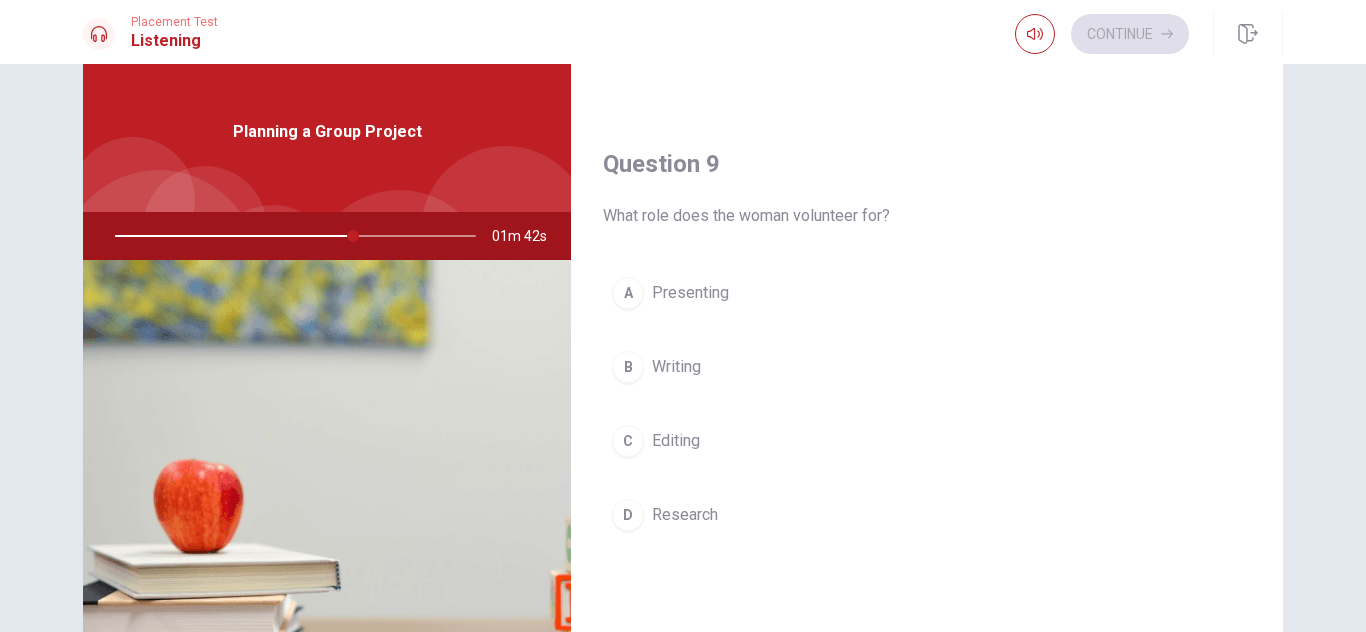 click on "D" at bounding box center (628, 515) 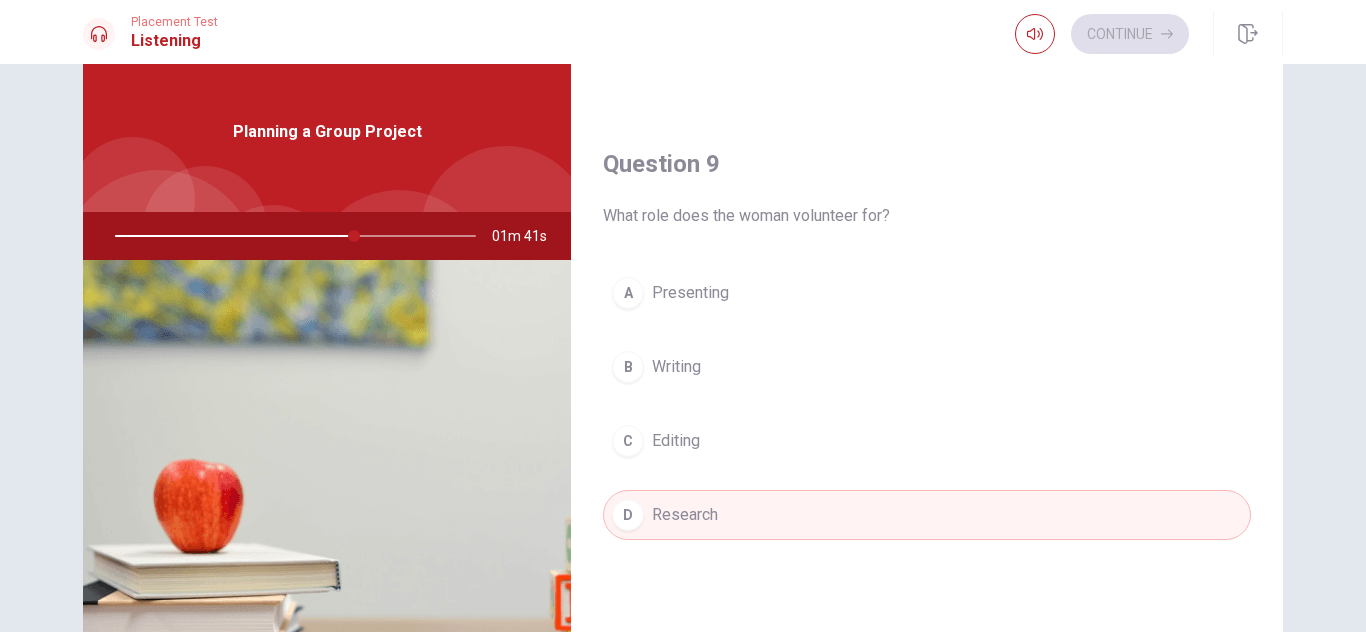 type on "66" 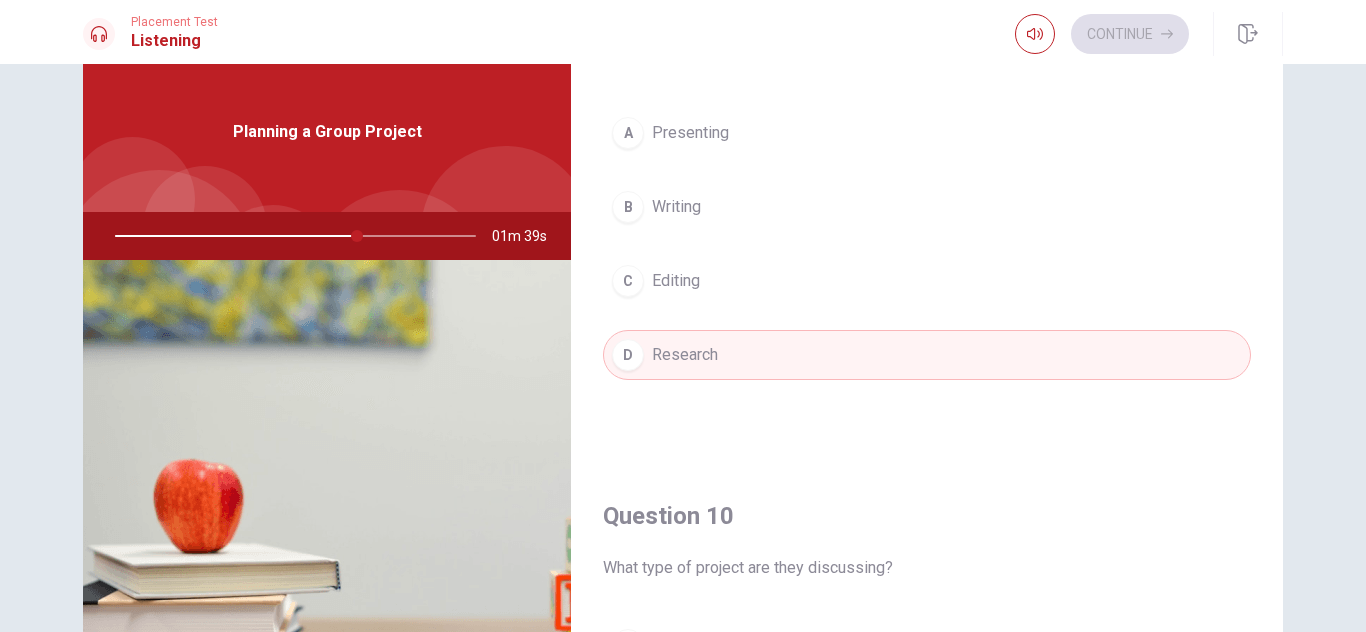 scroll, scrollTop: 1846, scrollLeft: 0, axis: vertical 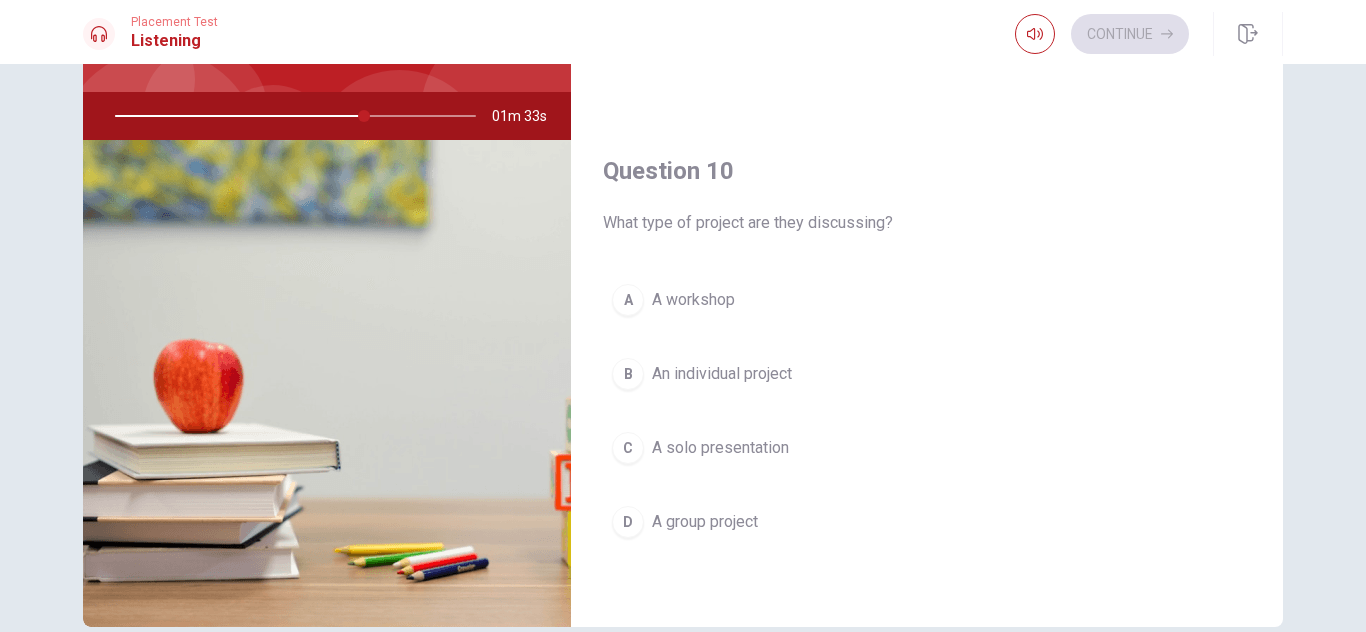 click on "D" at bounding box center (628, 522) 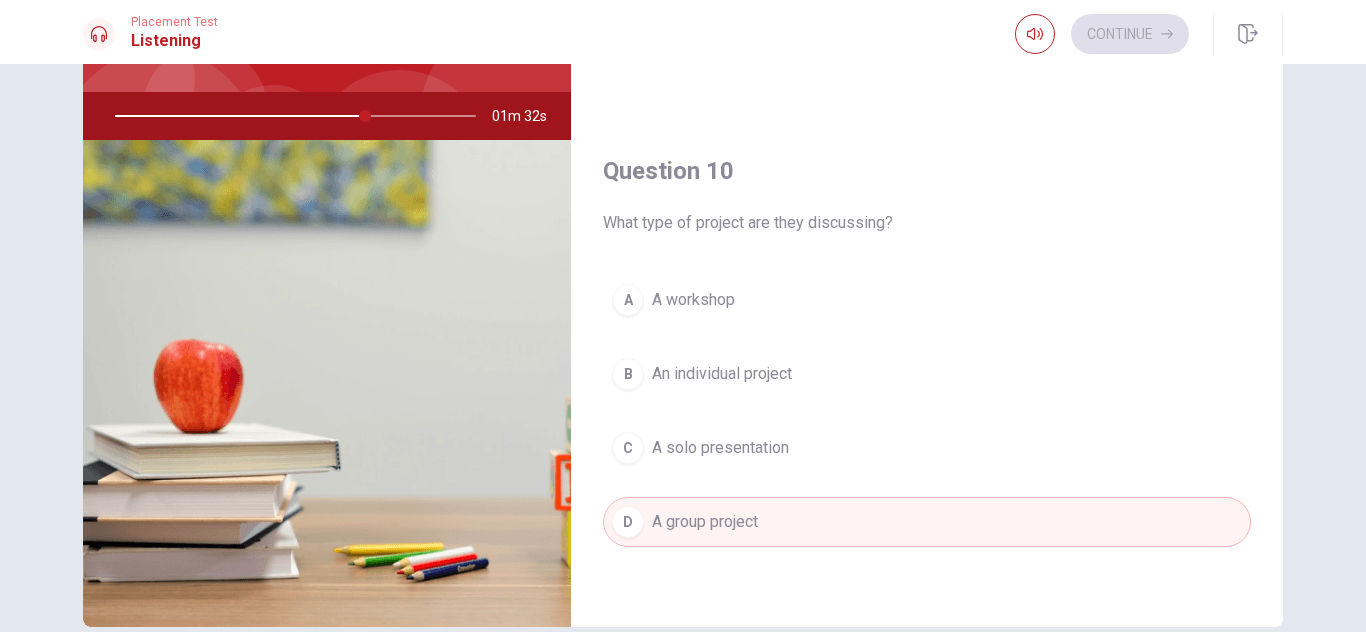 type on "69" 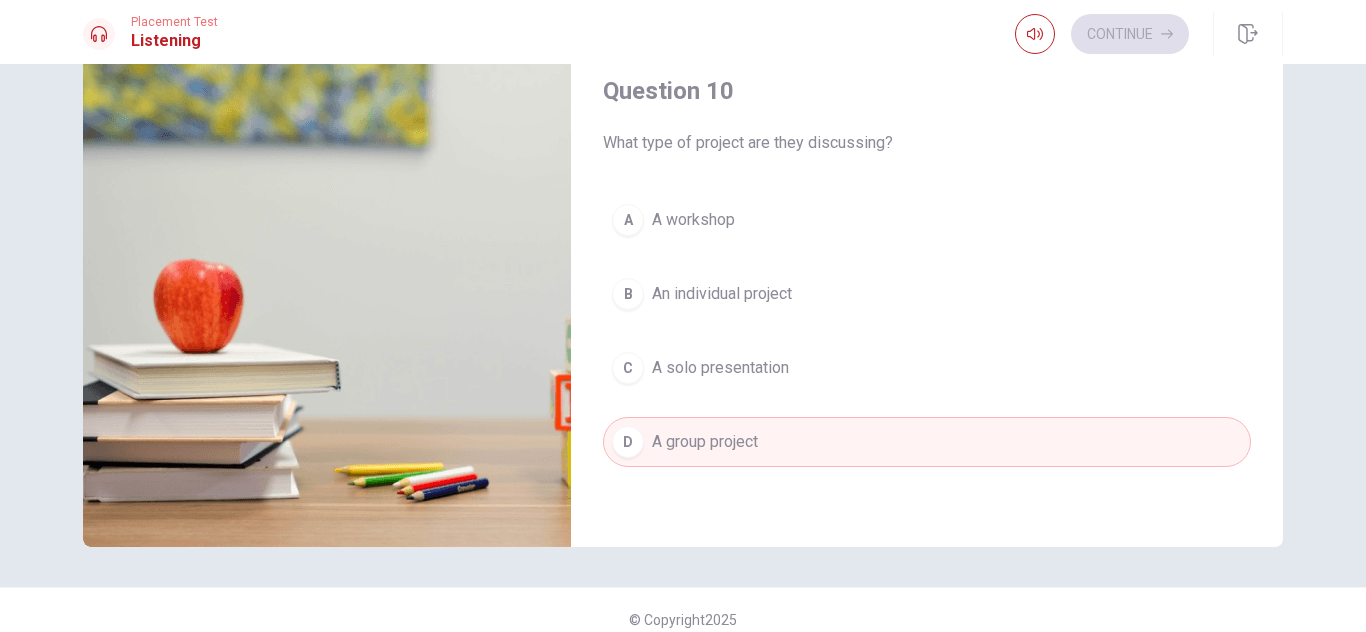 scroll, scrollTop: 271, scrollLeft: 0, axis: vertical 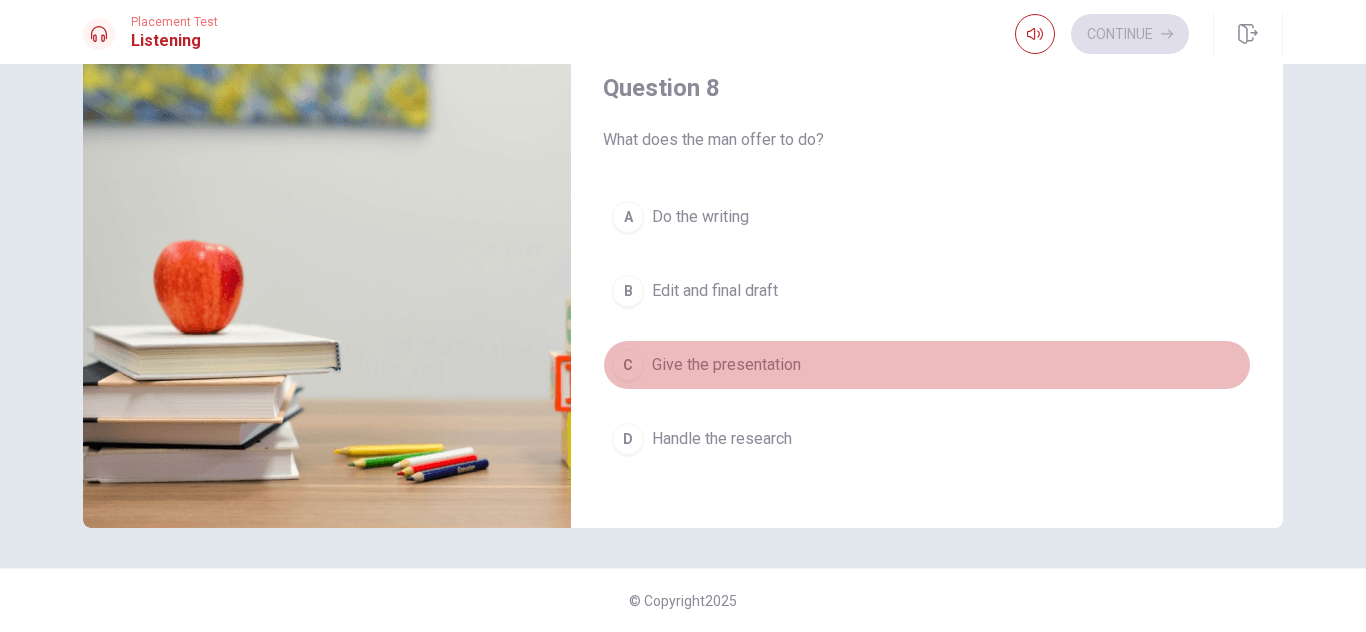 click on "C" at bounding box center [628, 365] 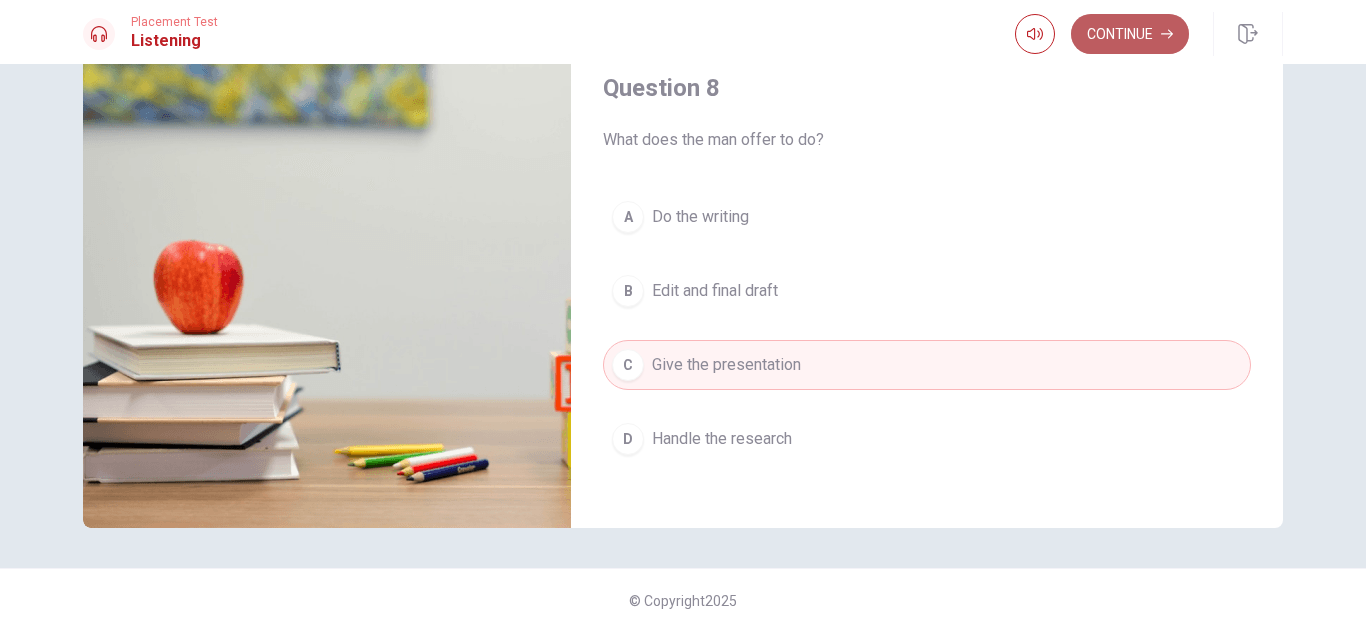 click on "Continue" at bounding box center (1130, 34) 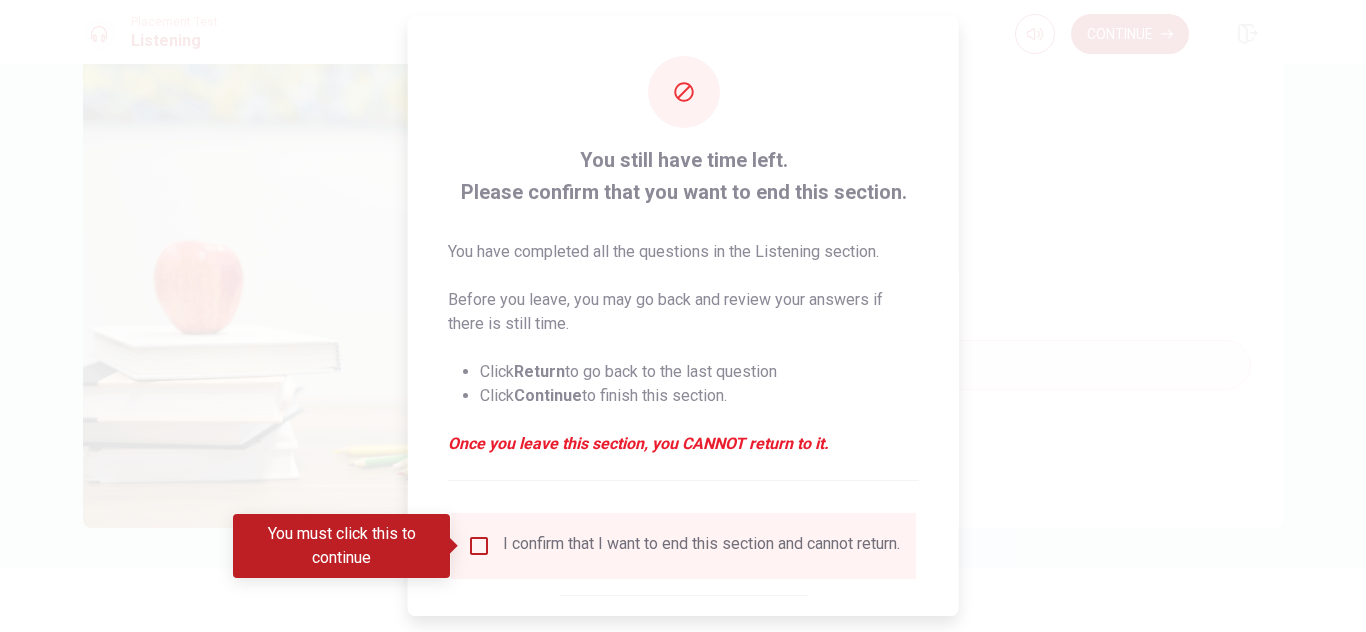 click at bounding box center (479, 546) 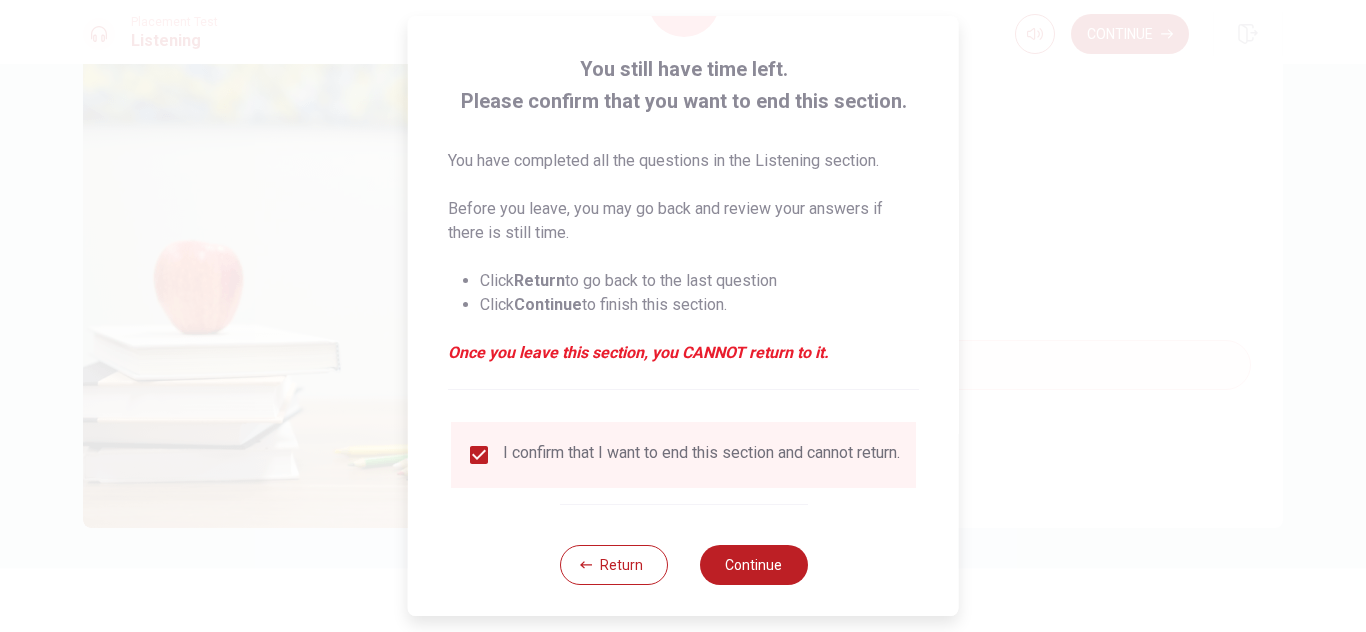 scroll, scrollTop: 114, scrollLeft: 0, axis: vertical 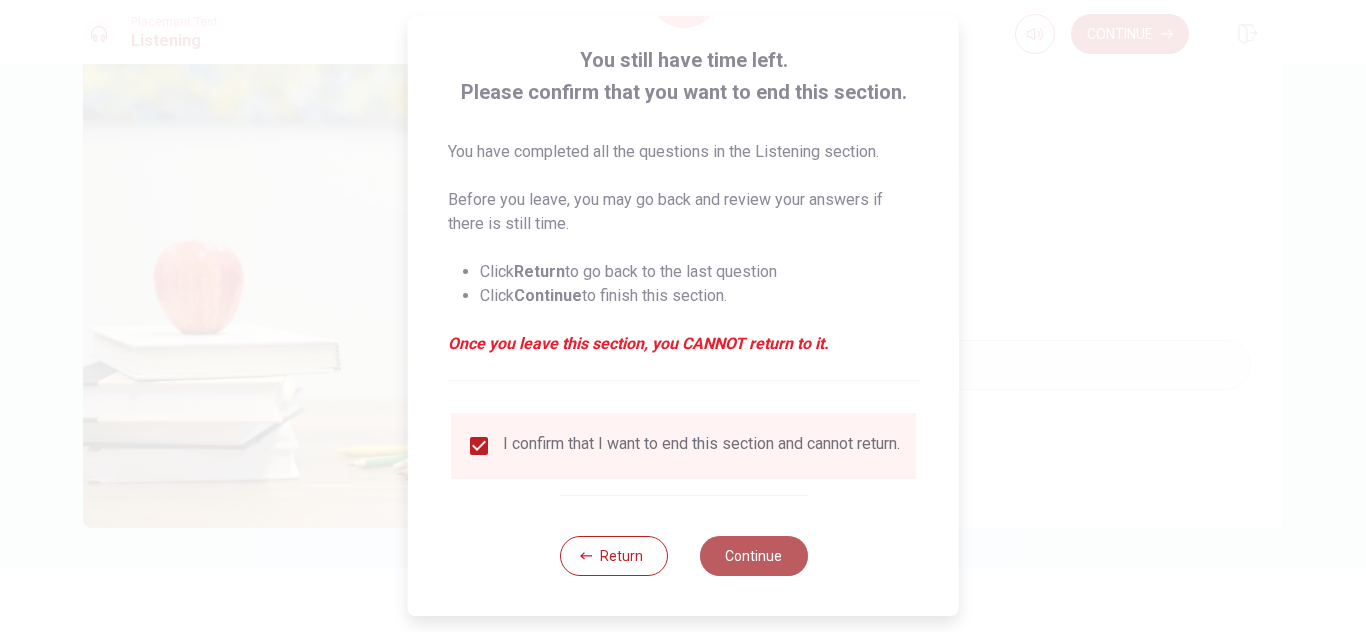 click on "Continue" at bounding box center [753, 556] 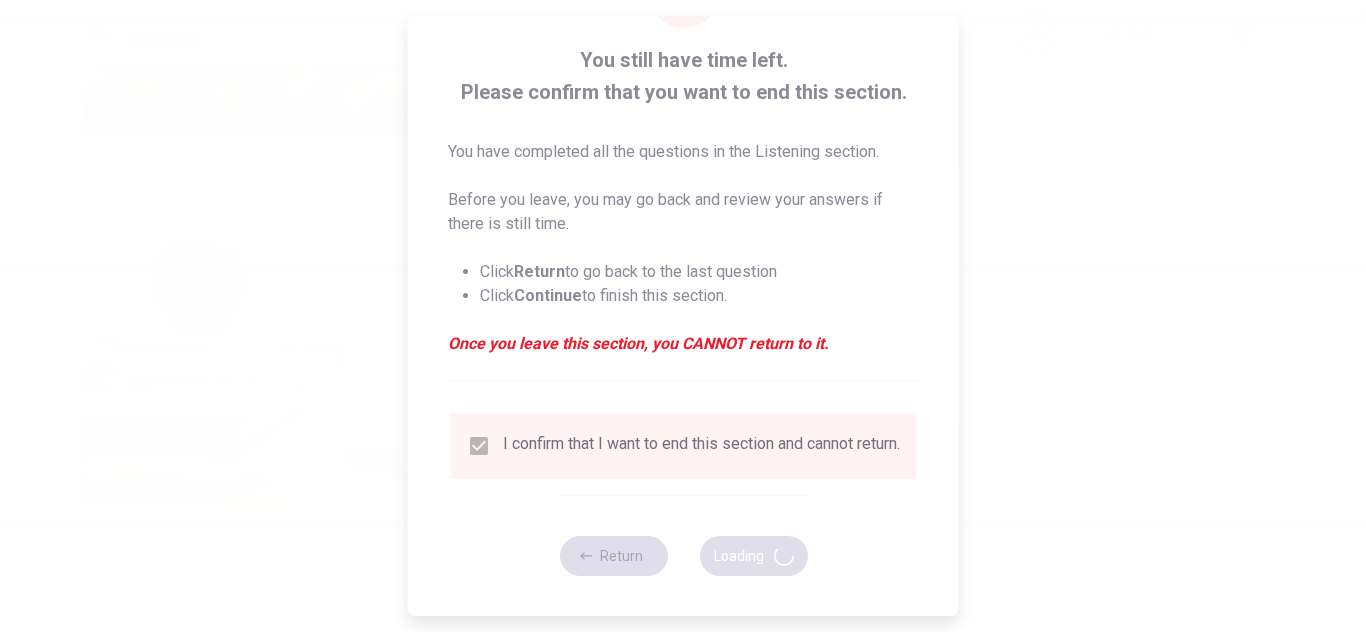 type on "83" 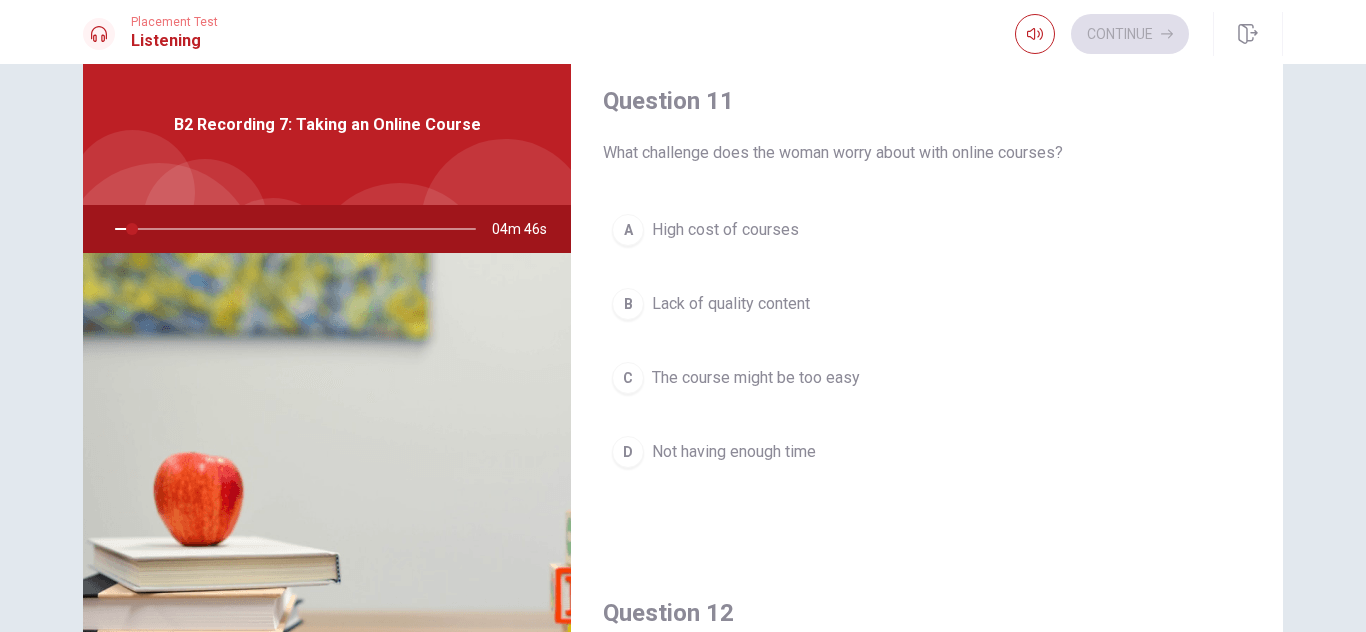scroll, scrollTop: 62, scrollLeft: 0, axis: vertical 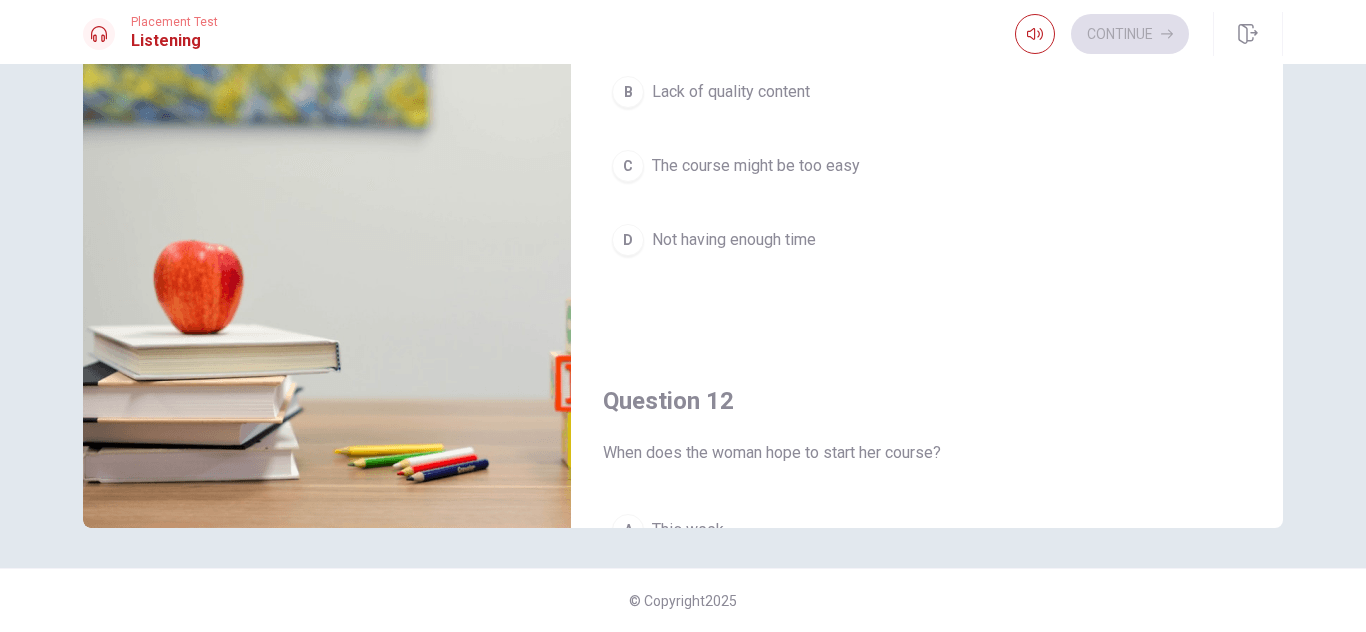 drag, startPoint x: 1114, startPoint y: 310, endPoint x: 1120, endPoint y: 337, distance: 27.658634 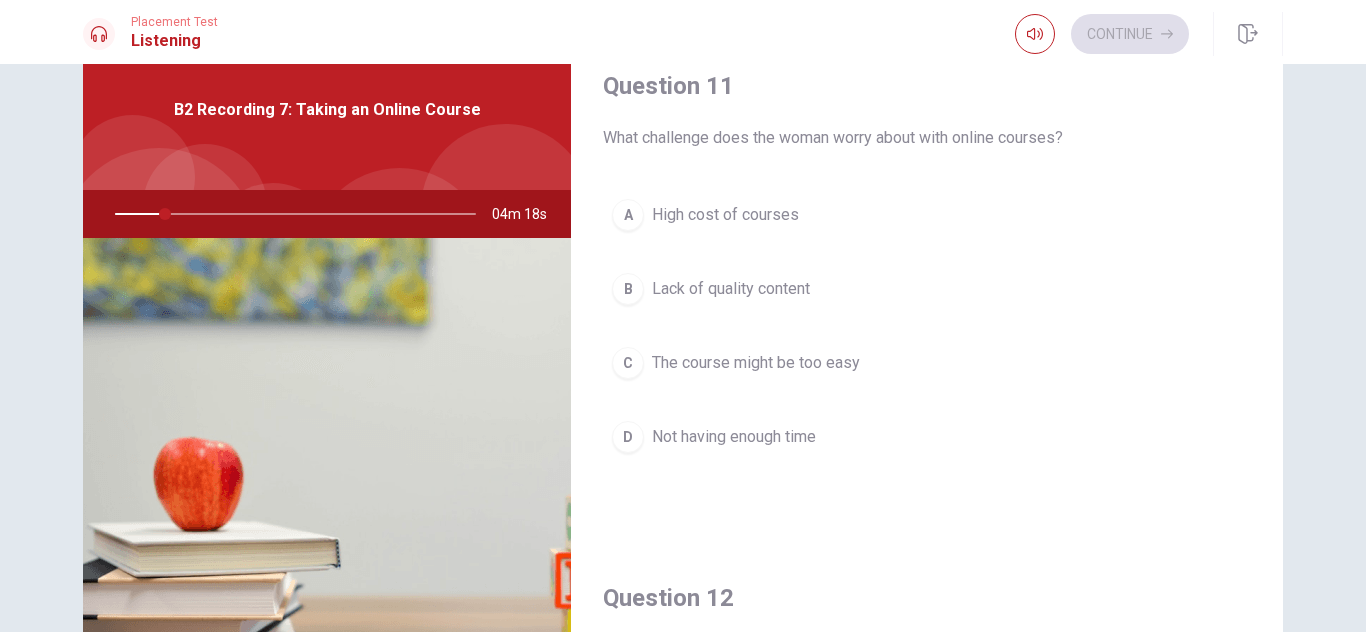 scroll, scrollTop: 71, scrollLeft: 0, axis: vertical 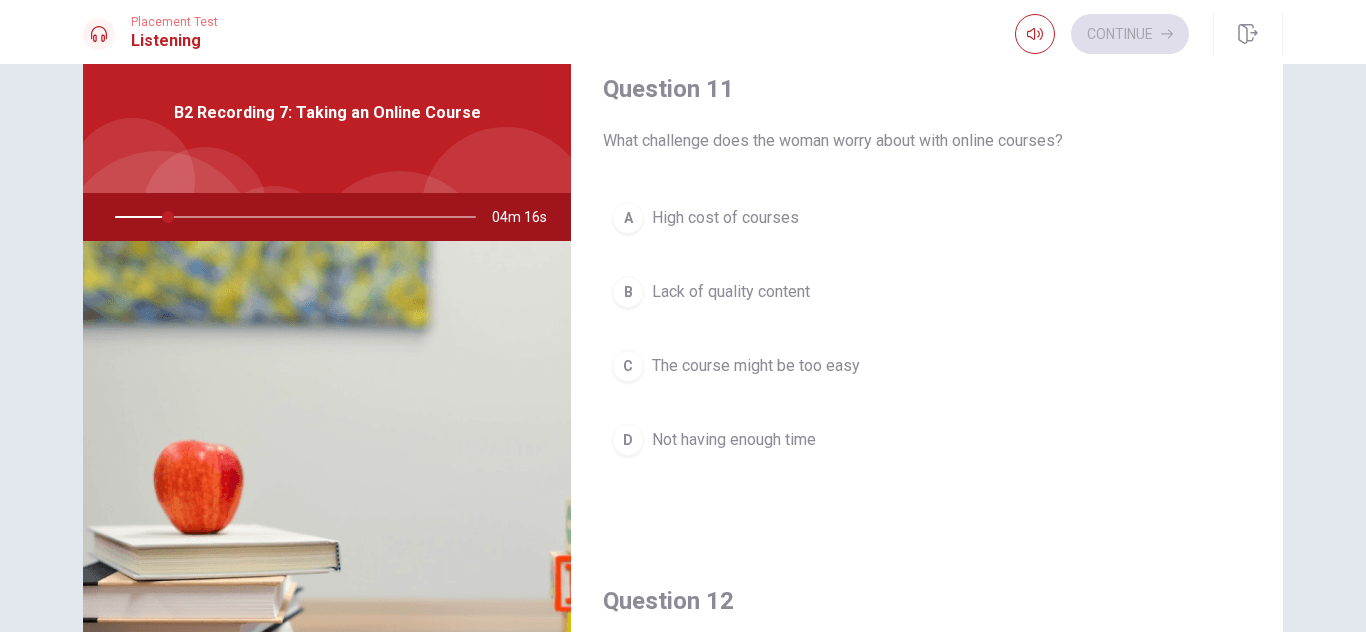 drag, startPoint x: 1276, startPoint y: 176, endPoint x: 1269, endPoint y: 271, distance: 95.257545 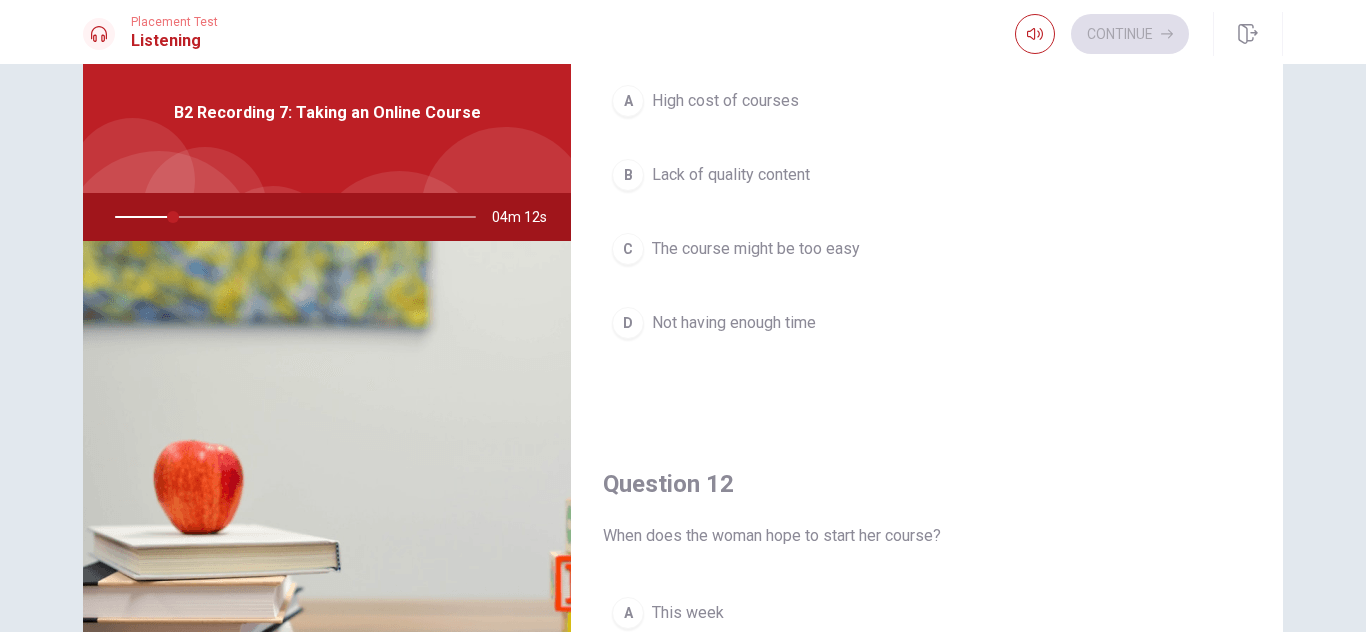 scroll, scrollTop: 120, scrollLeft: 0, axis: vertical 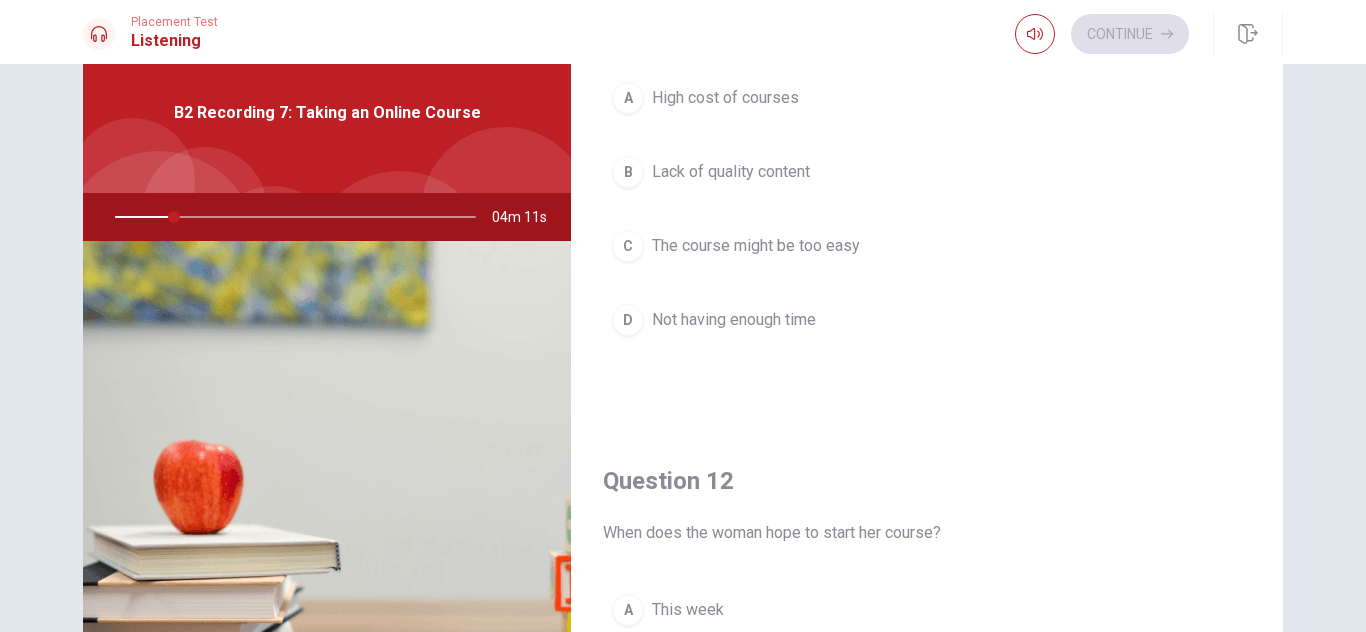 drag, startPoint x: 1274, startPoint y: 214, endPoint x: 1261, endPoint y: 347, distance: 133.63383 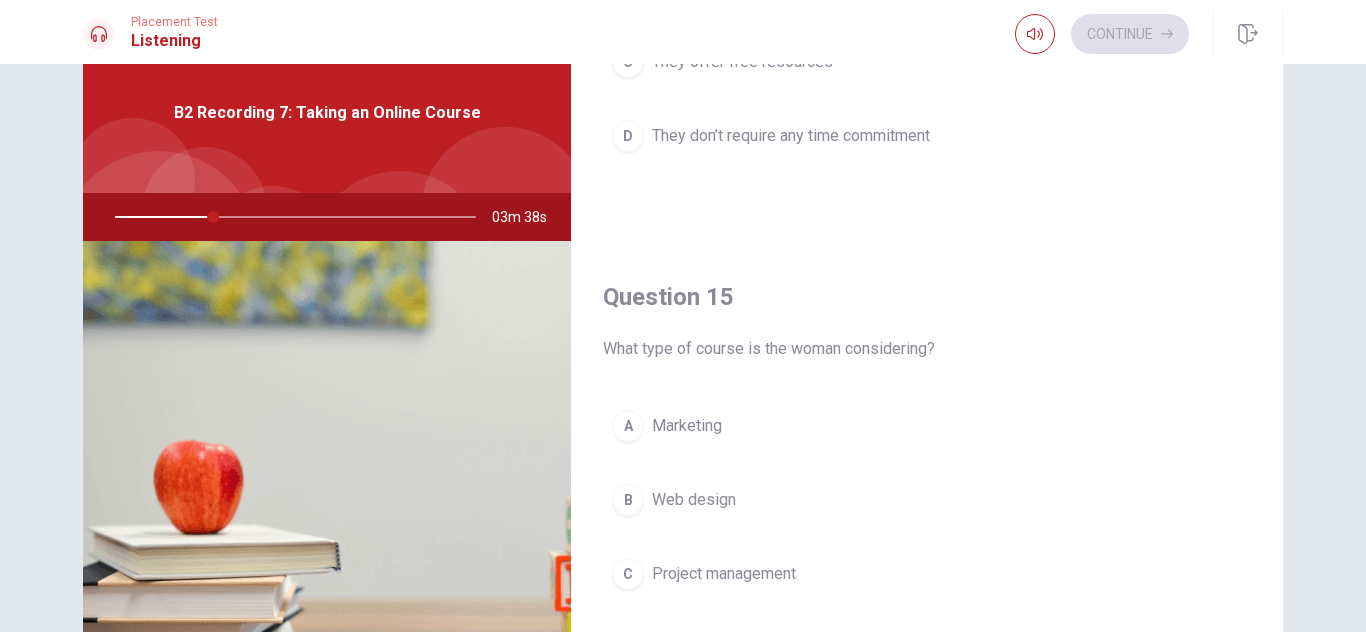 scroll, scrollTop: 1865, scrollLeft: 0, axis: vertical 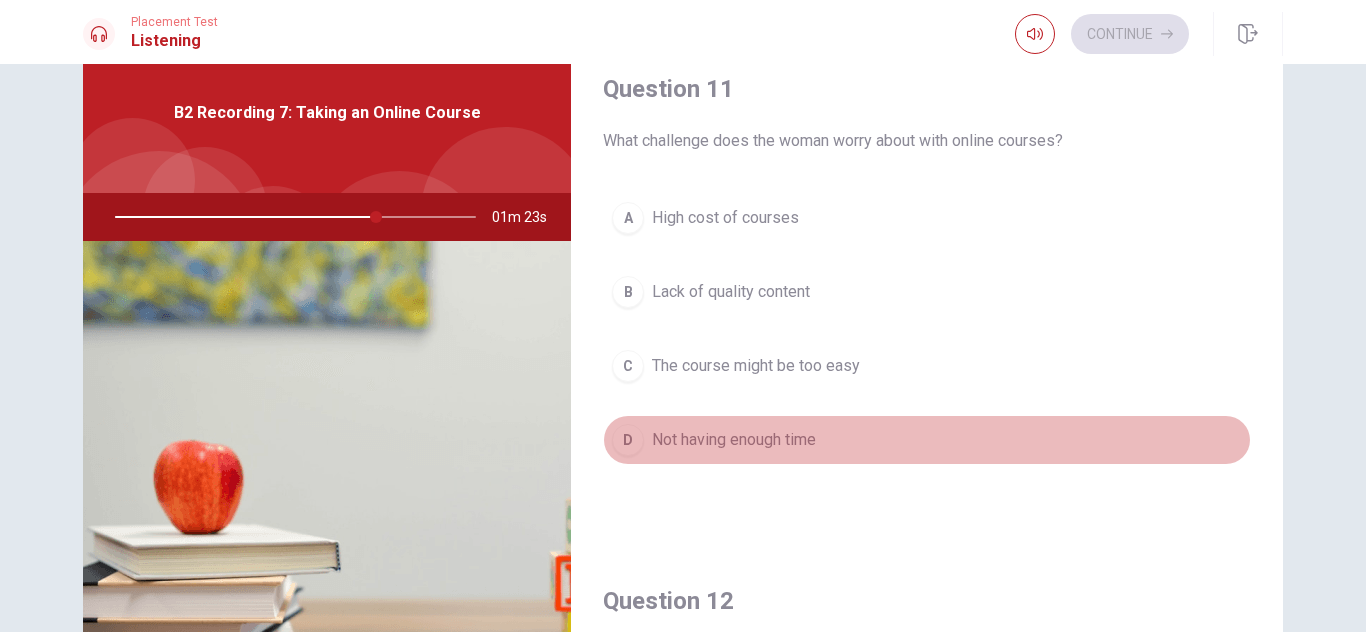 click on "D" at bounding box center (628, 440) 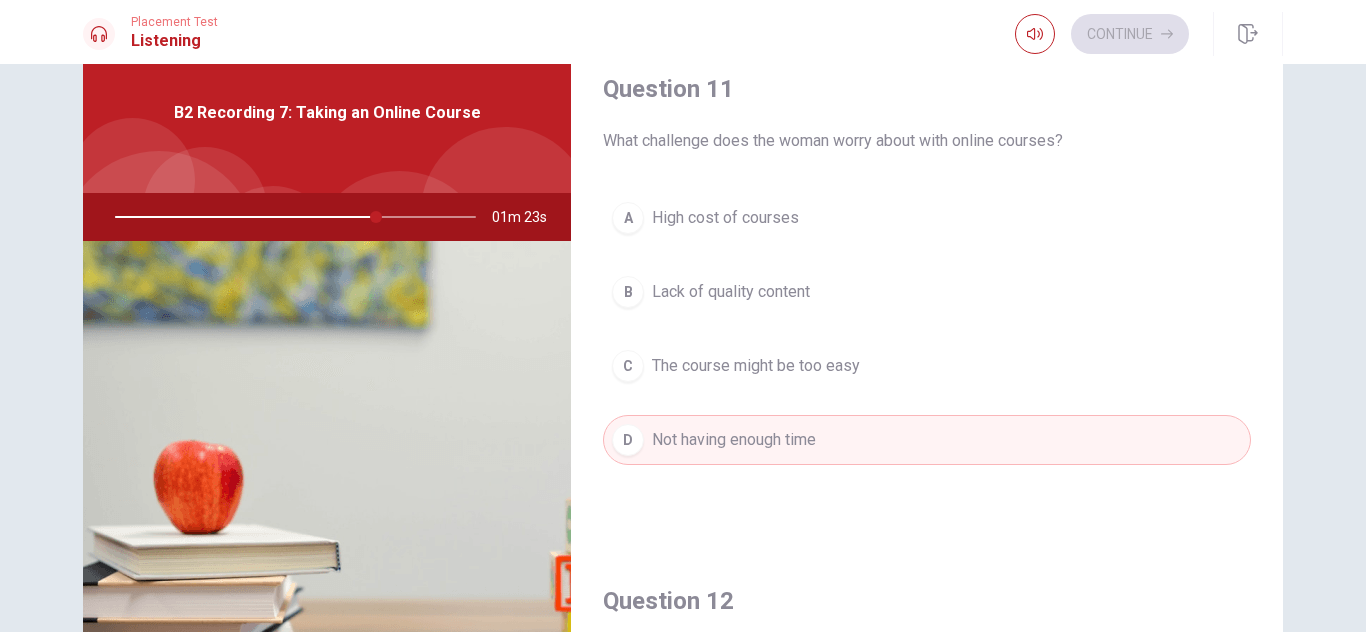 type on "72" 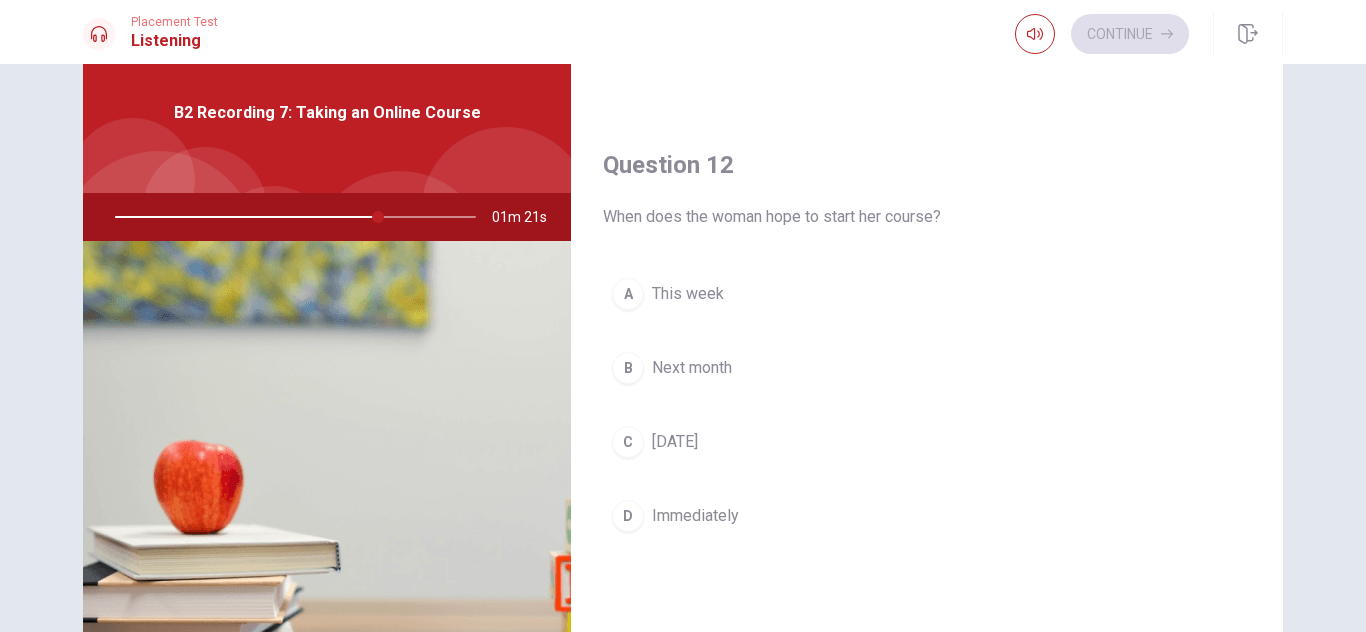 scroll, scrollTop: 480, scrollLeft: 0, axis: vertical 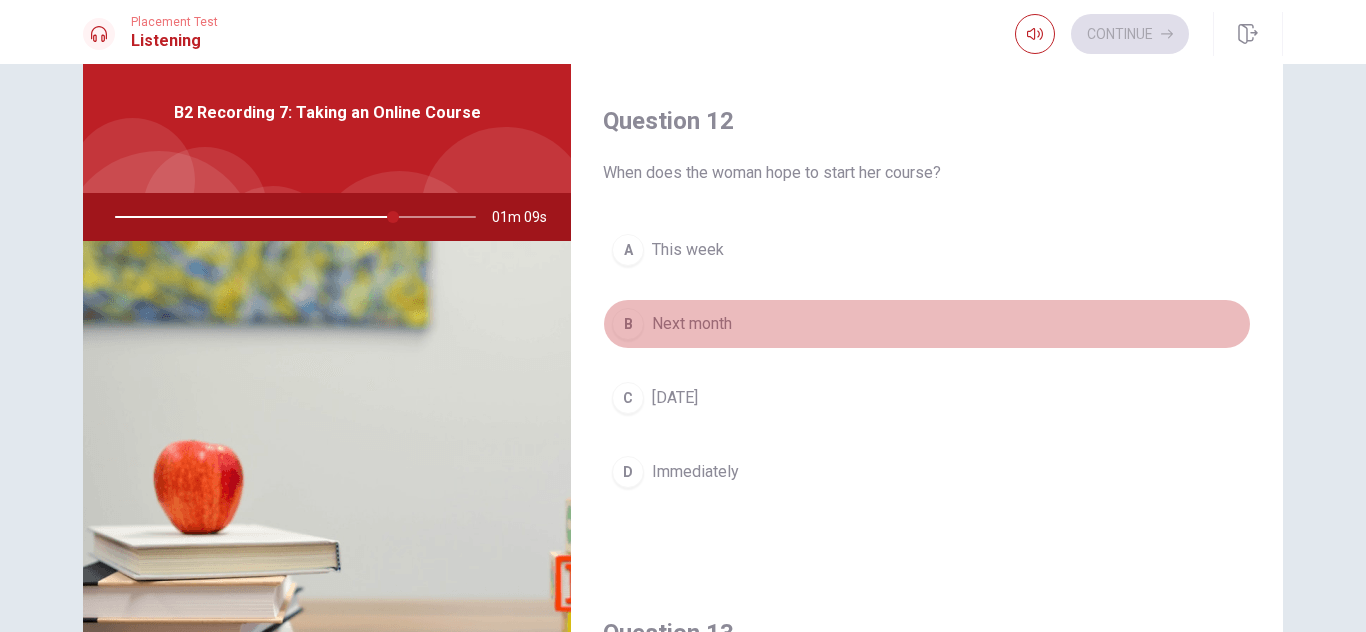 click on "B" at bounding box center [628, 324] 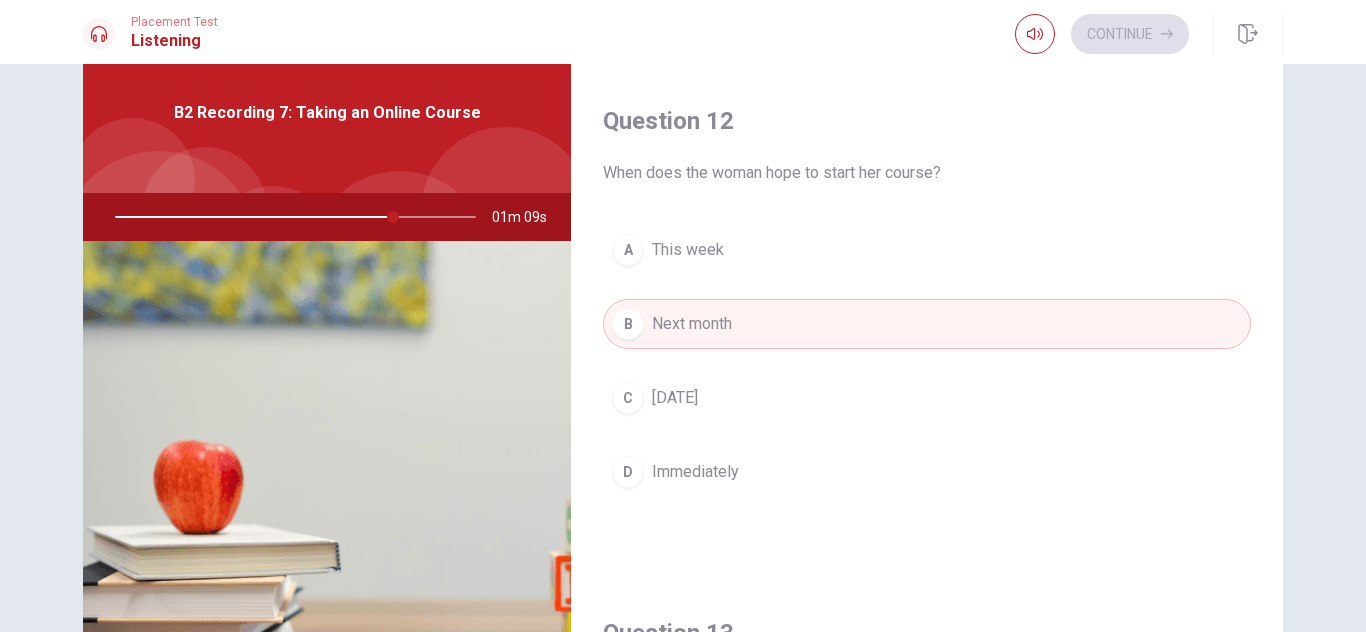 type on "77" 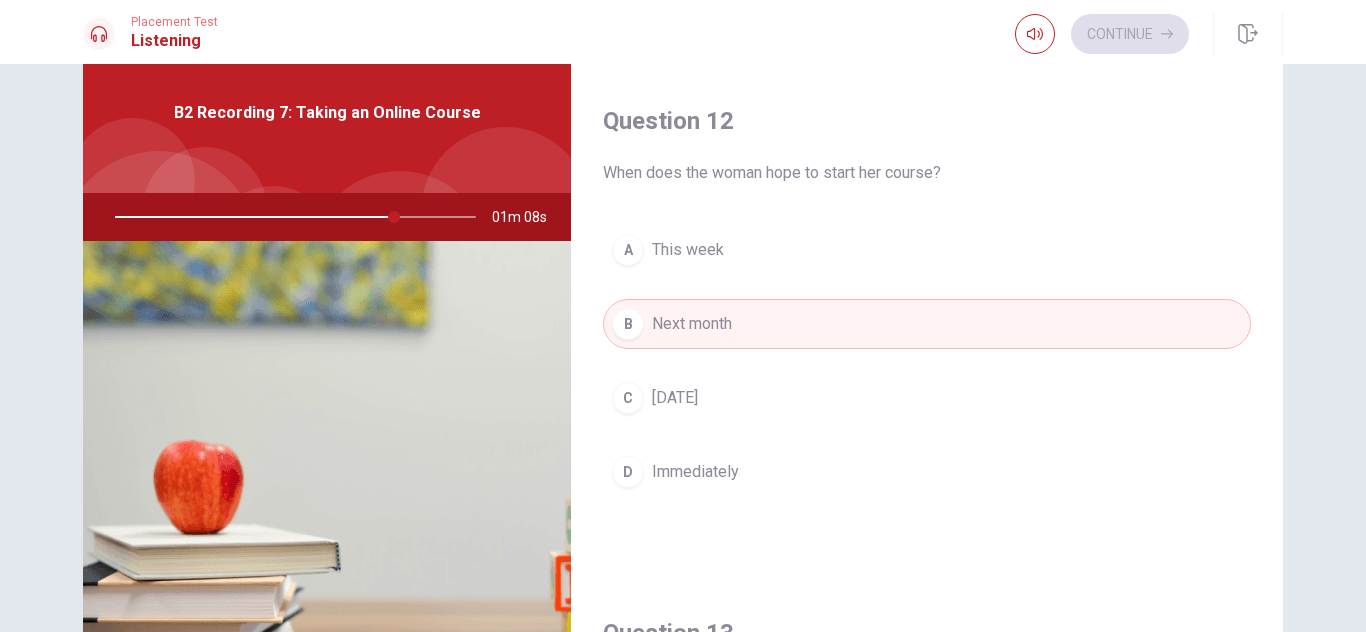 type 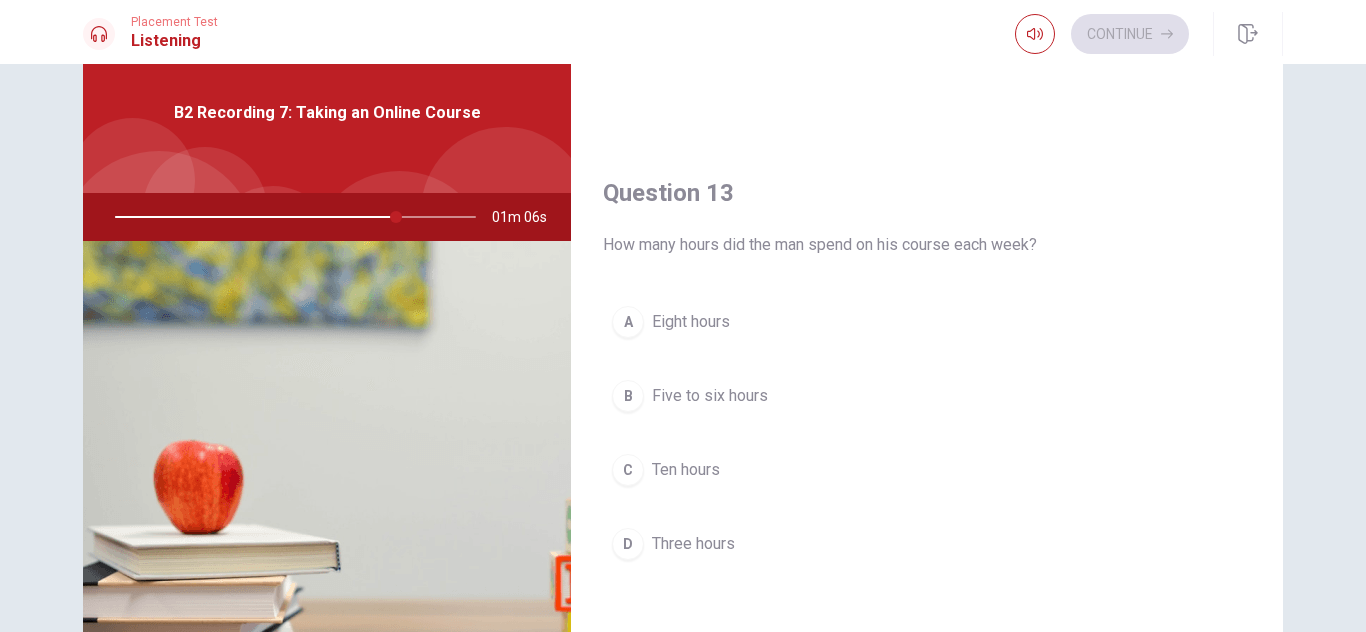 scroll, scrollTop: 960, scrollLeft: 0, axis: vertical 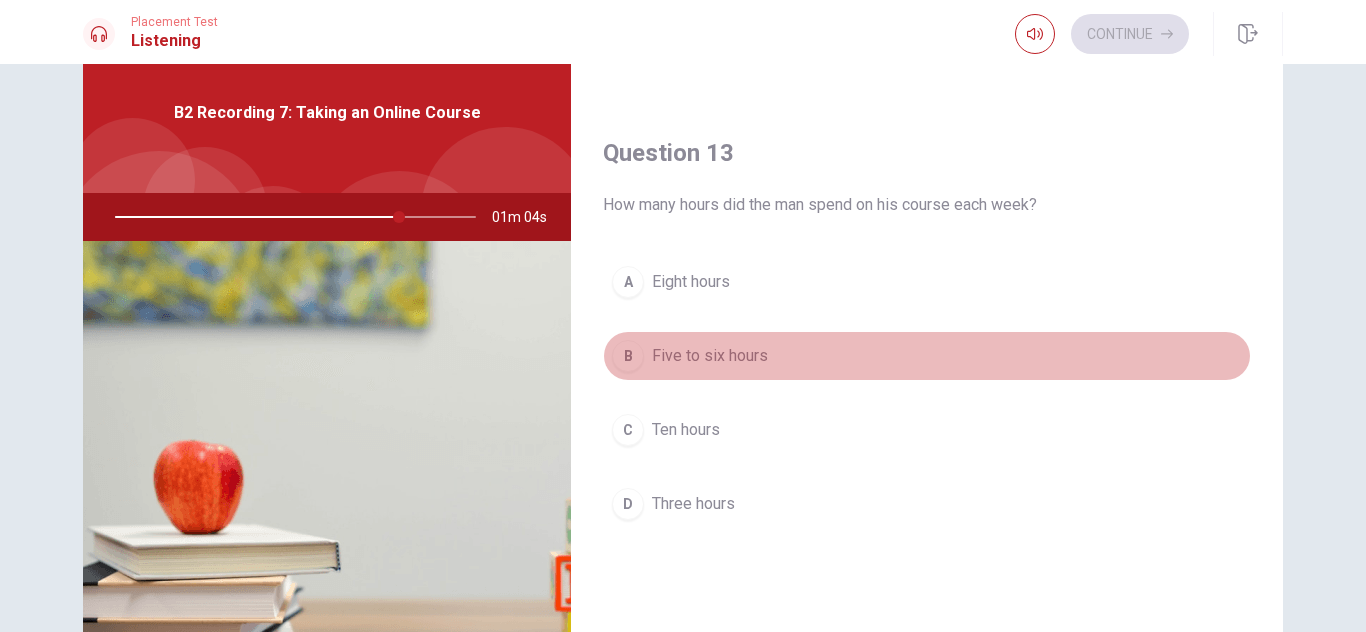 click on "B" at bounding box center [628, 356] 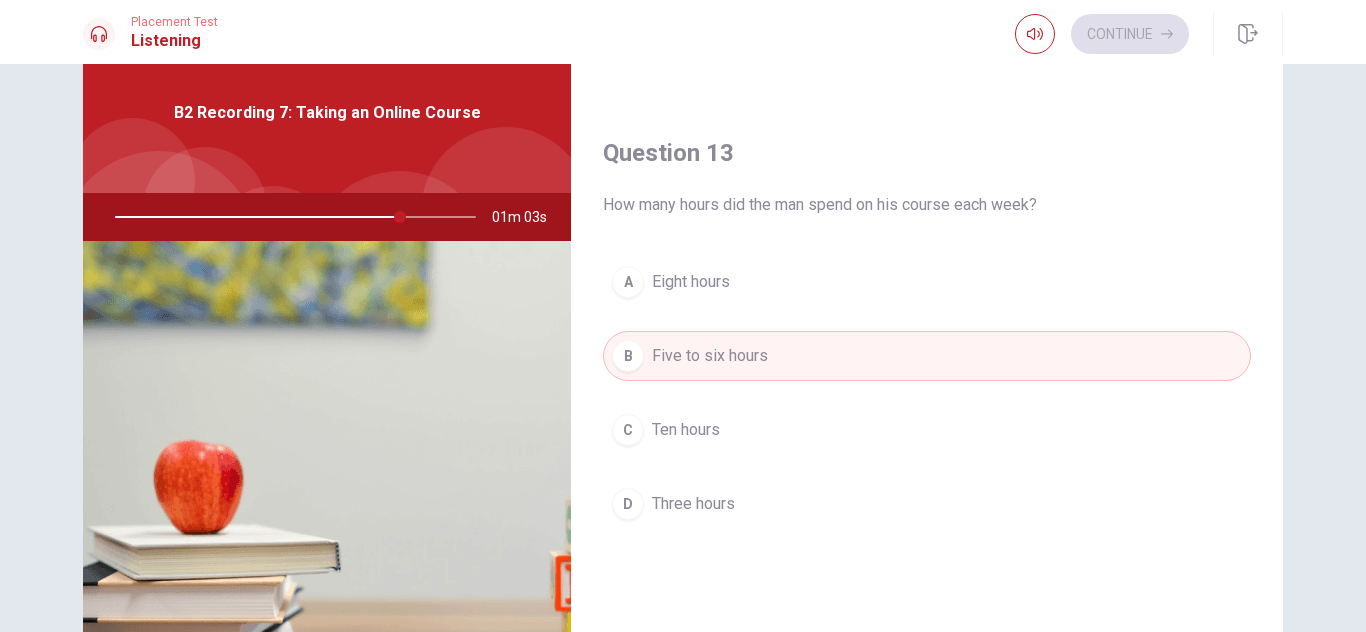 type on "79" 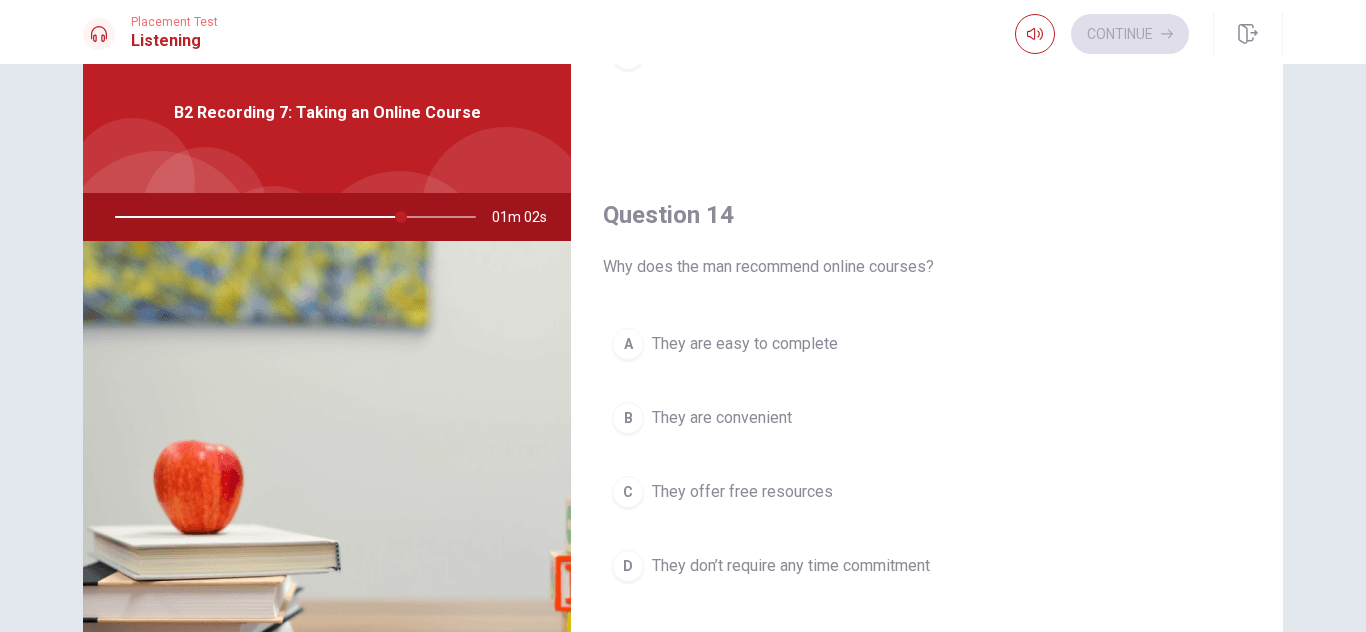 scroll, scrollTop: 1480, scrollLeft: 0, axis: vertical 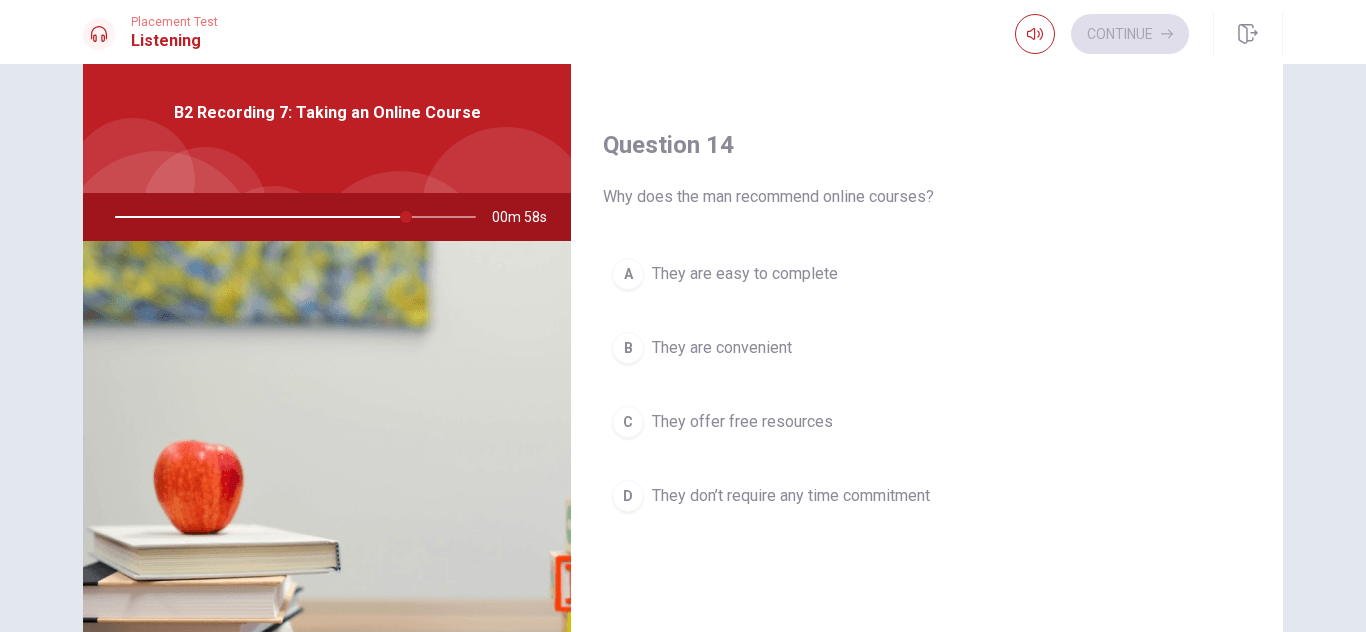 click on "B" at bounding box center (628, 348) 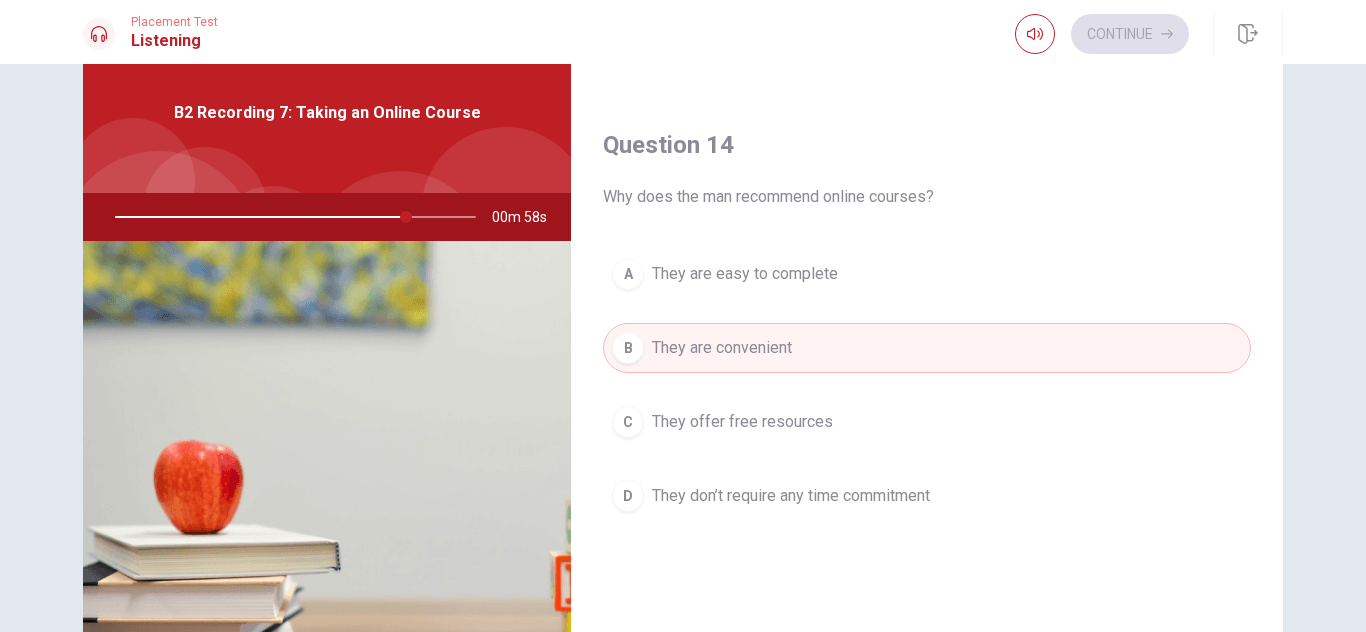 type on "81" 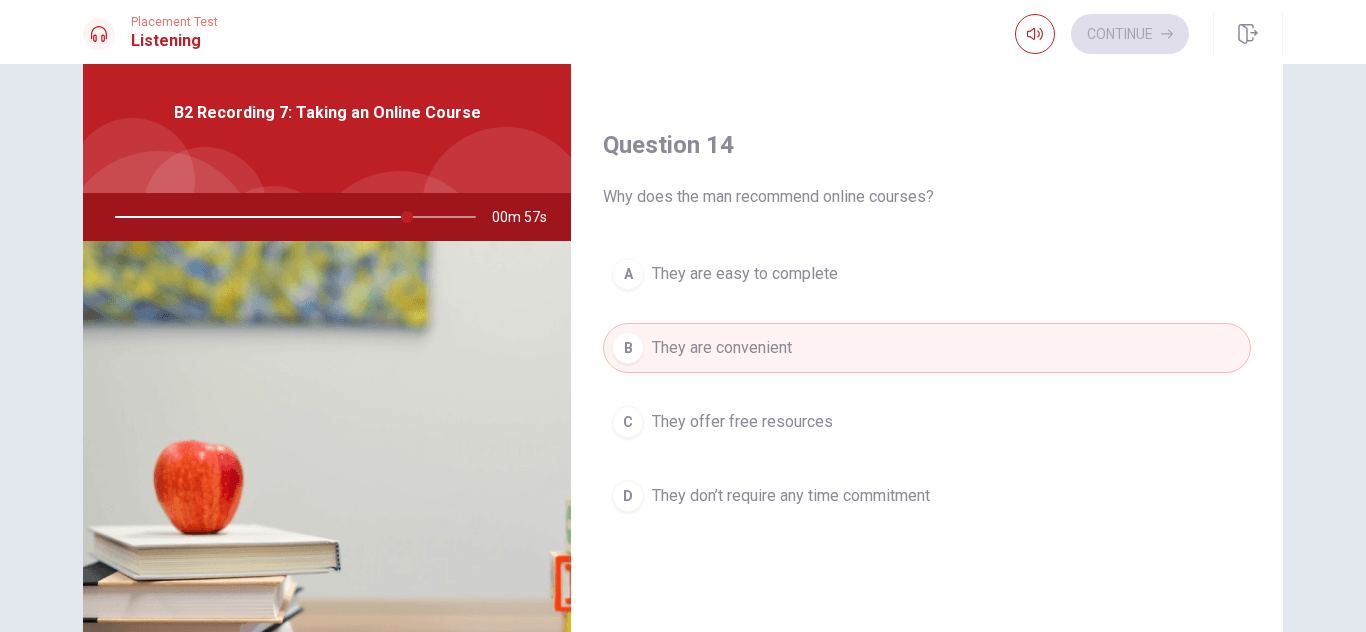 type 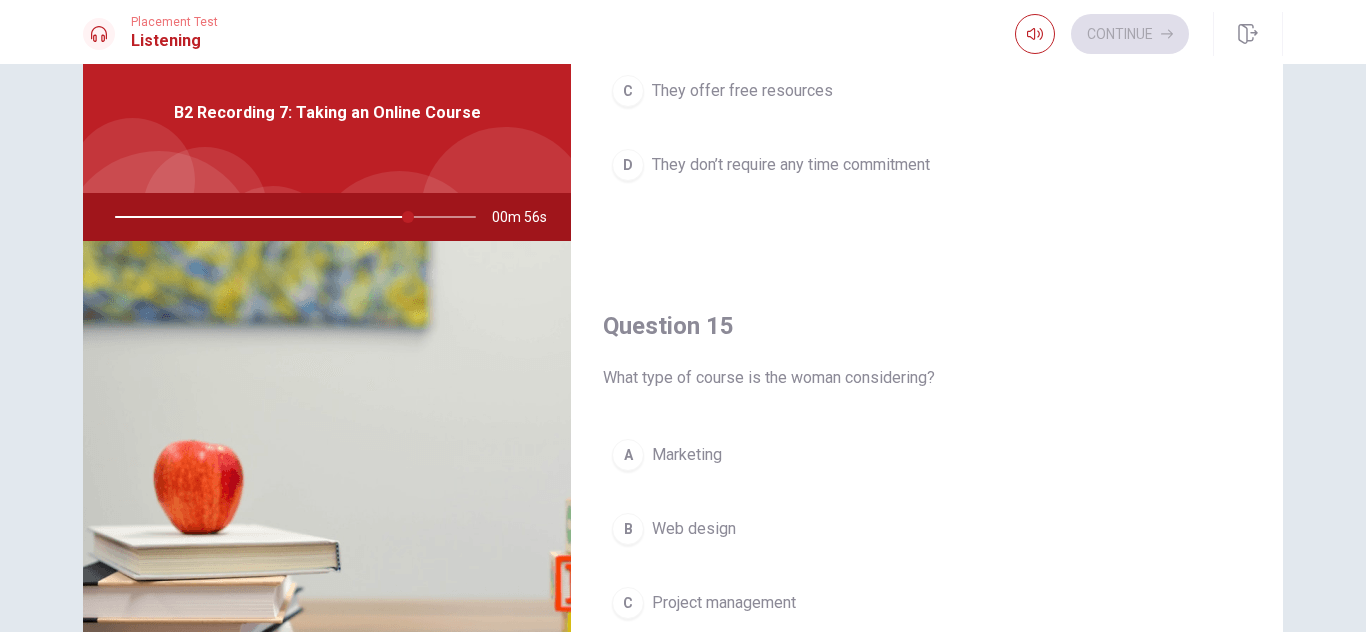 scroll, scrollTop: 1864, scrollLeft: 0, axis: vertical 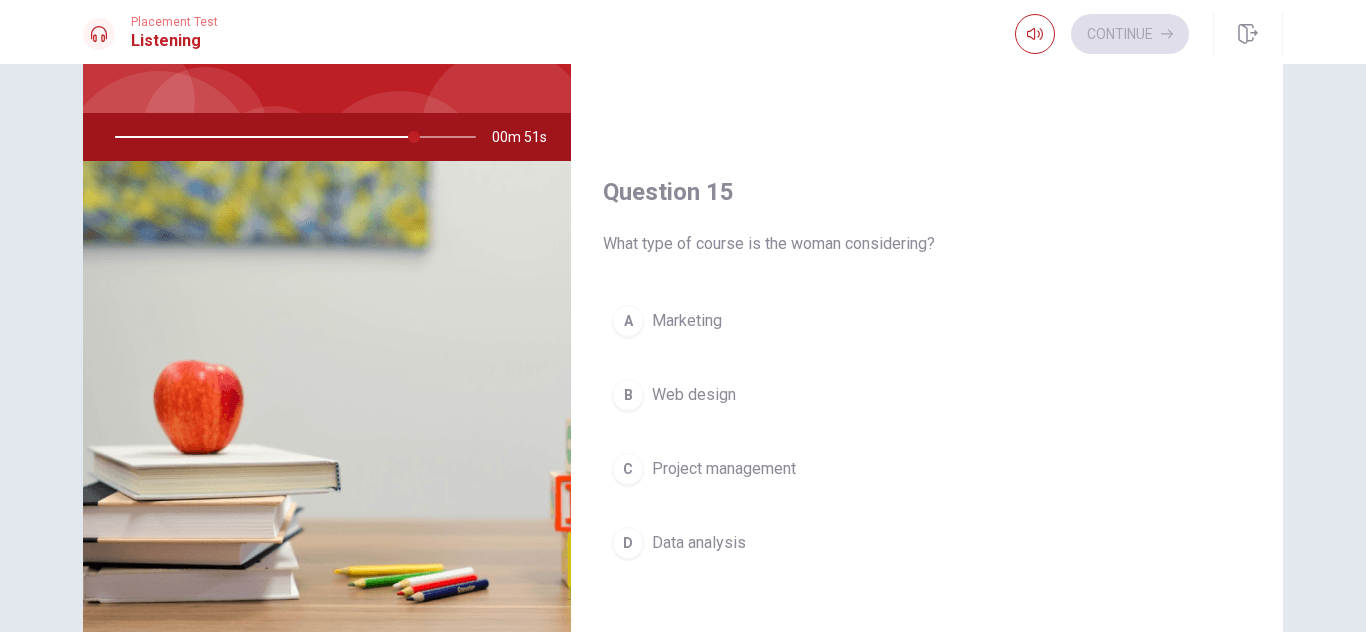 click on "C" at bounding box center [628, 469] 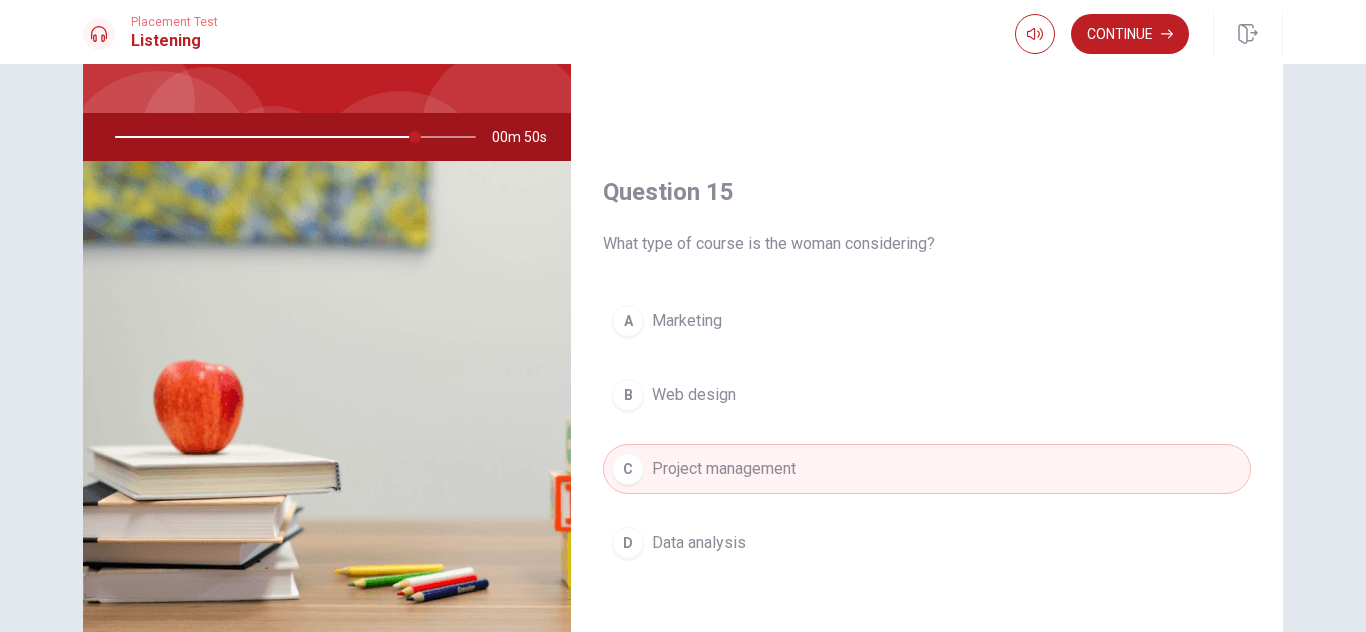 type on "83" 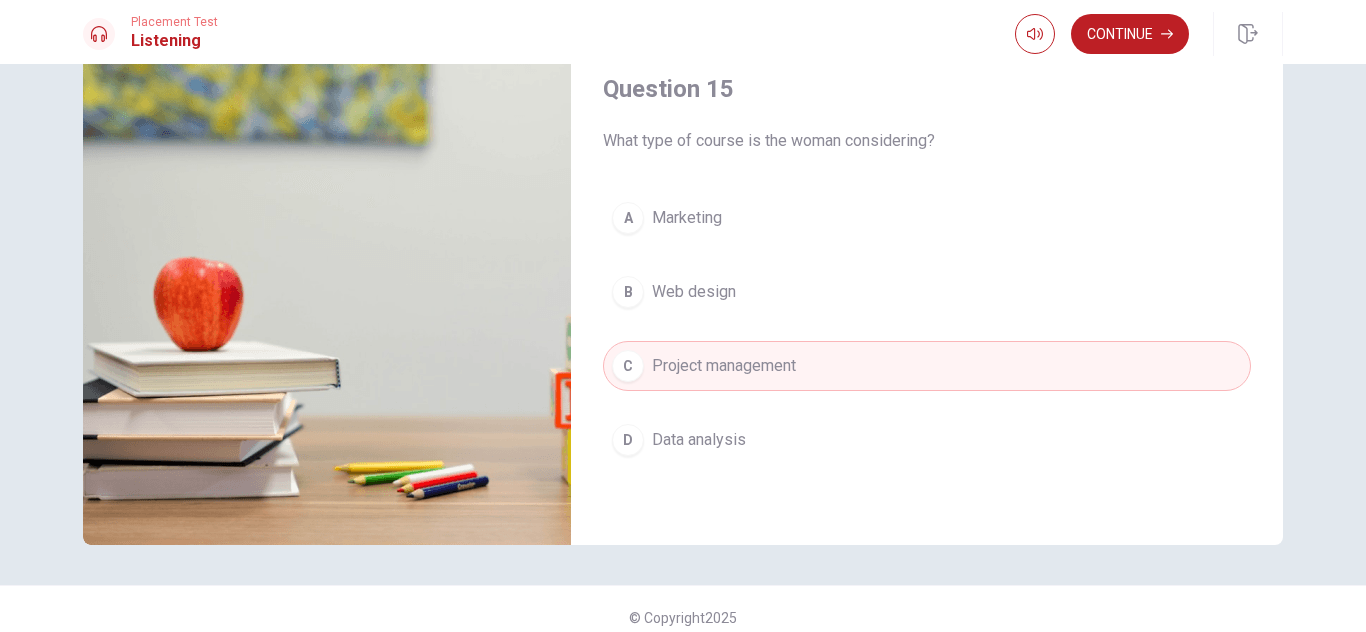 scroll, scrollTop: 271, scrollLeft: 0, axis: vertical 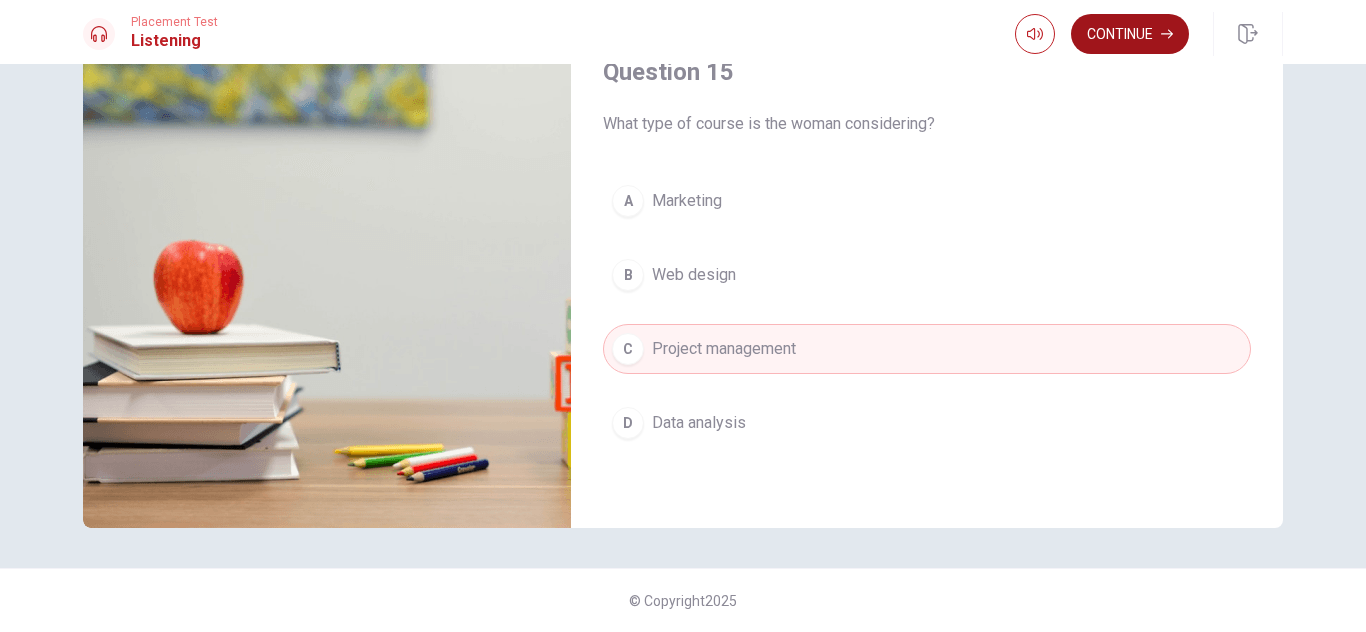 click on "Continue" at bounding box center [1130, 34] 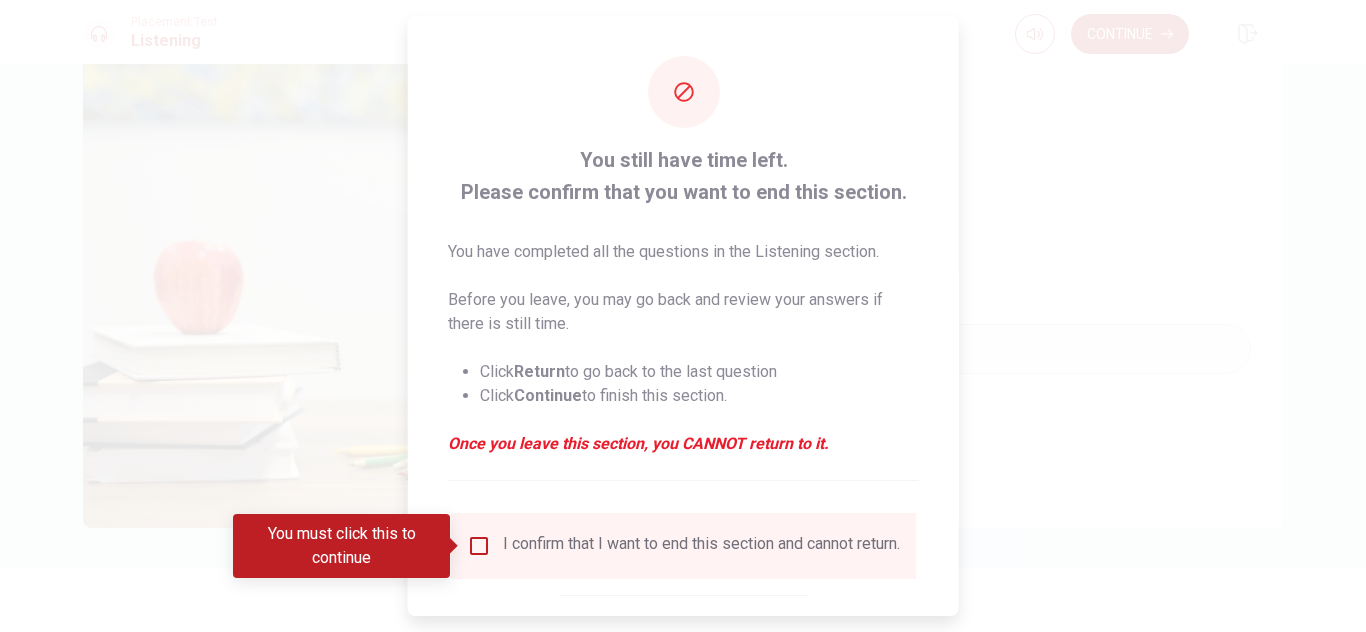 click at bounding box center [479, 546] 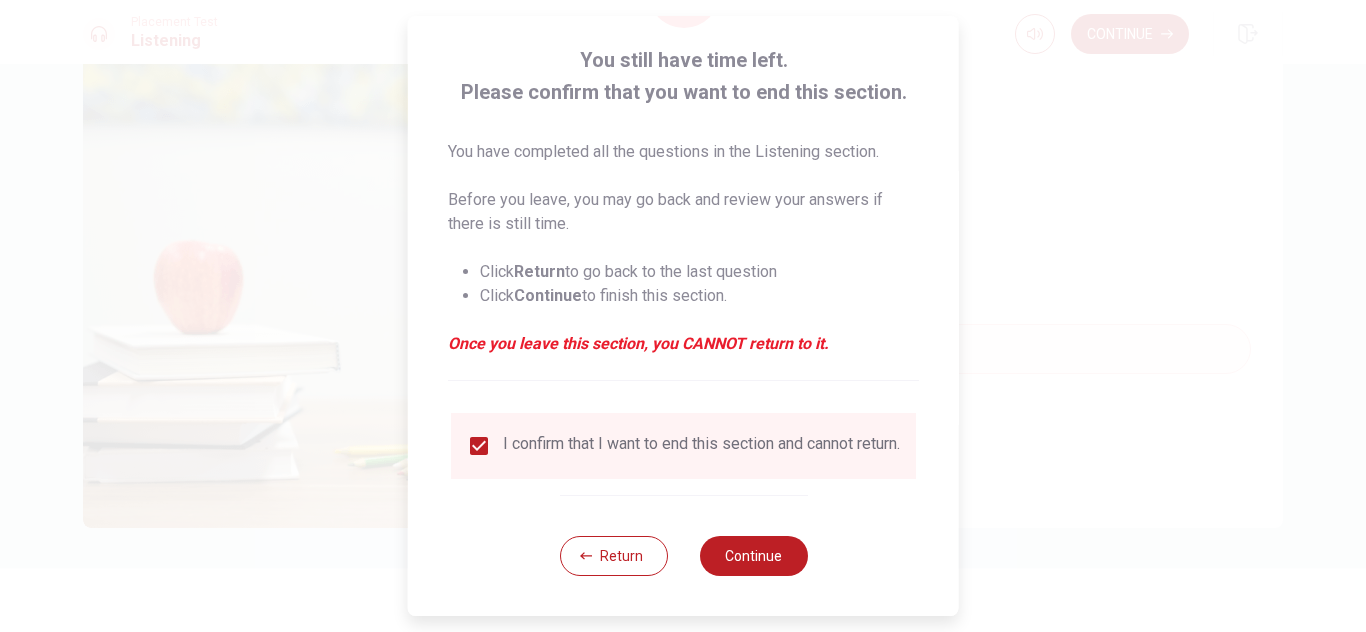 scroll, scrollTop: 114, scrollLeft: 0, axis: vertical 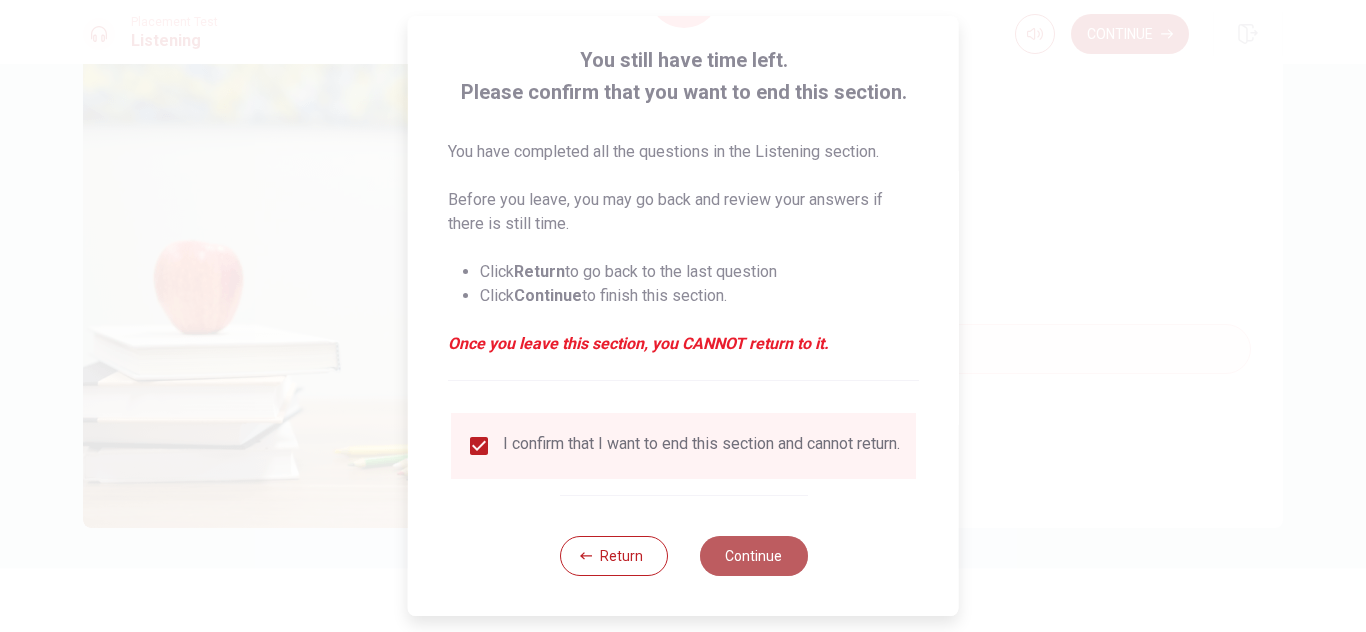 click on "Continue" at bounding box center (753, 556) 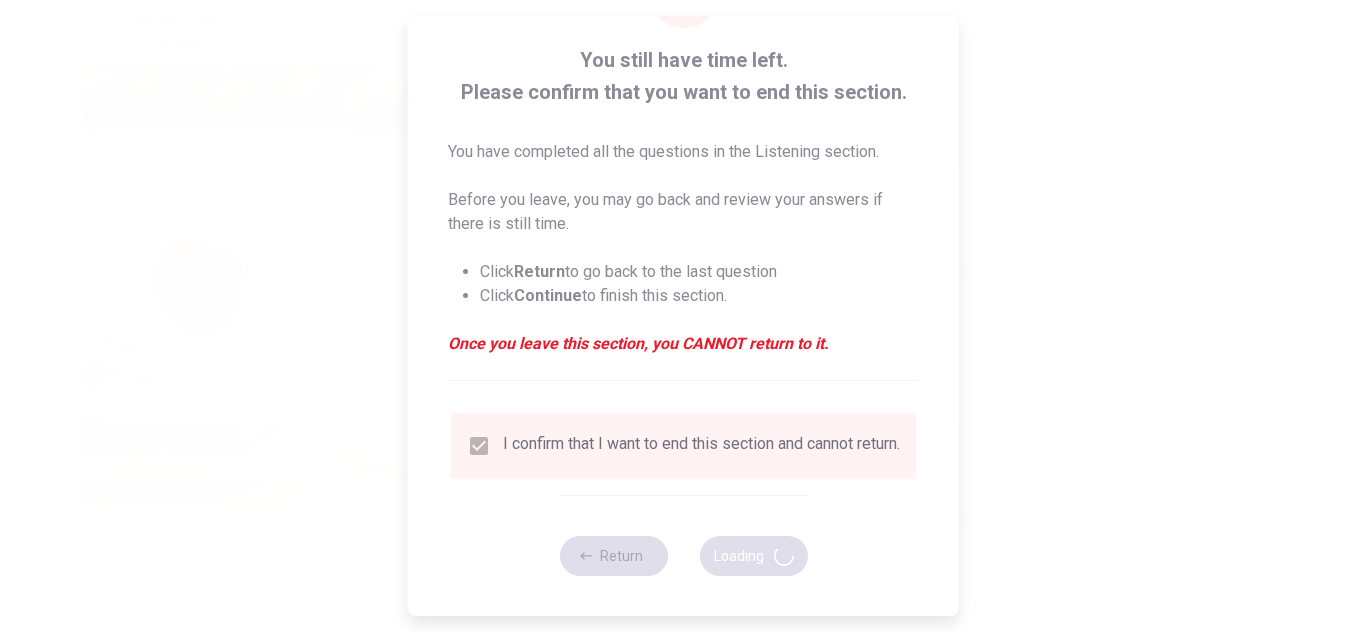type on "86" 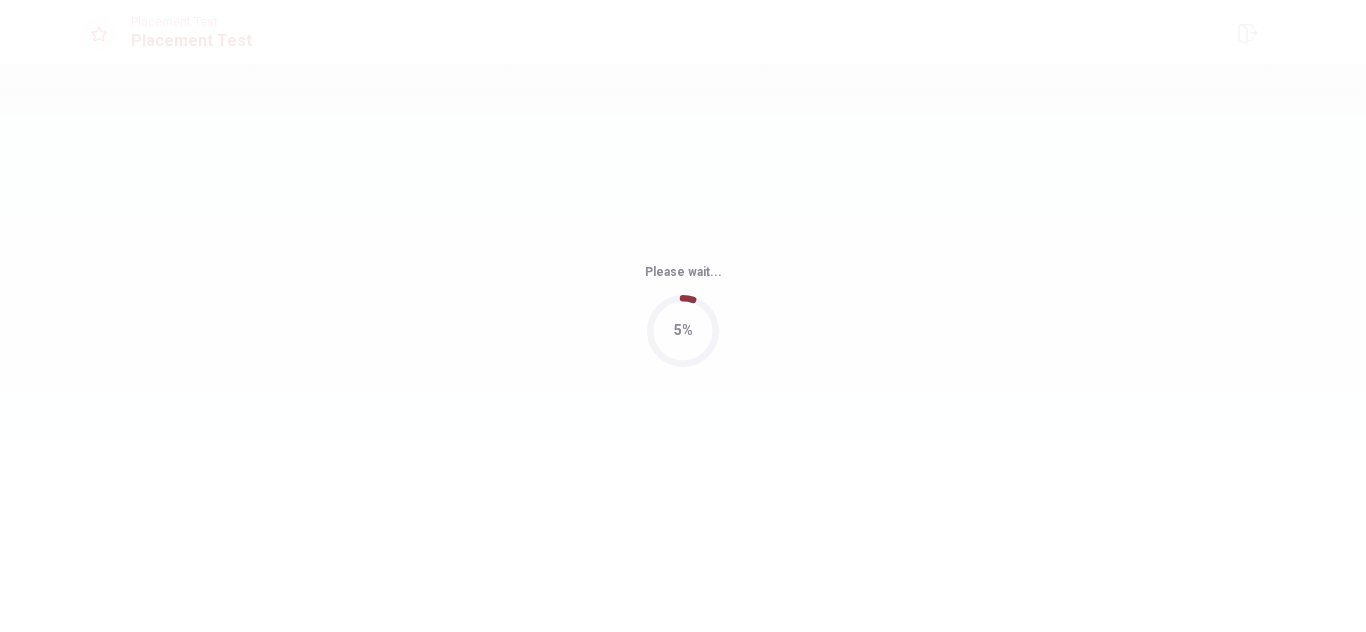 scroll, scrollTop: 0, scrollLeft: 0, axis: both 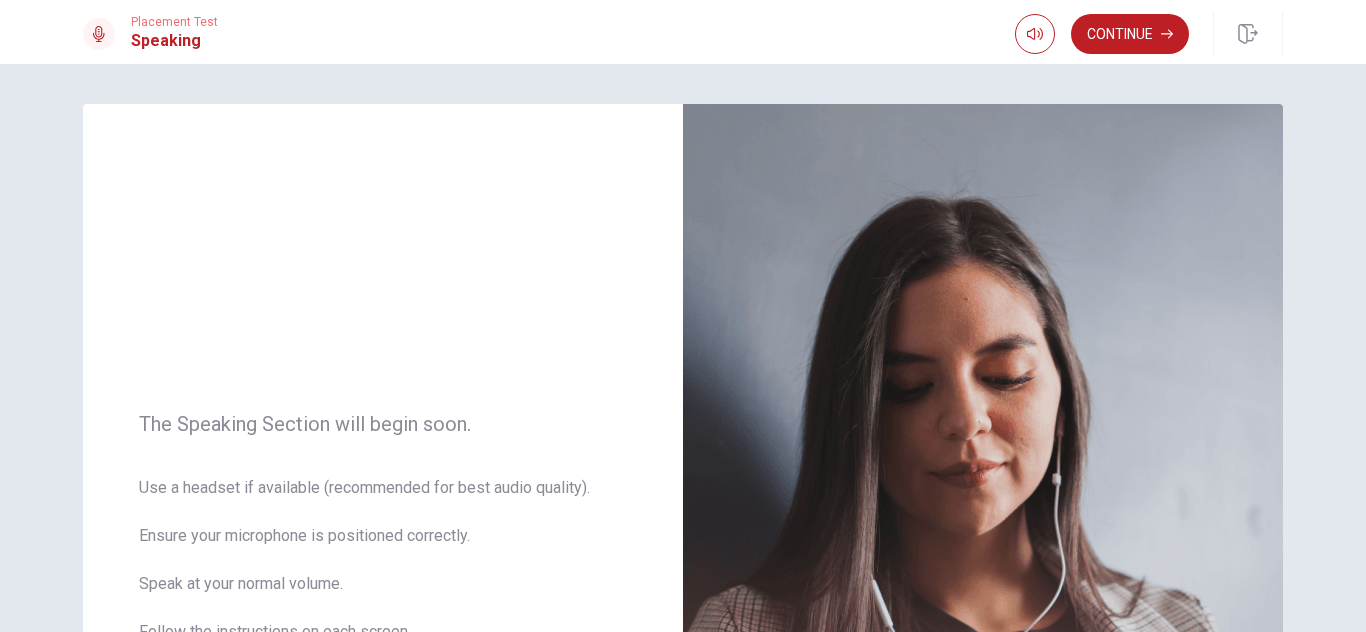 drag, startPoint x: 1365, startPoint y: 137, endPoint x: 1359, endPoint y: 360, distance: 223.0807 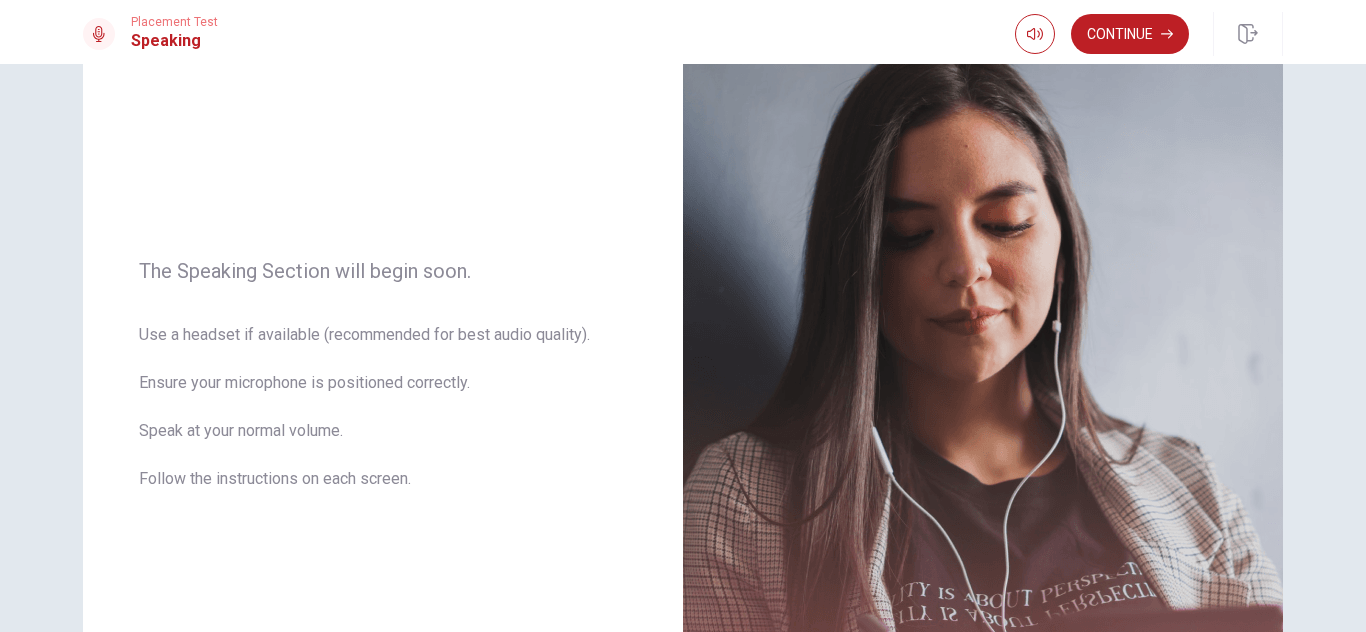 scroll, scrollTop: 155, scrollLeft: 0, axis: vertical 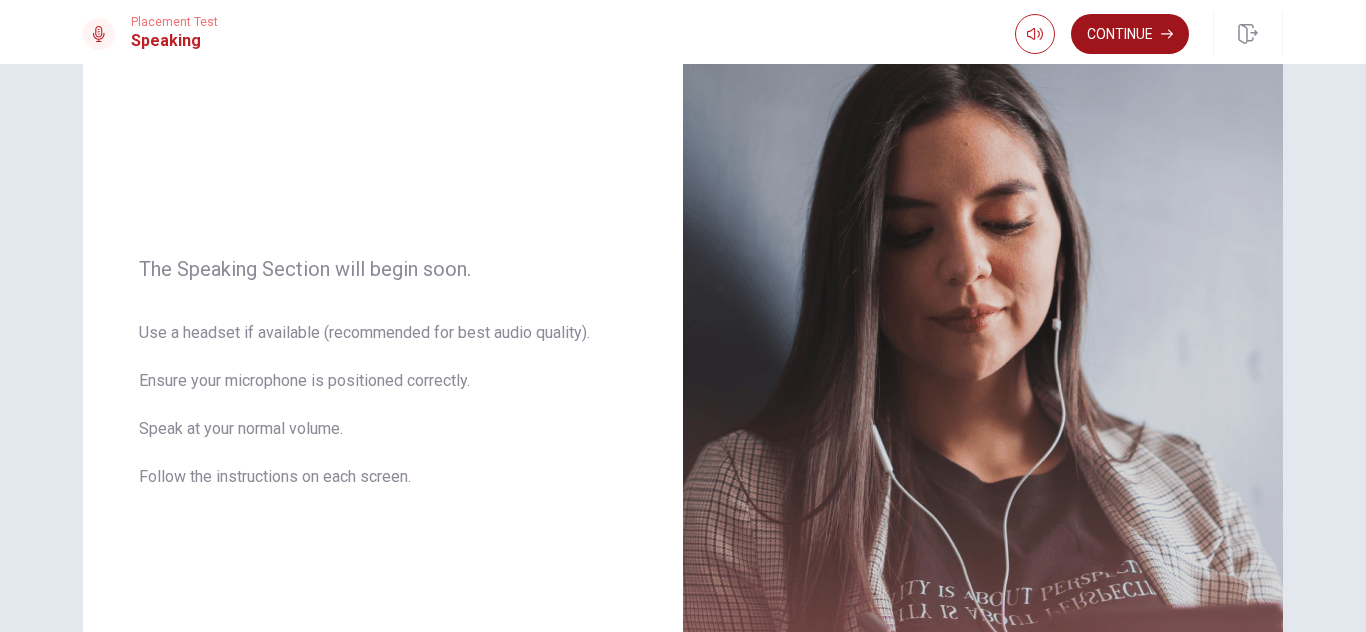 click on "Continue" at bounding box center [1130, 34] 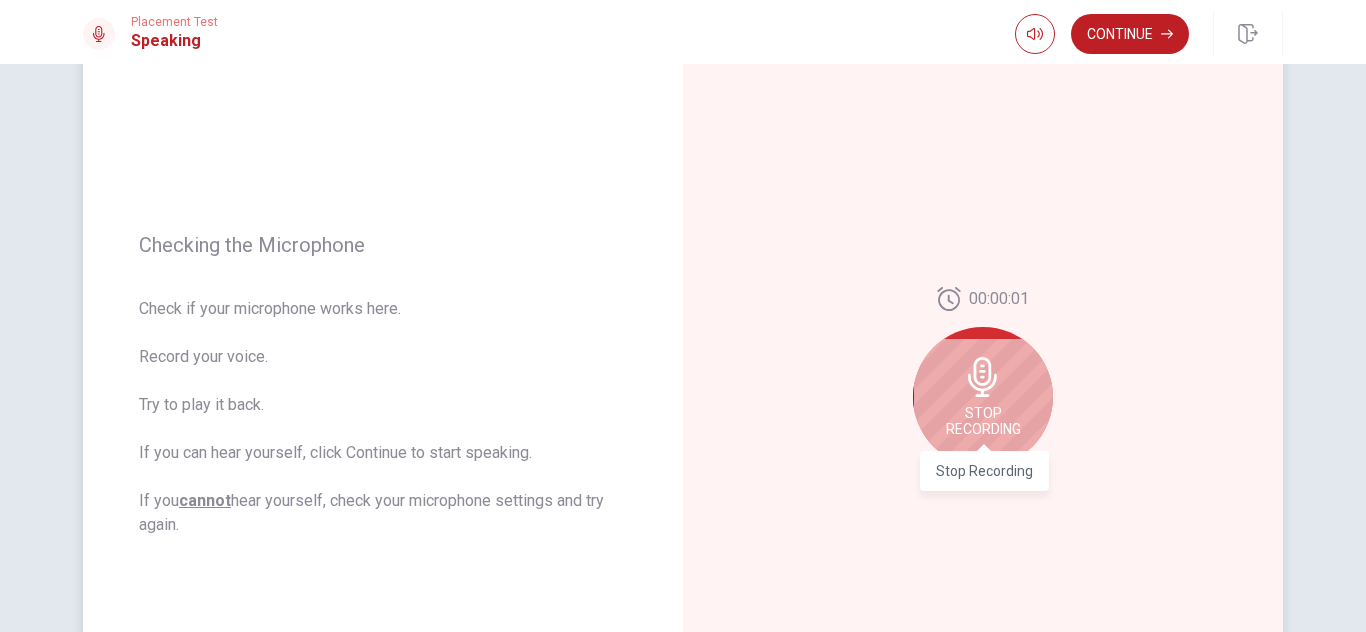 click on "Stop   Recording" at bounding box center [983, 421] 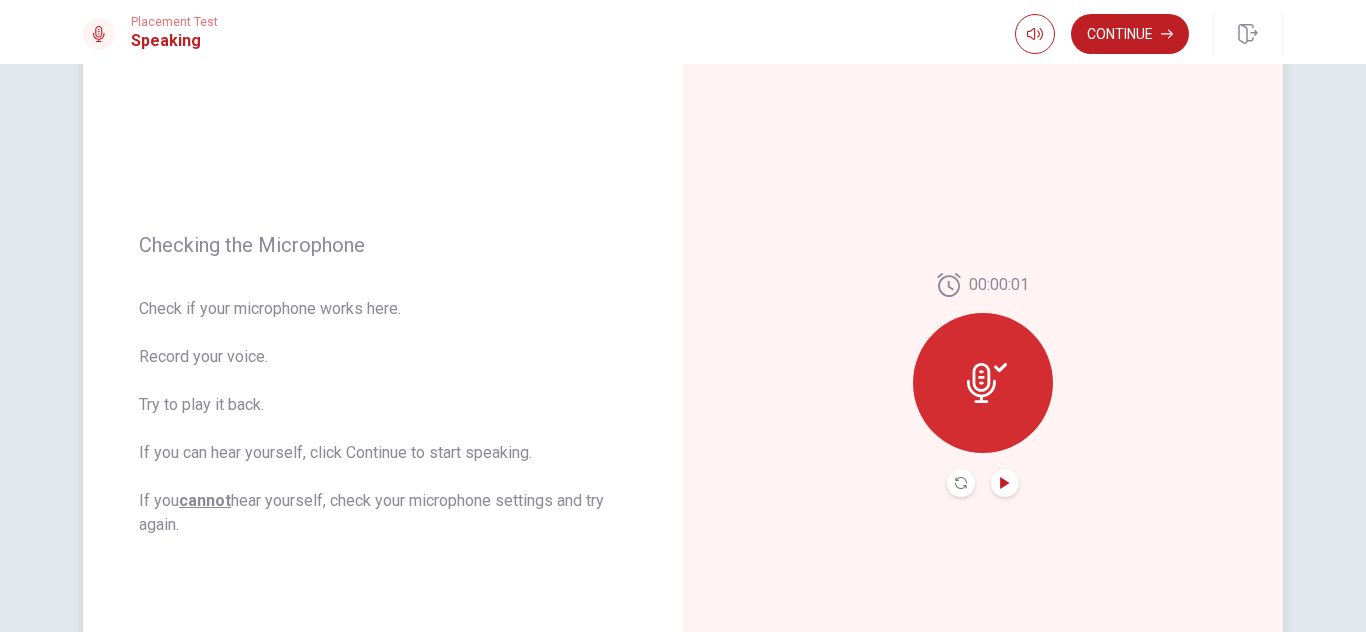 click 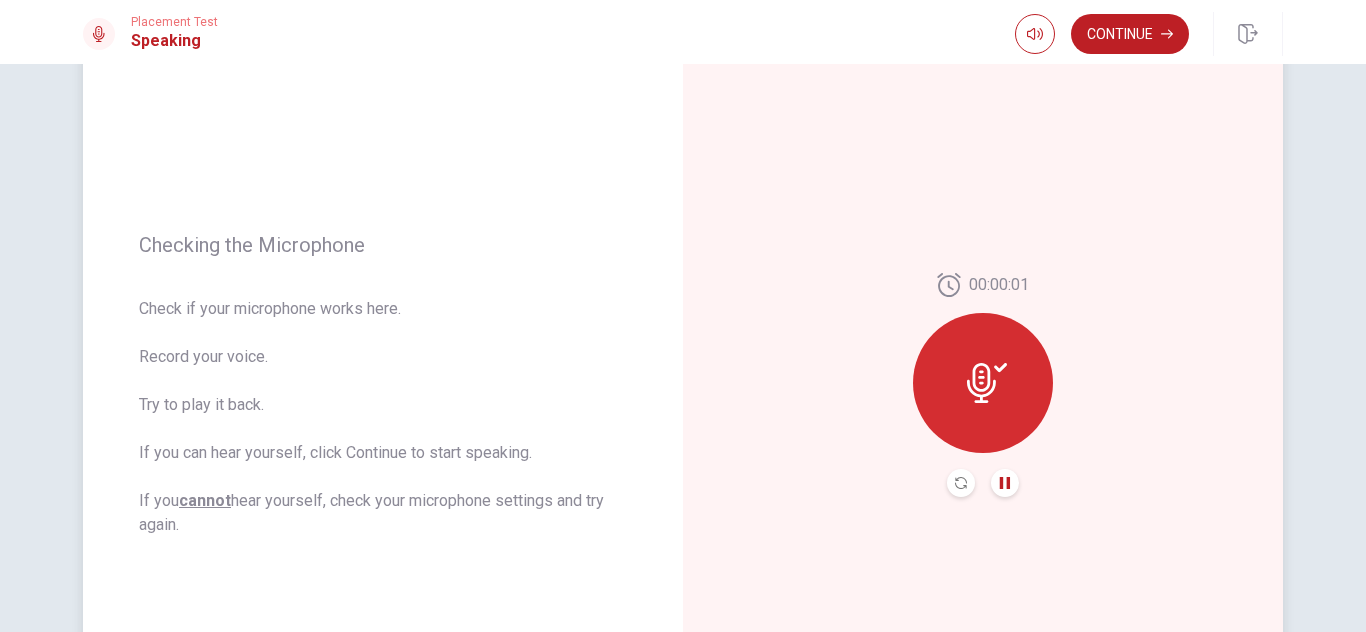click at bounding box center [1005, 483] 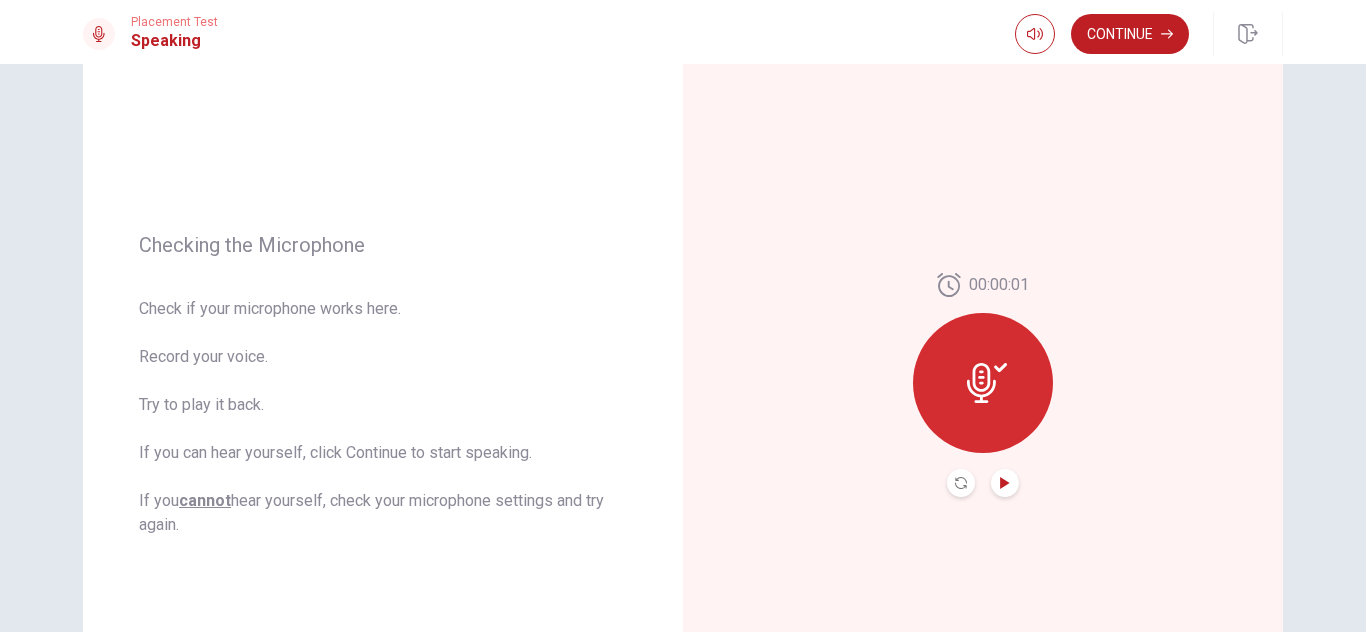 click 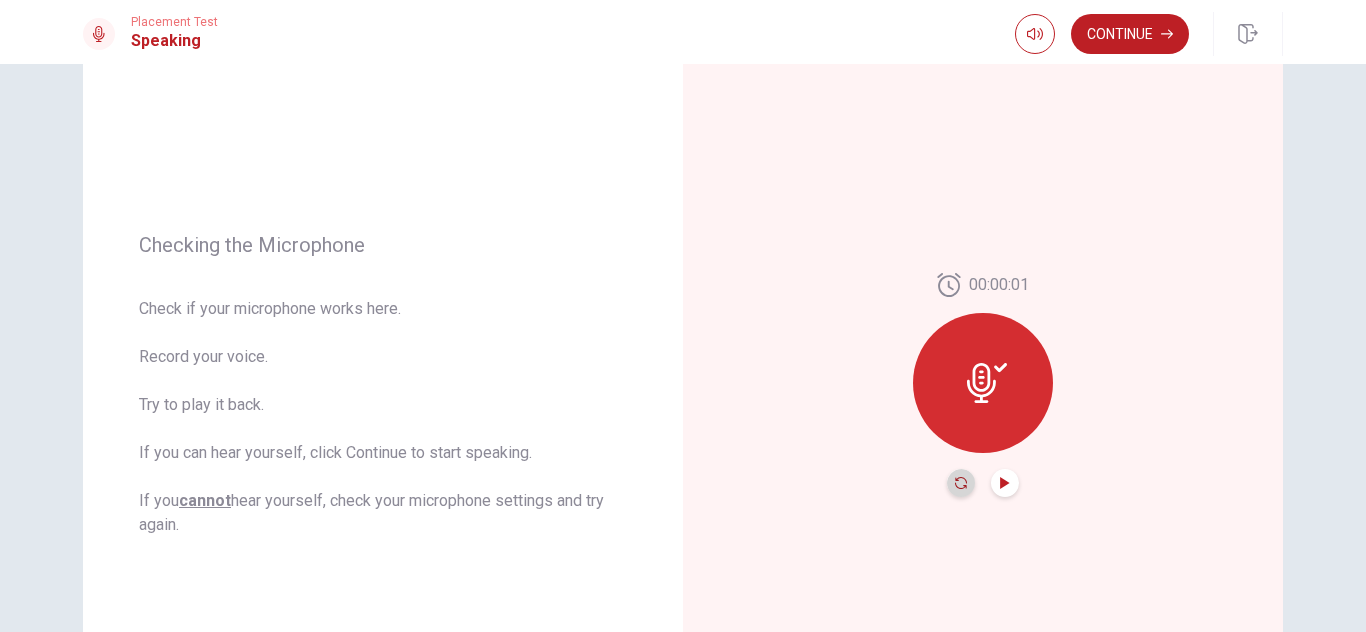 click 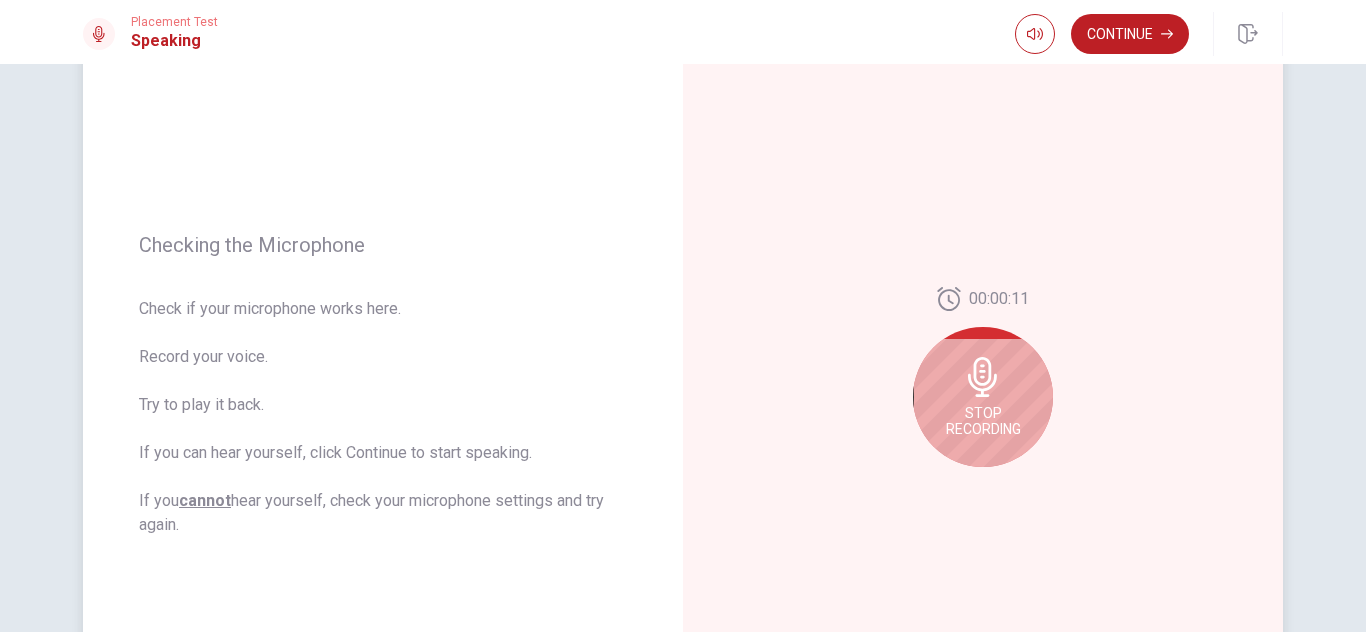 click on "Stop   Recording" at bounding box center [983, 397] 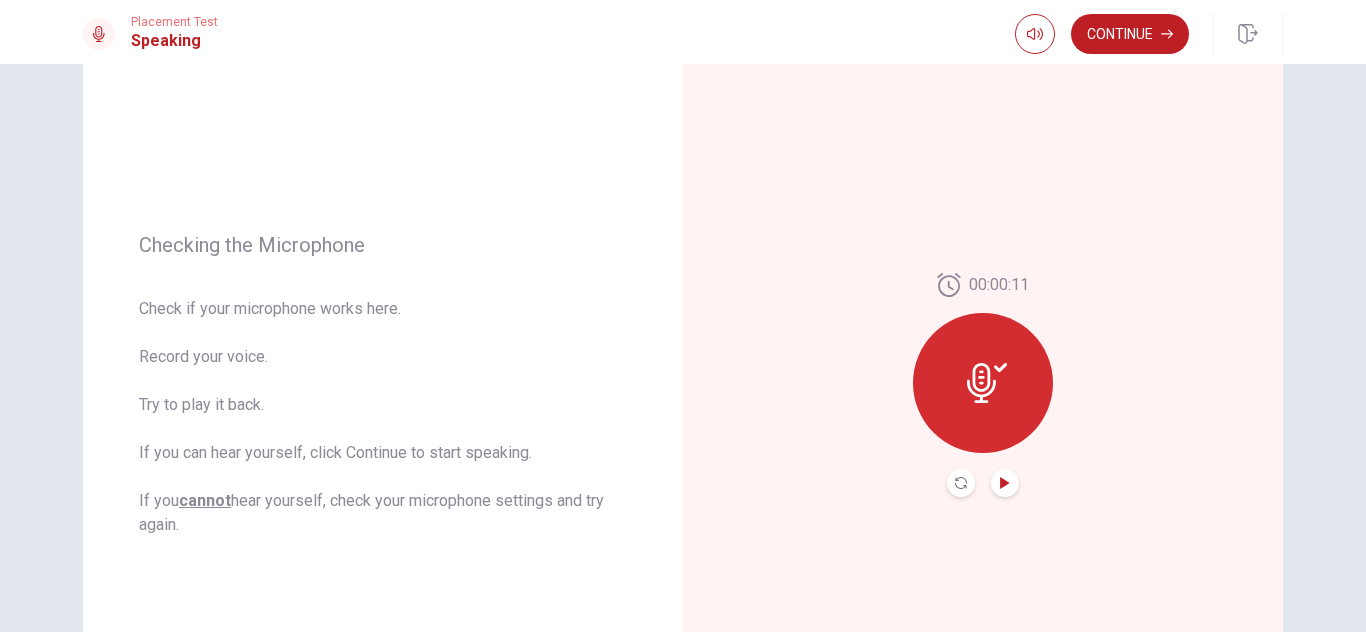 click 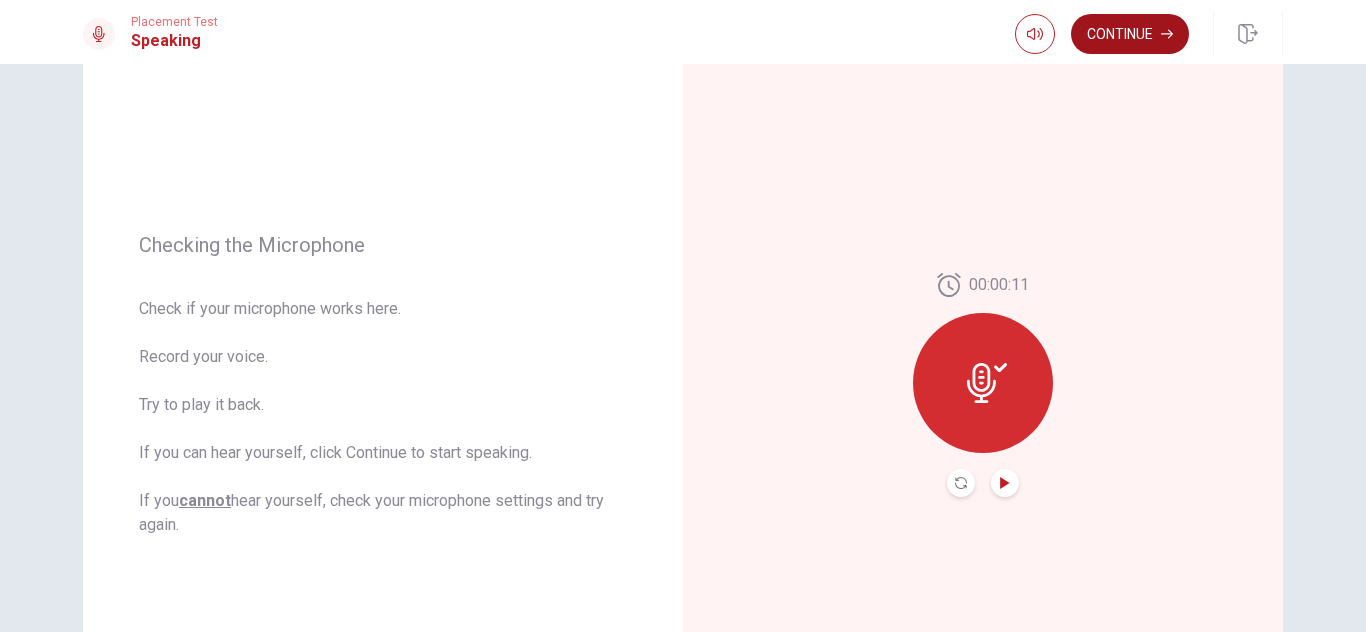 click on "Continue" at bounding box center [1130, 34] 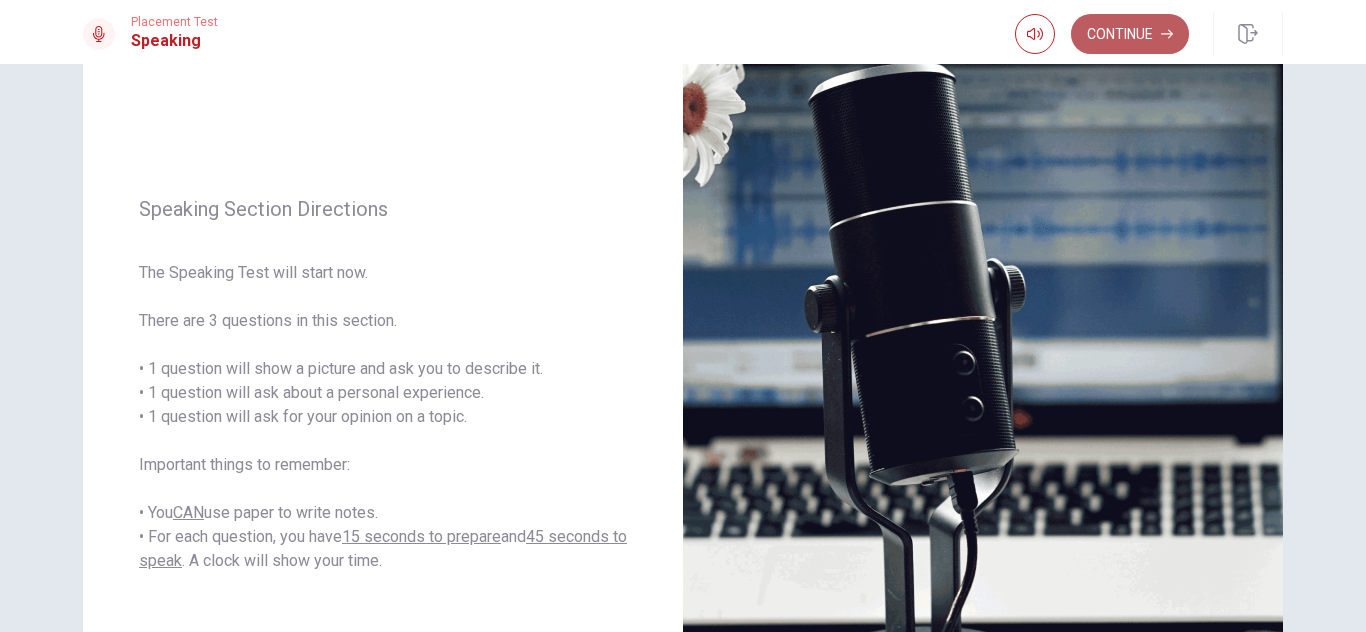 click on "Continue" at bounding box center (1130, 34) 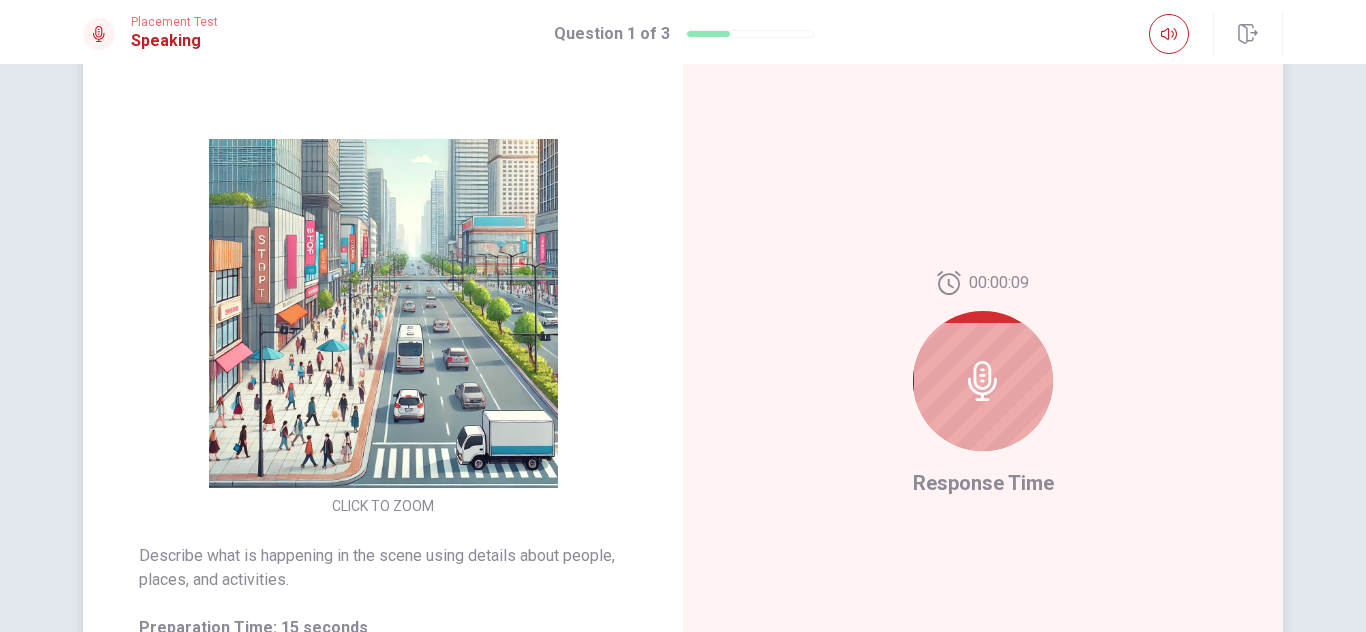 click at bounding box center [983, 381] 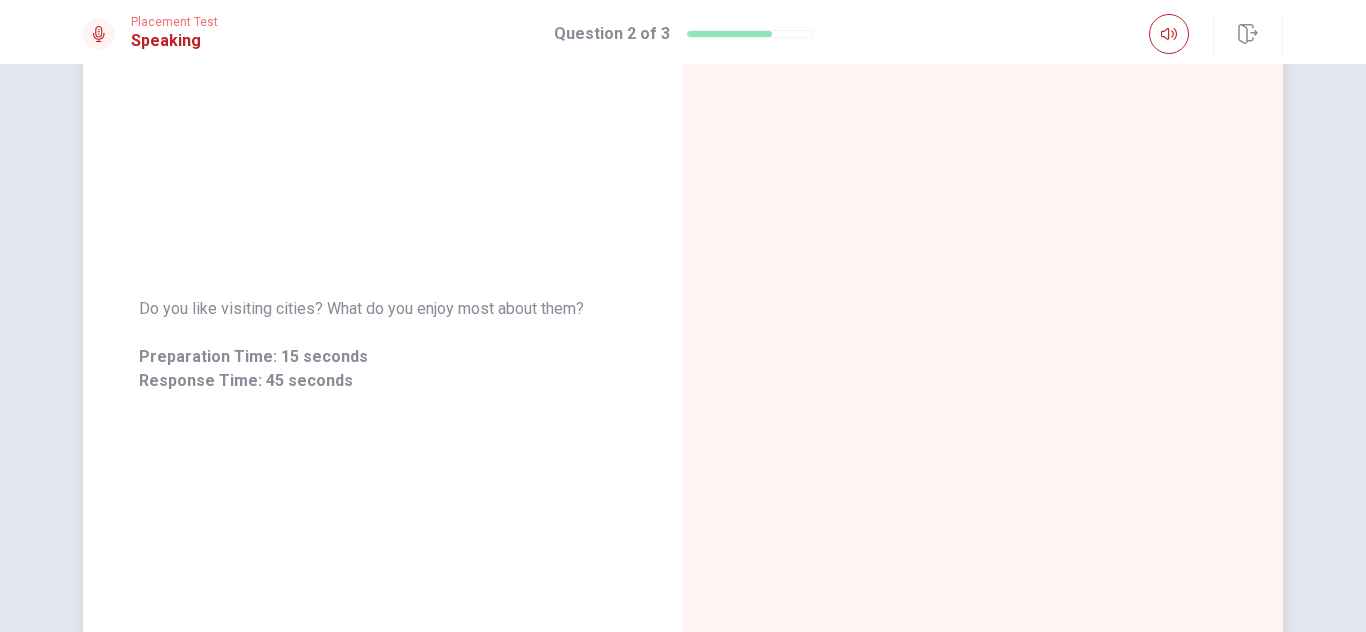 scroll, scrollTop: 0, scrollLeft: 0, axis: both 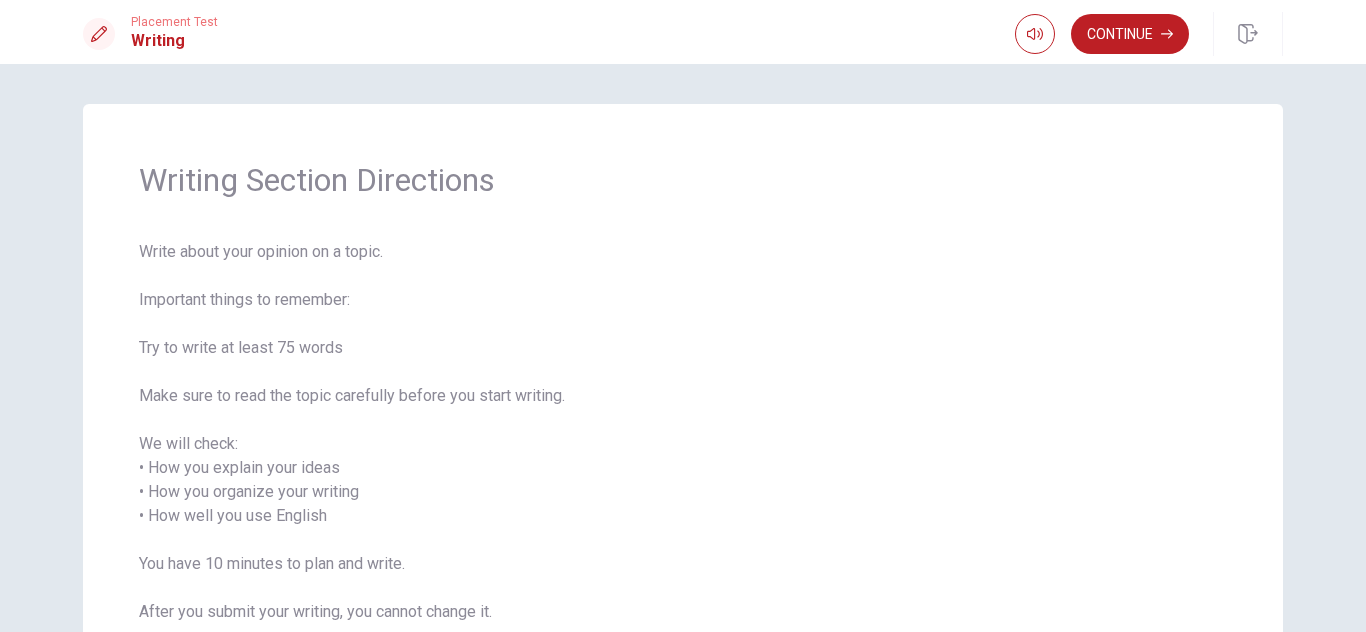 click on "Write about your opinion on a topic.
Important things to remember:
Try to write at least 75 words
Make sure to read the topic carefully before you start writing.
We will check:
• How you explain your ideas
• How you organize your writing
• How well you use English
You have 10 minutes to plan and write.
After you submit your writing, you cannot change it." at bounding box center (683, 444) 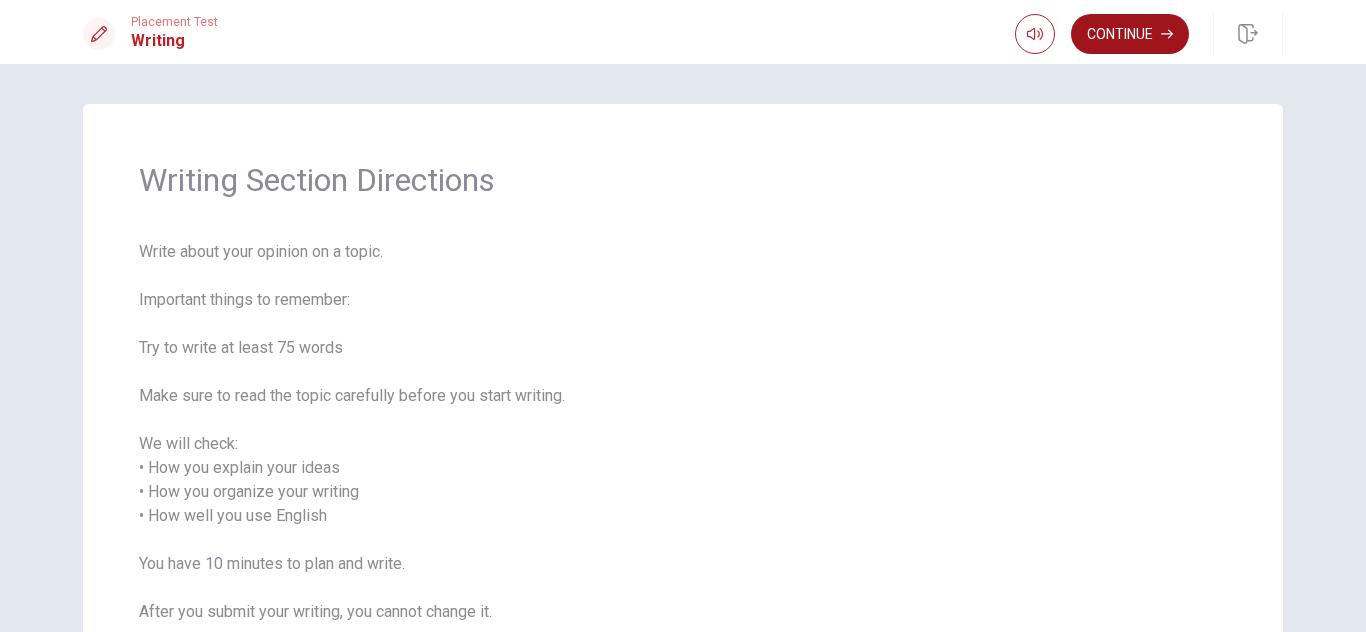 click on "Continue" at bounding box center [1130, 34] 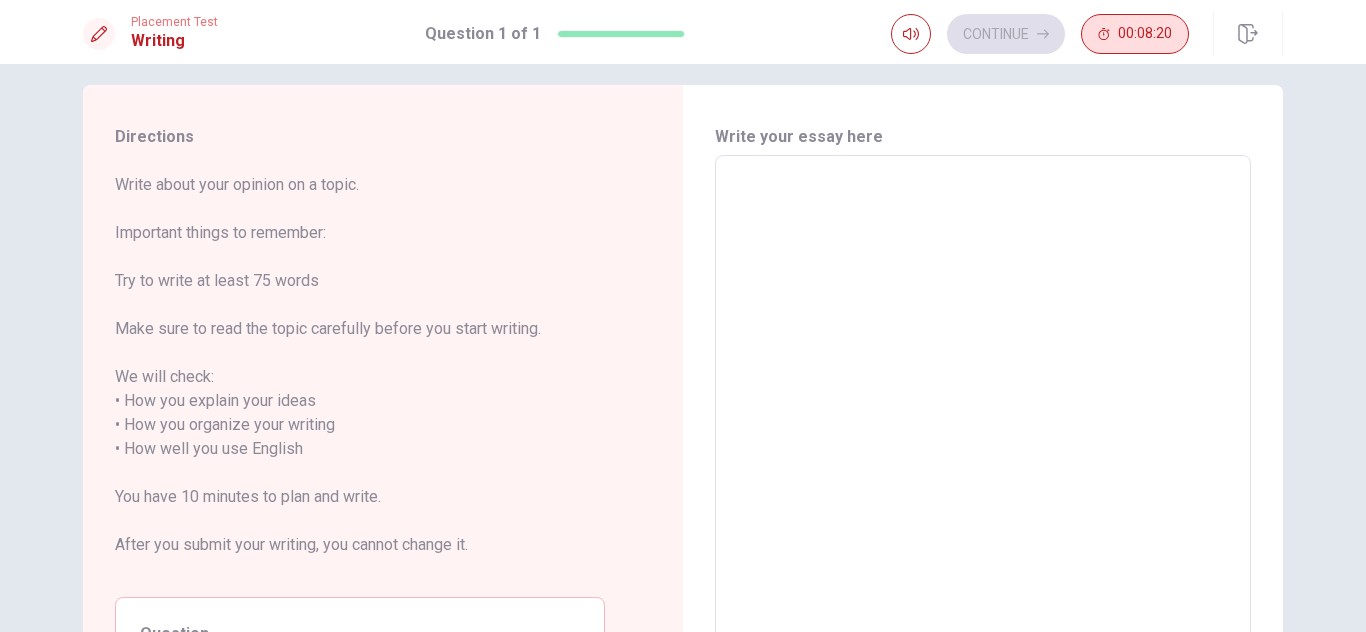 scroll, scrollTop: 28, scrollLeft: 0, axis: vertical 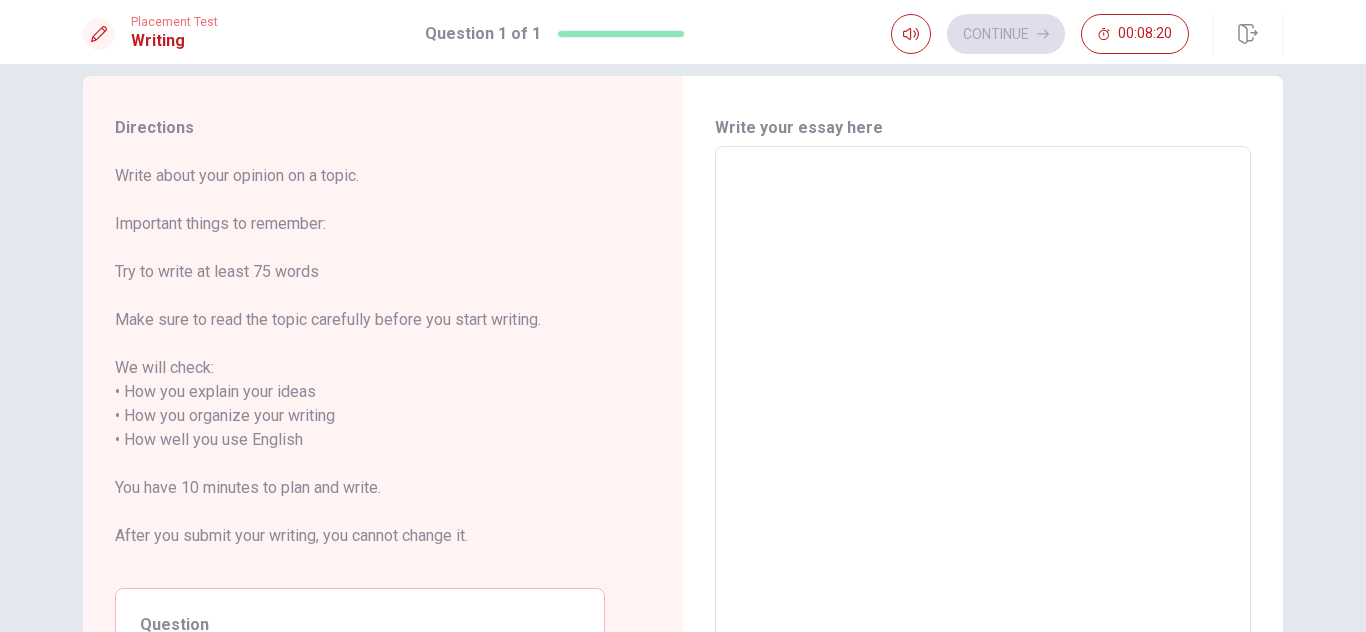 click at bounding box center (983, 428) 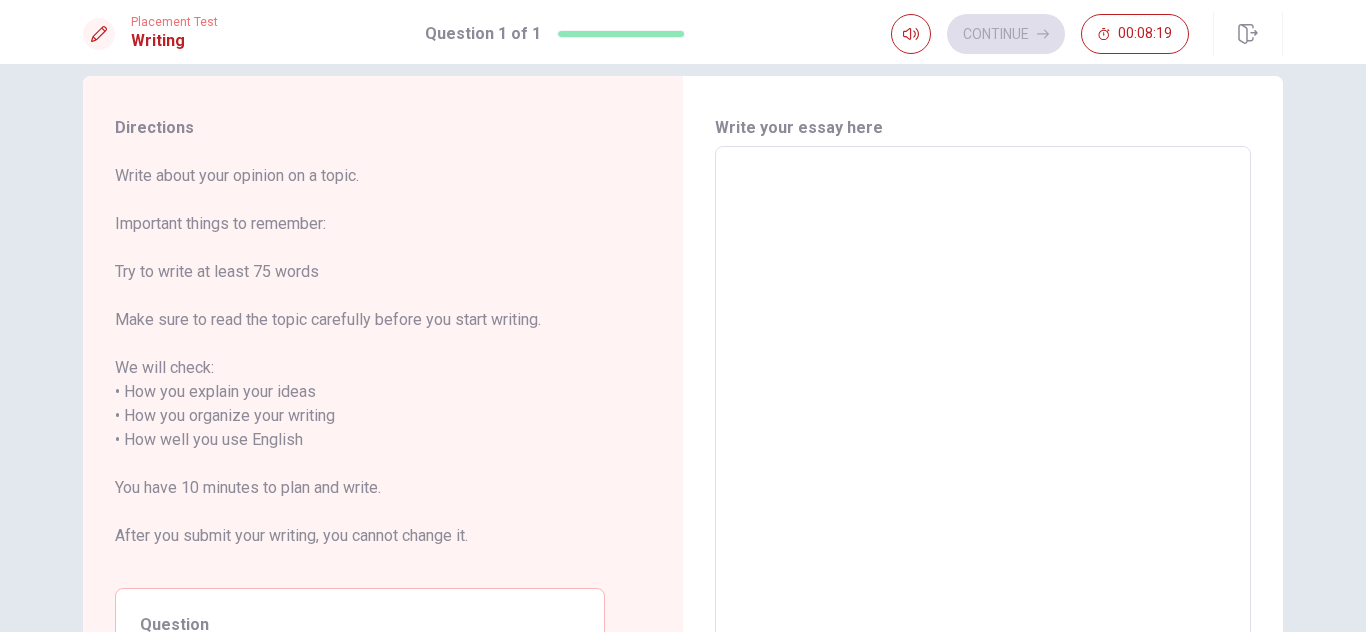 click at bounding box center [983, 428] 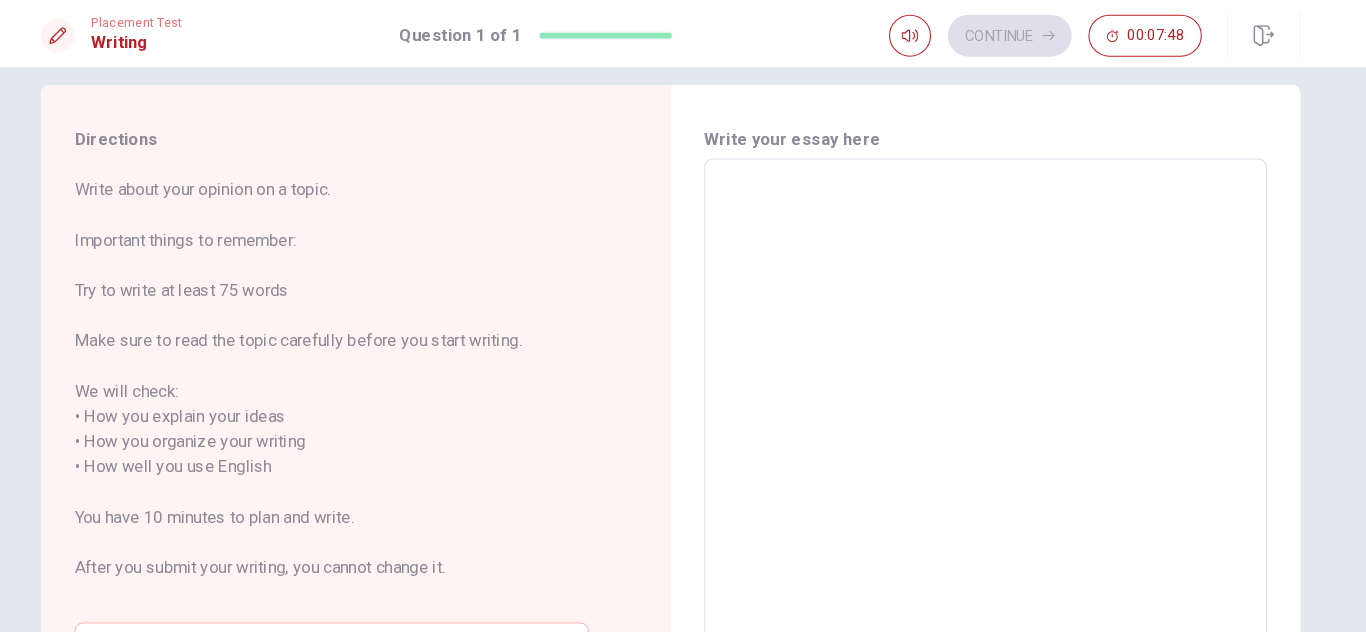scroll, scrollTop: 0, scrollLeft: 0, axis: both 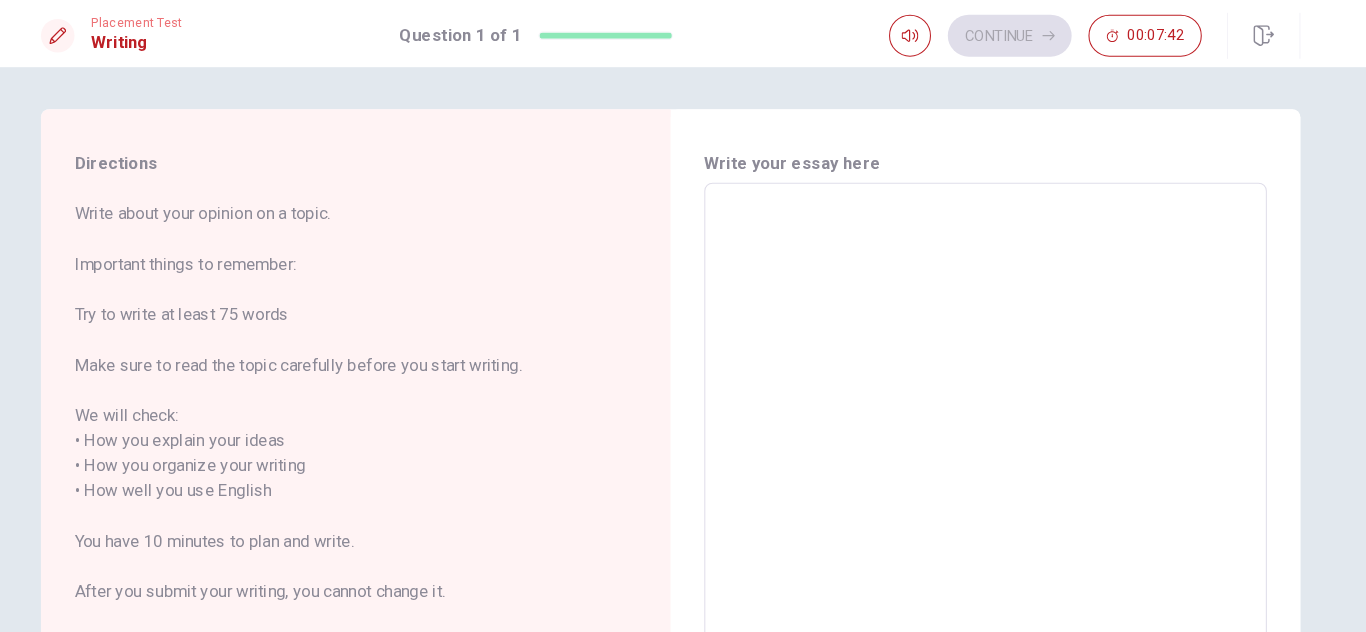 type on "w" 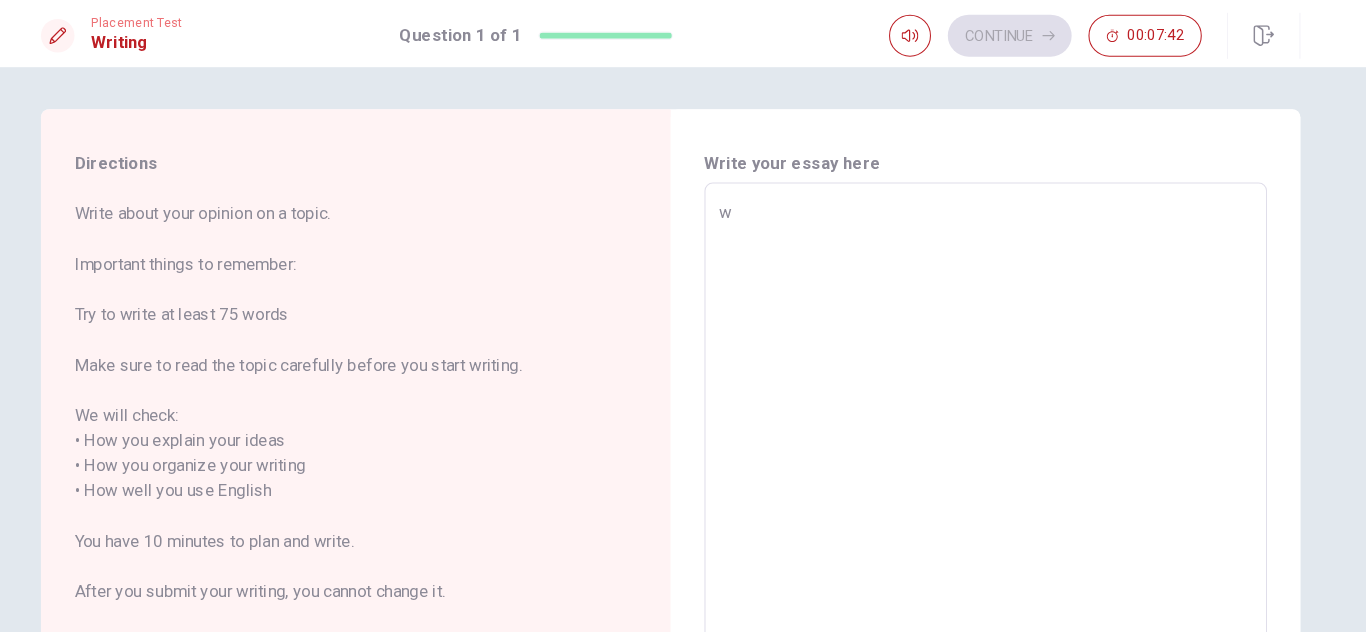 type on "wh" 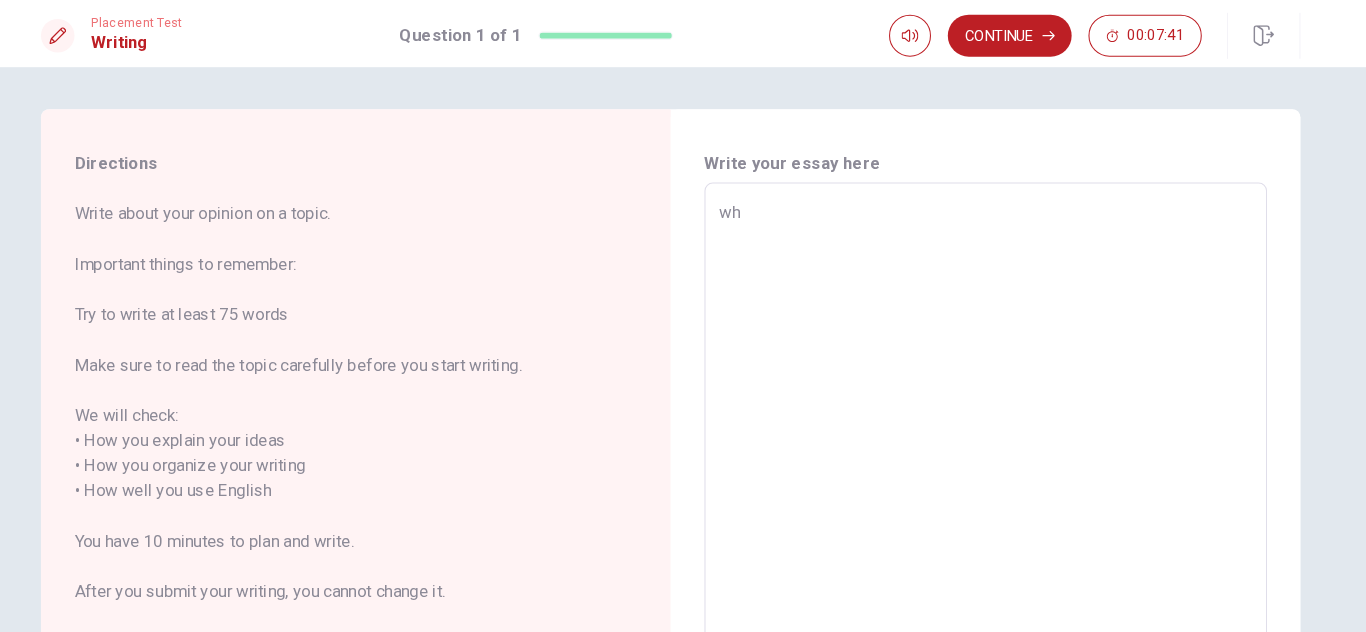 type on "x" 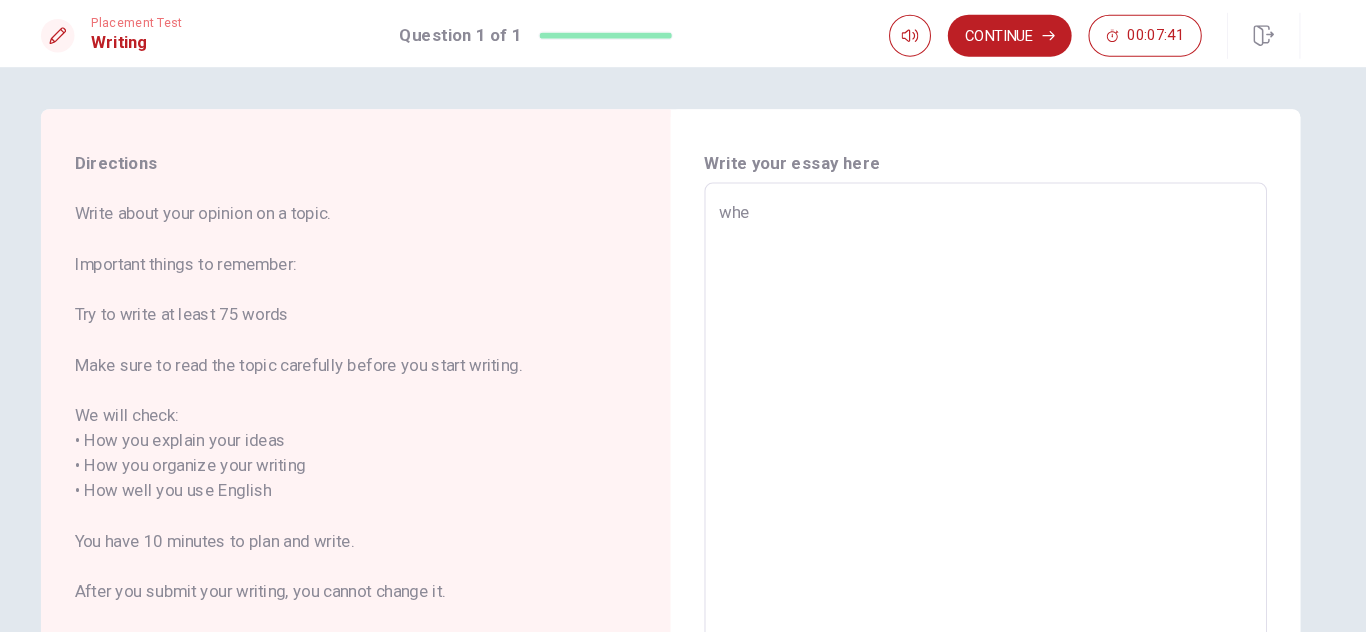 type on "when" 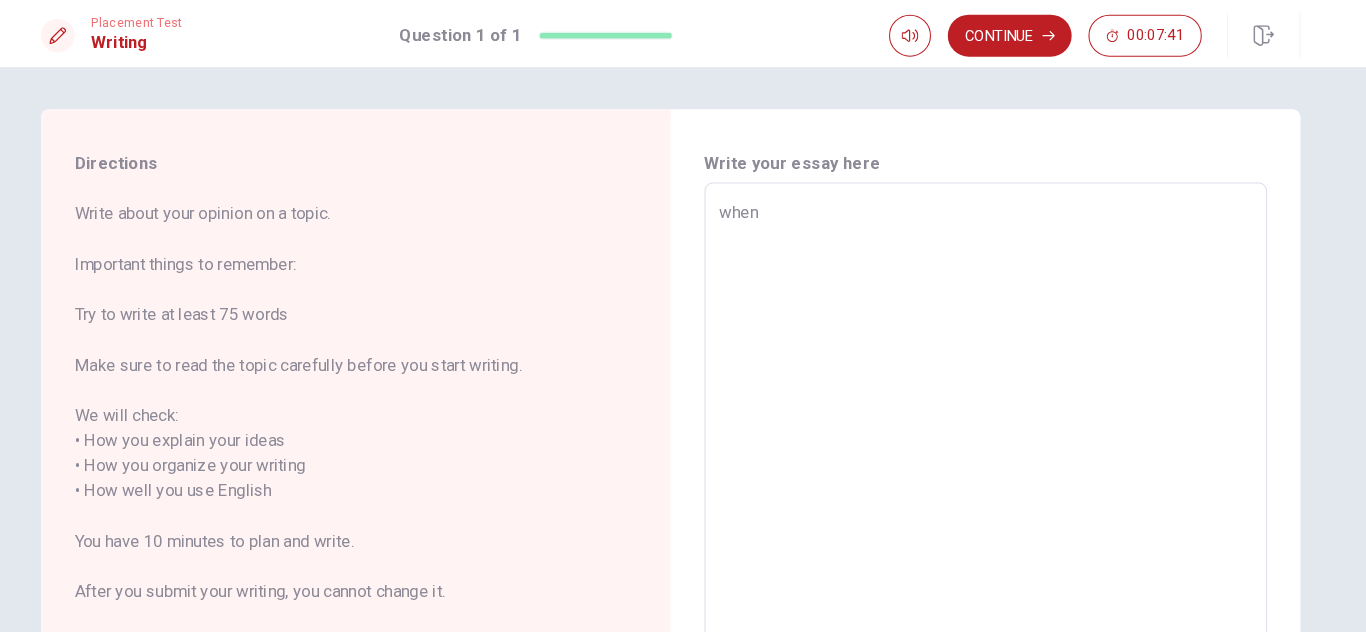 type on "x" 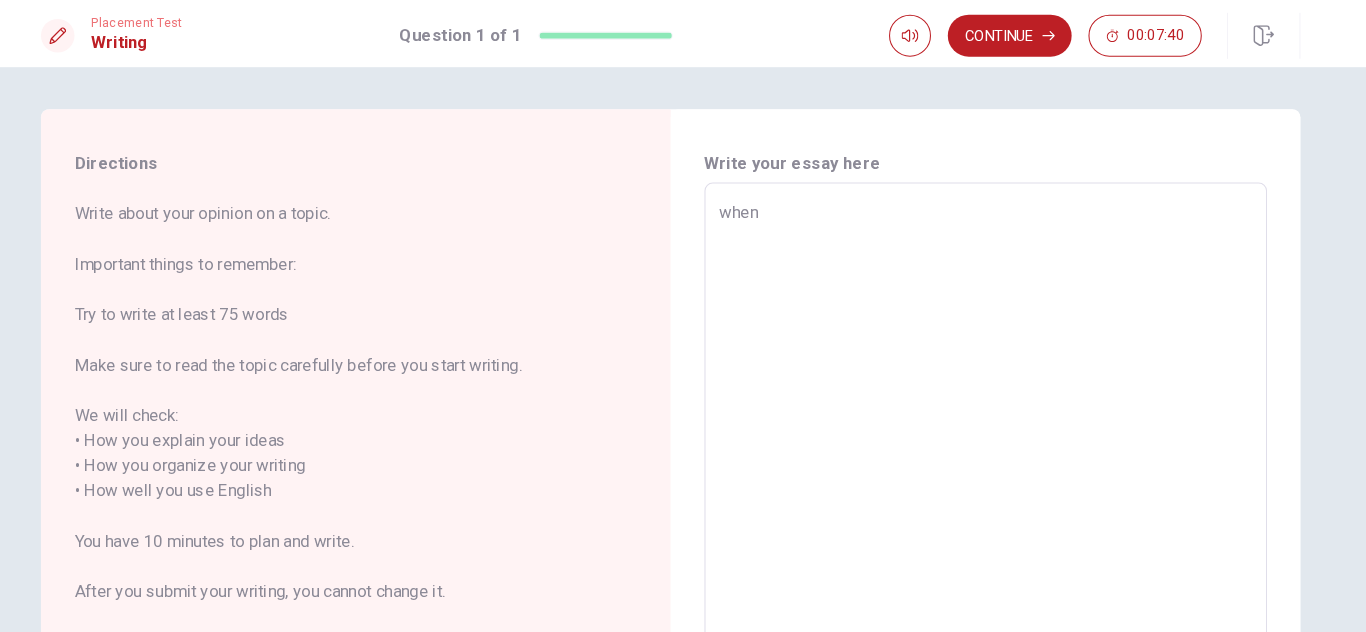 type on "when i" 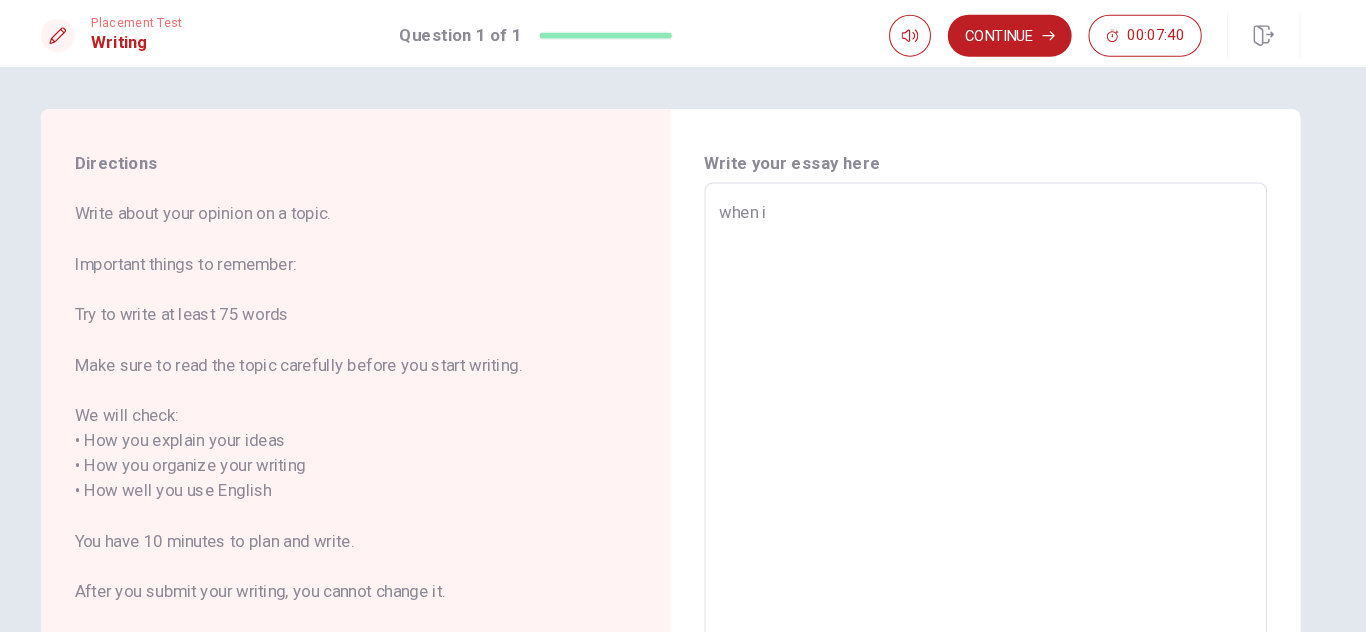type on "x" 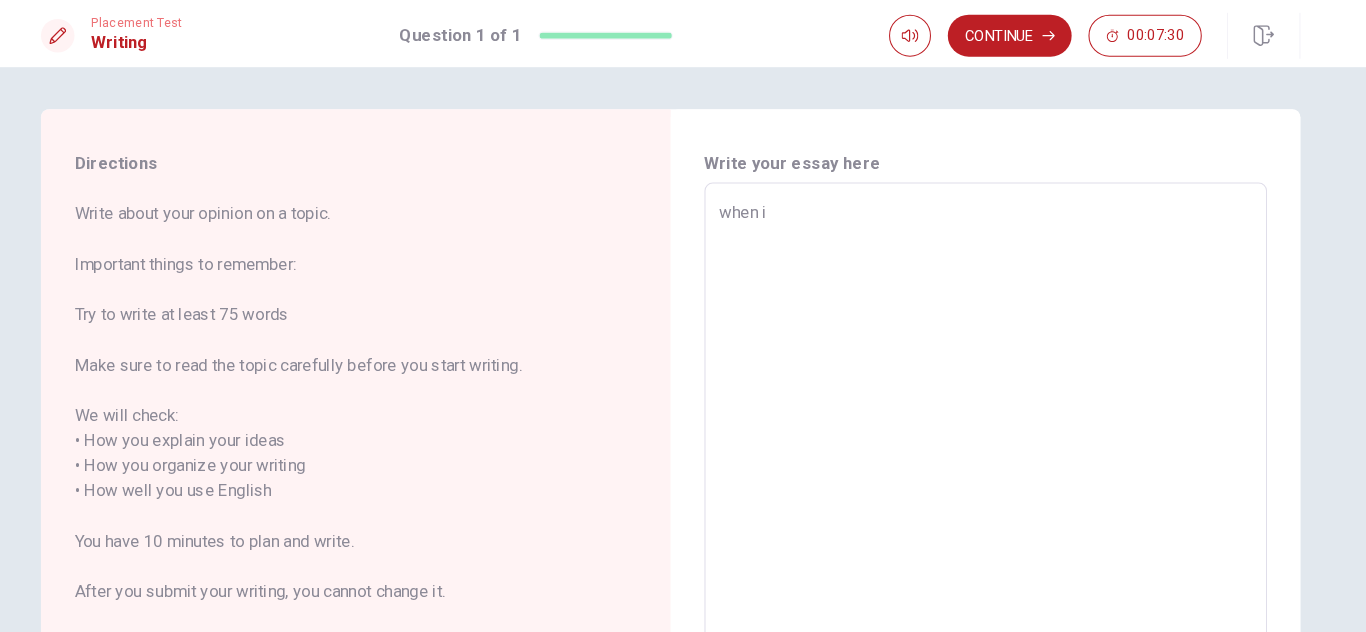 type on "x" 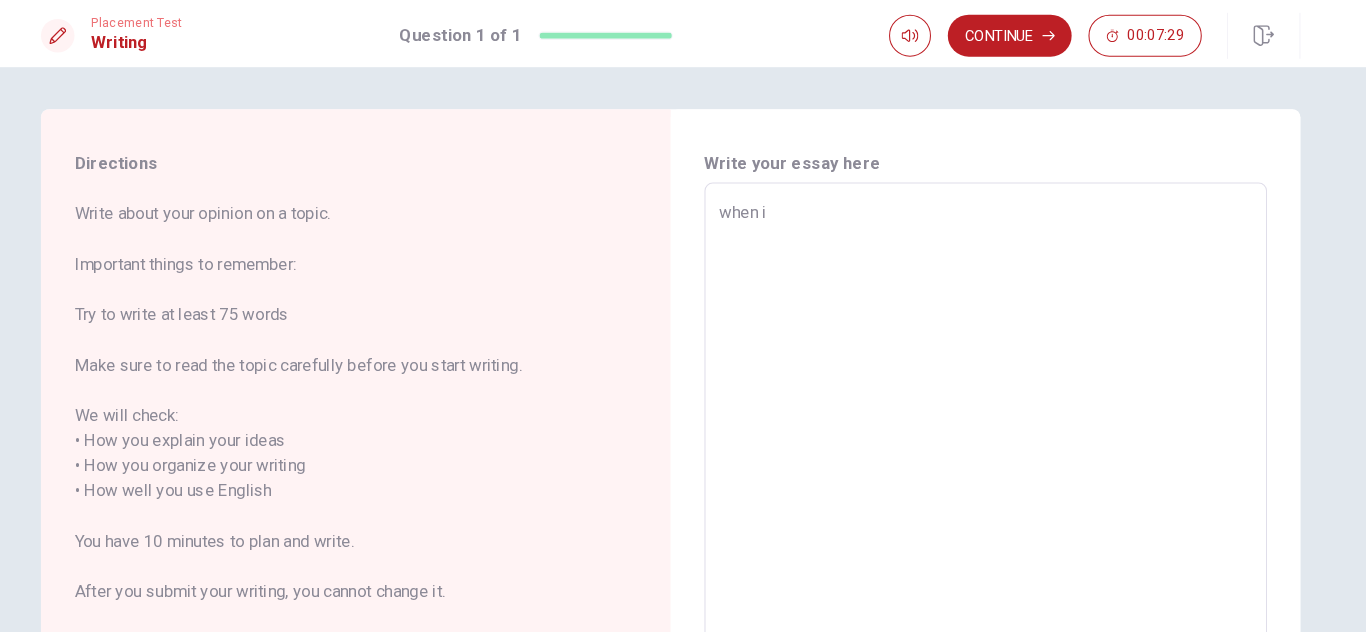 type on "when i w" 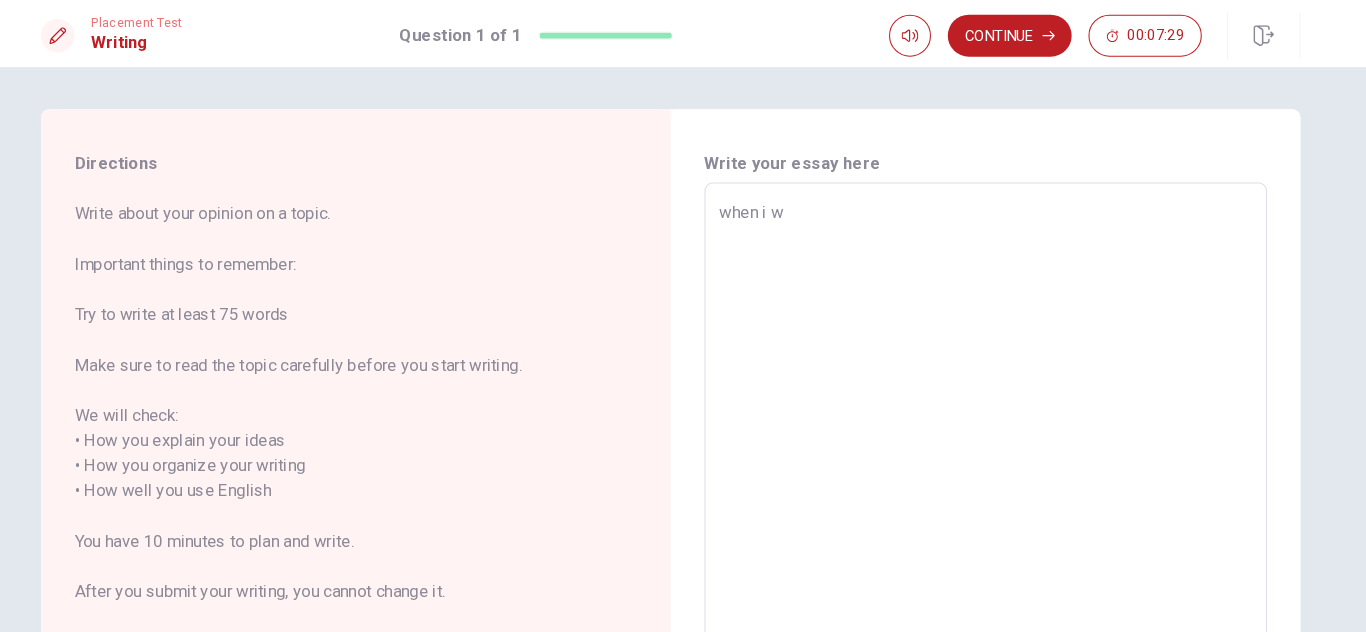 type on "x" 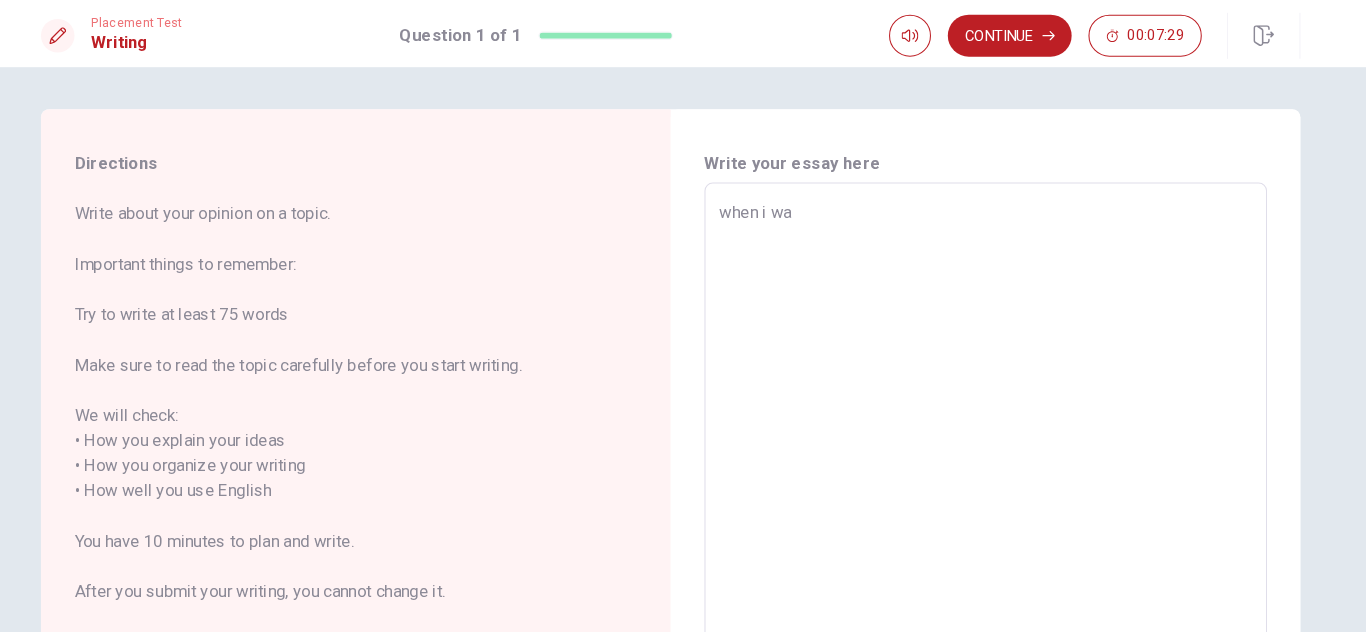 type on "x" 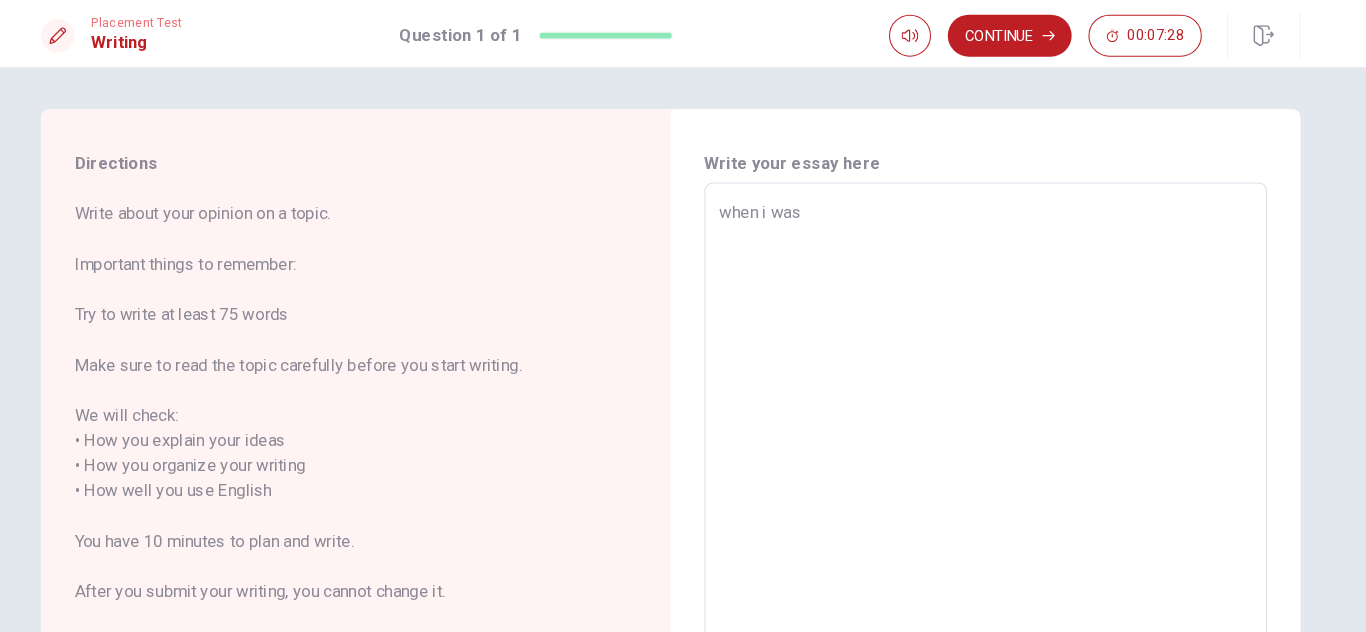 type on "x" 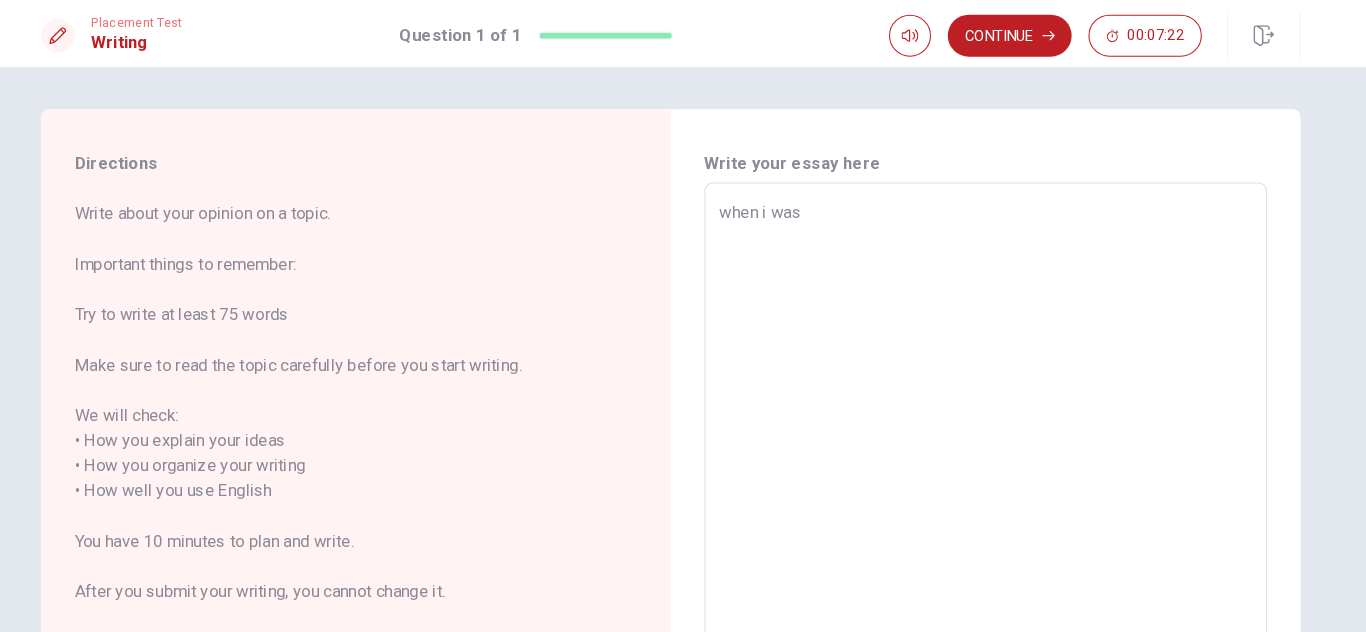type on "x" 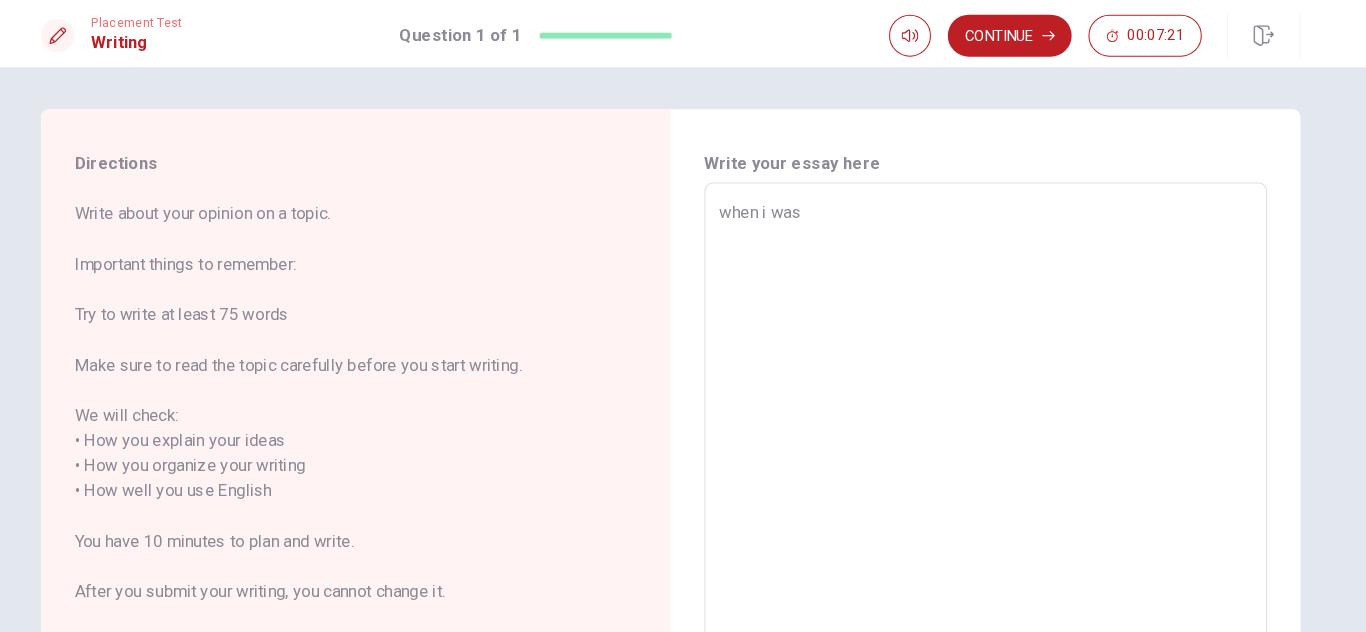 type on "when i was f" 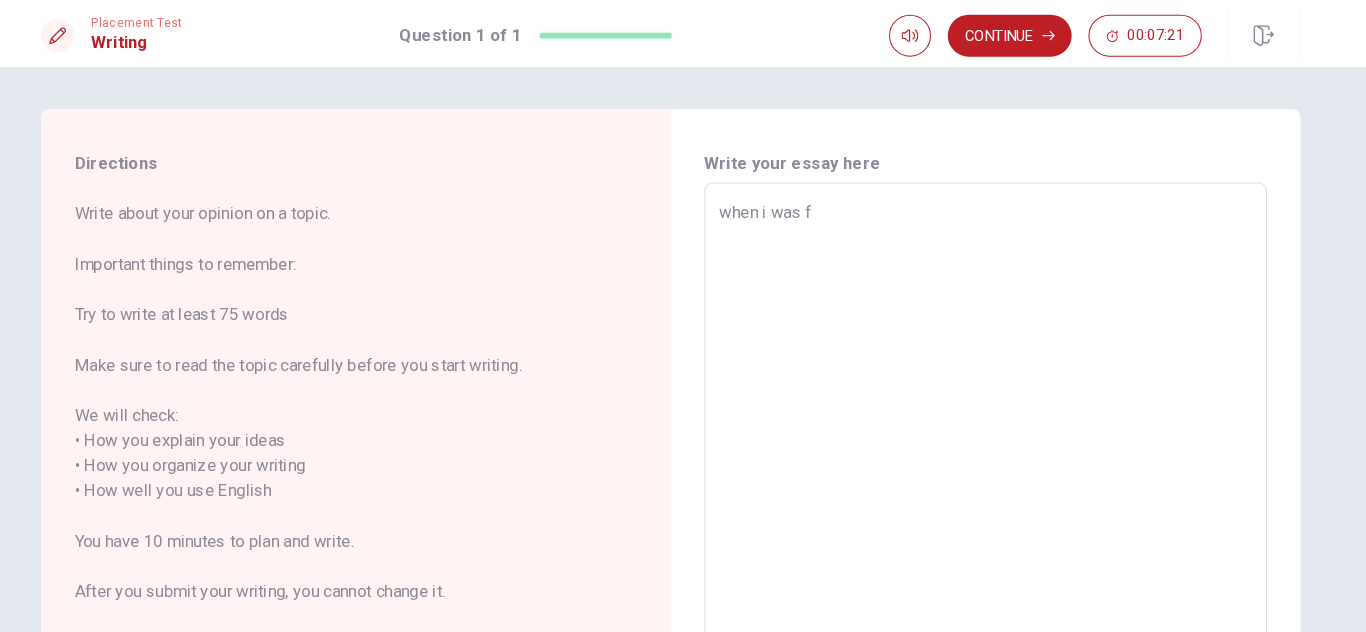 type on "x" 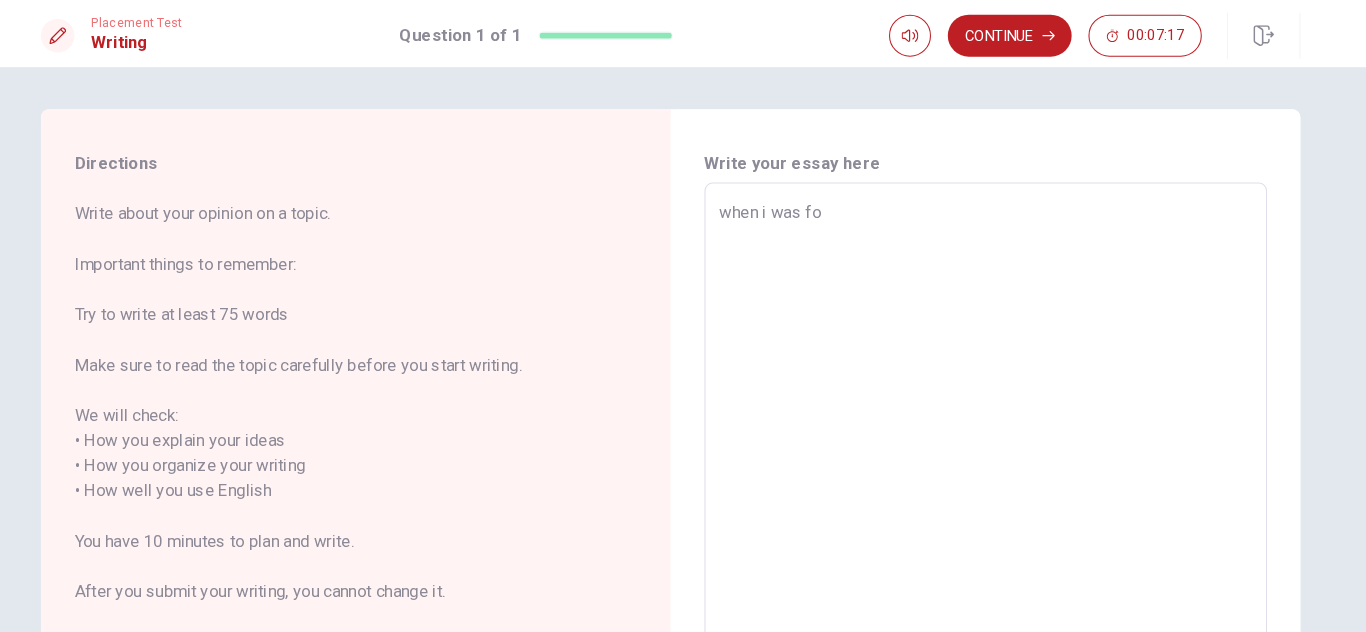 type on "x" 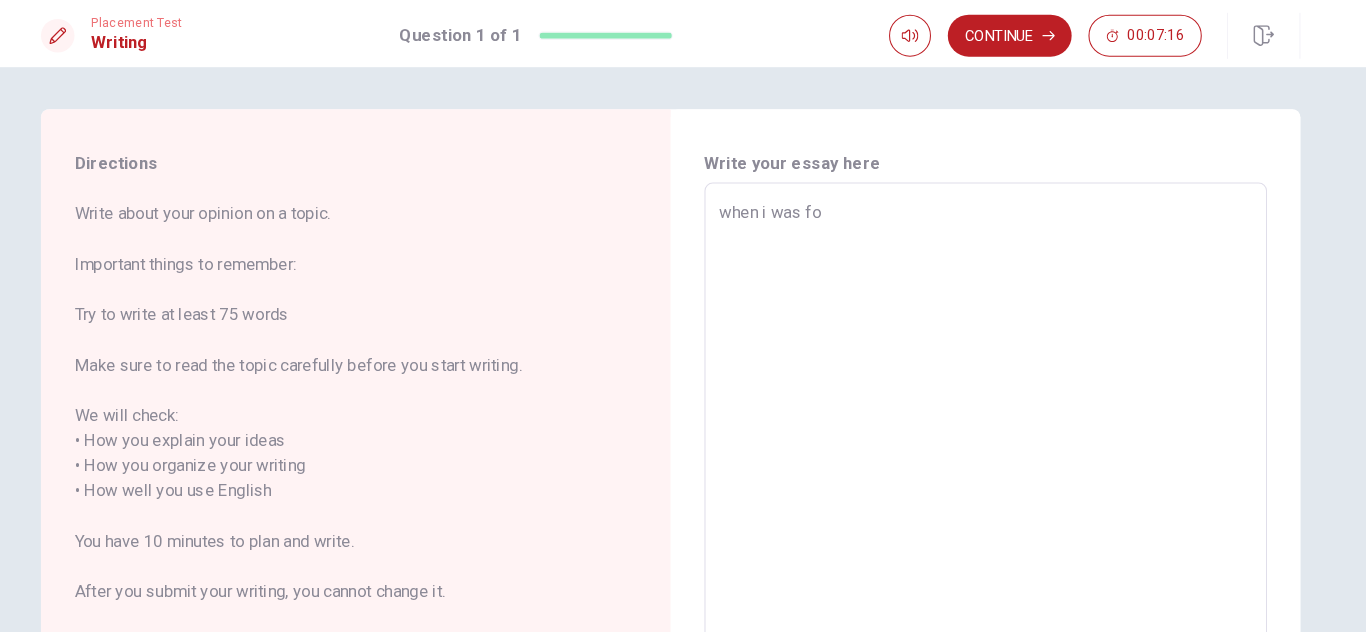 type on "when i was f" 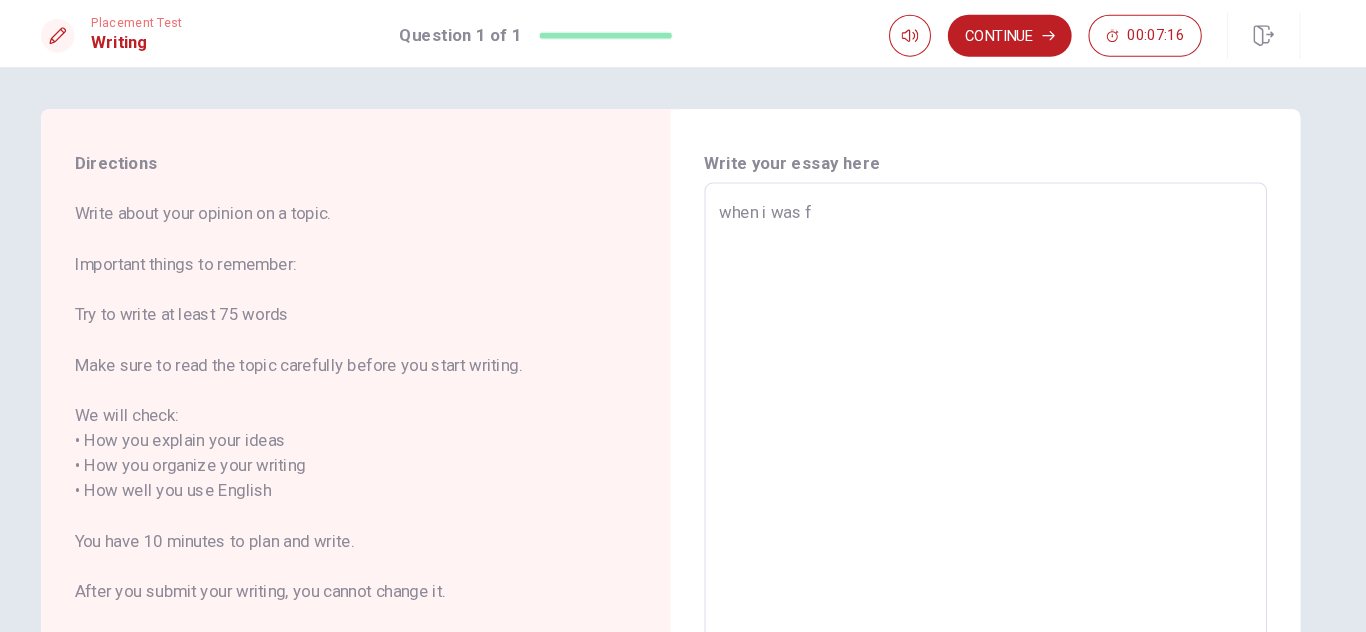 type on "x" 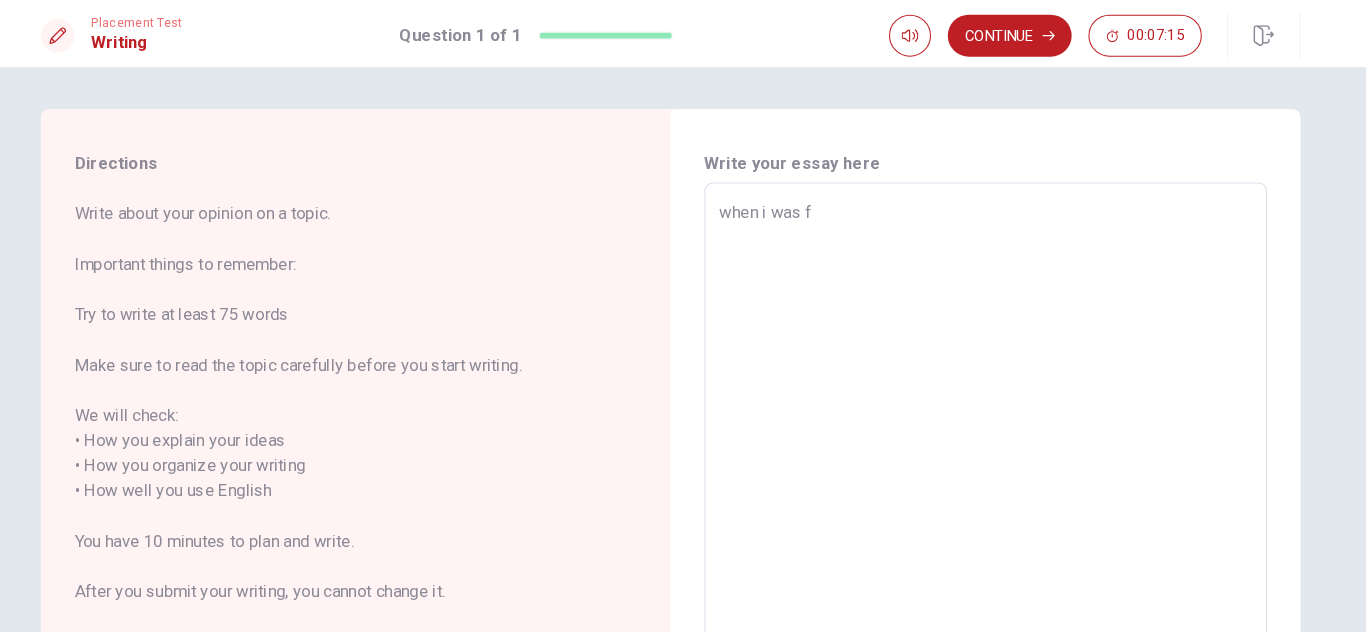 type on "when i was" 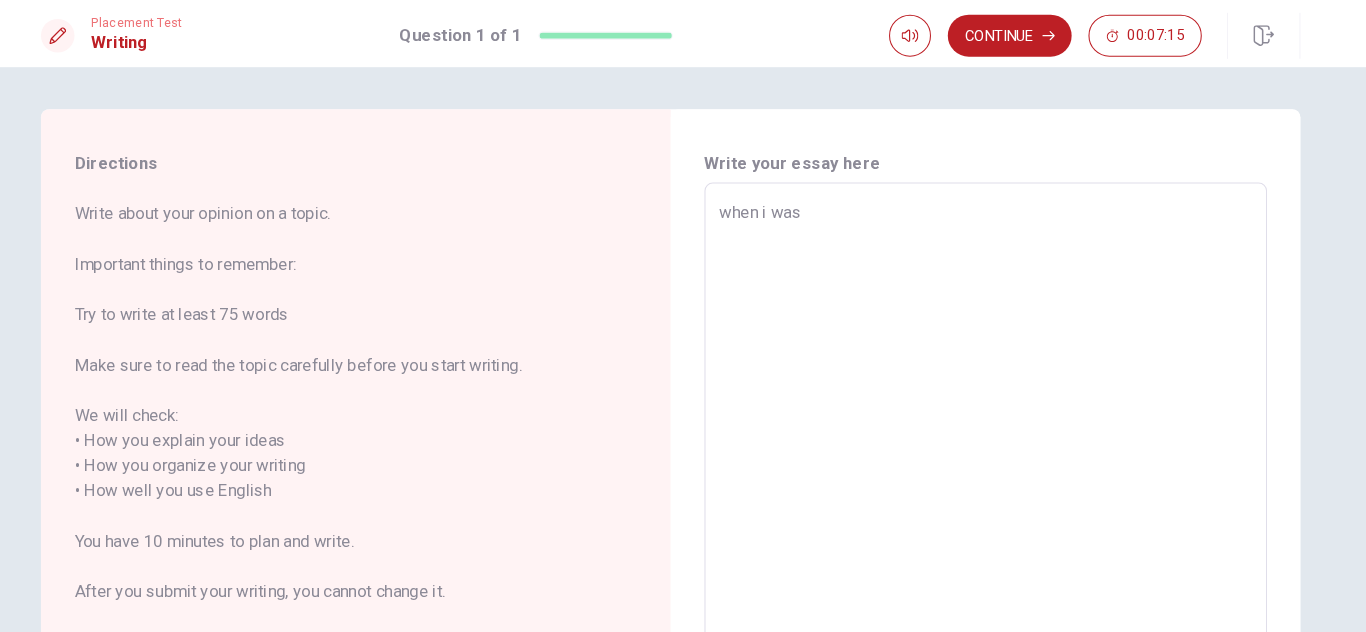 type on "x" 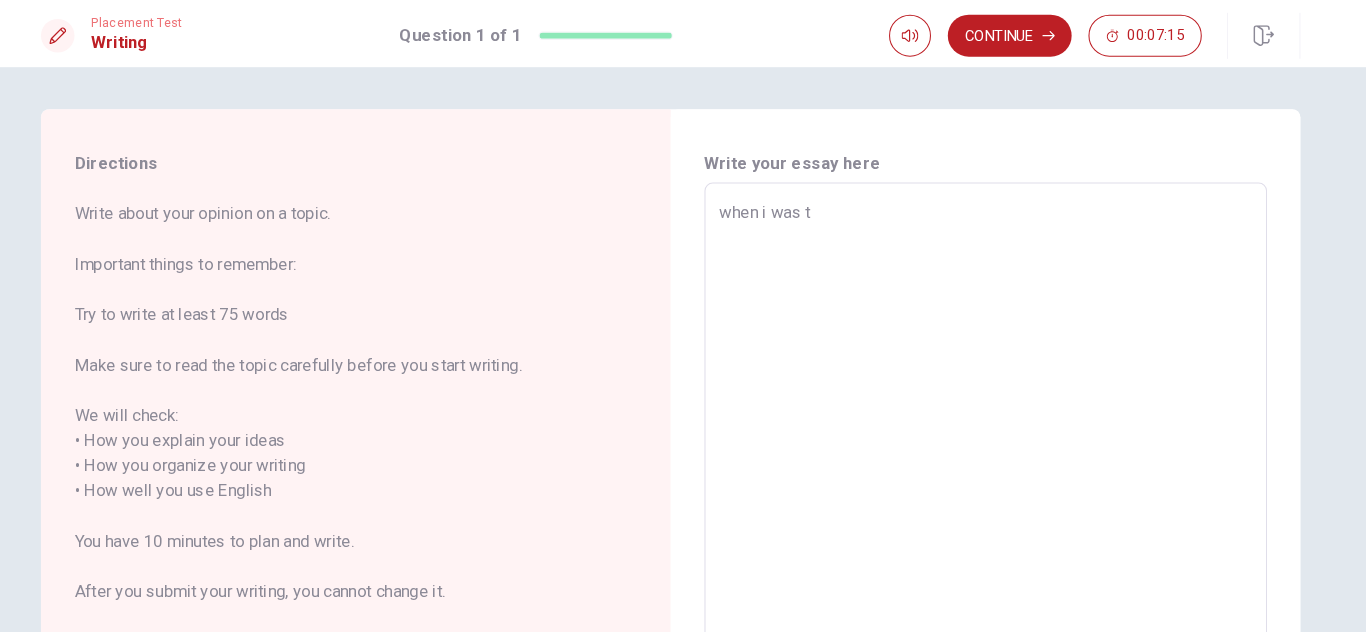 type on "x" 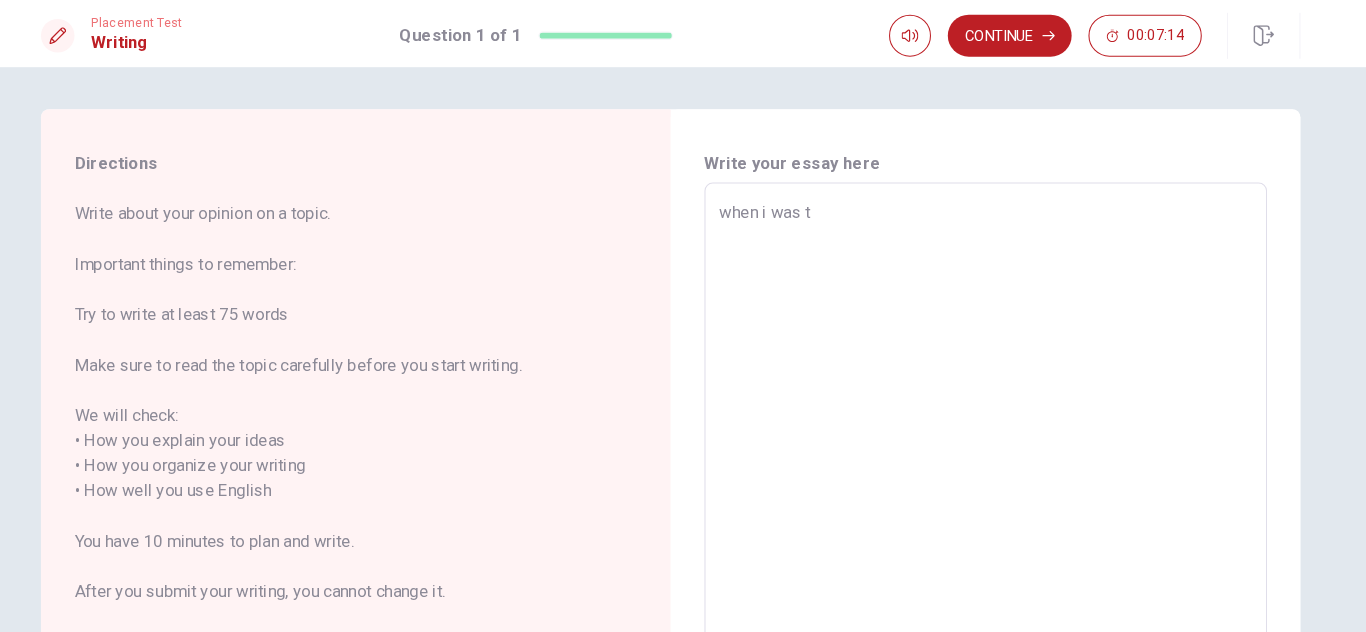type on "when i was th" 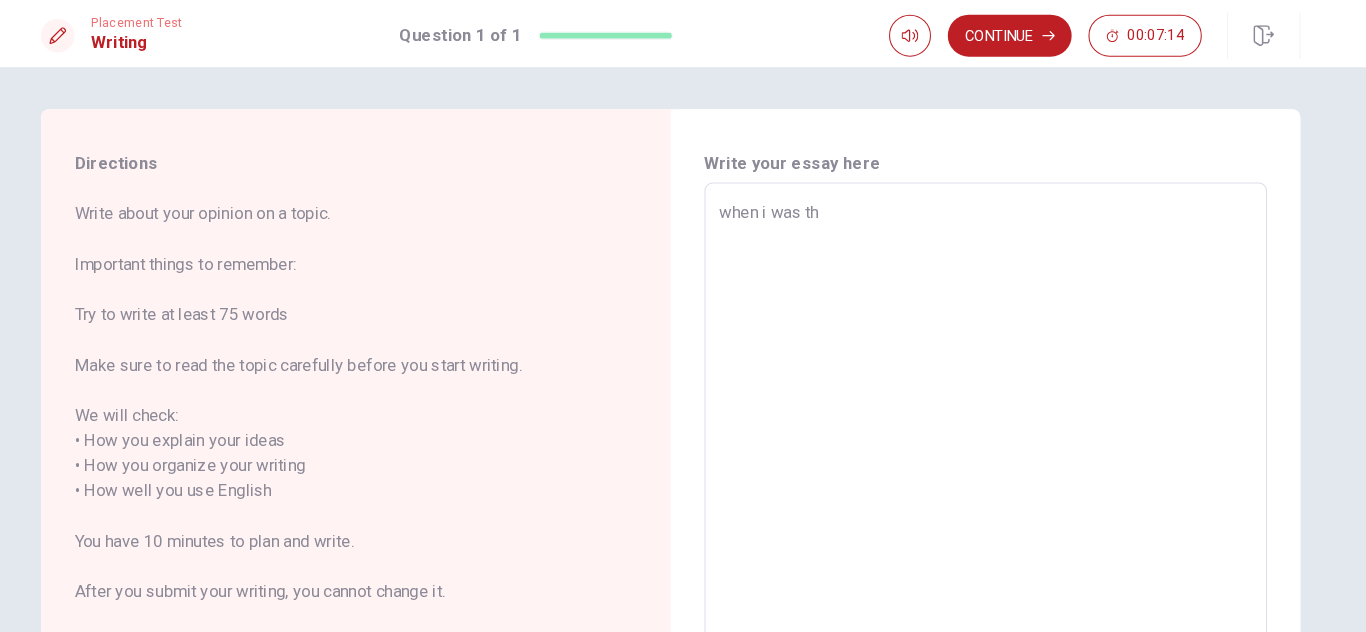 type on "x" 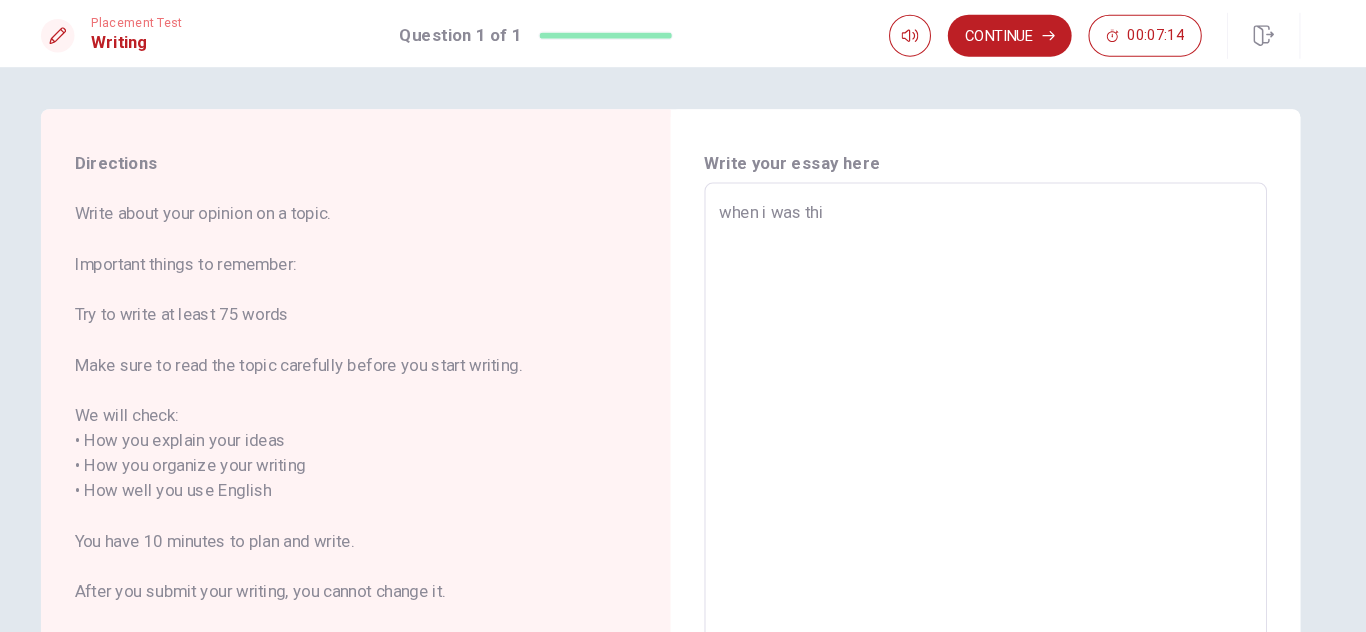type on "x" 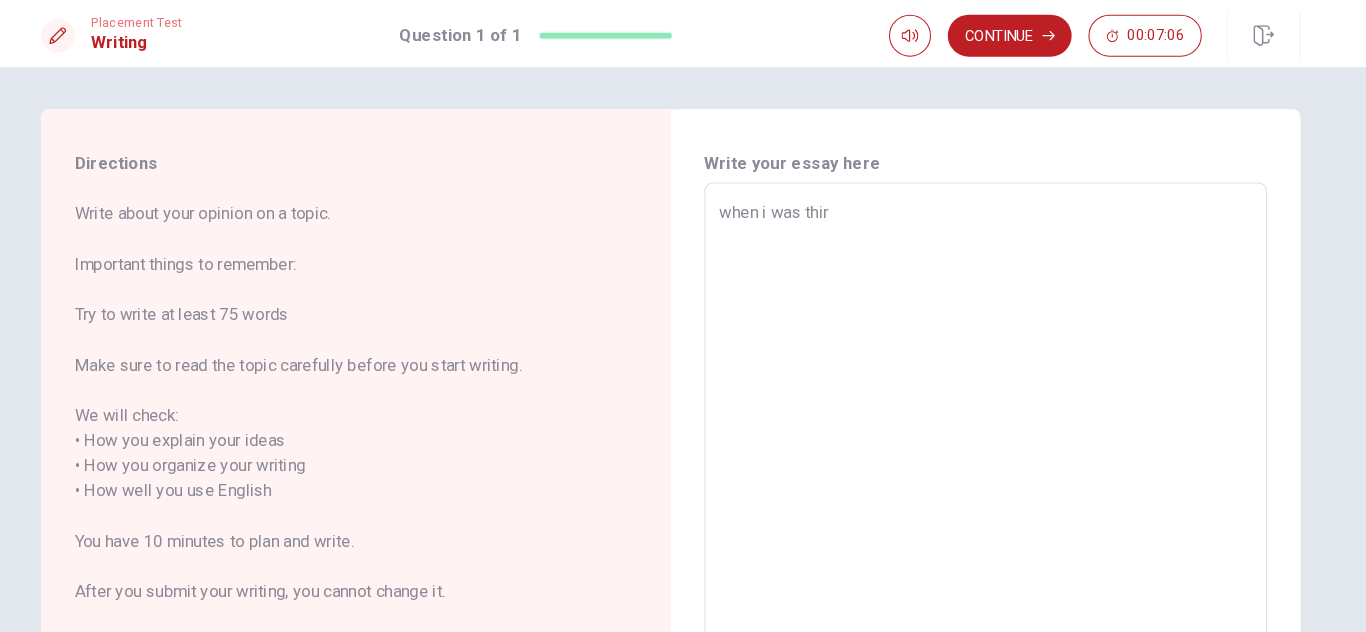 type on "x" 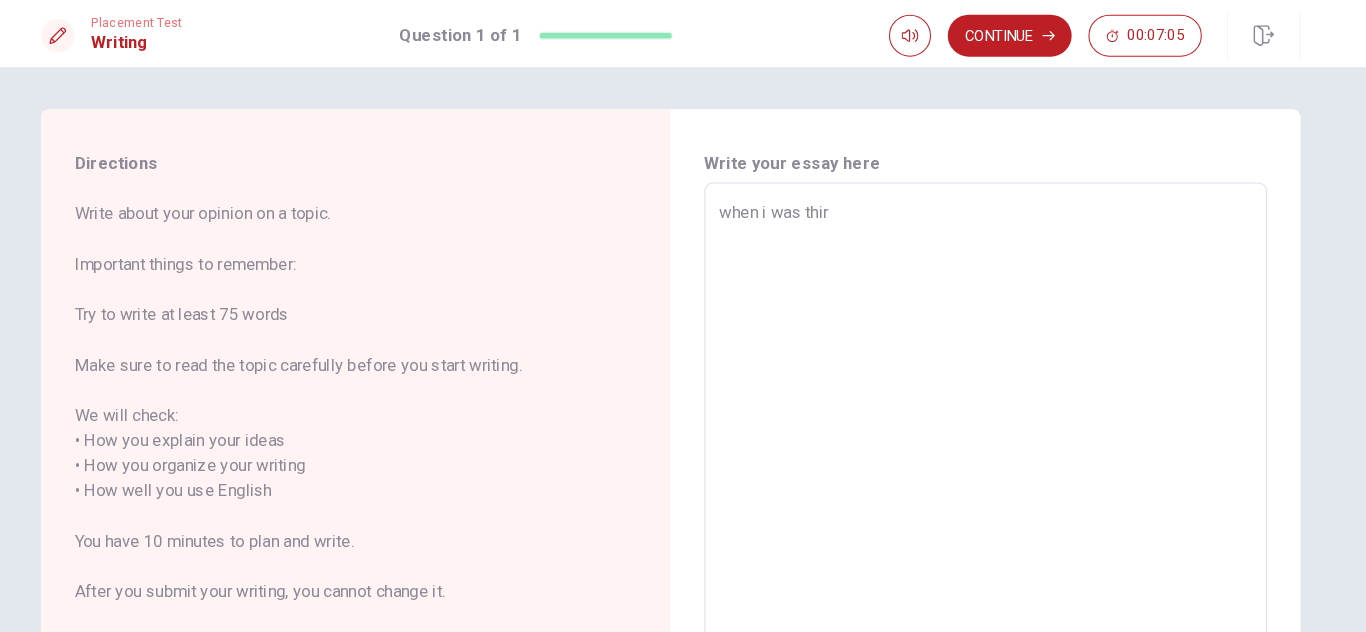 type on "when i was thirt" 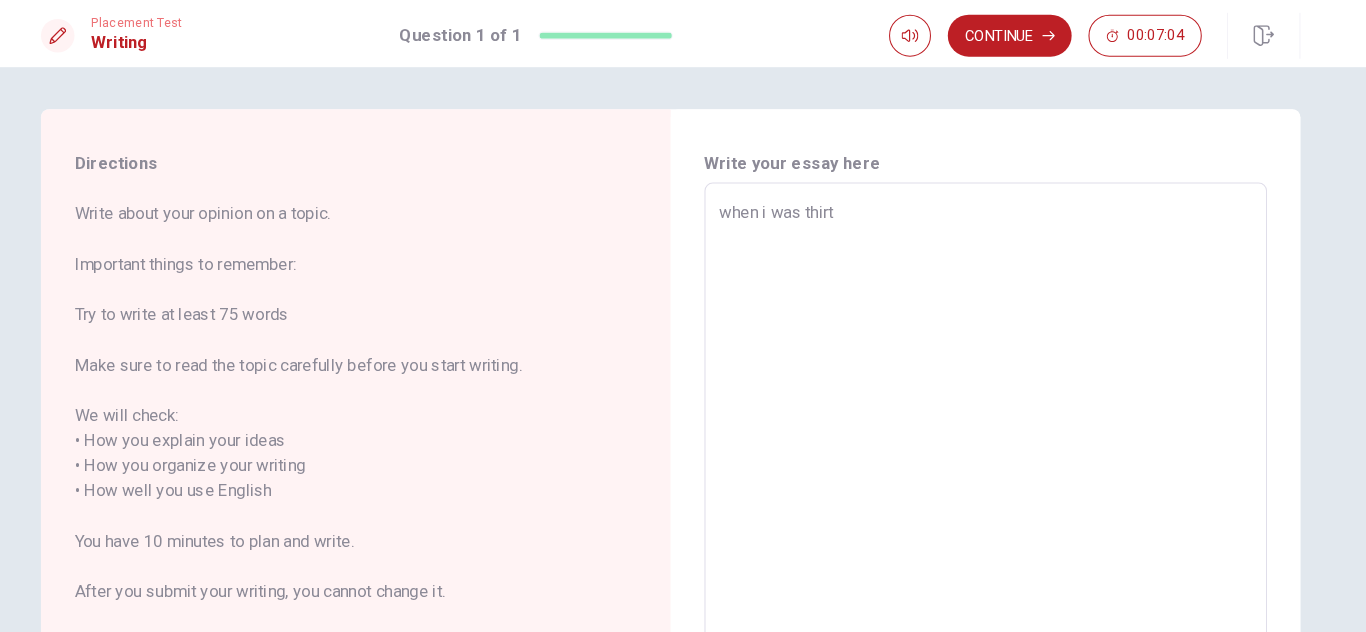 type on "x" 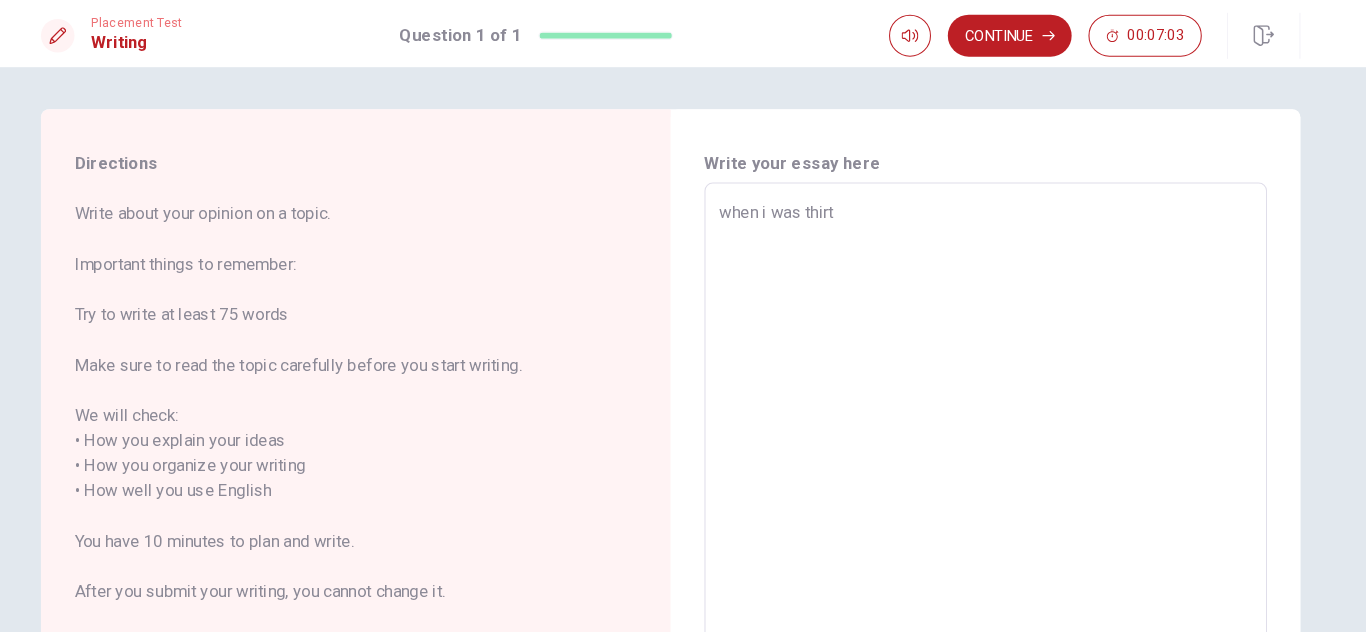 type on "when i was thirte" 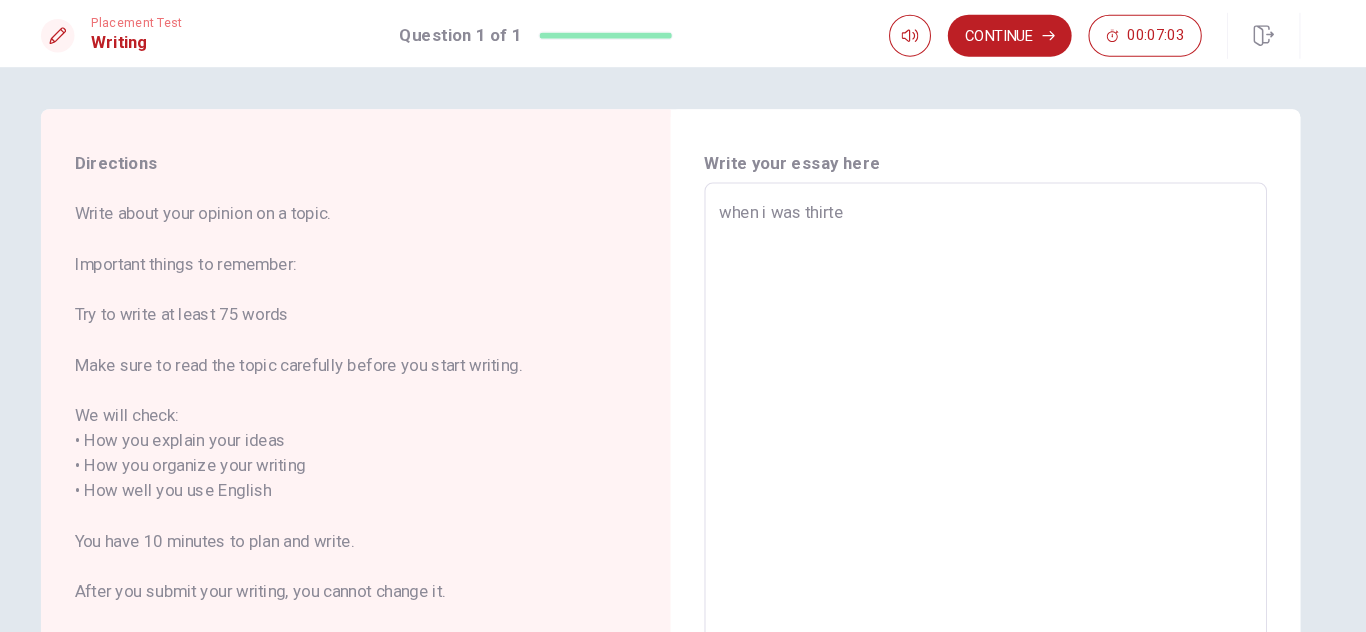 type on "x" 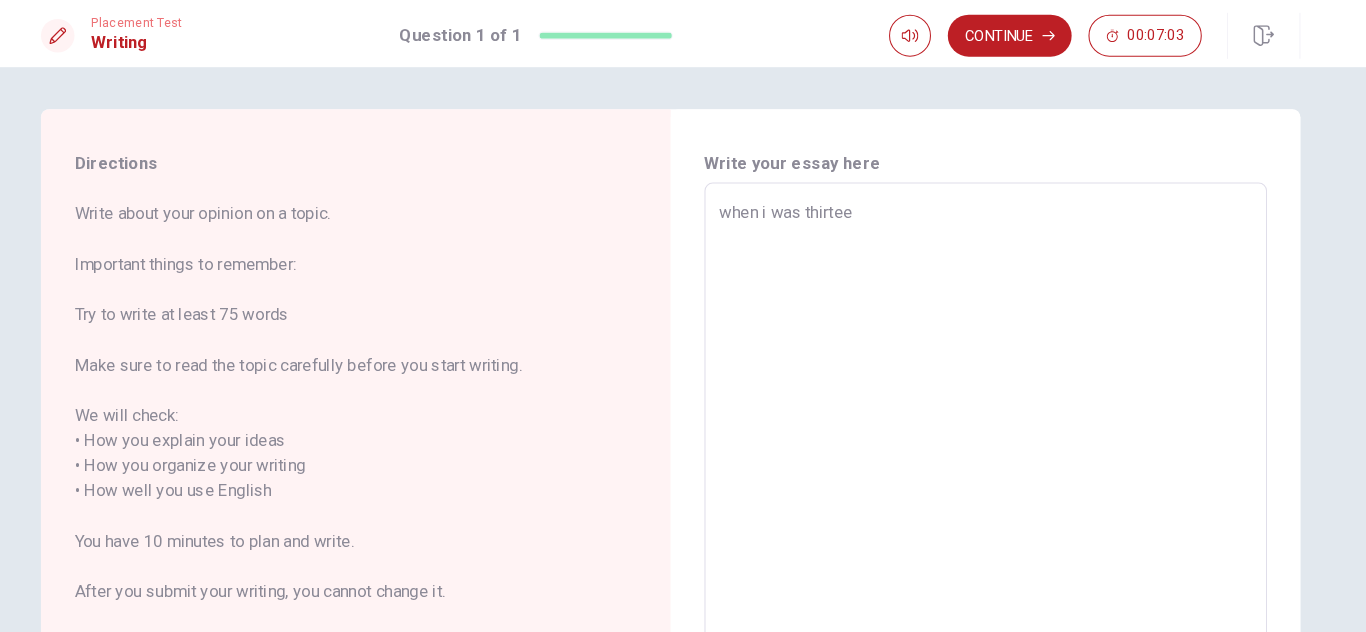 type on "x" 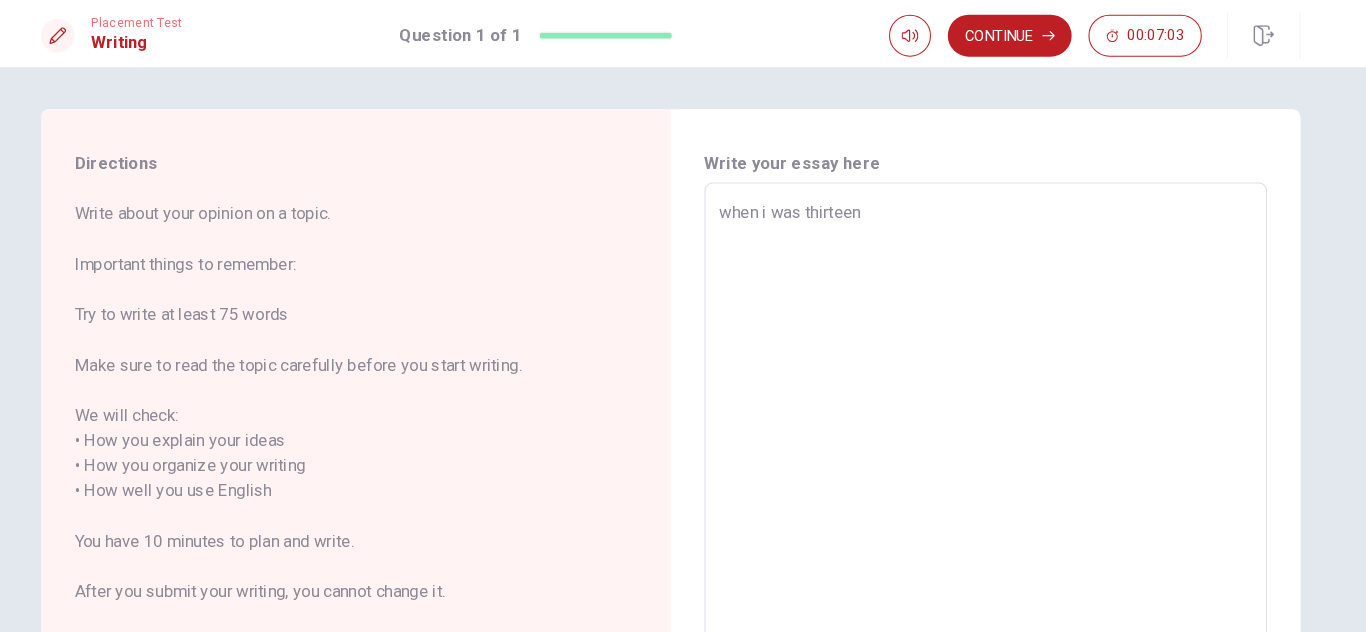 type on "x" 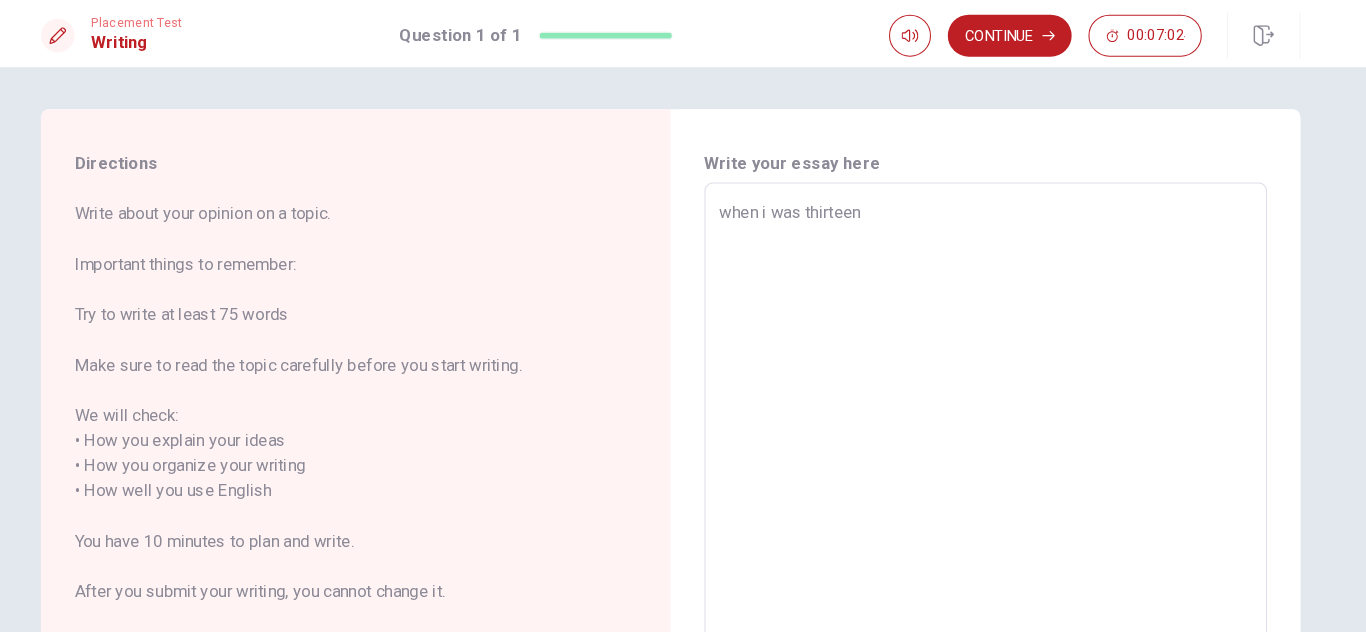 type on "when i was thirteen" 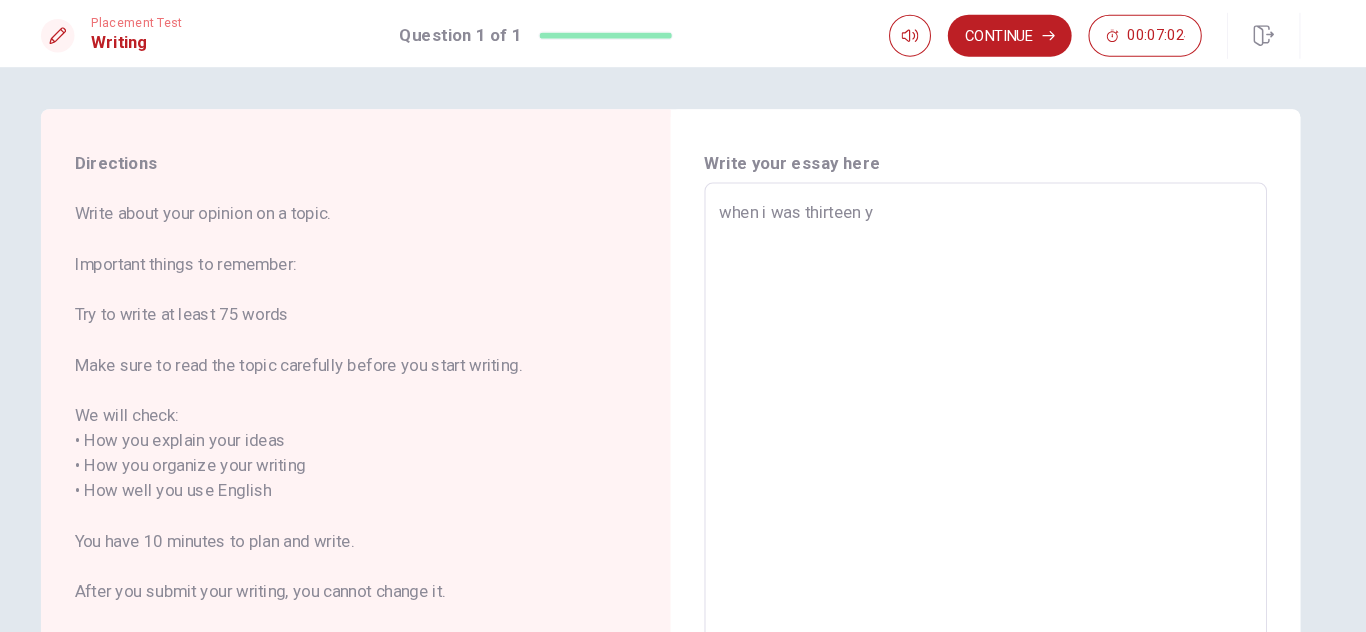 type on "x" 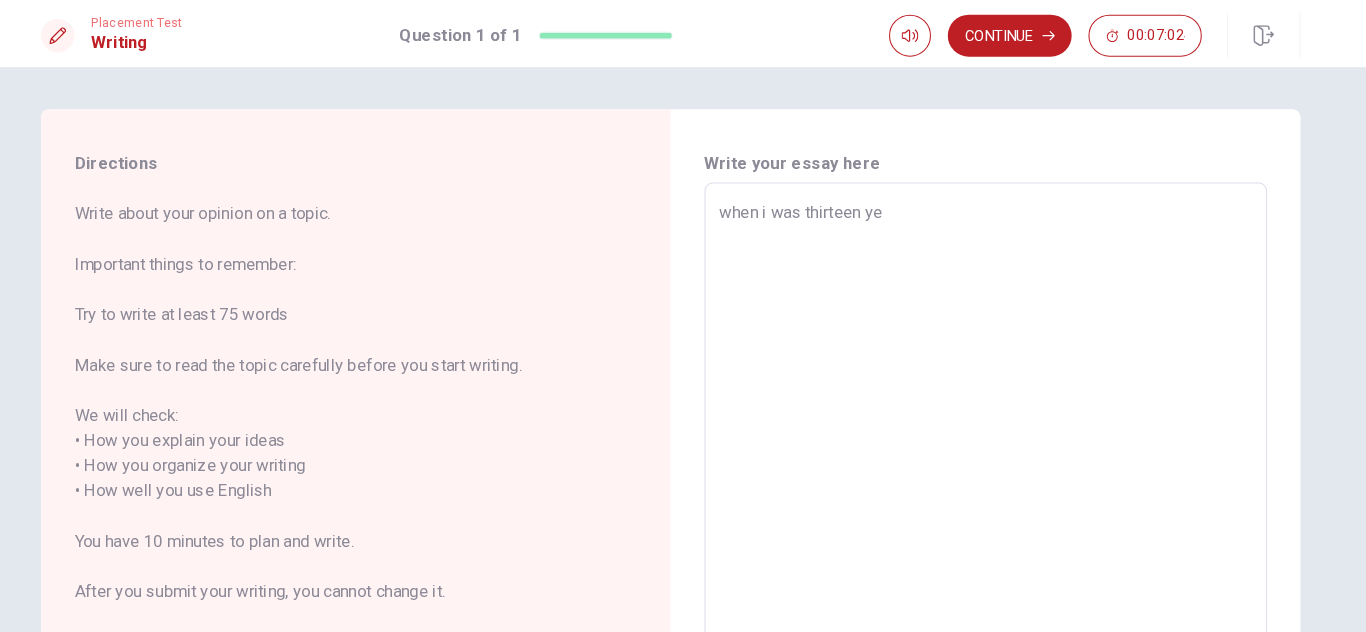 type on "x" 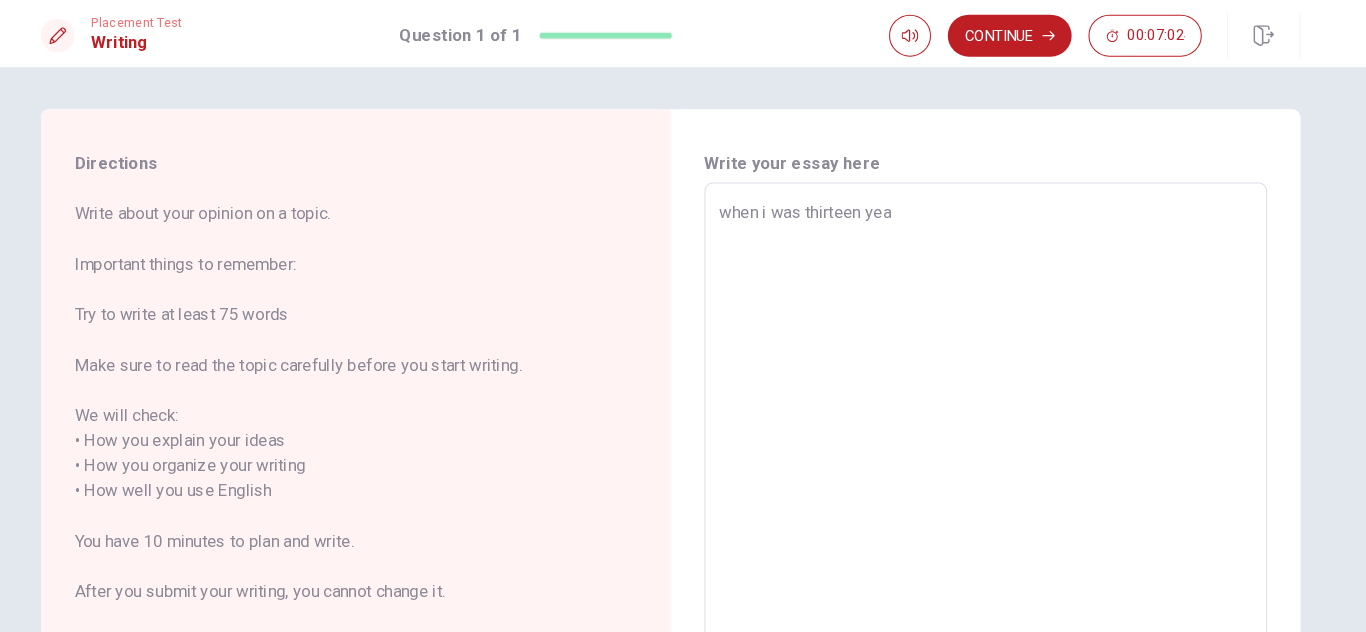 type on "x" 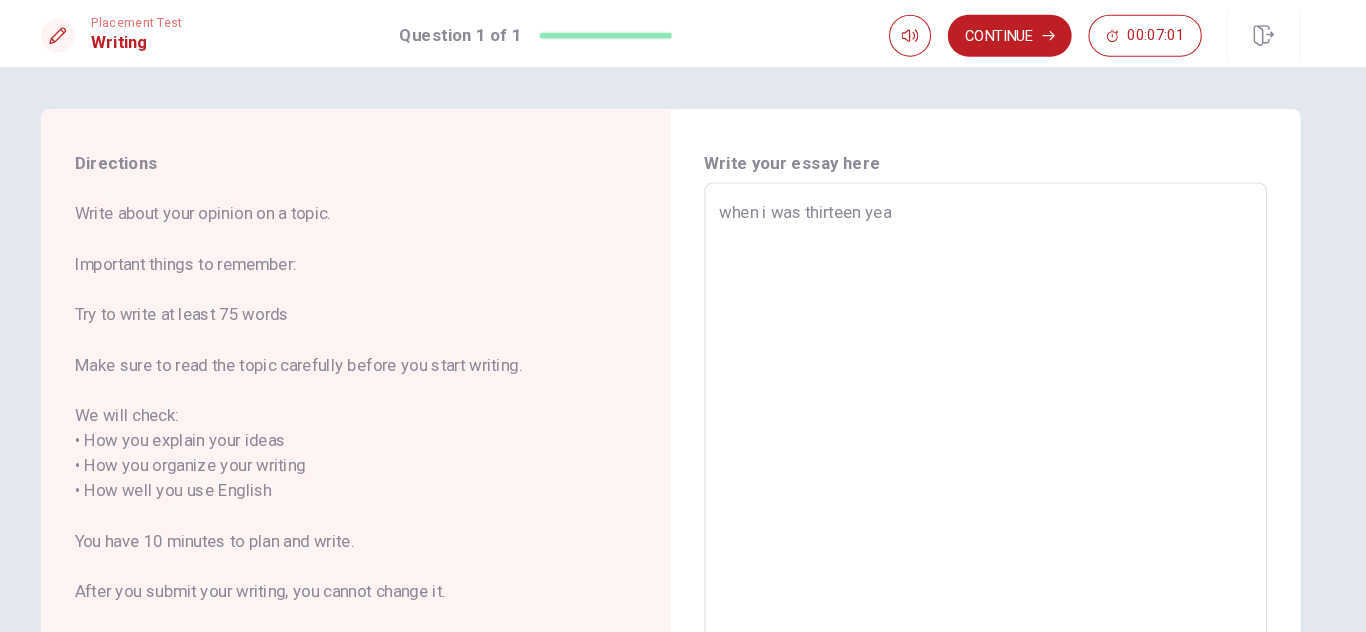 type on "when i was thirteen year" 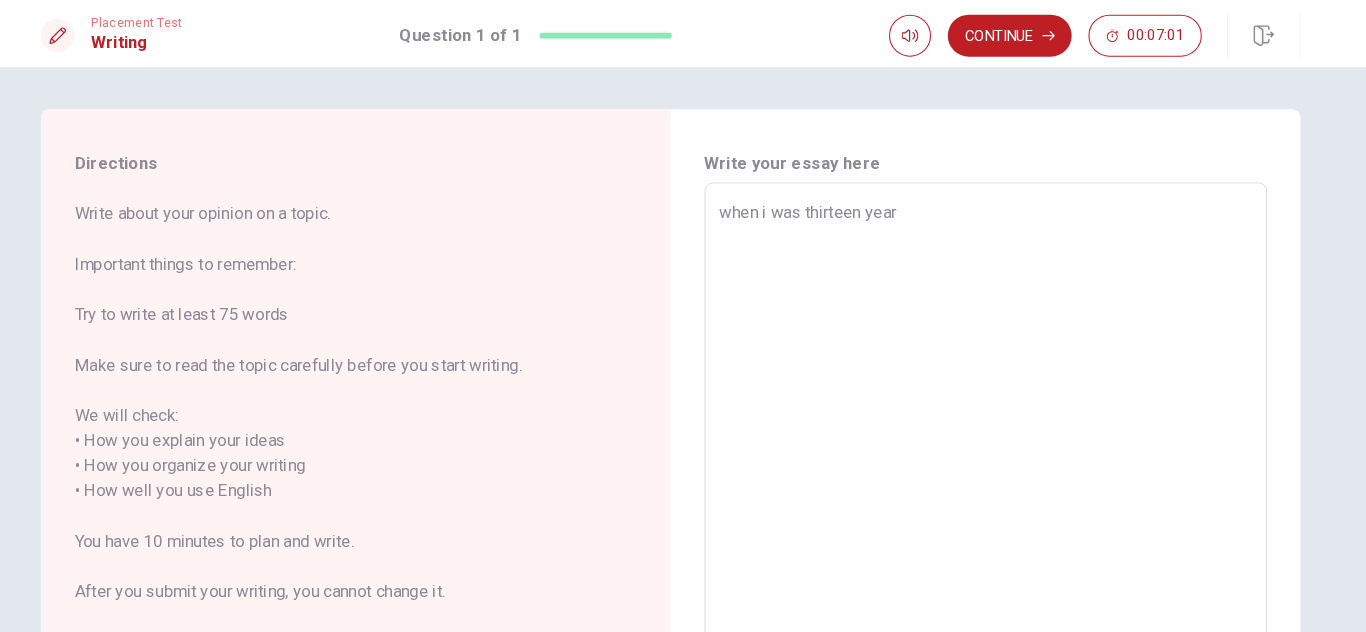 type on "x" 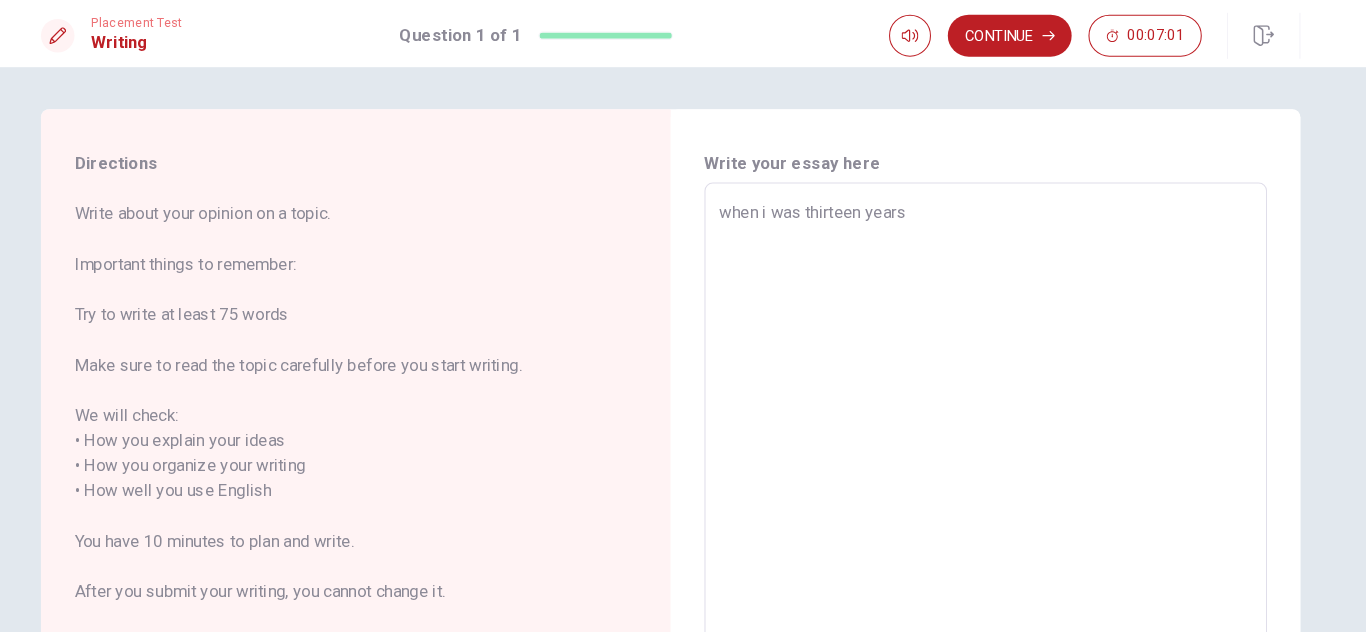 type on "when i was thirteen years" 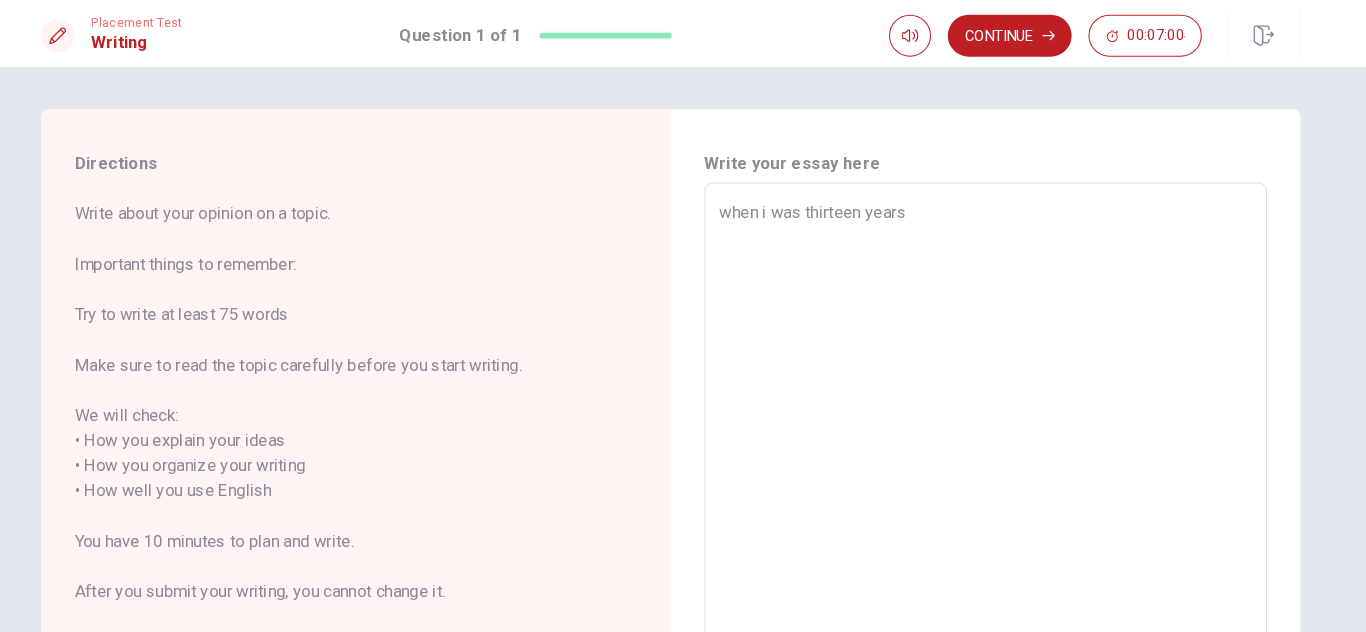 type on "when i was thirteen years o" 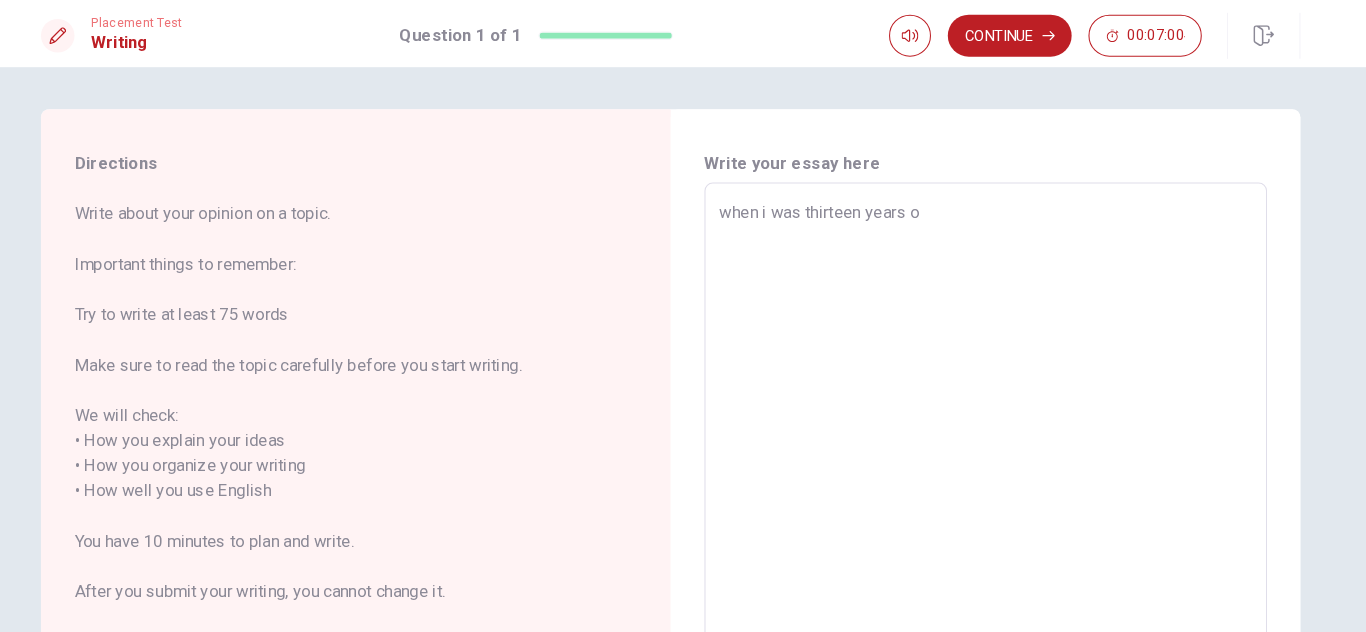 type on "x" 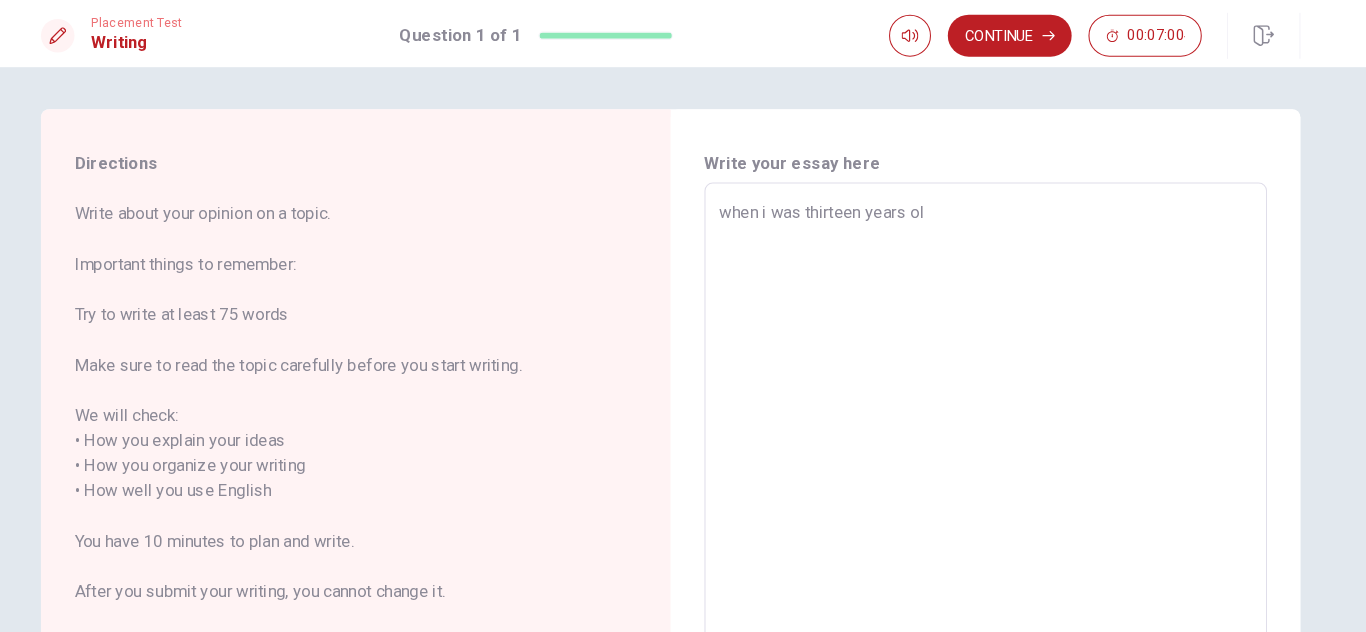 type on "x" 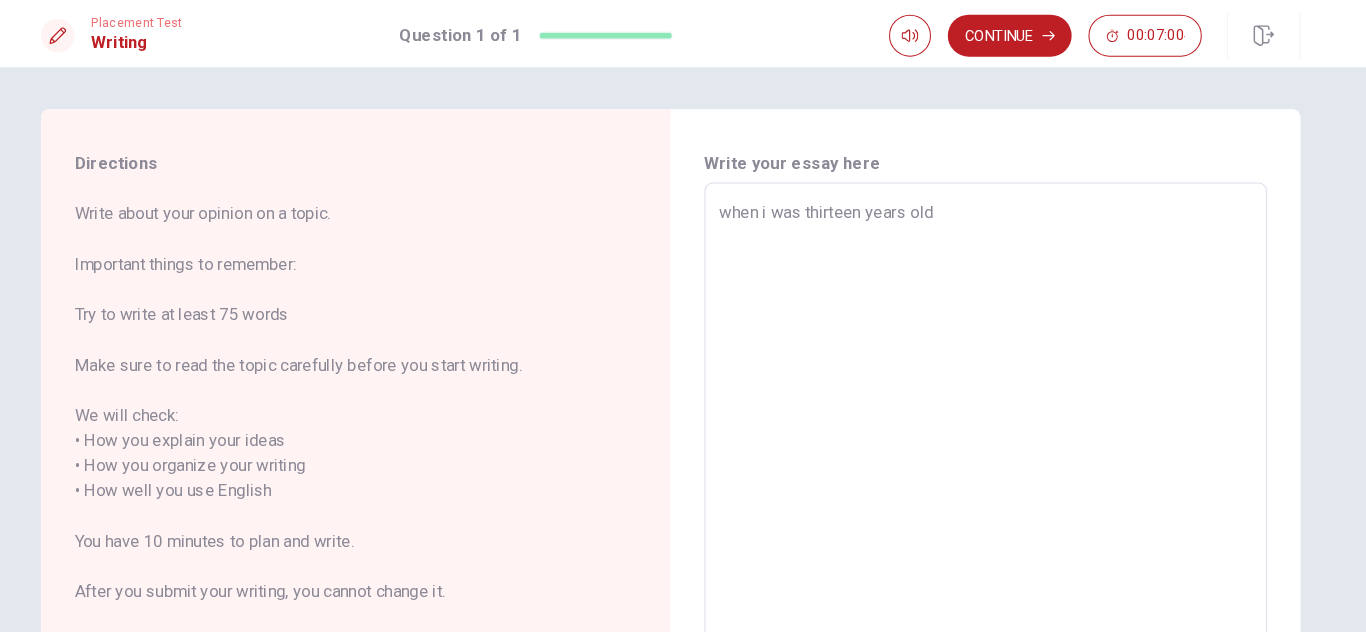 type on "x" 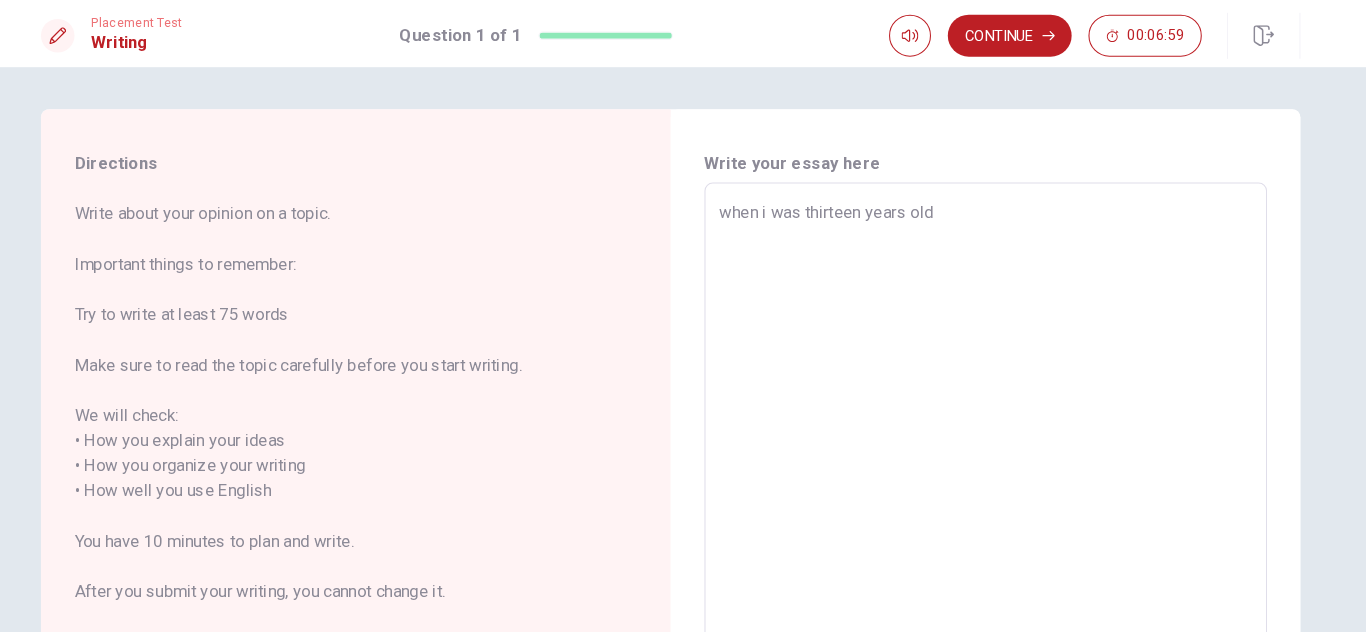 type on "when i was thirteen years old," 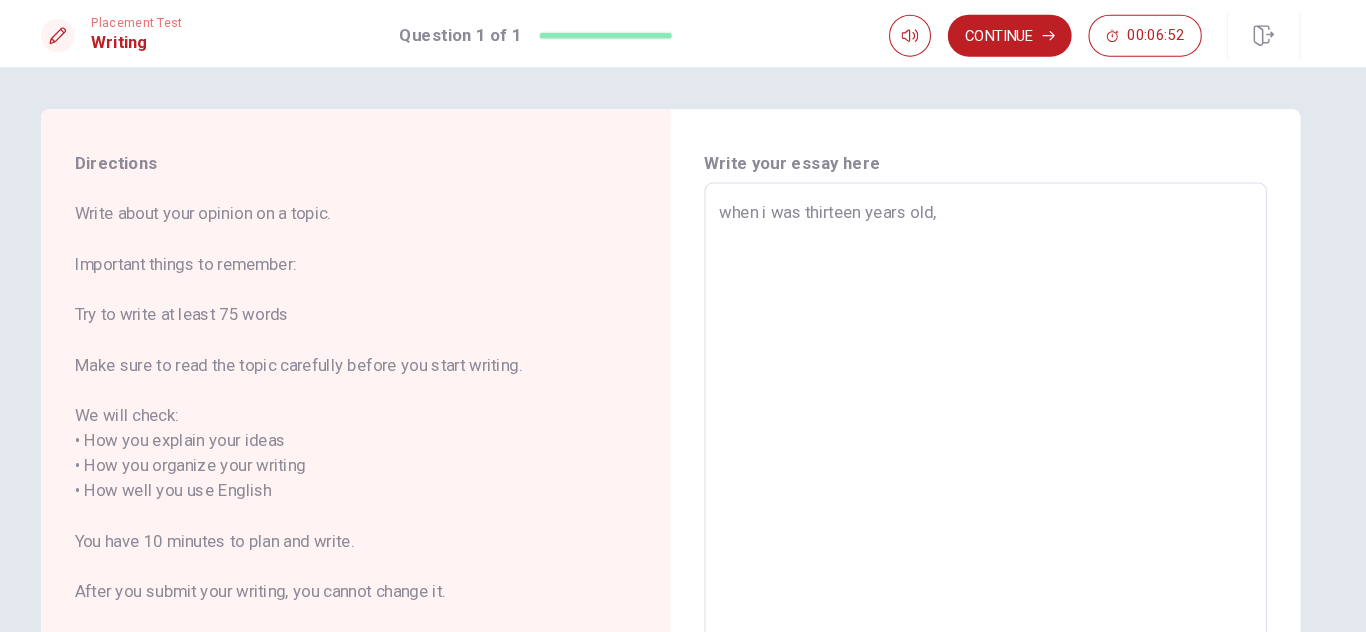type on "x" 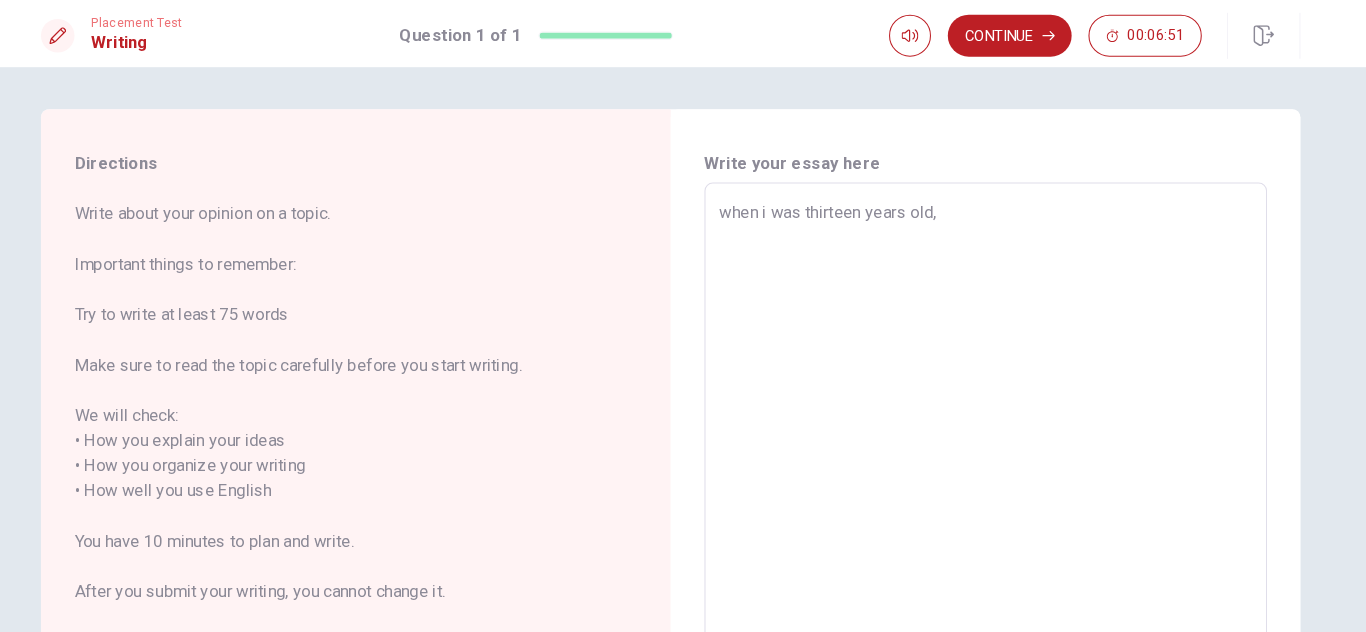 type on "when i was thirteen years old," 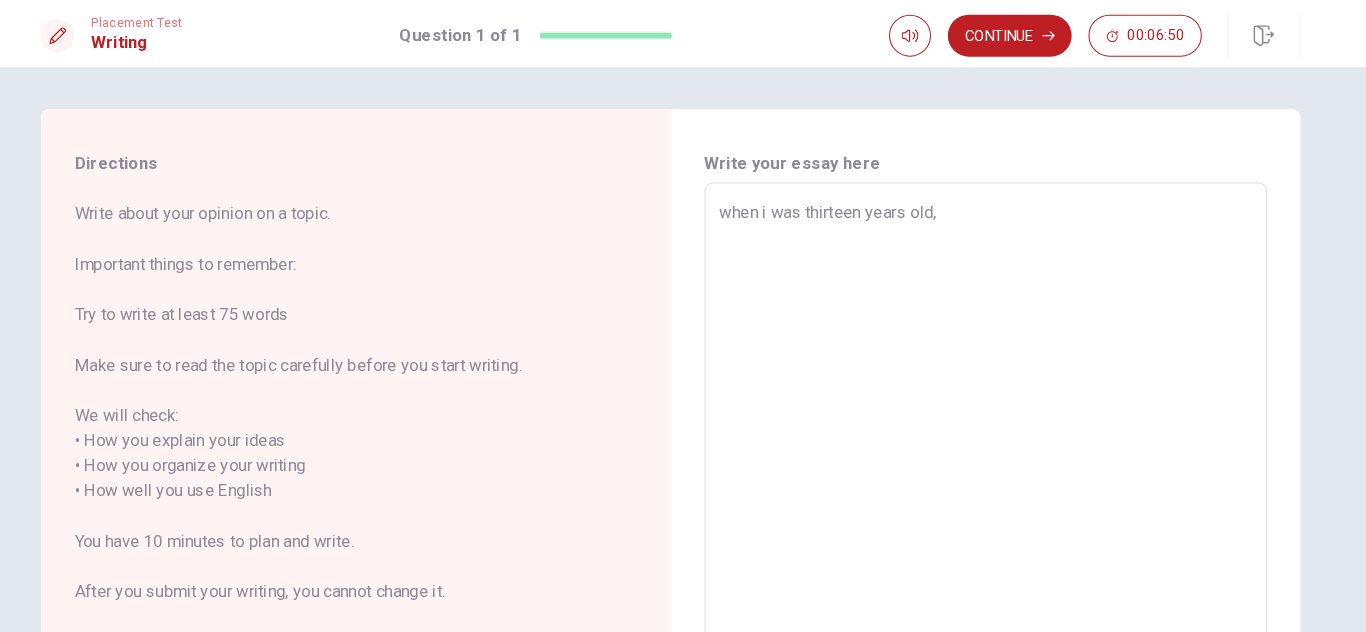 type on "when i was thirteen years old, i" 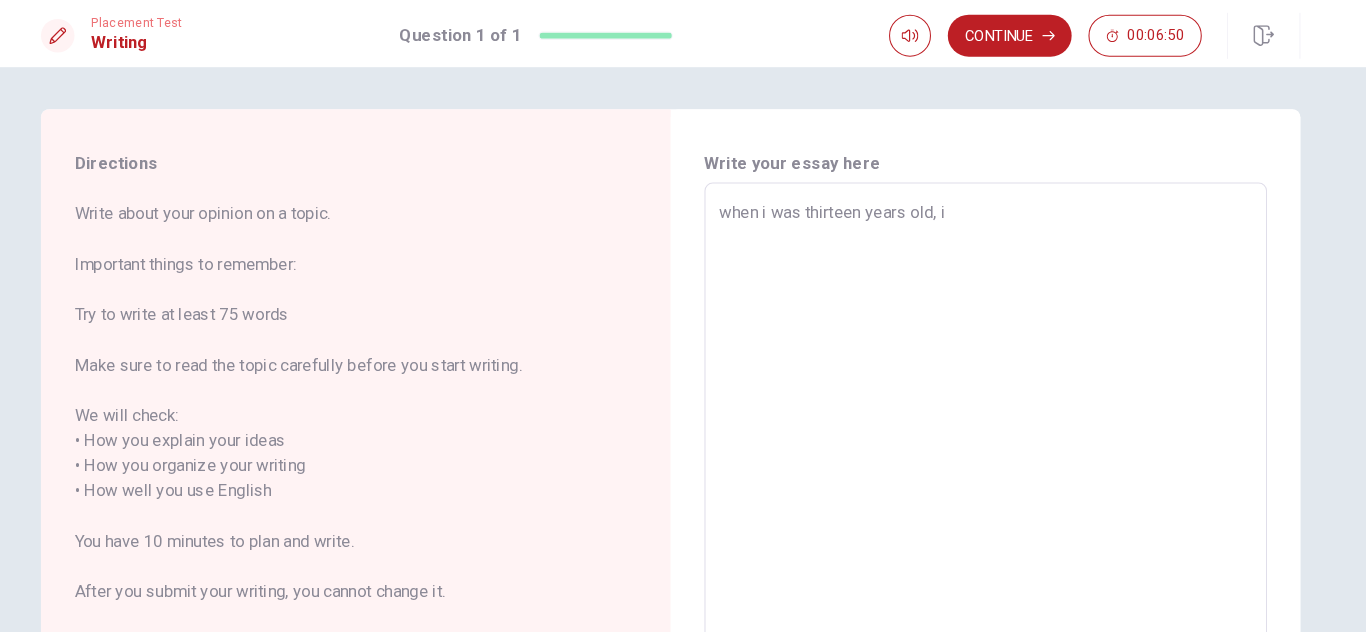 type on "x" 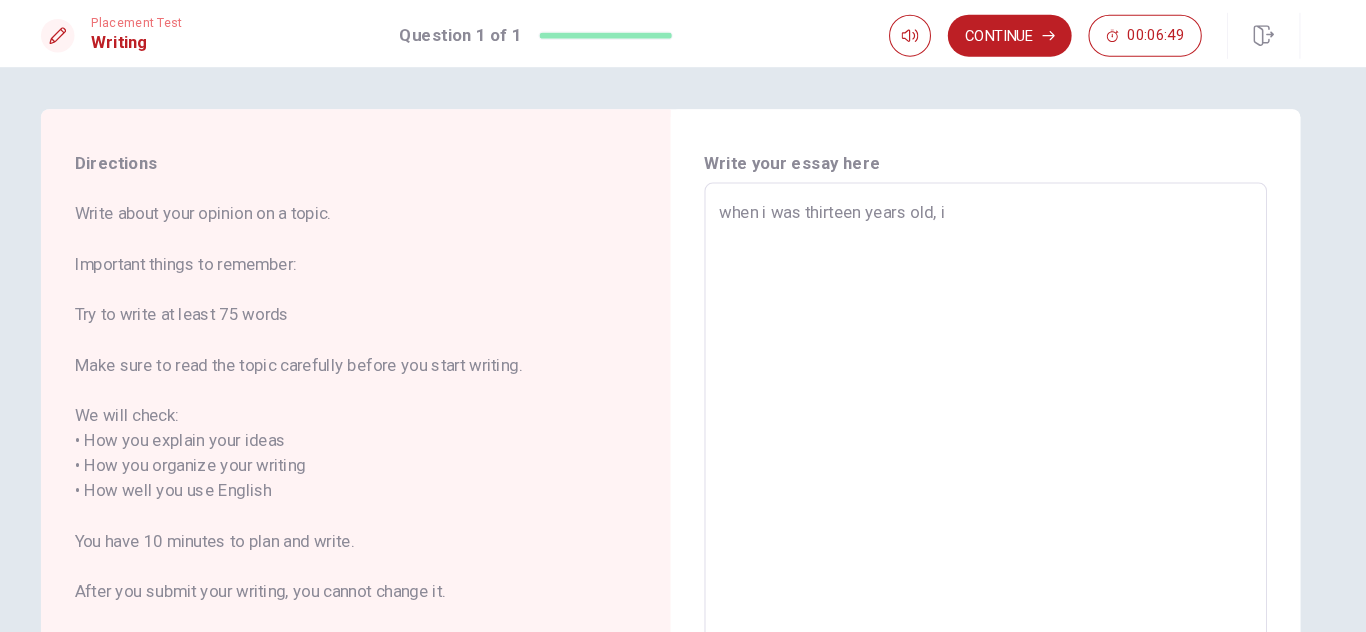 type on "when i was thirteen years old, i" 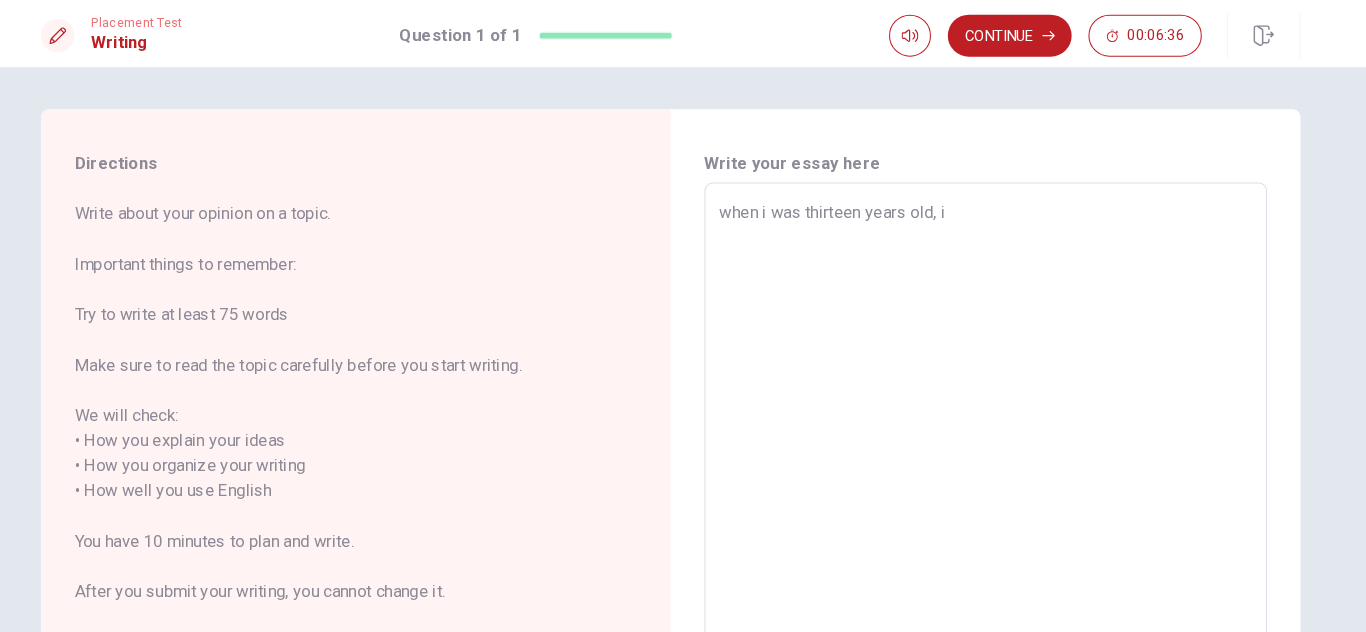type on "x" 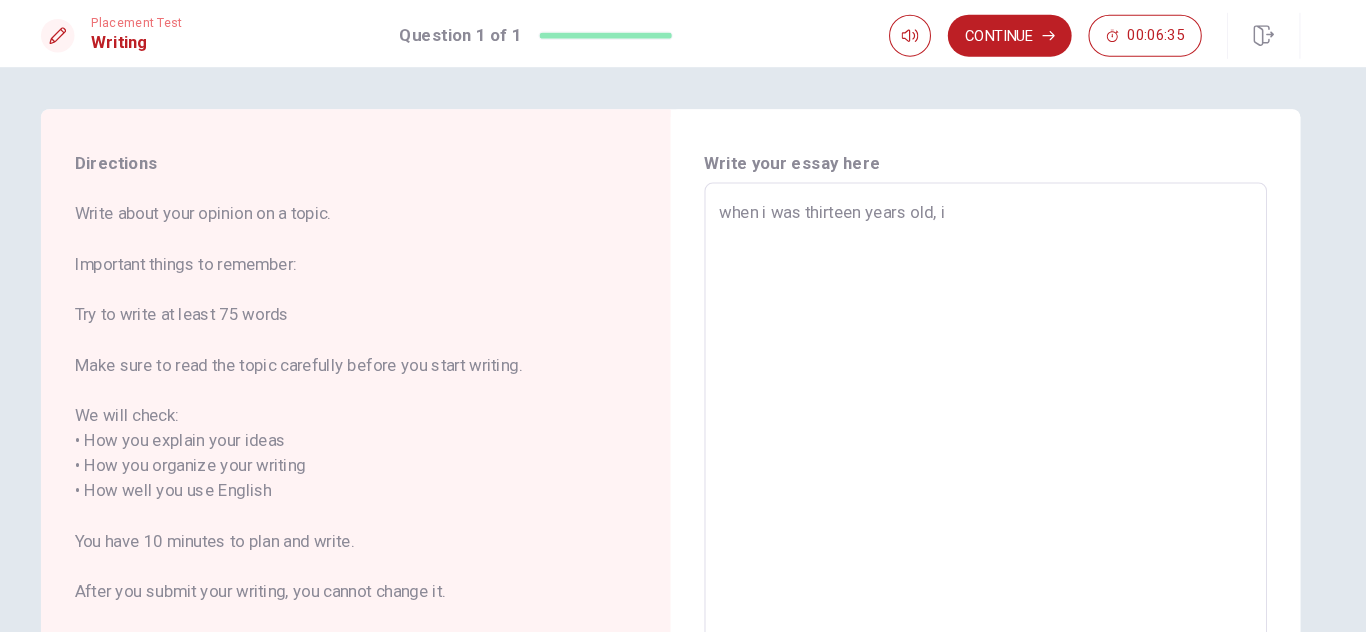 type on "when i was thirteen years old, i" 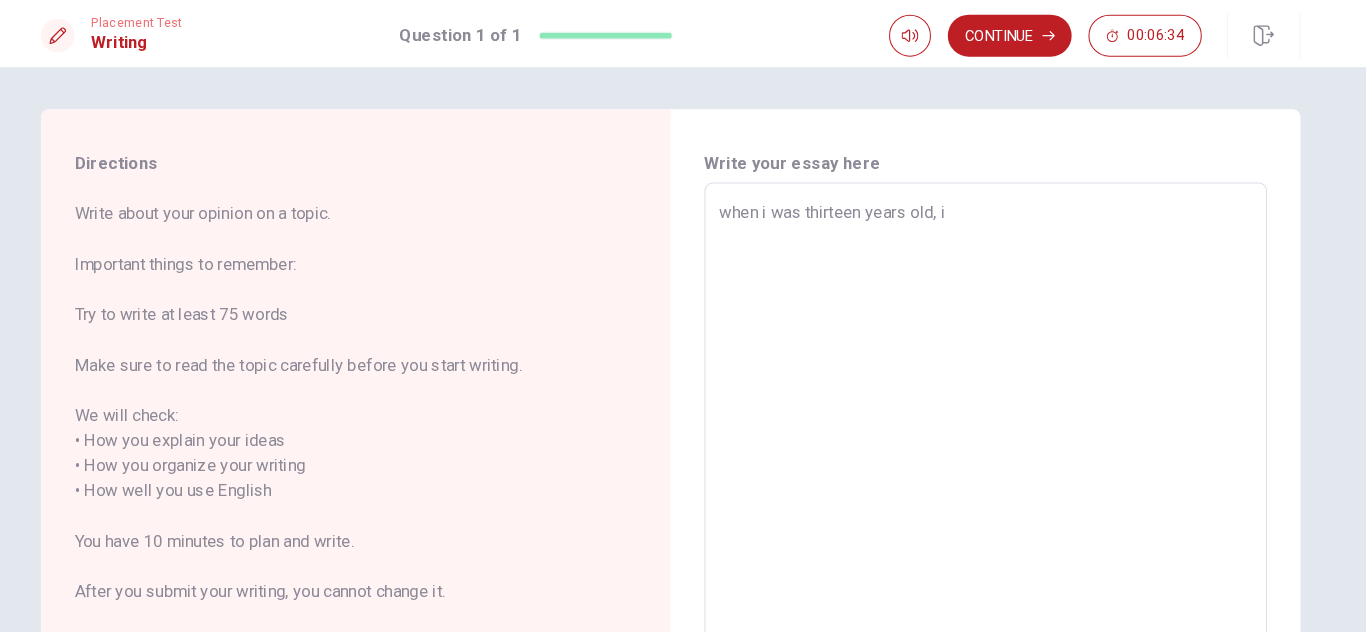 type on "when i was thirteen years old," 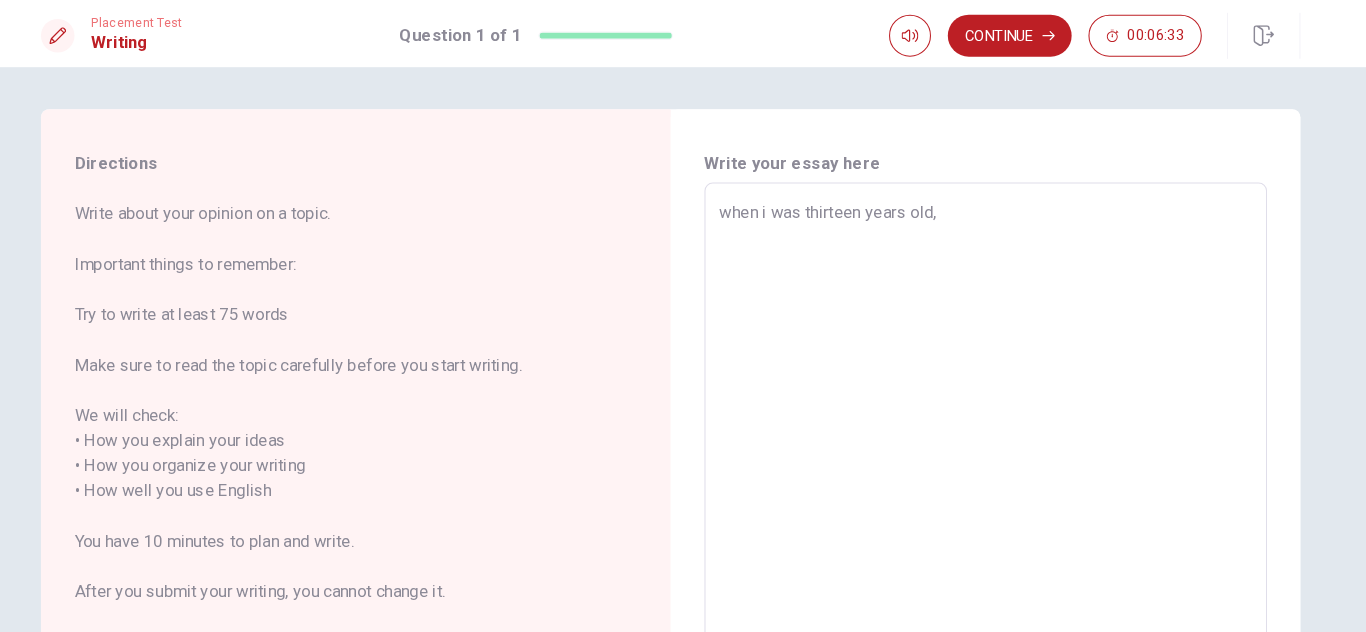 type on "x" 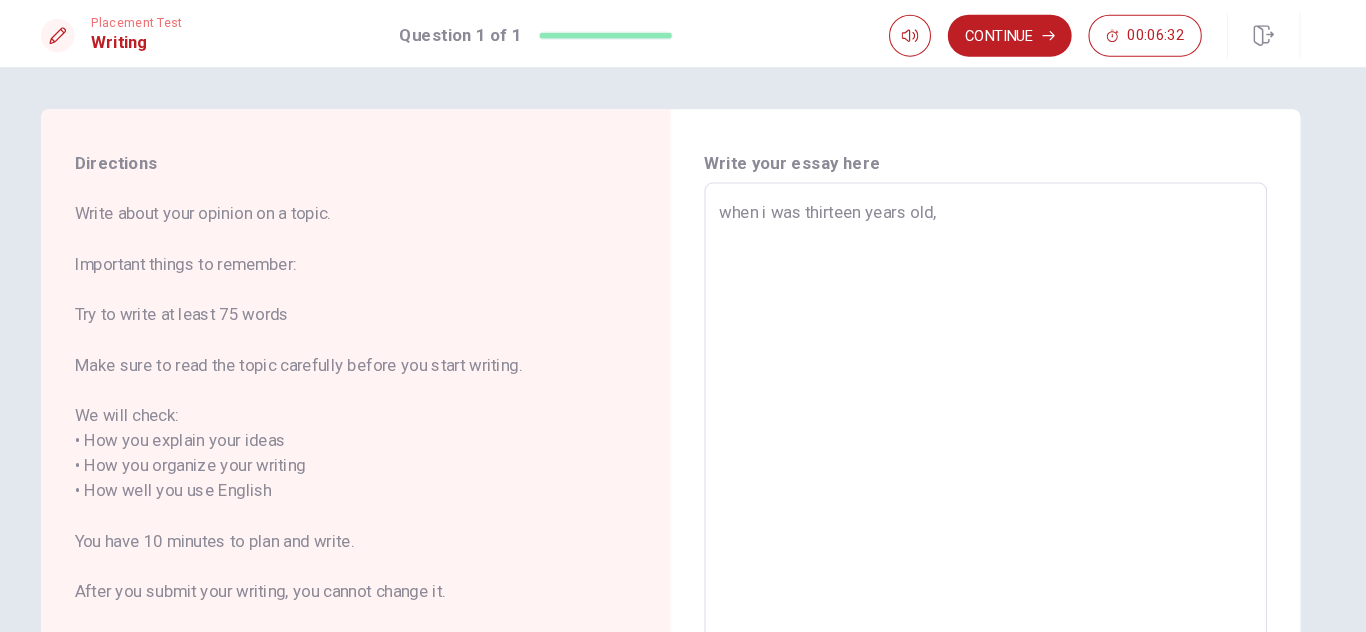 type on "when i was thirteen years old, i" 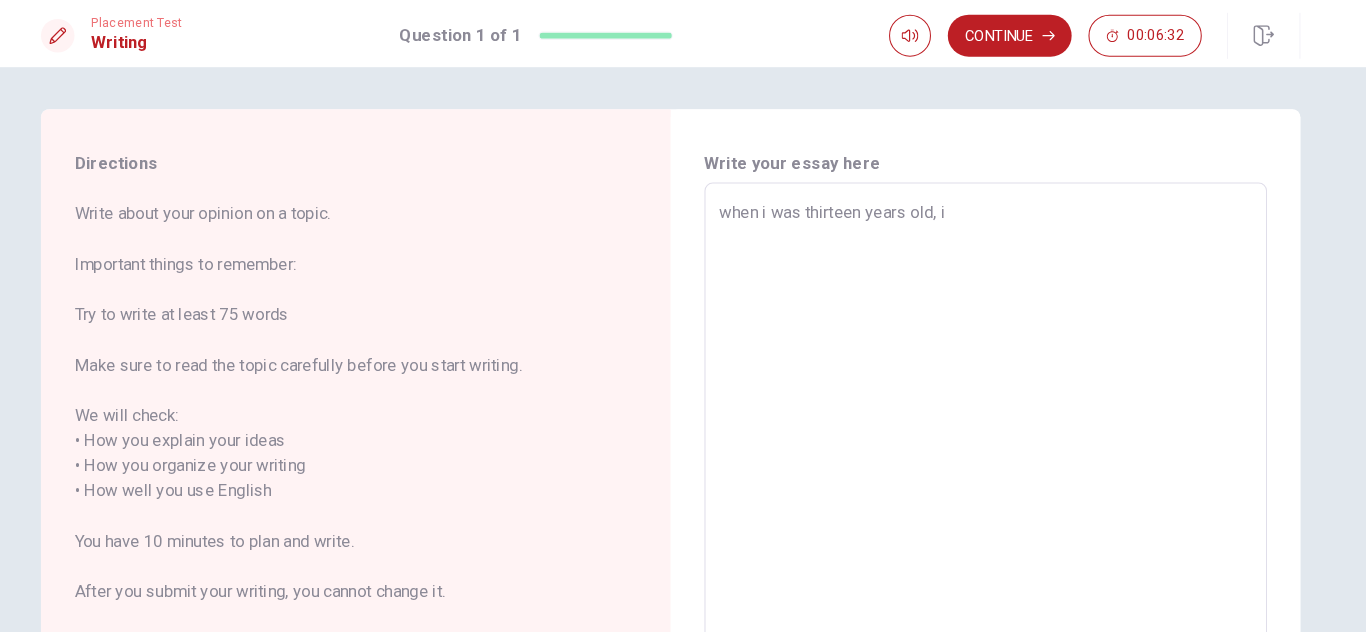type on "x" 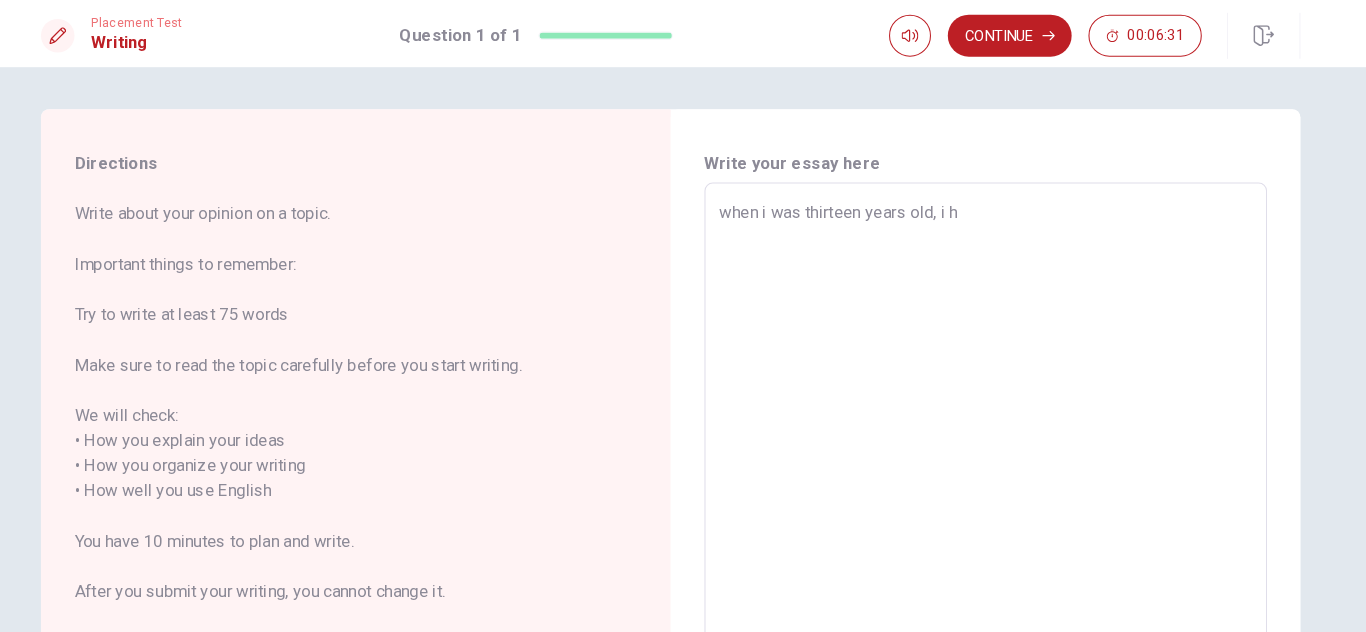 type on "x" 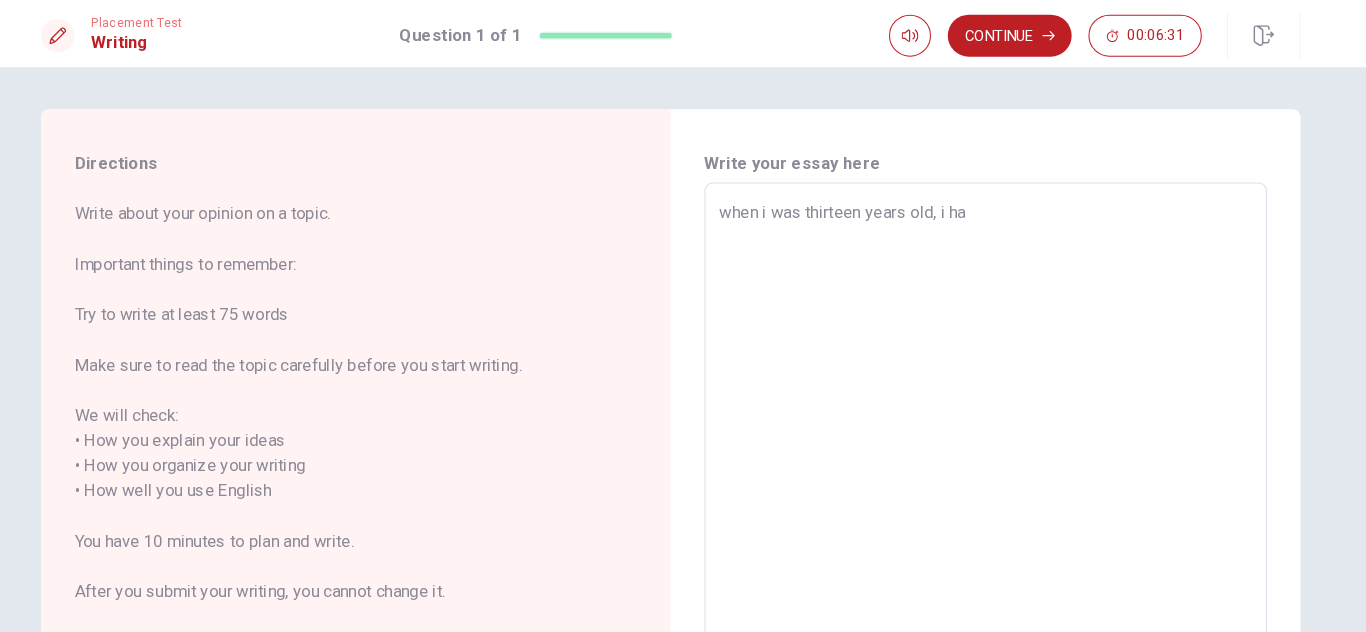 type on "when i was thirteen years old, i hav" 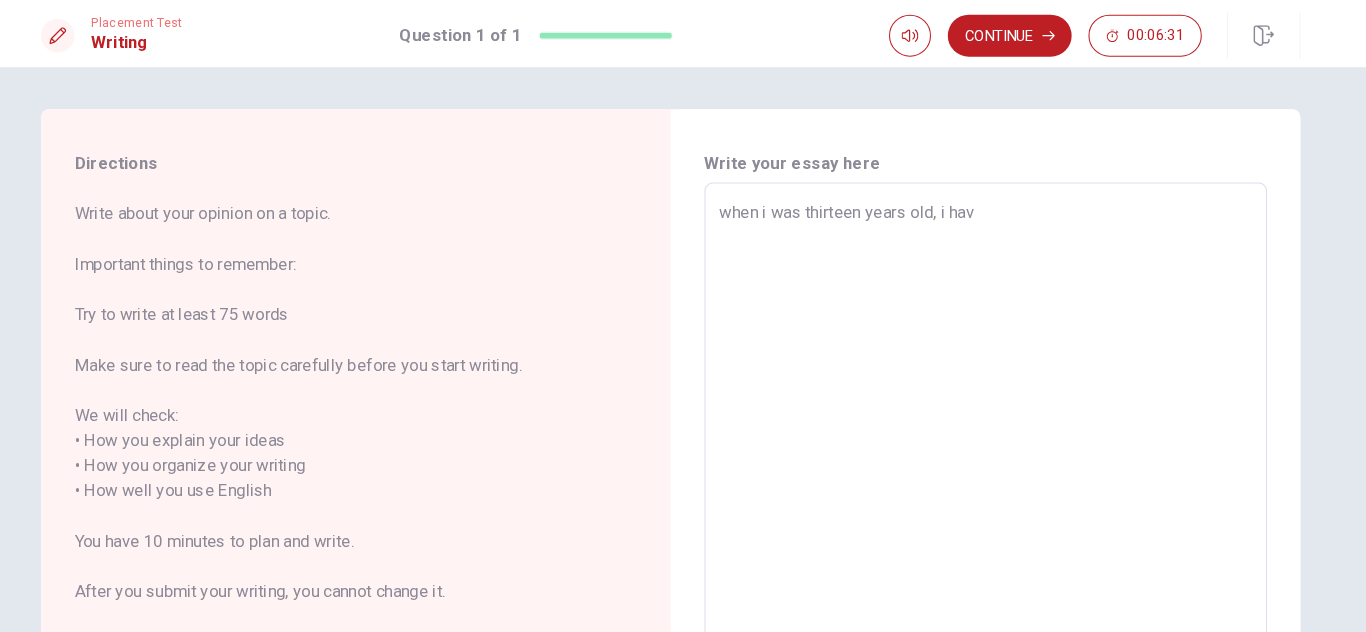 type on "x" 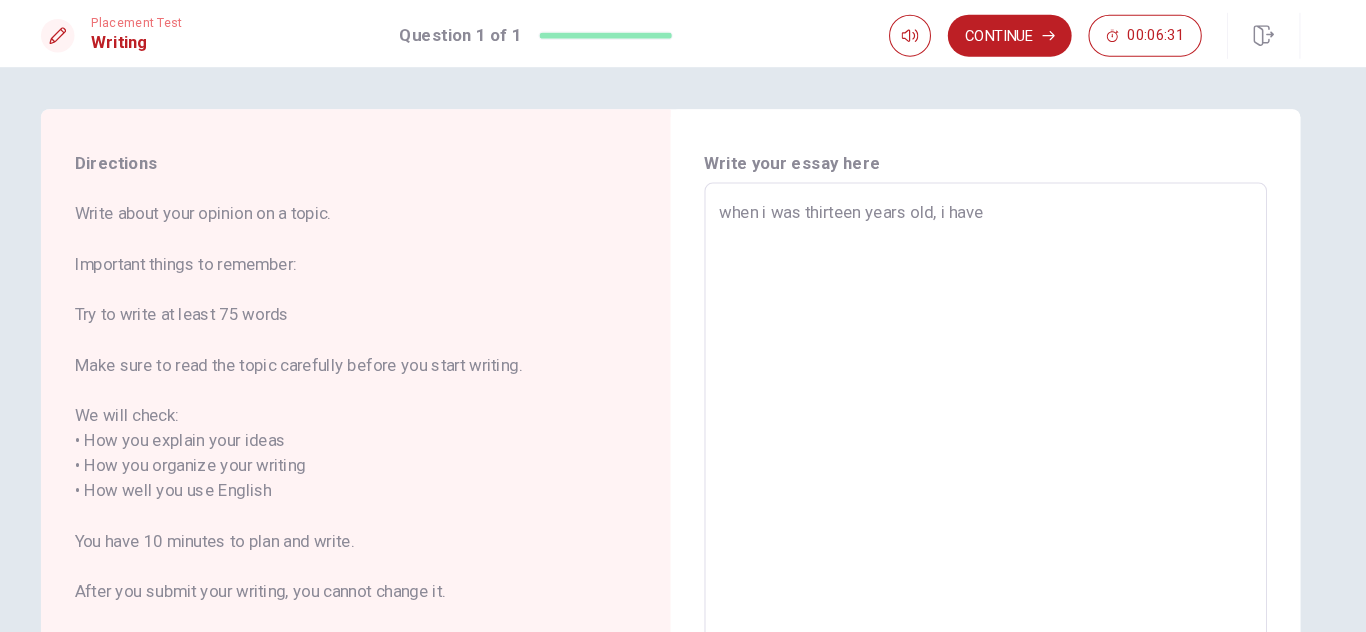 type on "x" 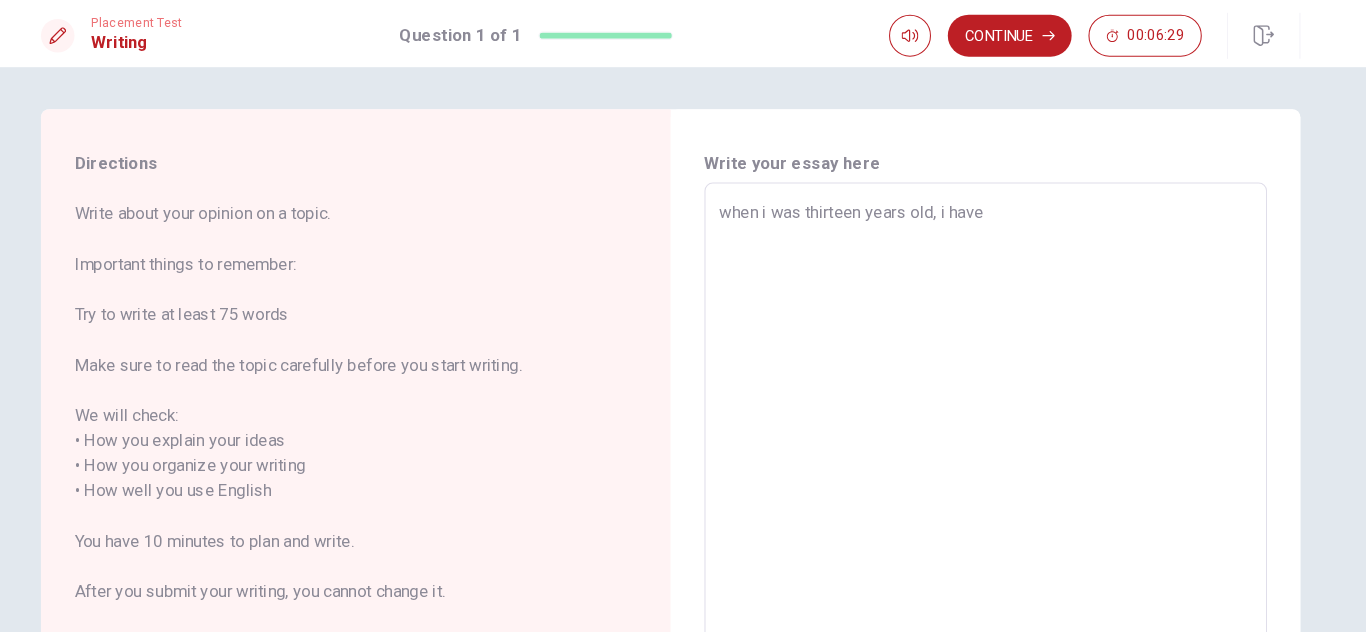 type on "x" 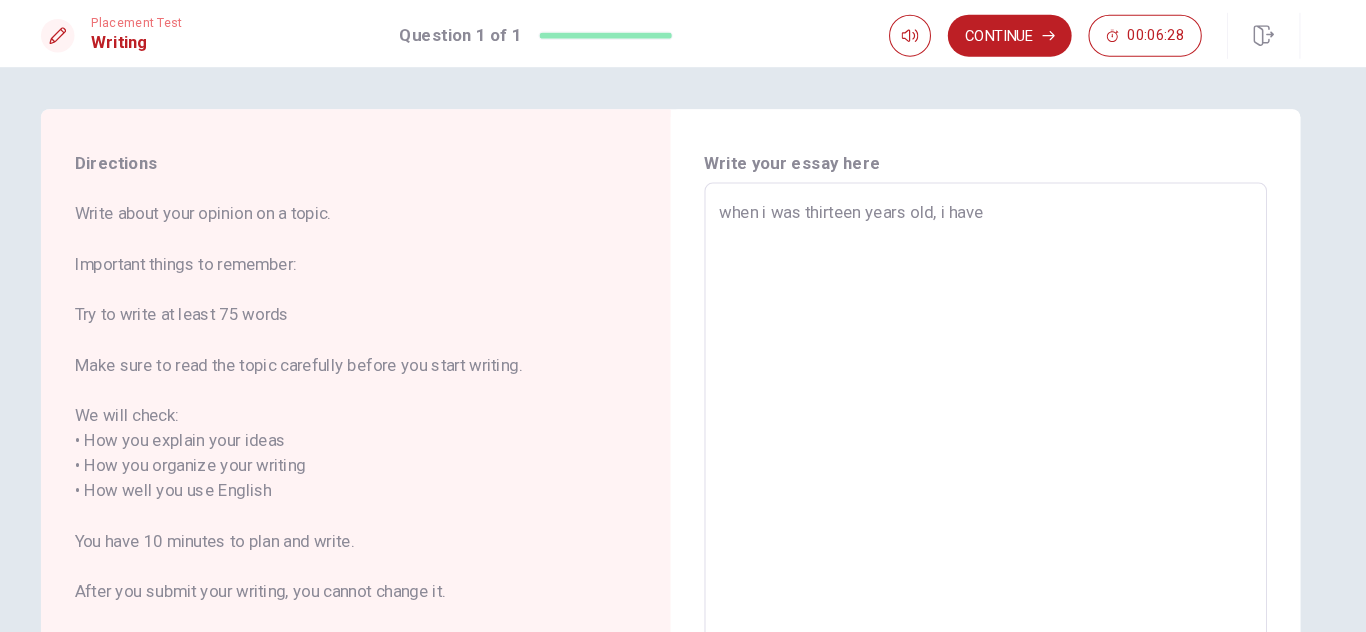 type on "when i was thirteen years old, i have" 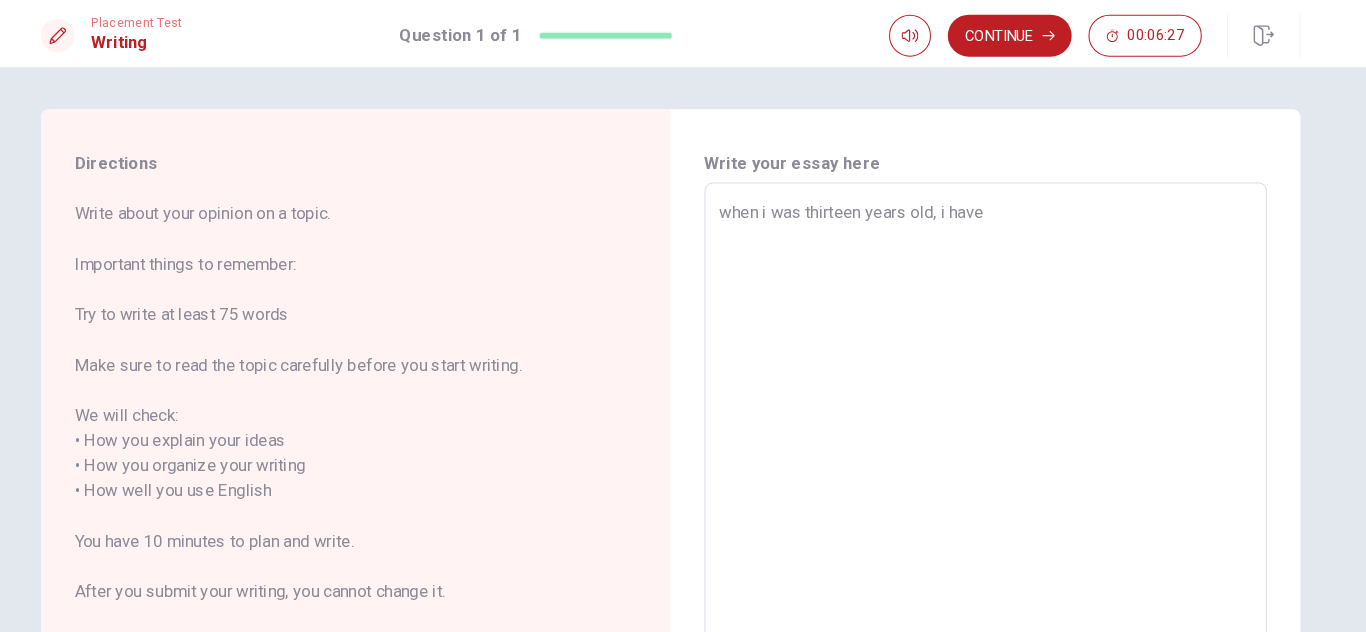 type on "when i was thirteen years old, i hav" 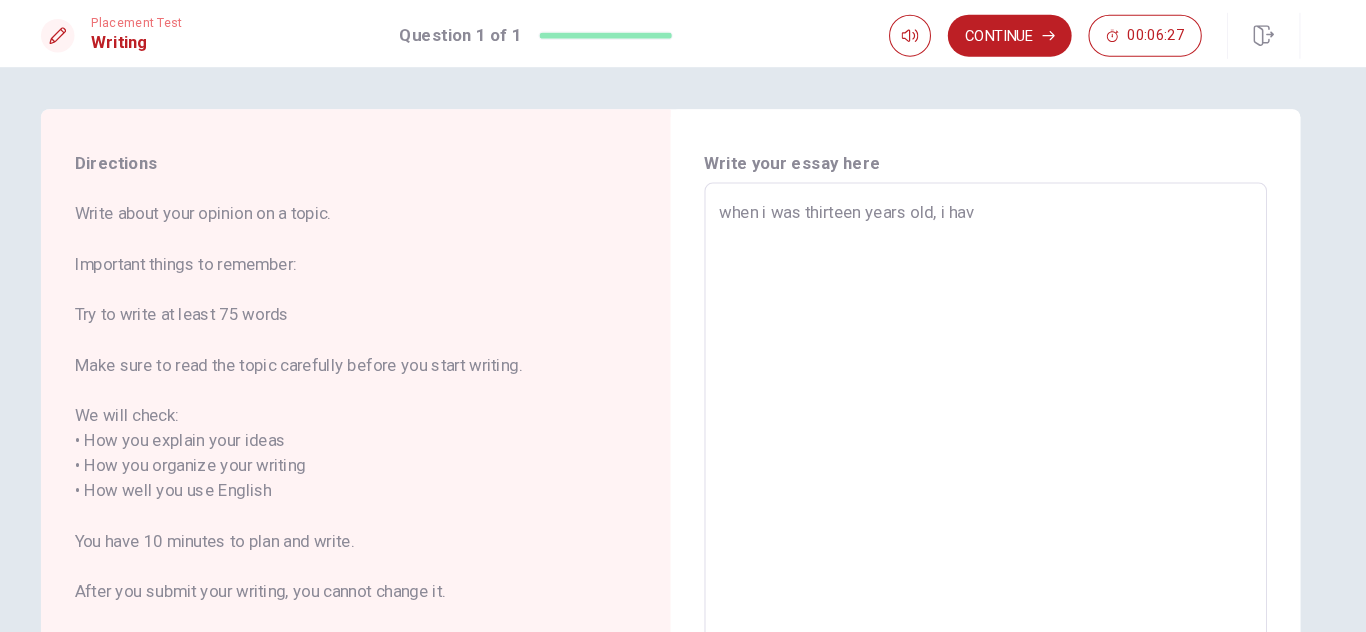 type on "x" 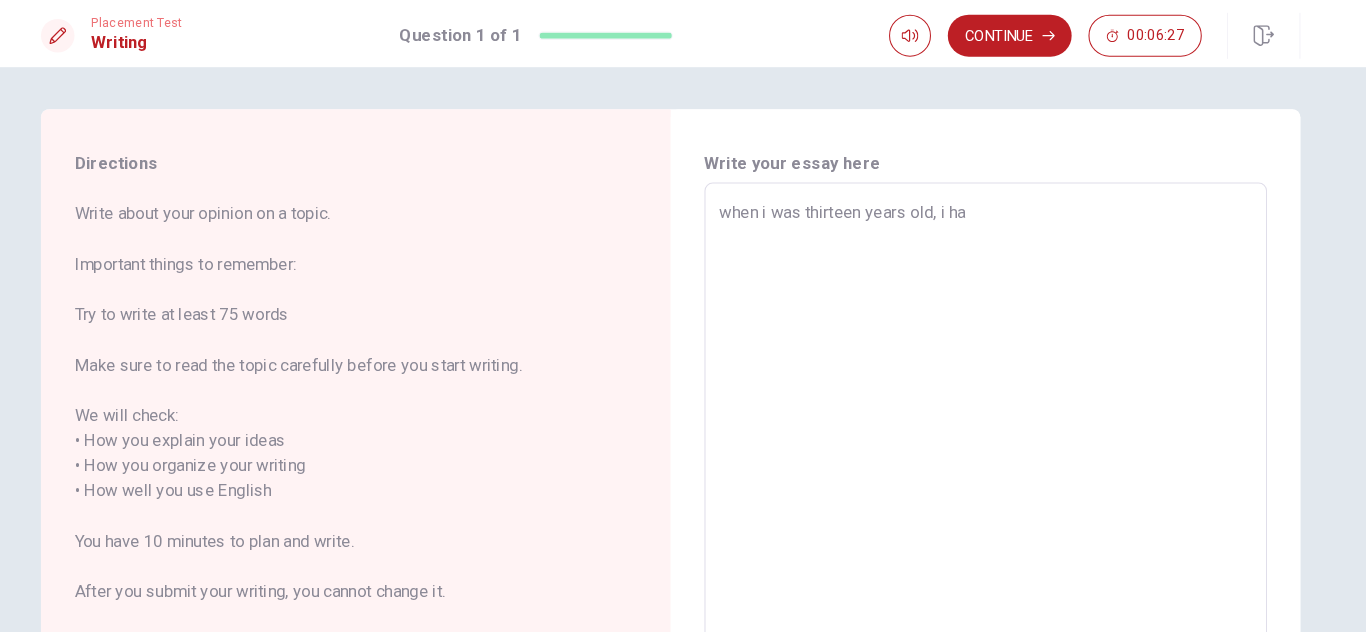 type on "x" 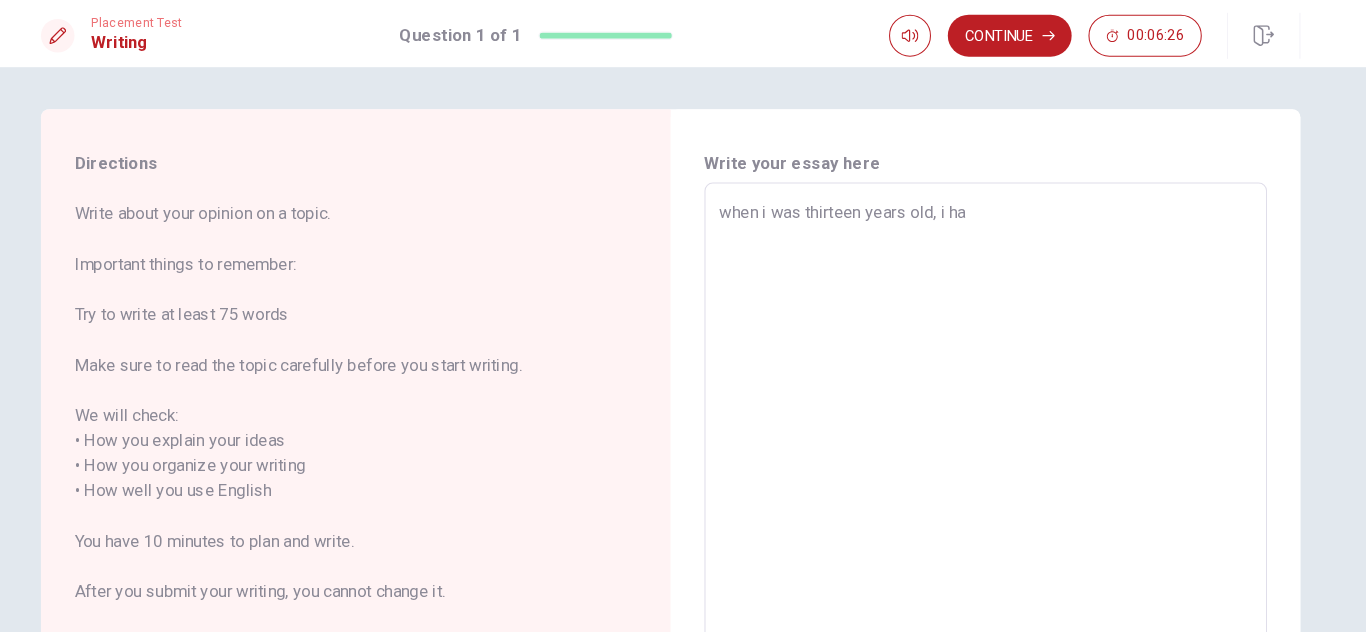 type on "when i was thirteen years old, i haa" 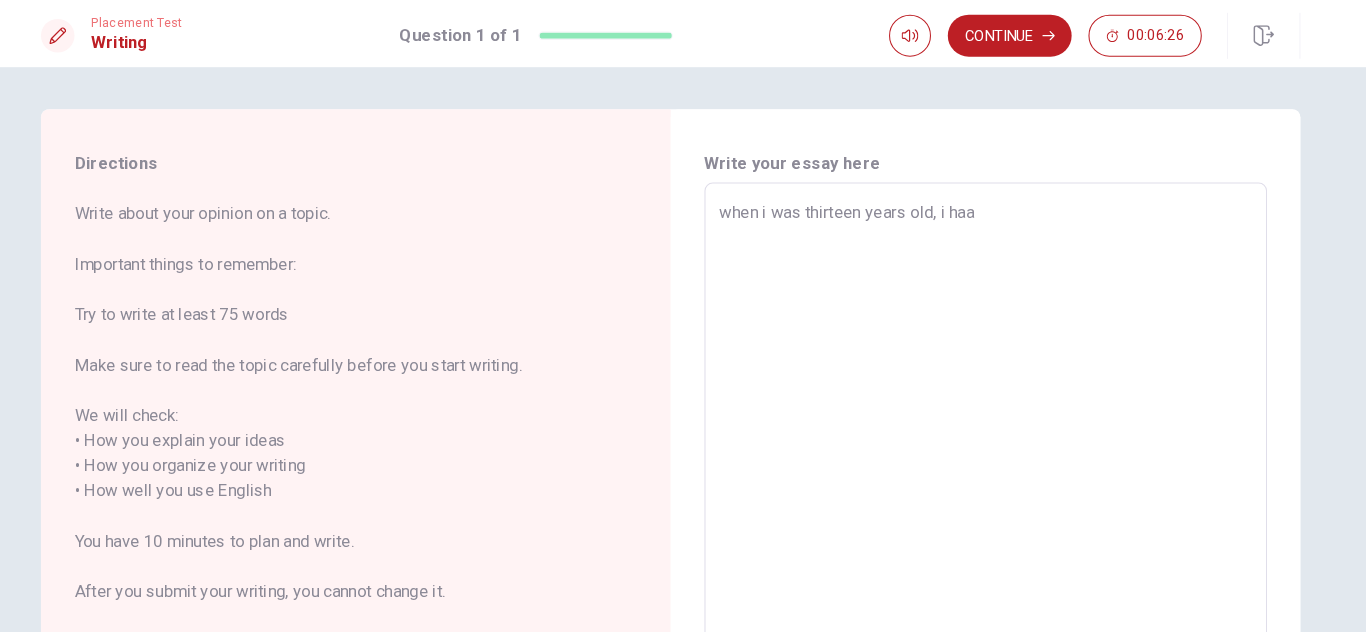 type on "x" 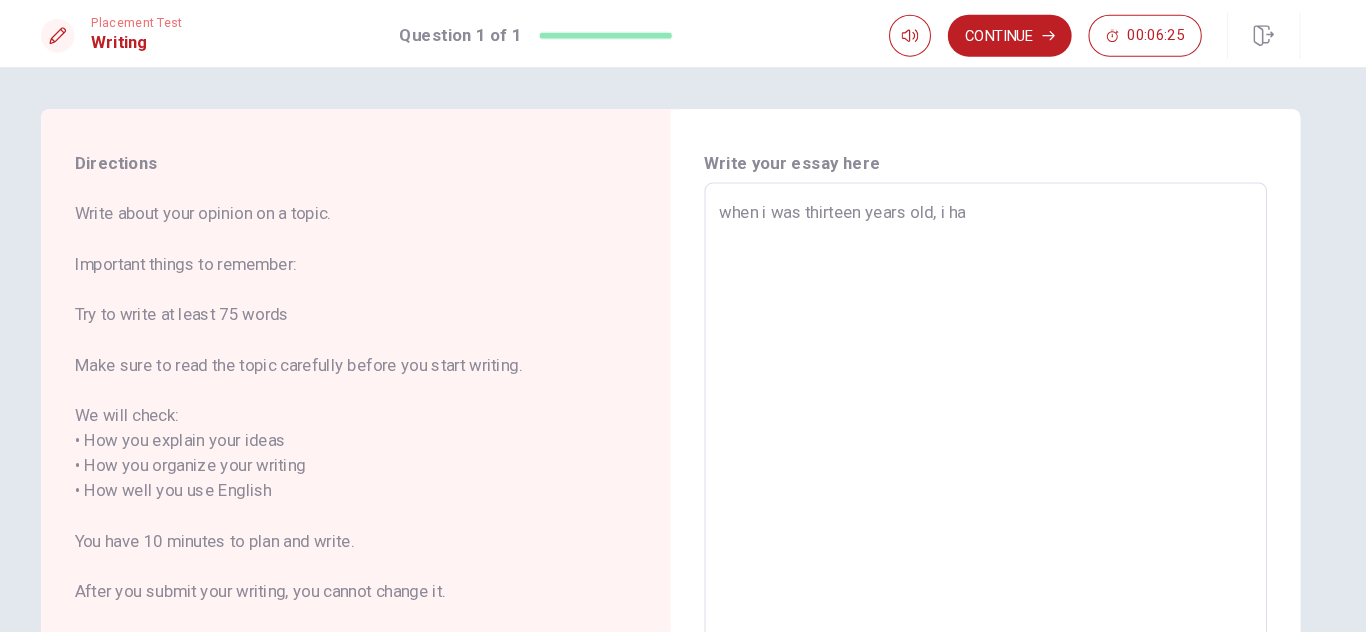 type on "x" 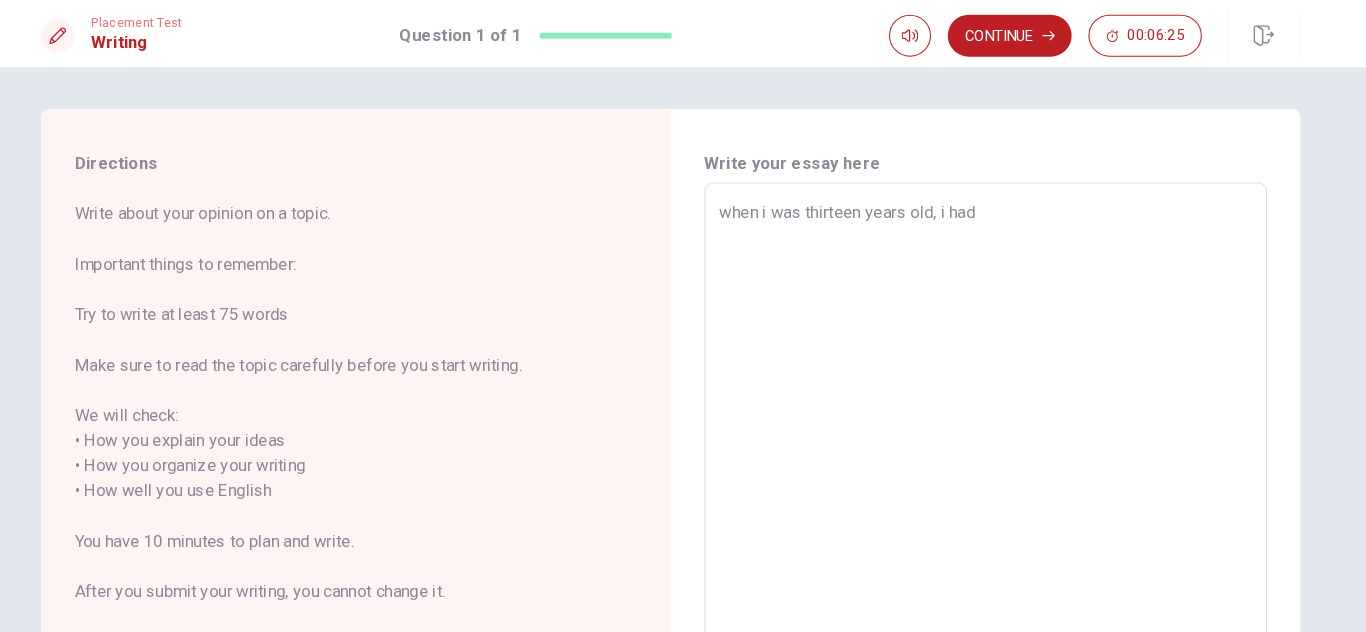 type on "x" 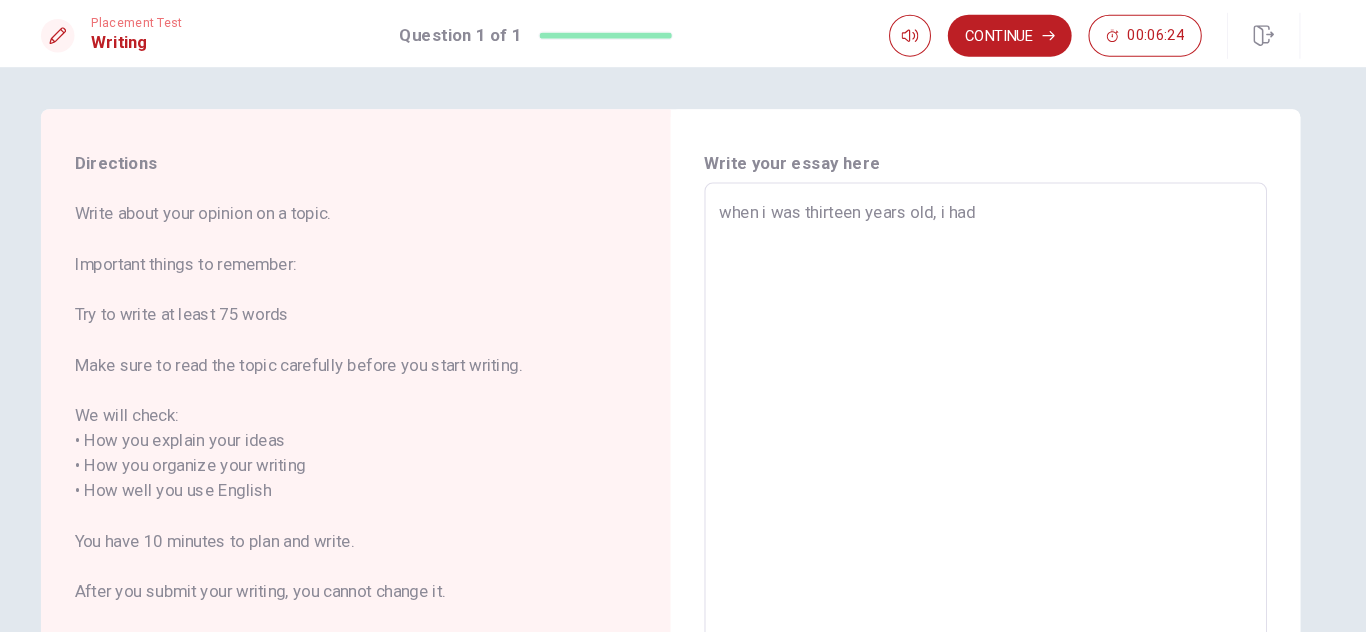 type on "when i was thirteen years old, i had a" 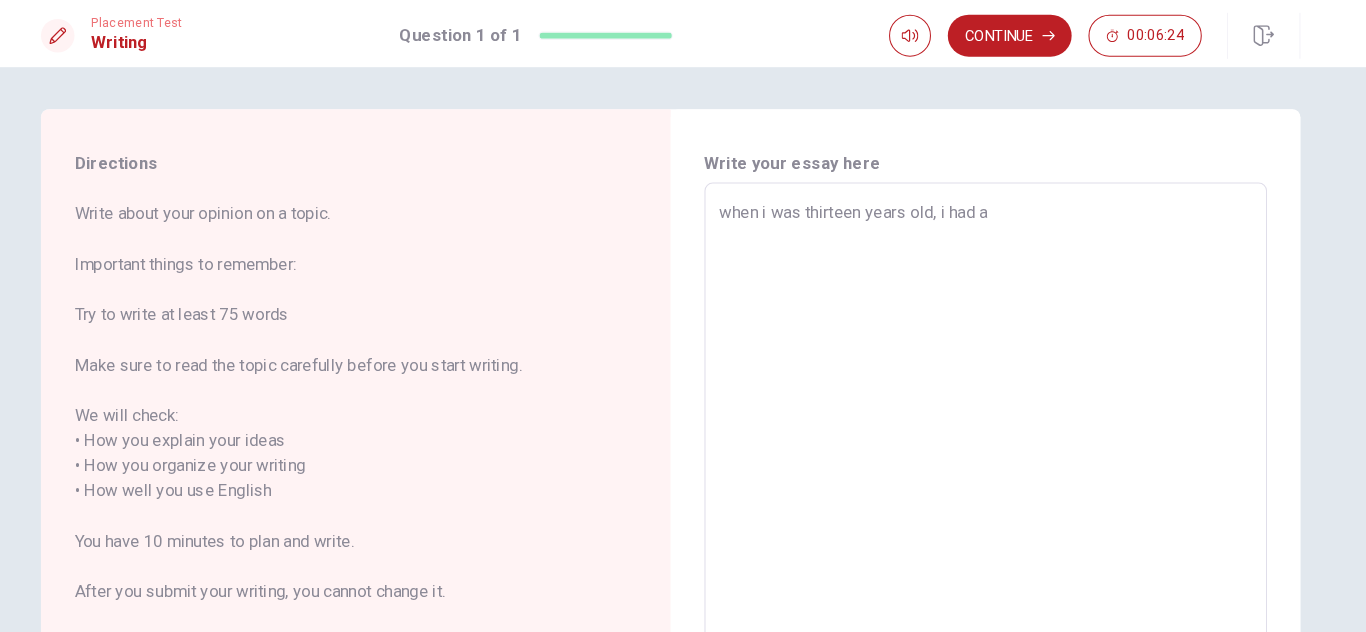 type on "x" 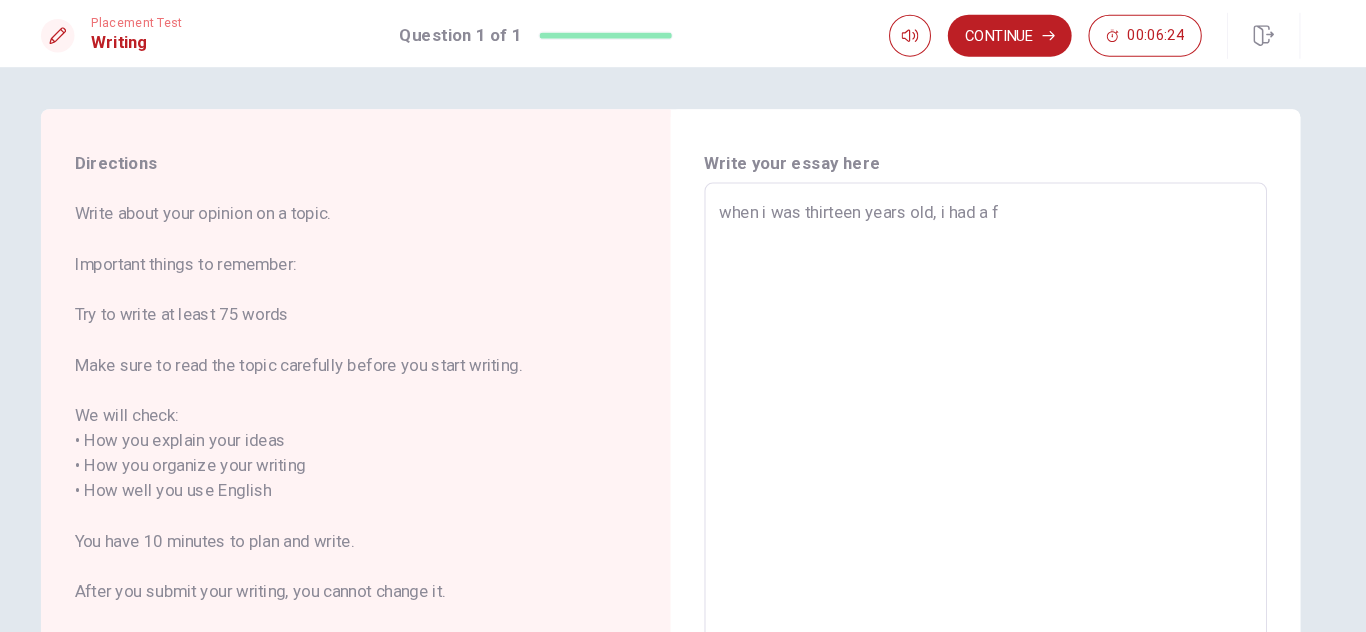 type on "x" 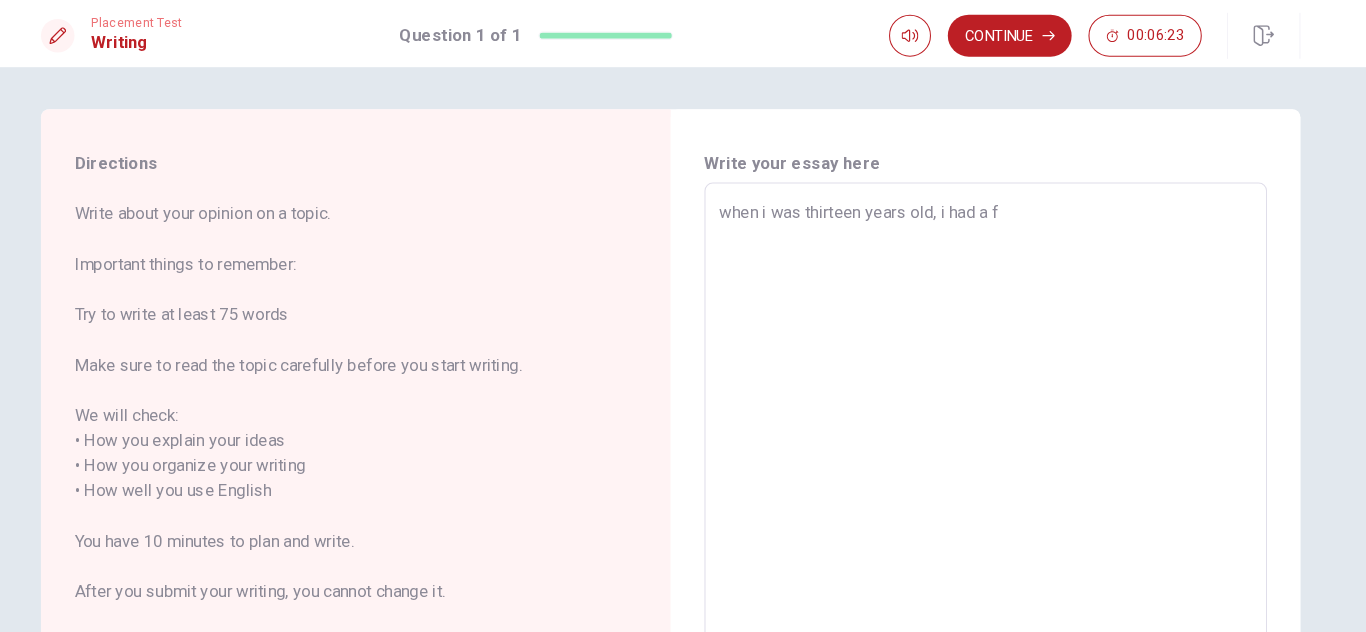 type on "when i was thirteen years old, i had a fr" 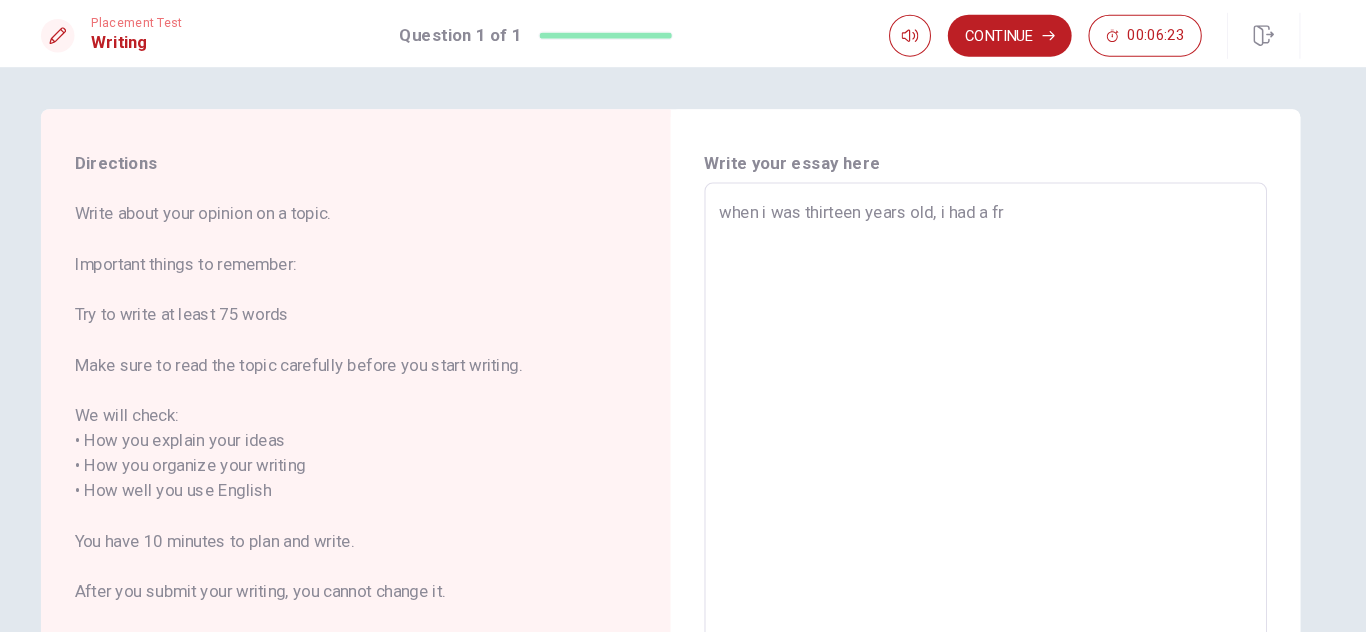type on "x" 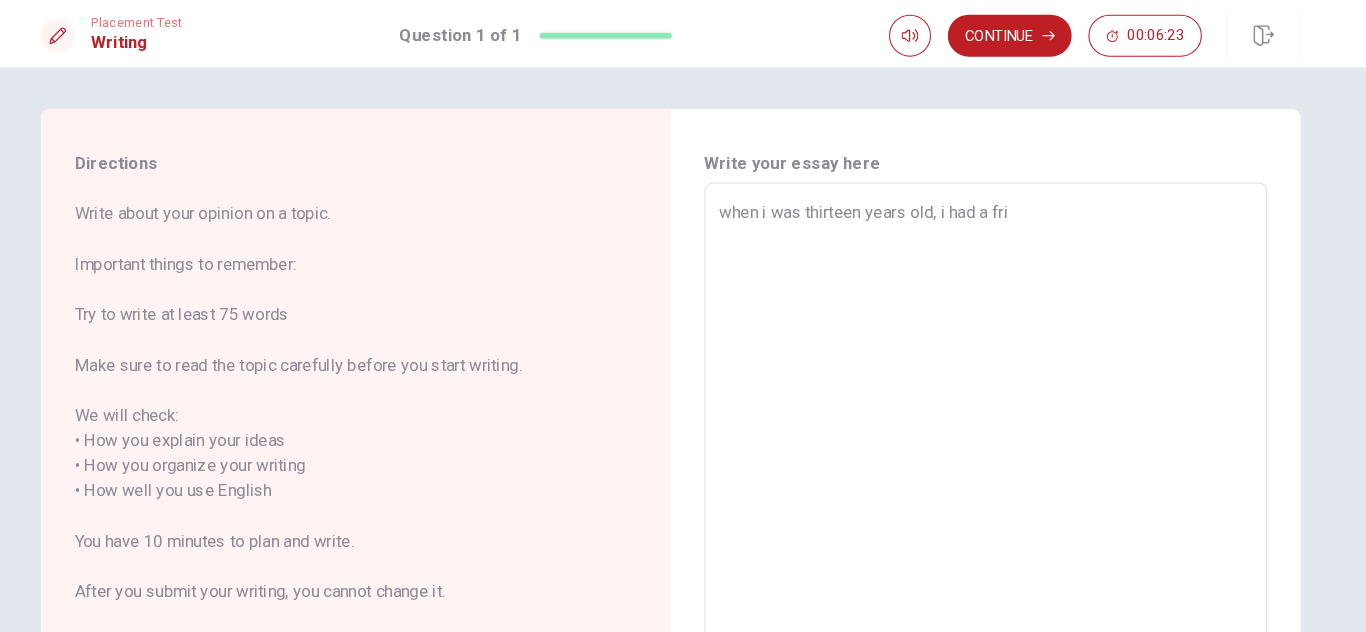 type on "x" 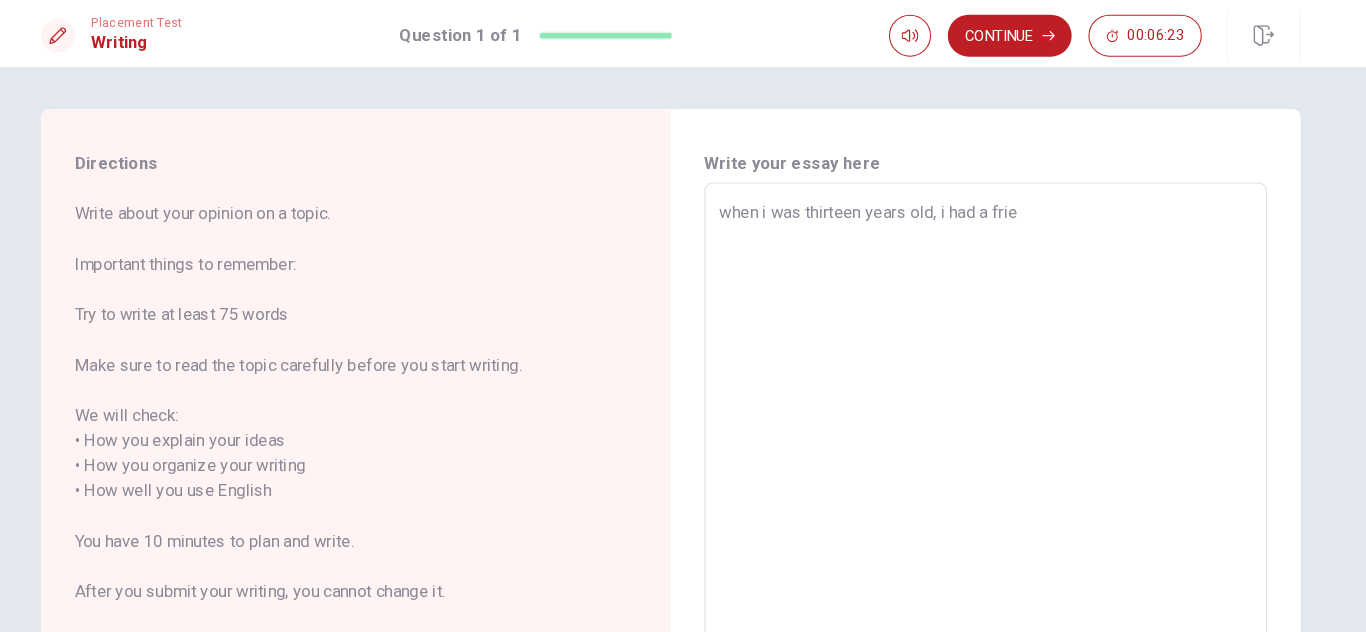 type on "x" 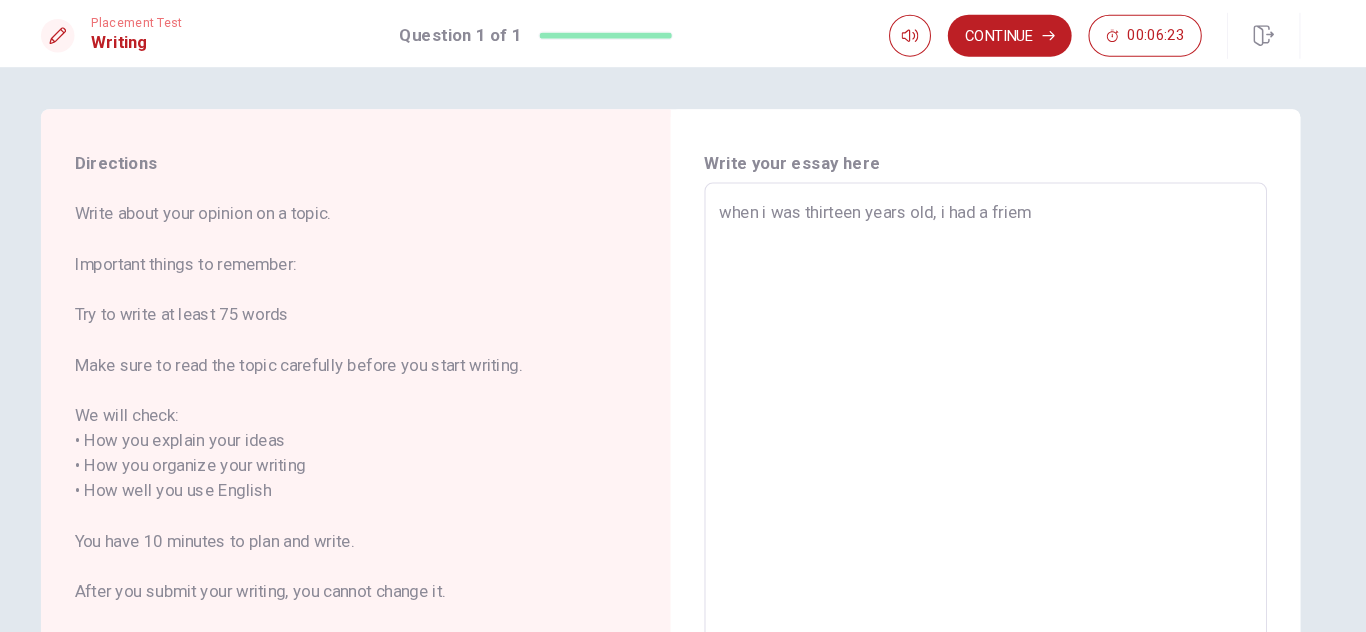 type on "x" 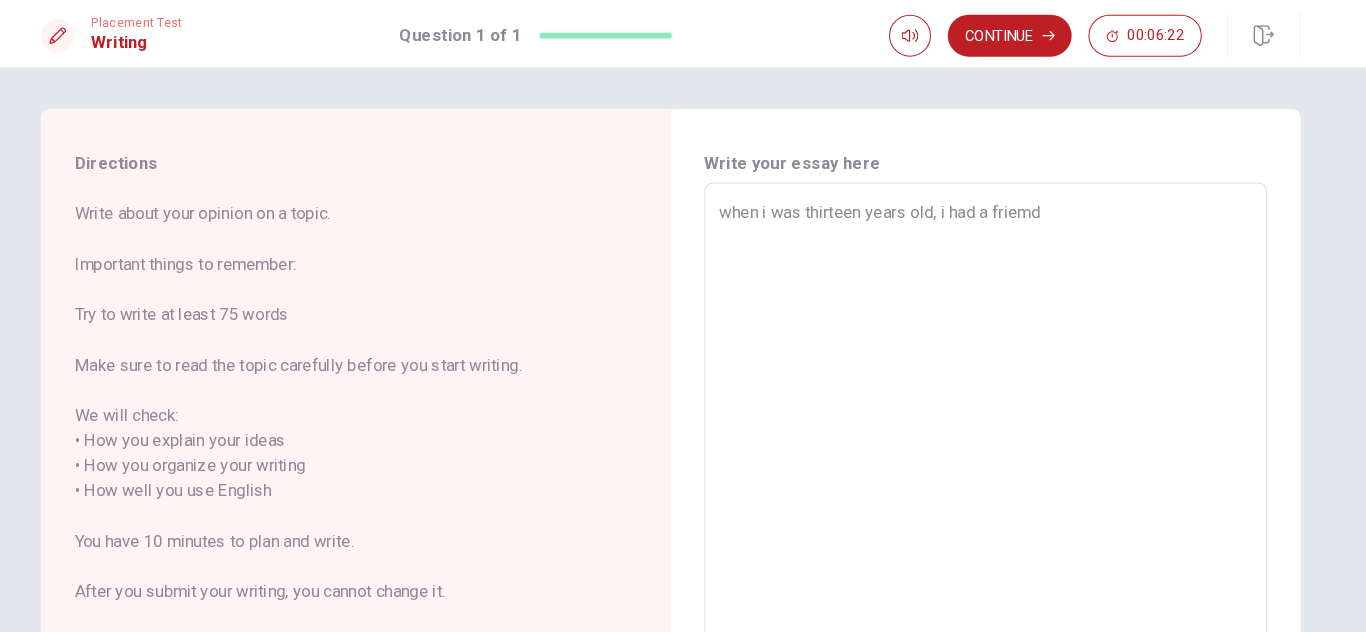 type on "x" 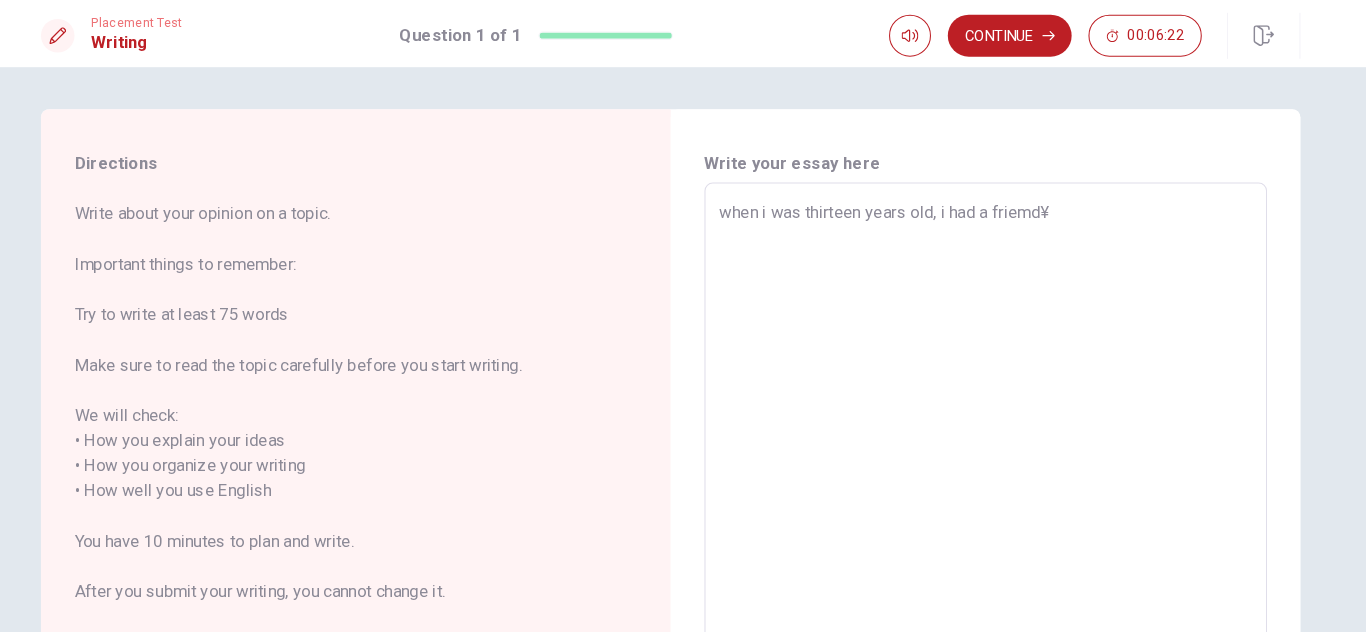 type on "x" 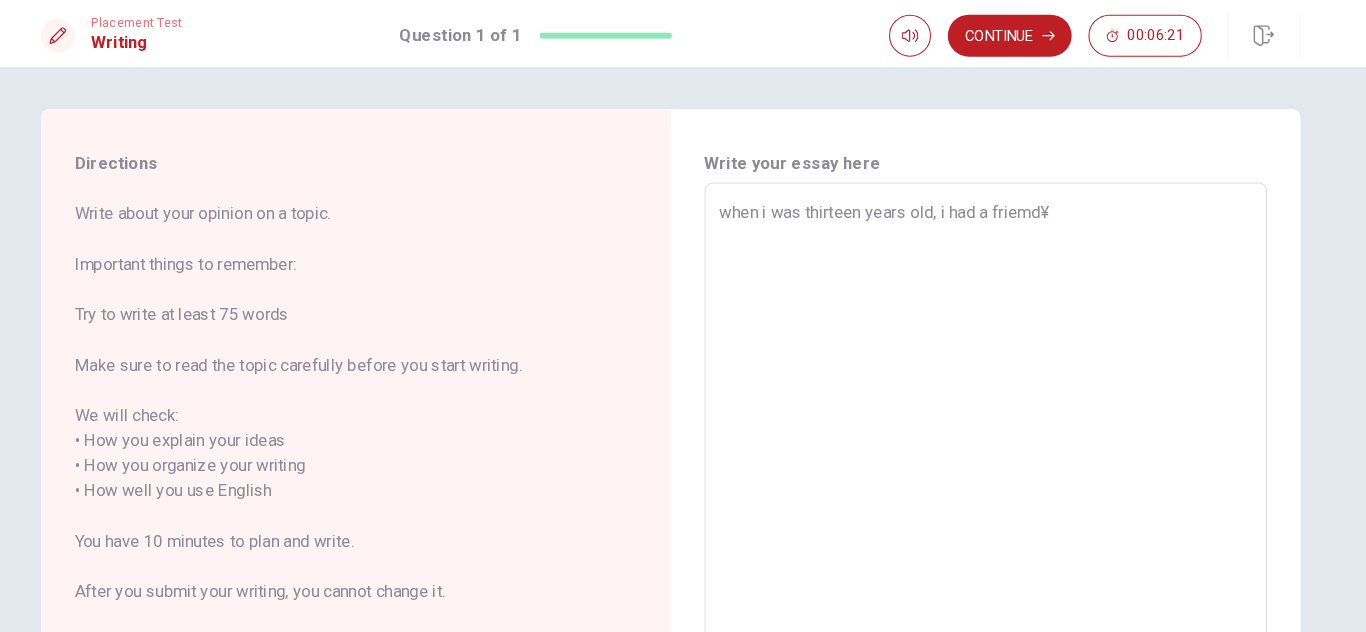 type on "when i was thirteen years old, i had a friemd" 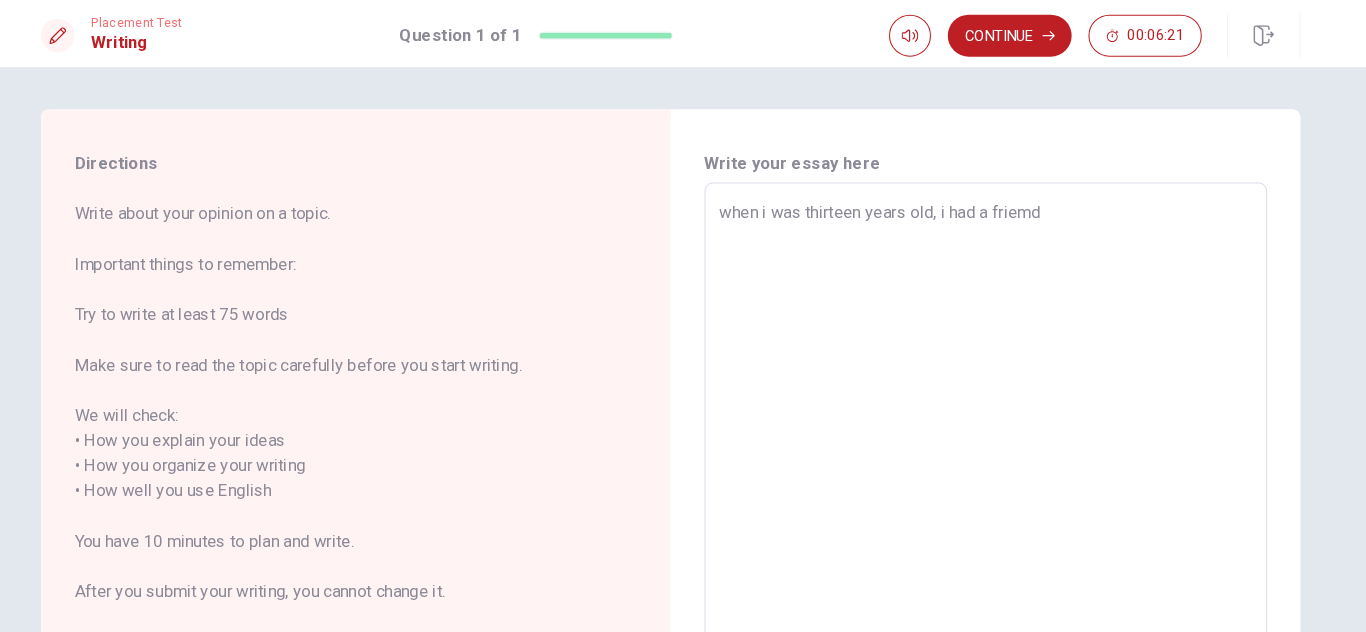 type on "x" 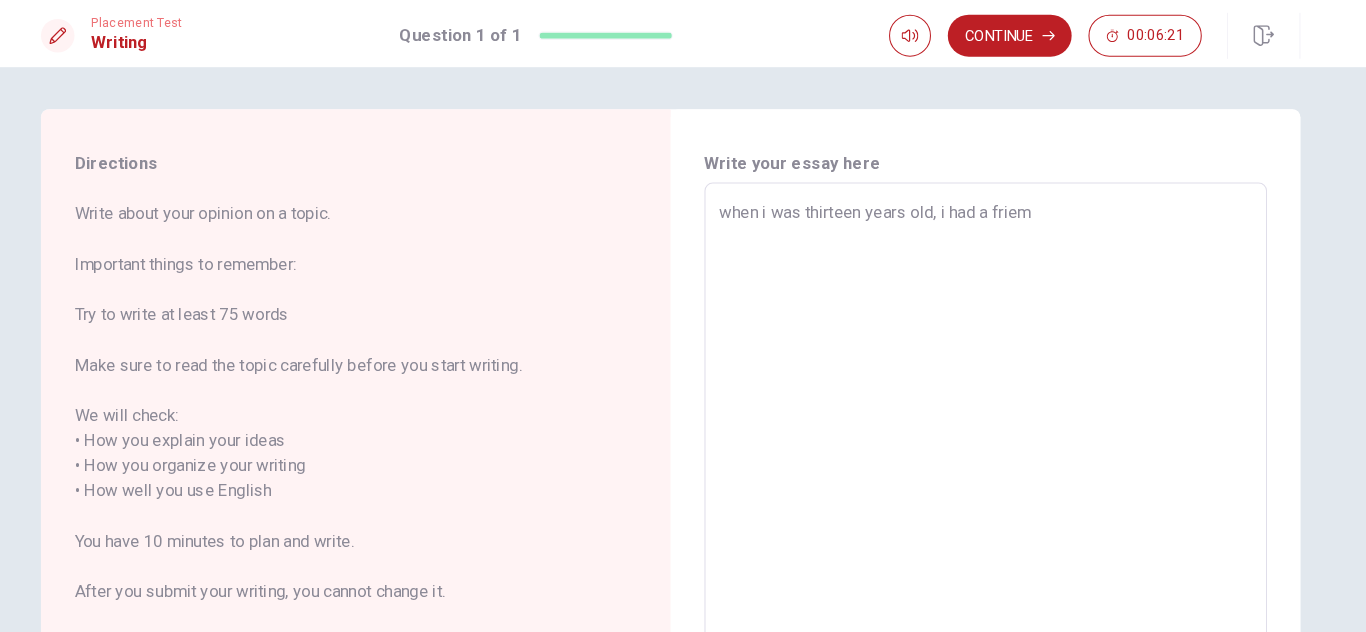 type on "x" 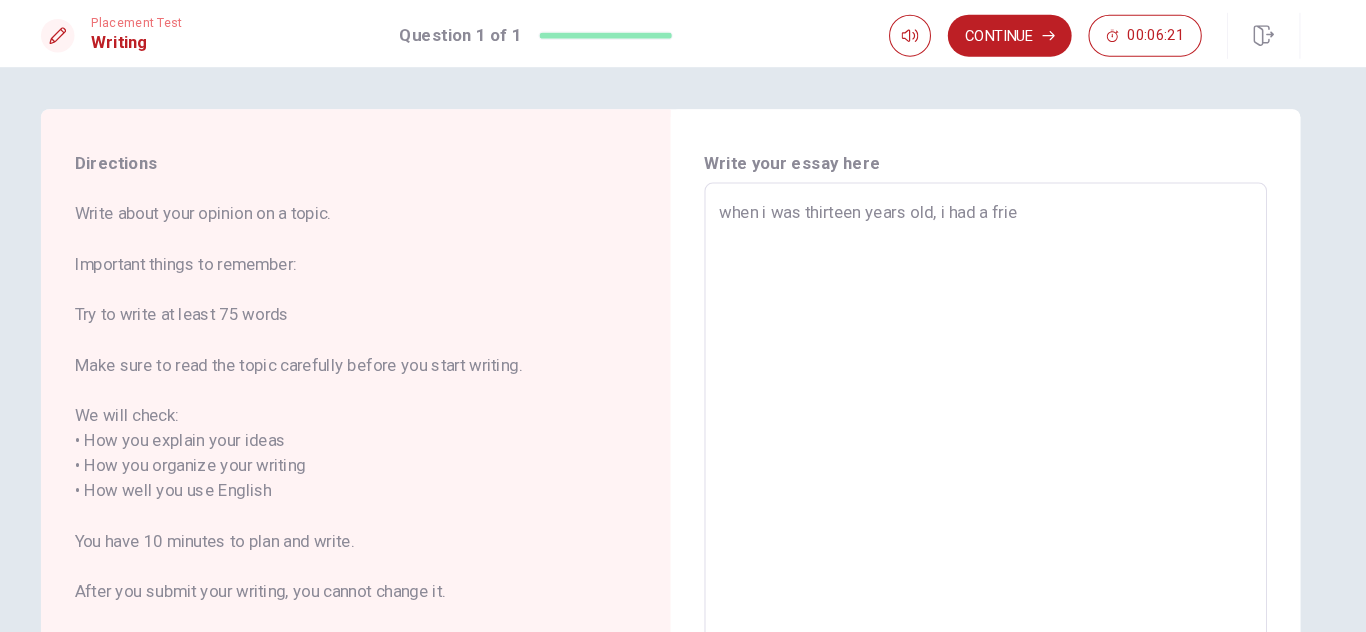type on "x" 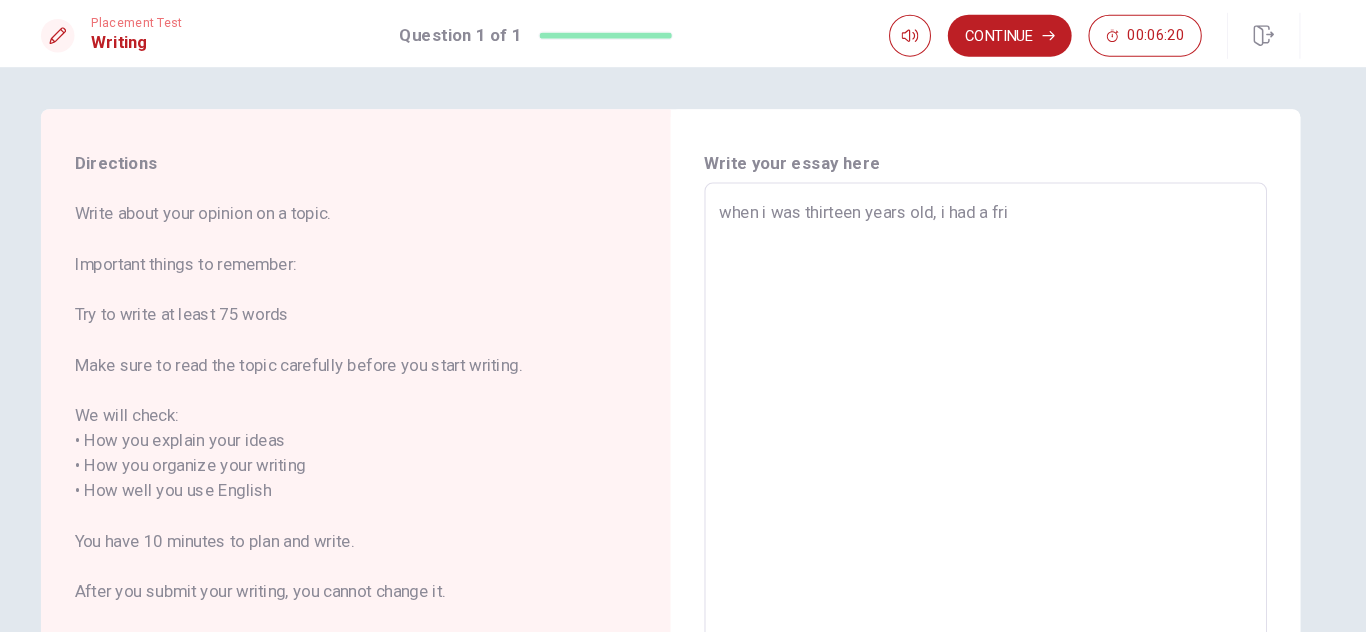 type on "x" 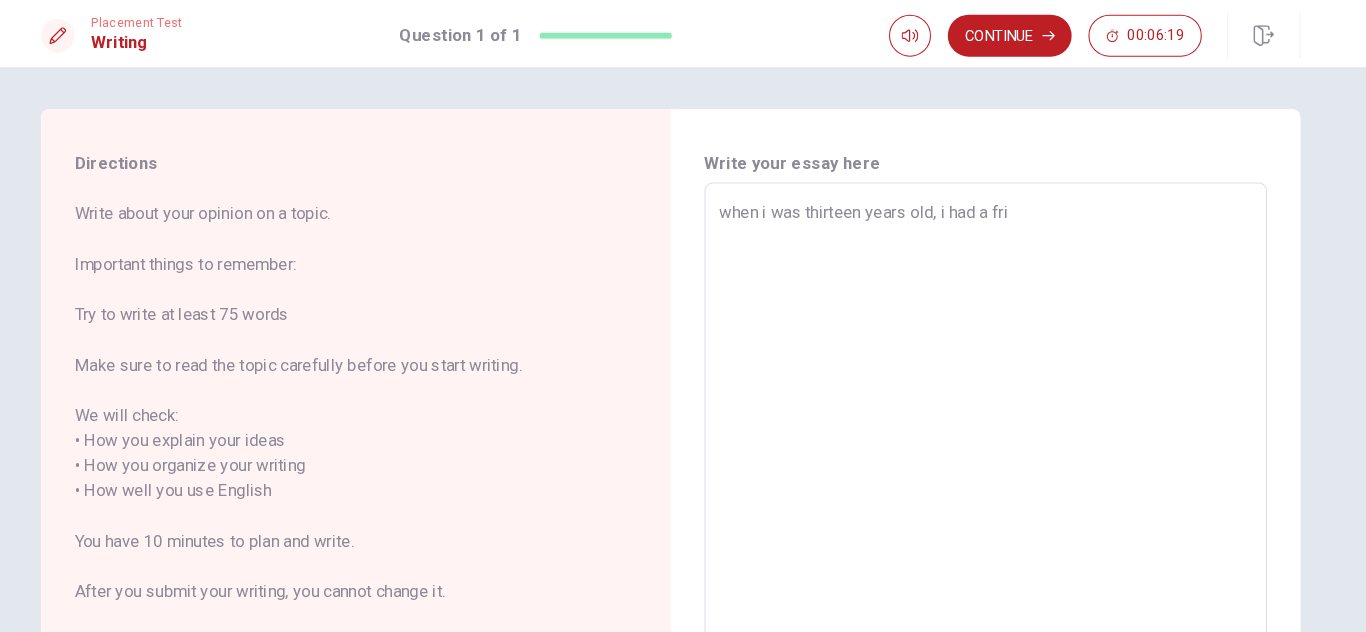 type on "when i was thirteen years old, i had a frie" 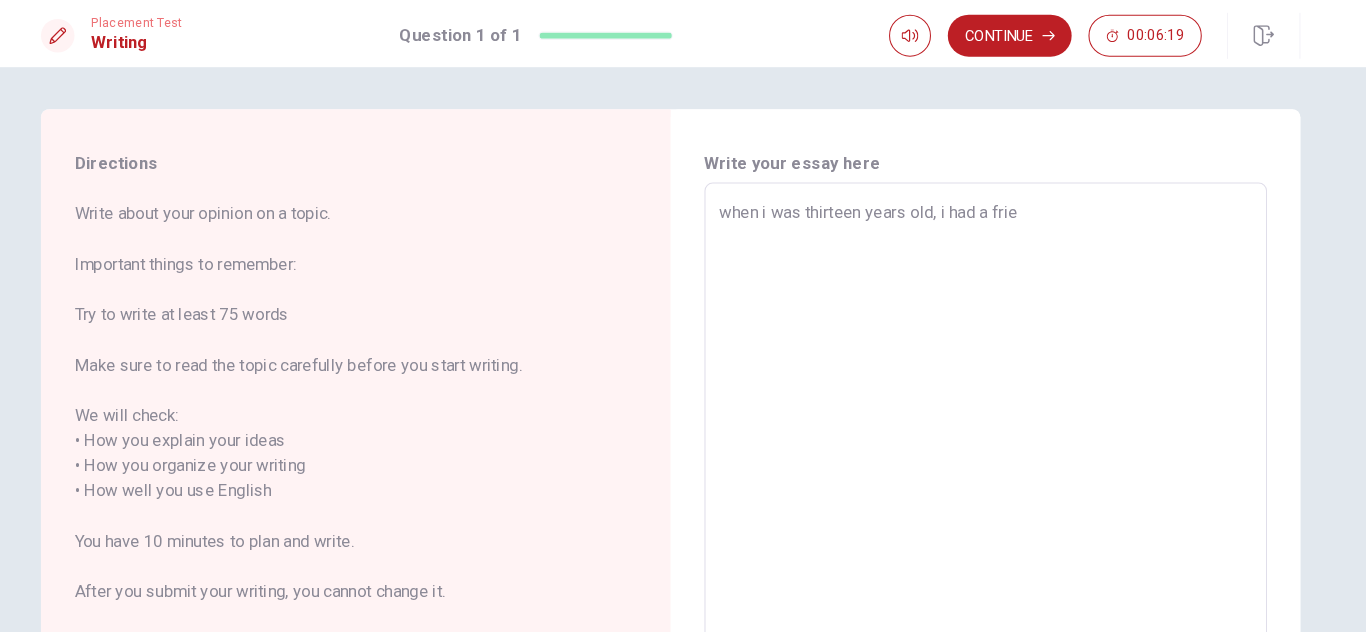 type on "x" 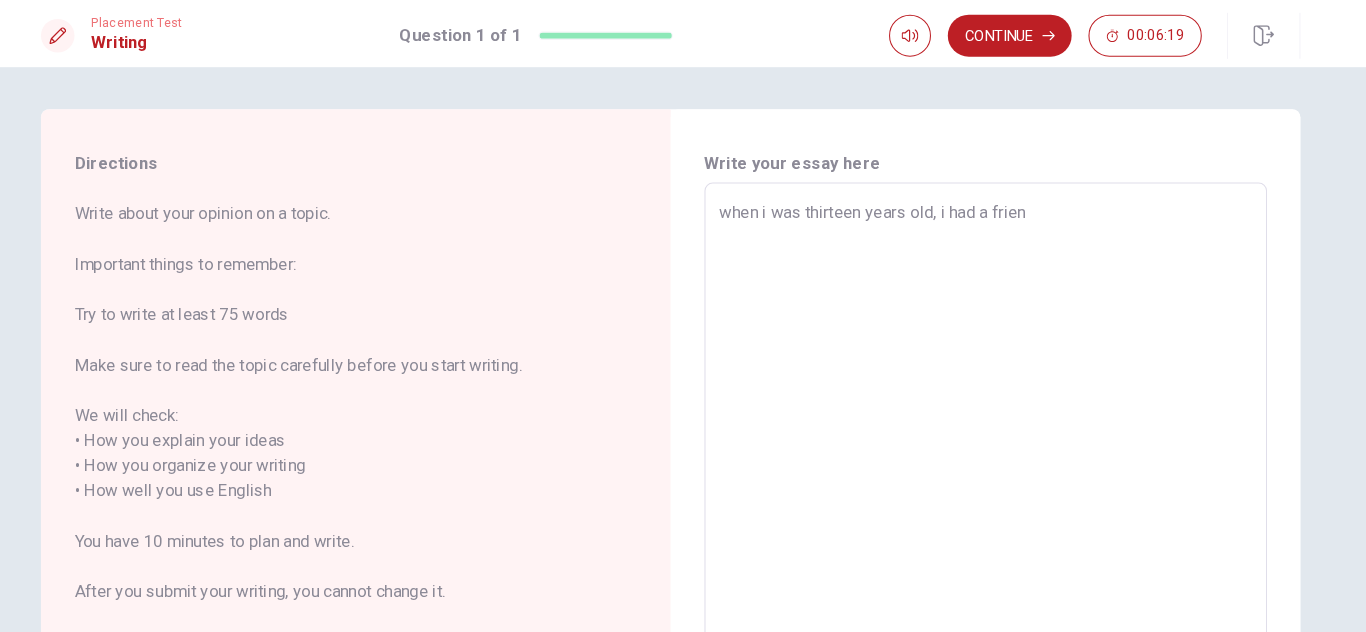 type on "x" 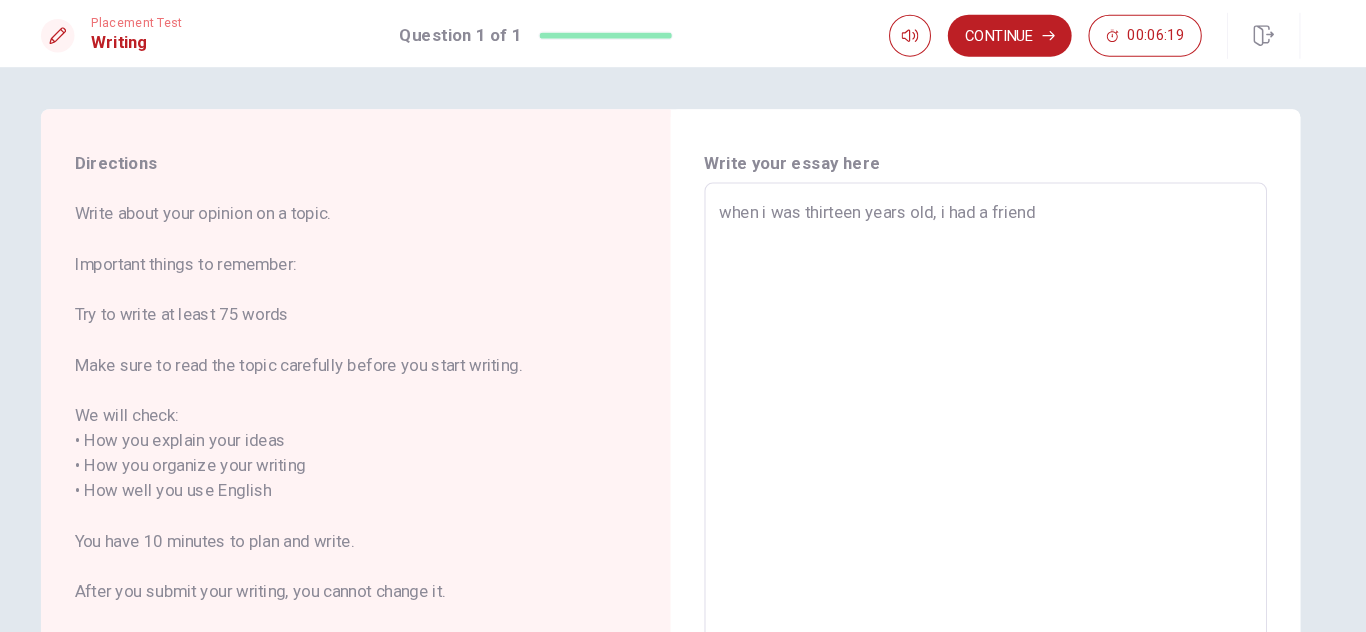 type on "x" 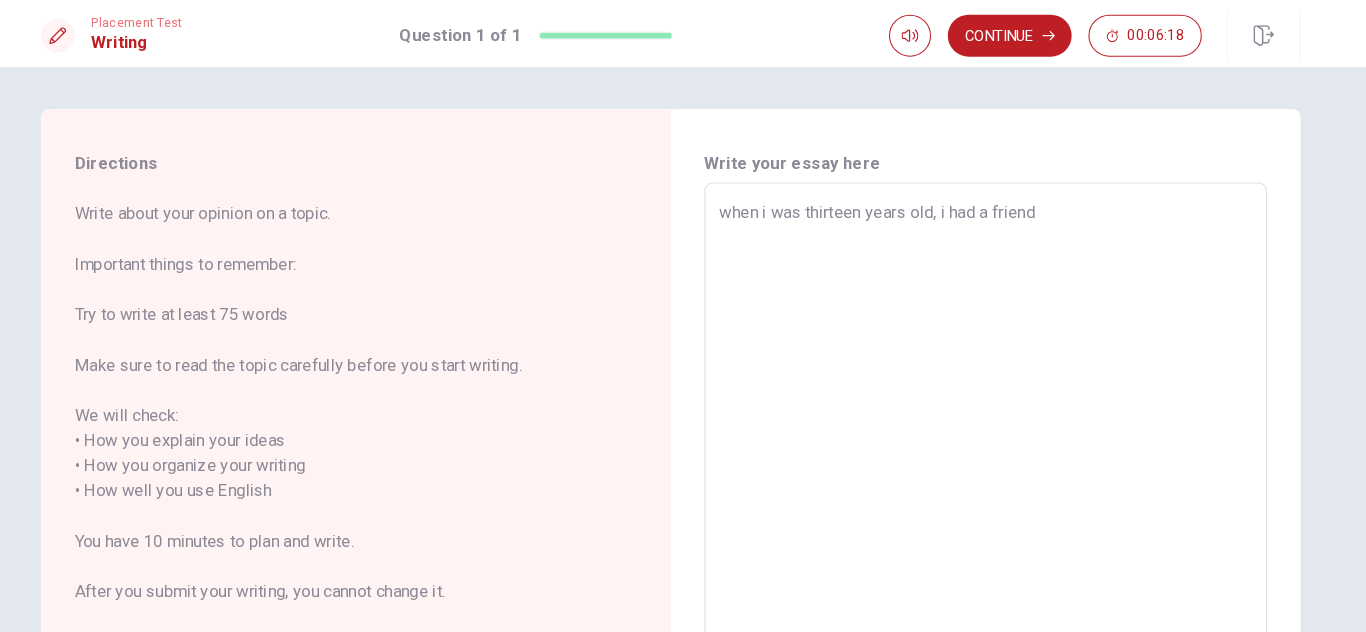 type on "when i was thirteen years old, i had a friend" 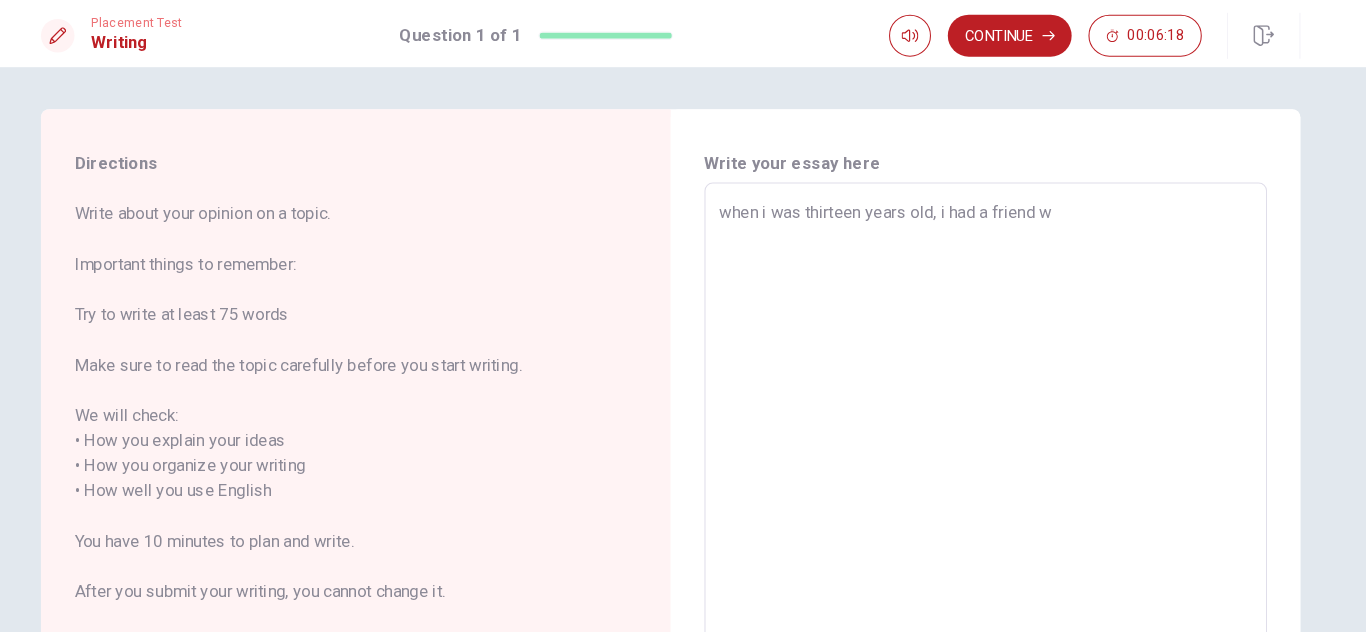 type on "x" 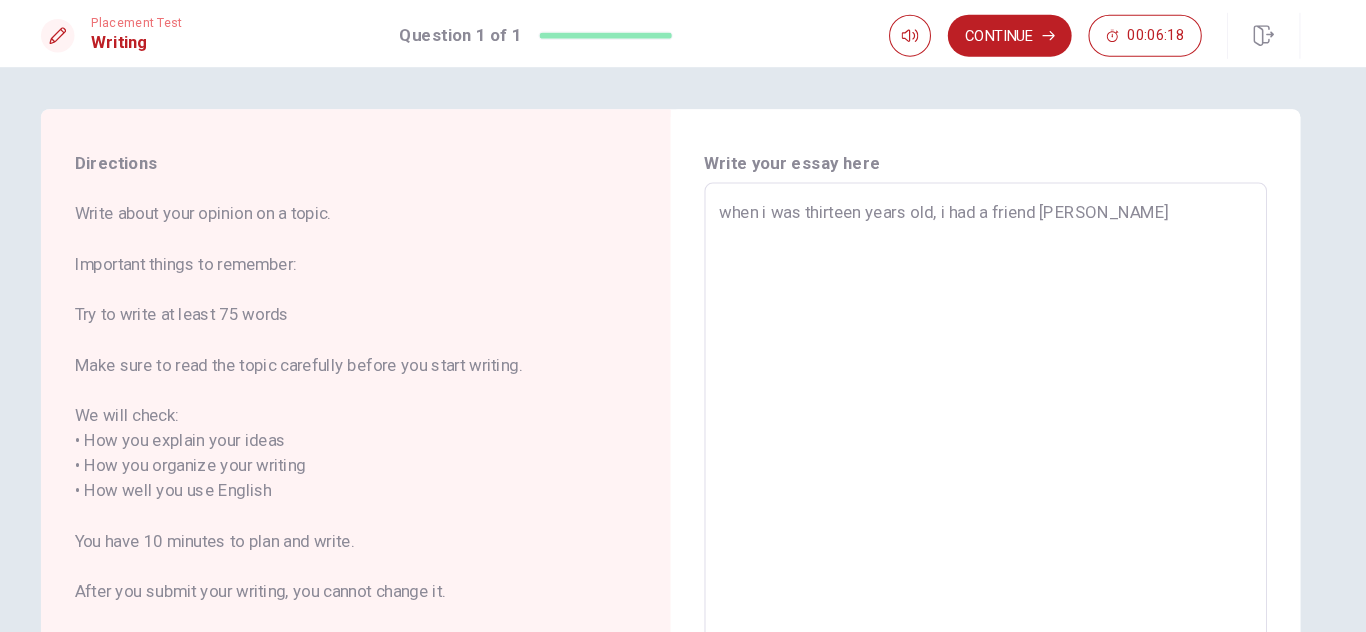 type on "when i was thirteen years old, i had a friend who" 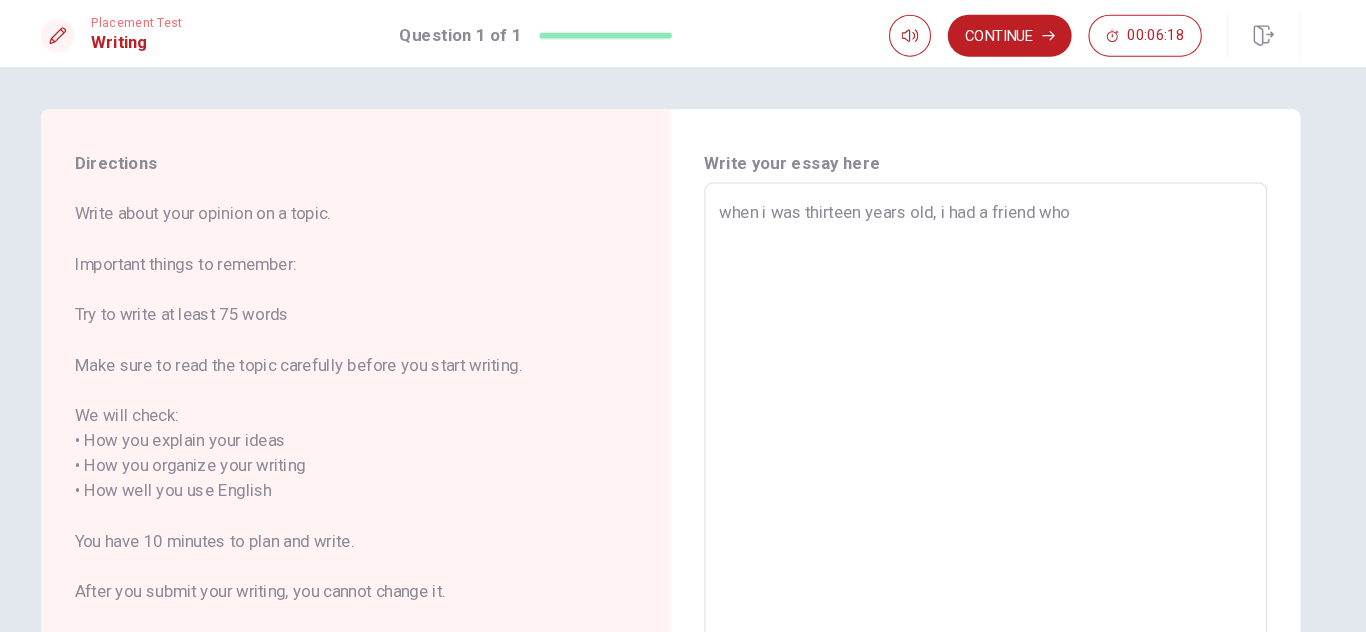 type on "x" 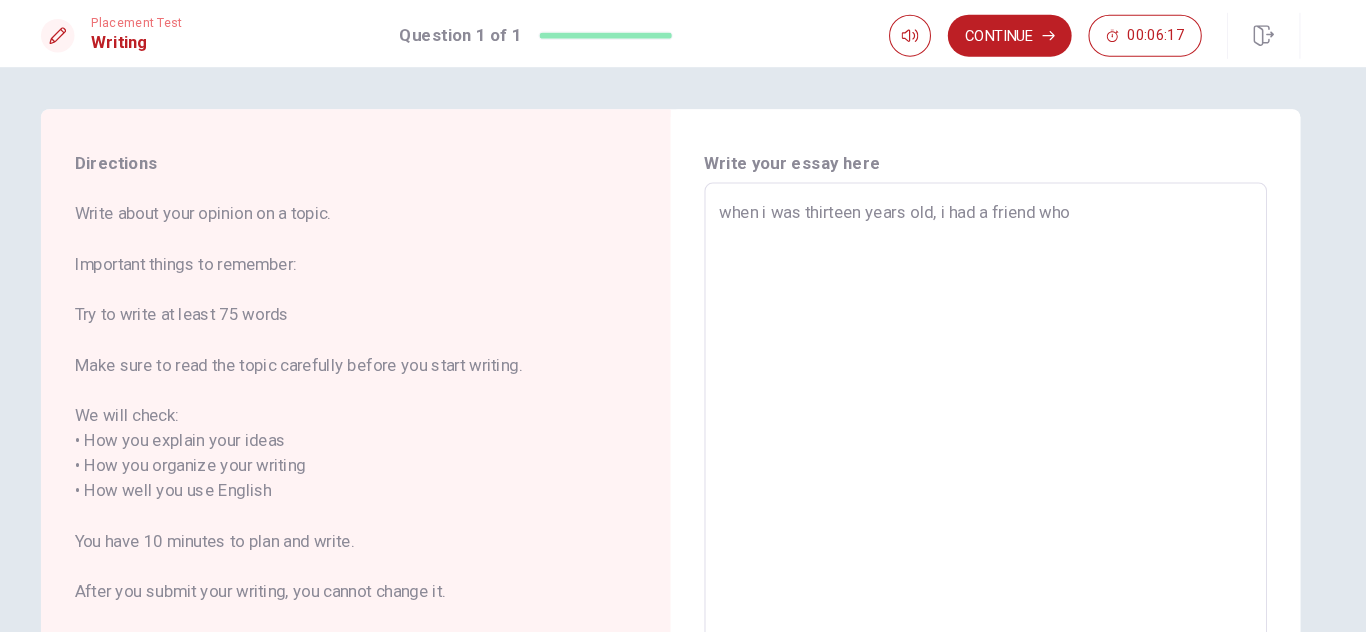 type on "x" 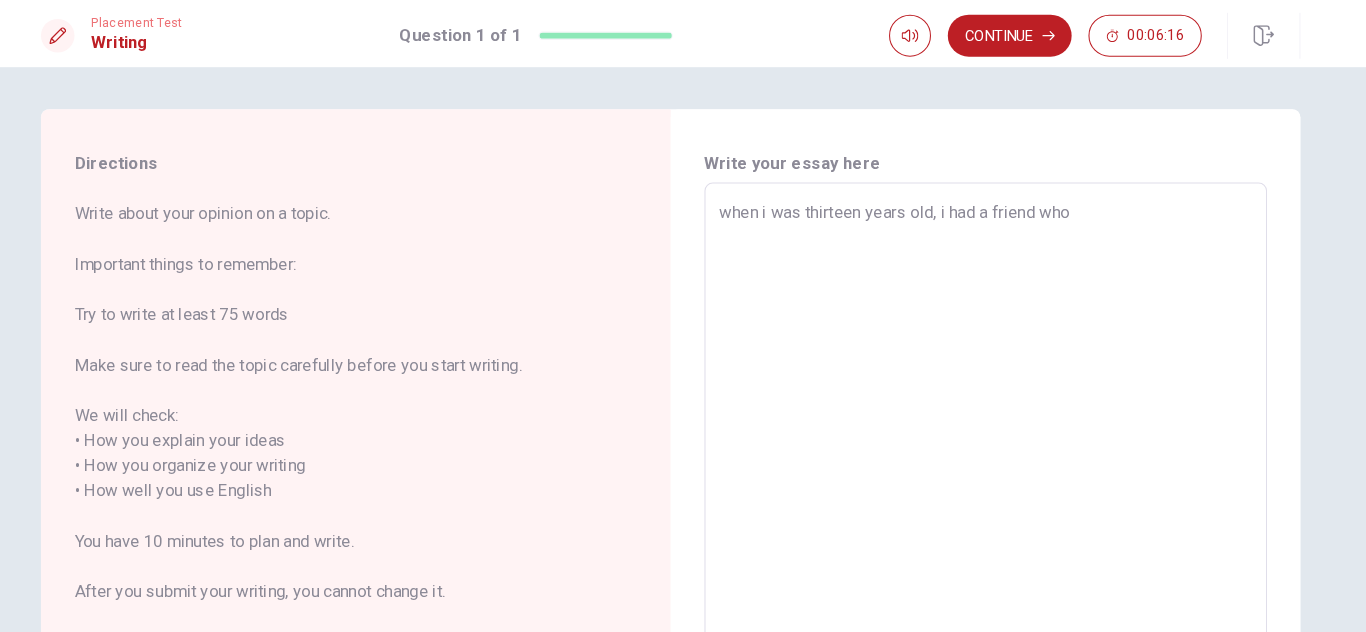 type on "when i was thirteen years old, i had a friend who i" 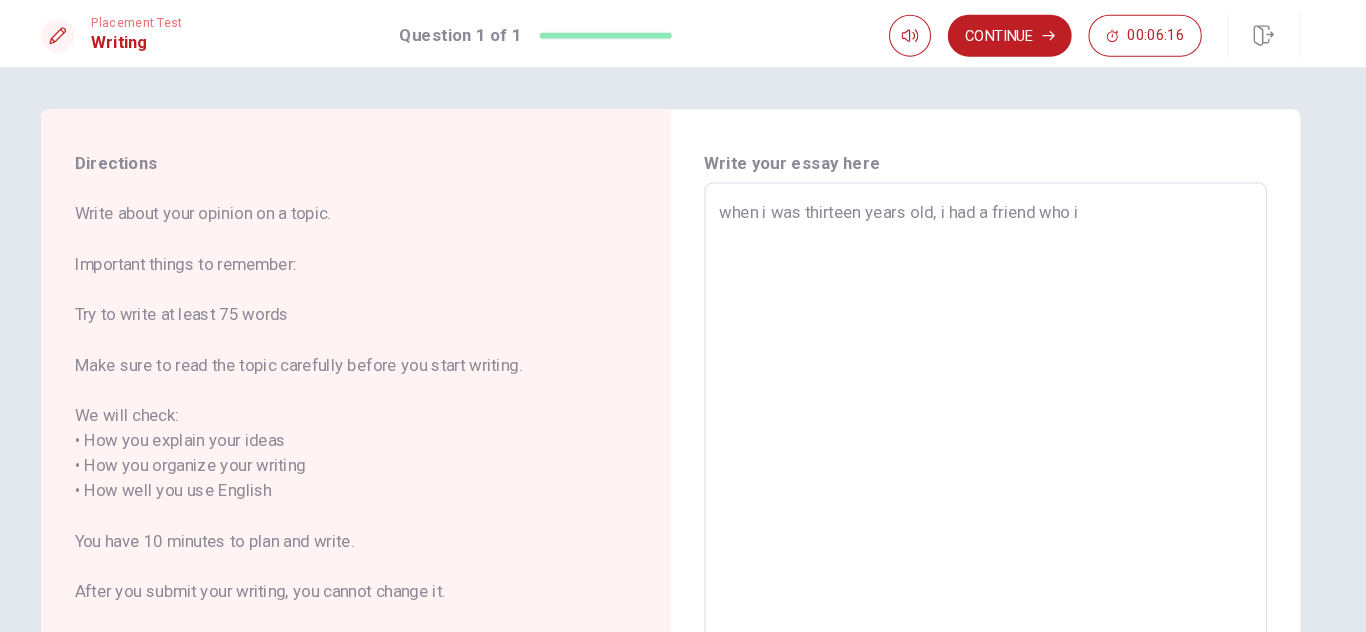 type on "x" 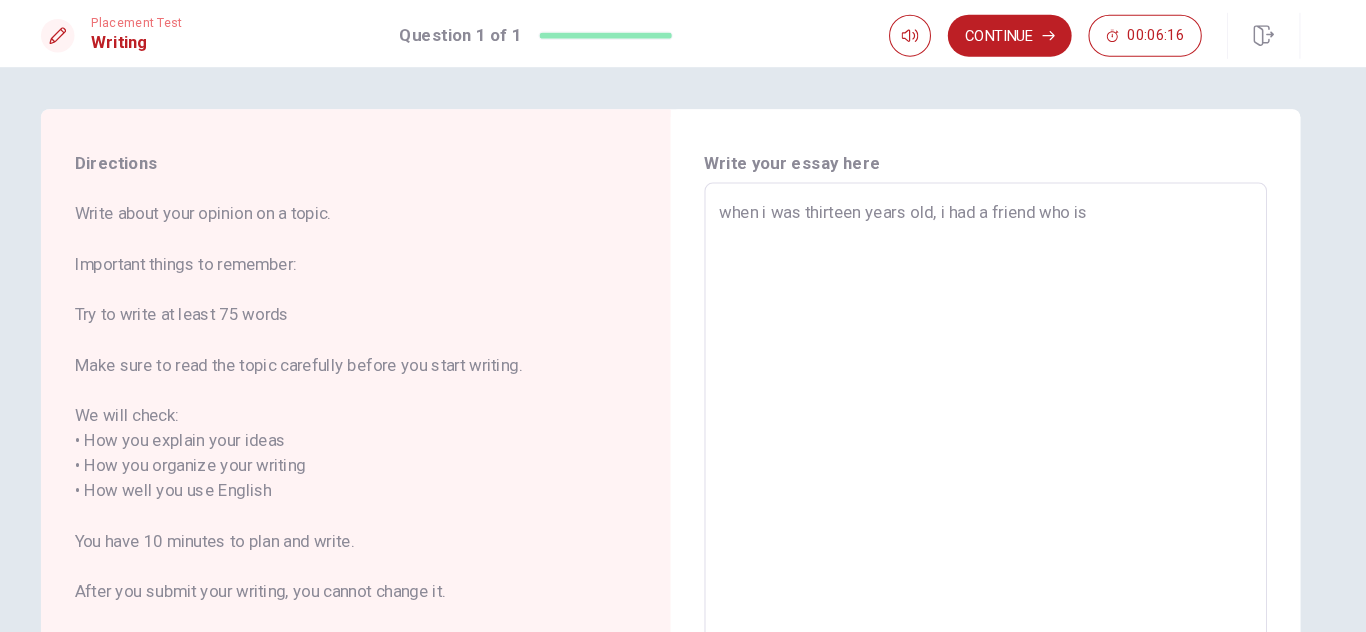 type on "x" 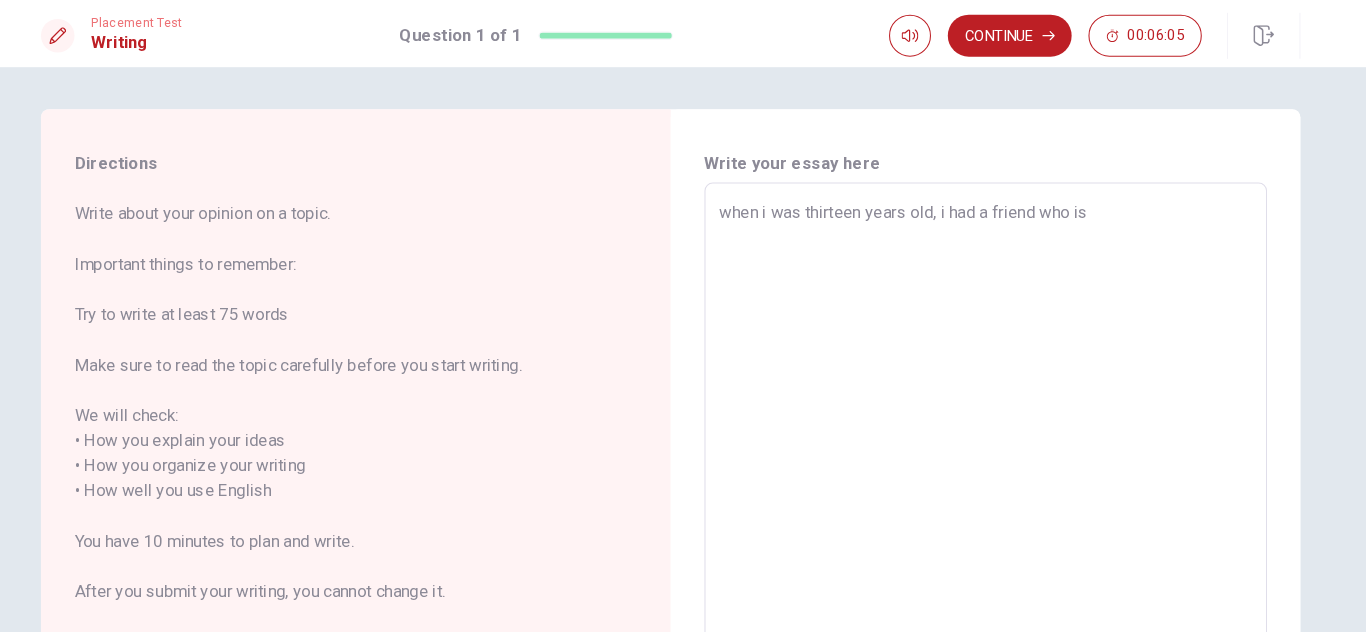type on "x" 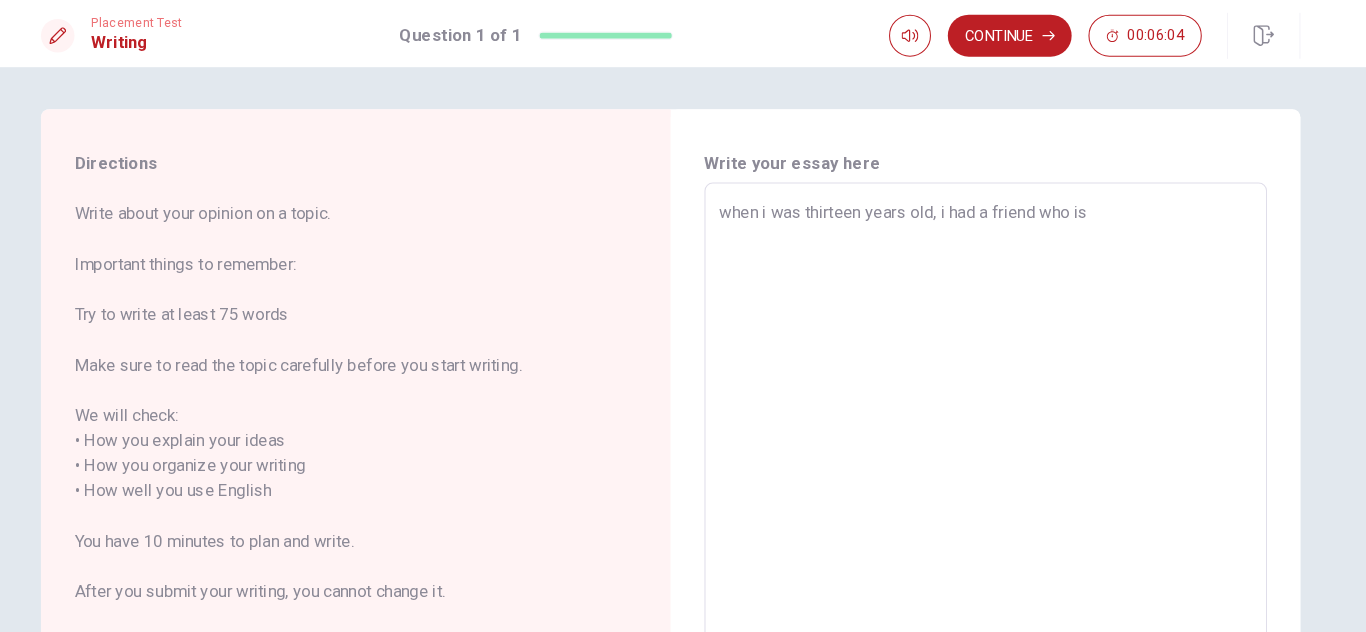 type on "when i was thirteen years old, i had a friend who is v" 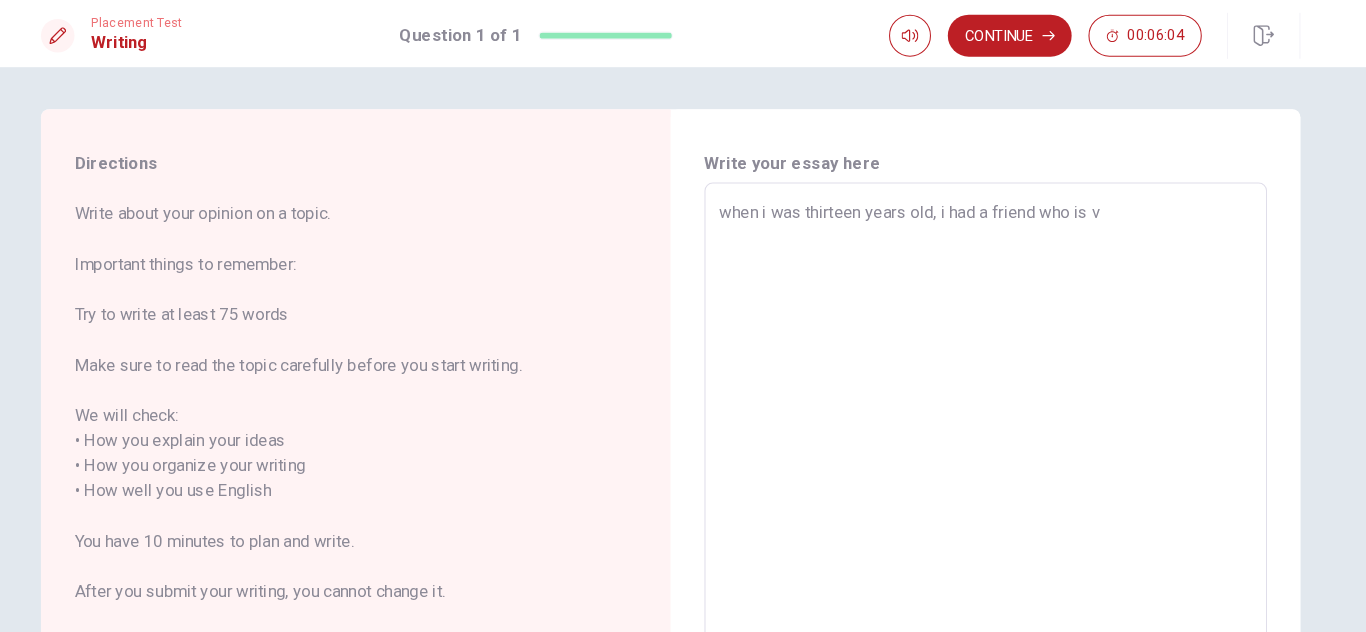 type on "x" 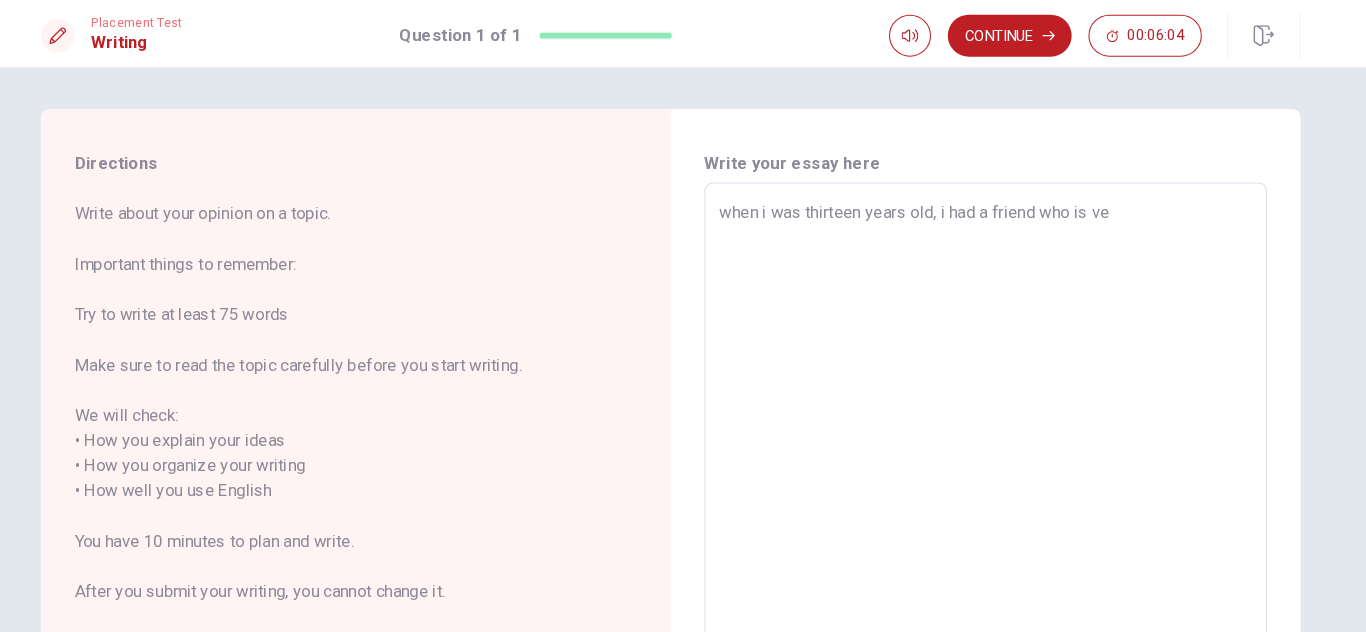 type on "x" 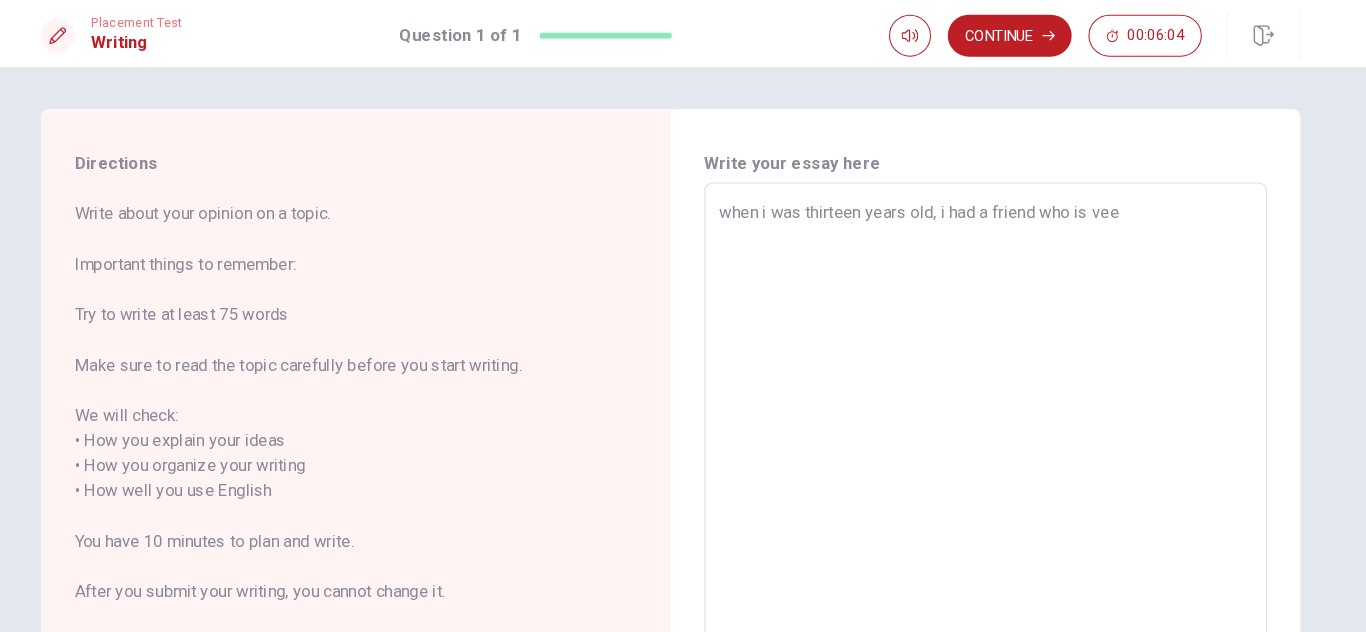 type on "when i was thirteen years old, i had a friend who is veer" 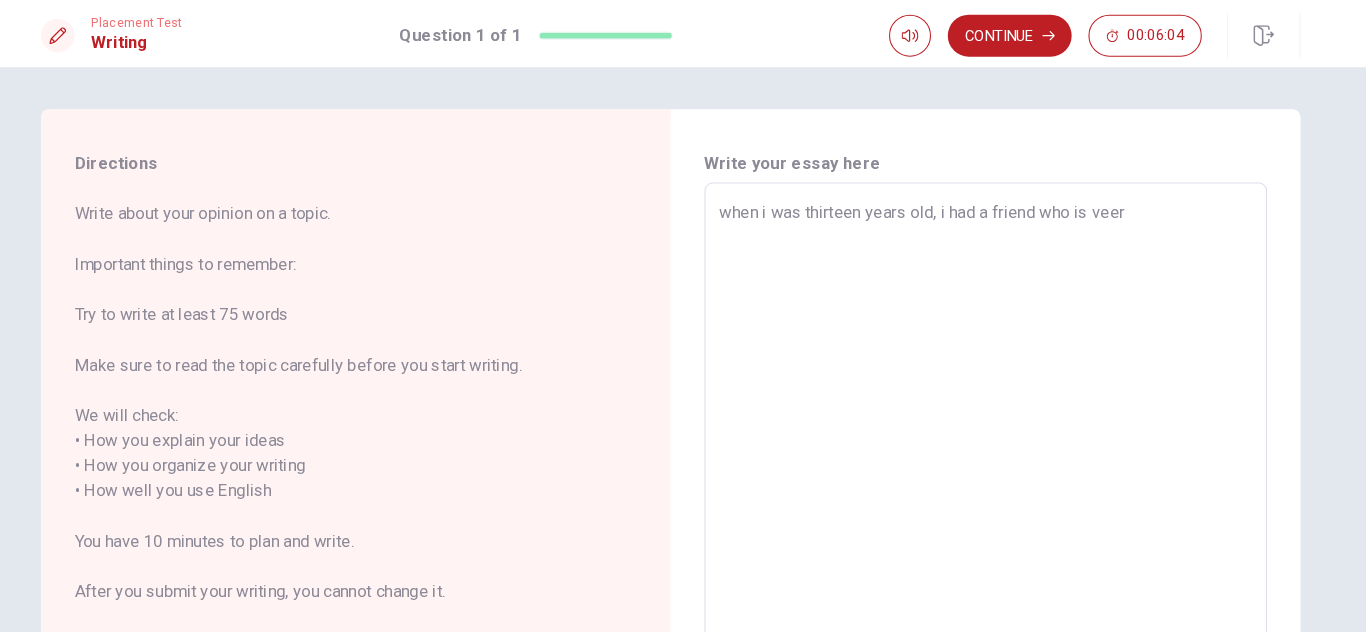 type on "x" 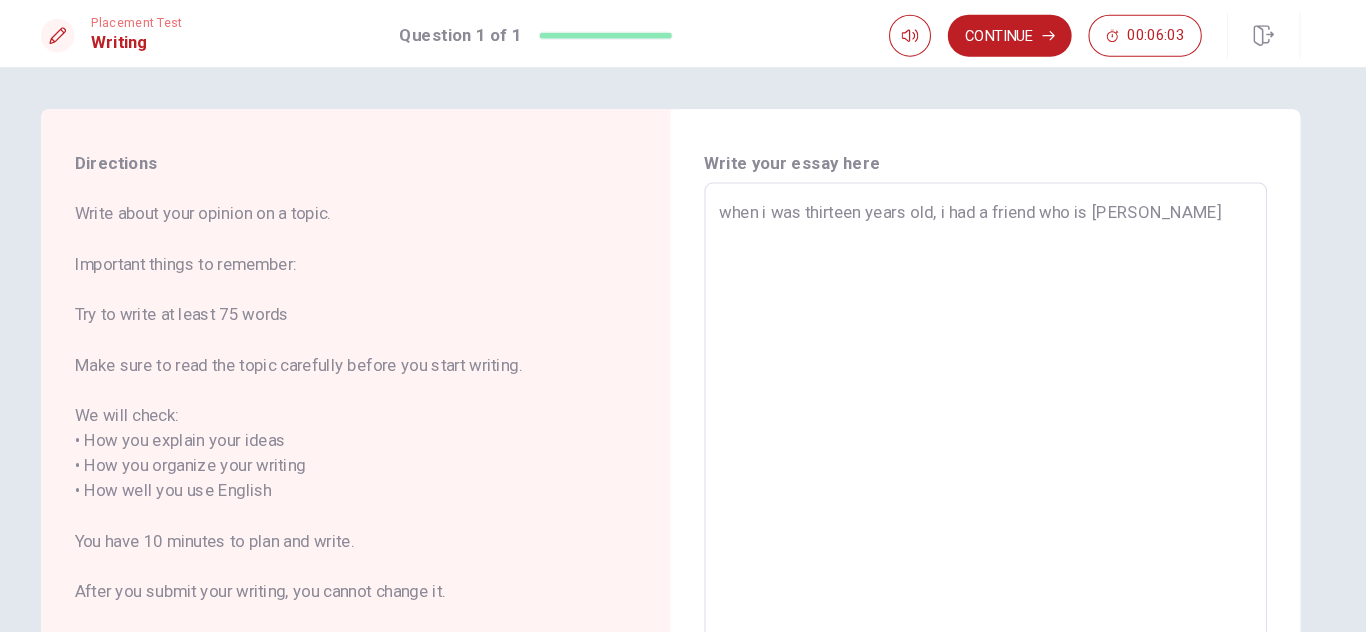 type on "x" 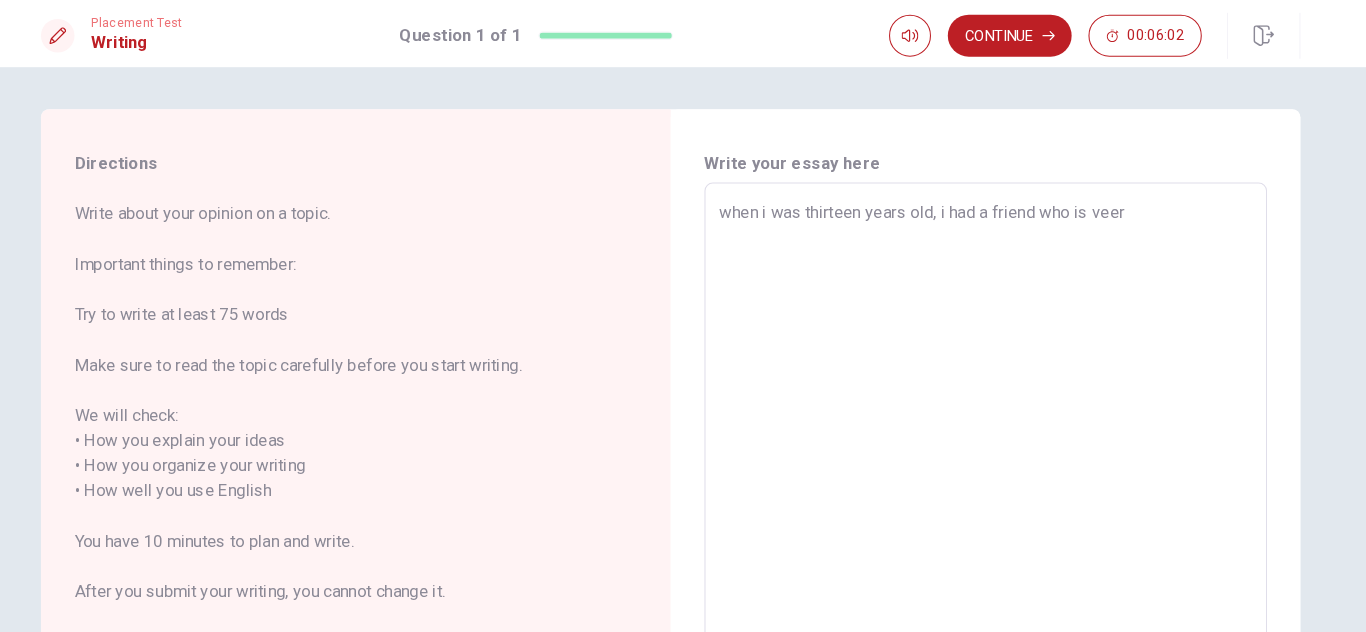 type on "x" 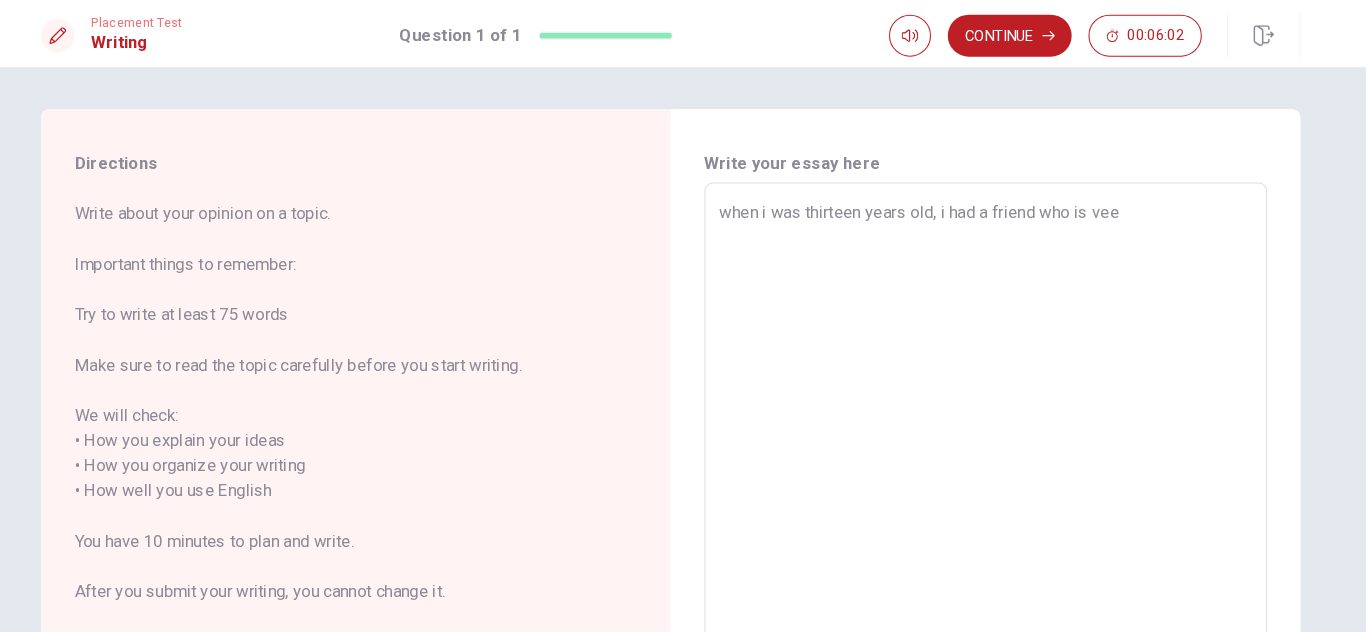 type on "x" 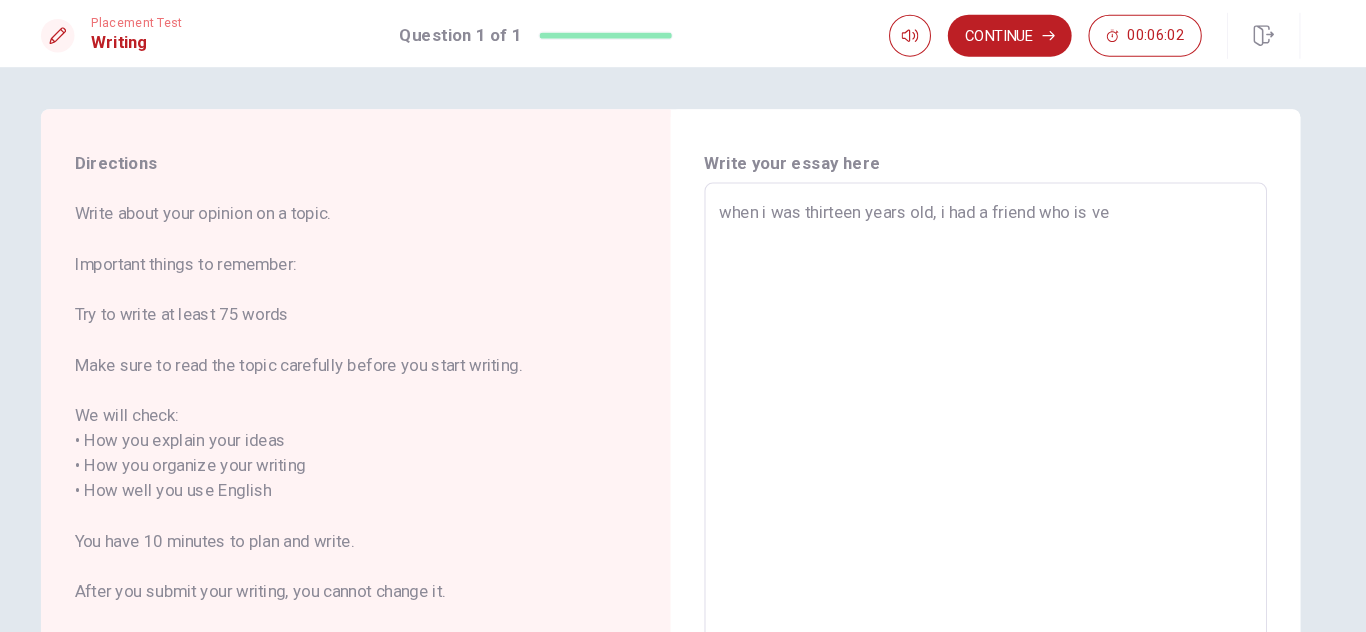 type on "x" 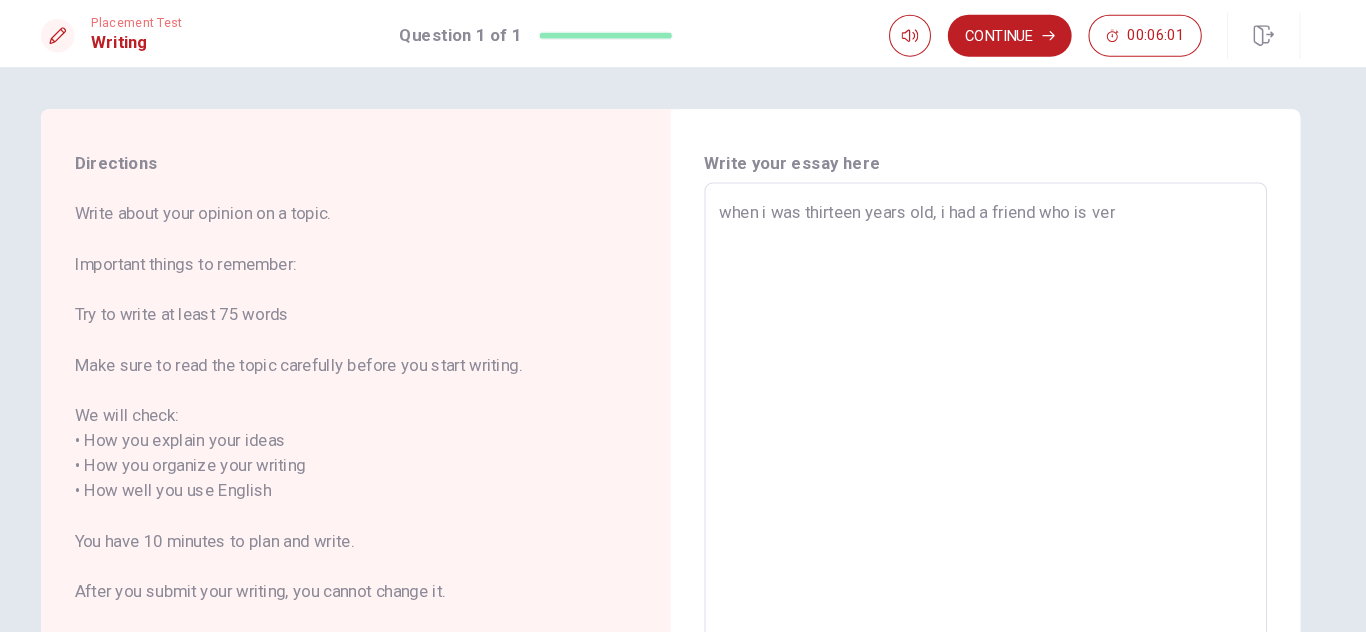 type on "when i was thirteen years old, i had a friend who is very" 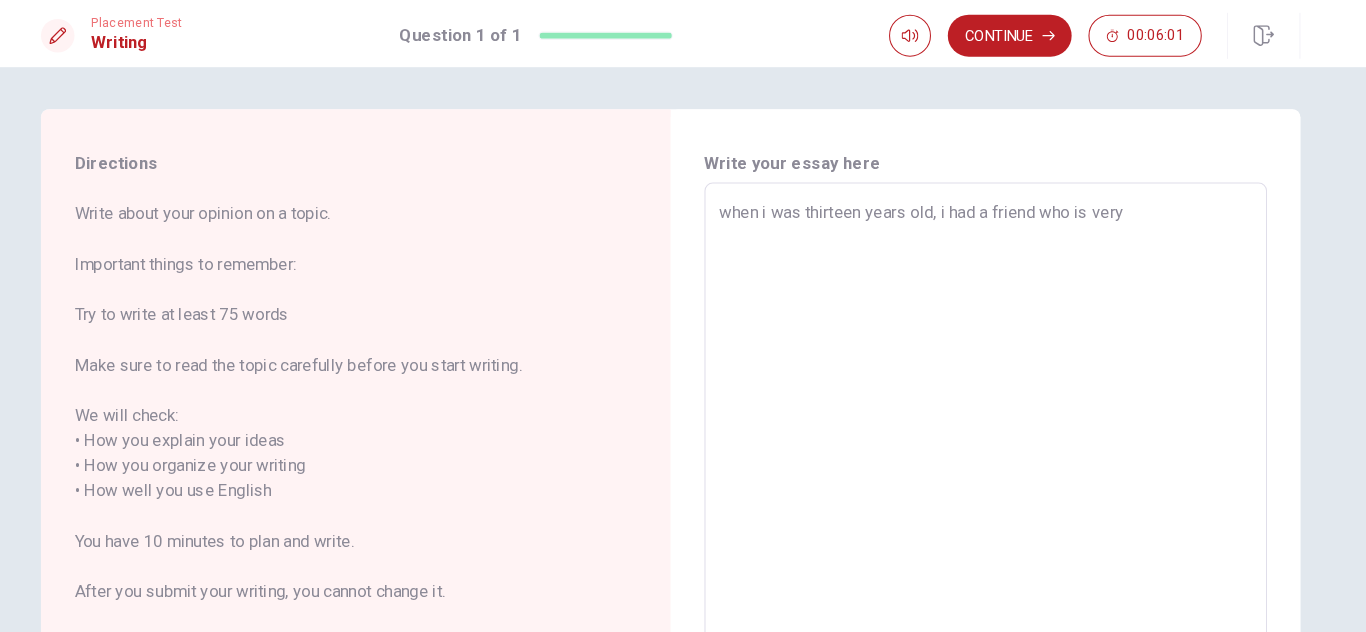 type on "x" 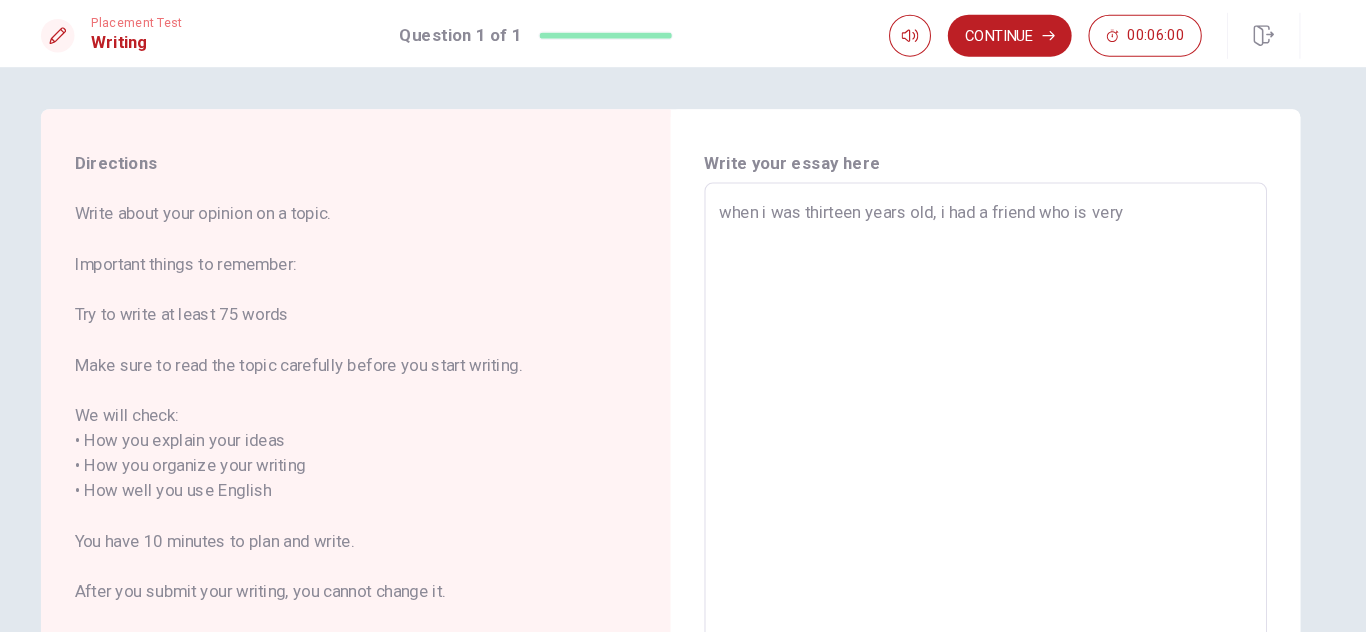 type on "when i was thirteen years old, i had a friend who is very s" 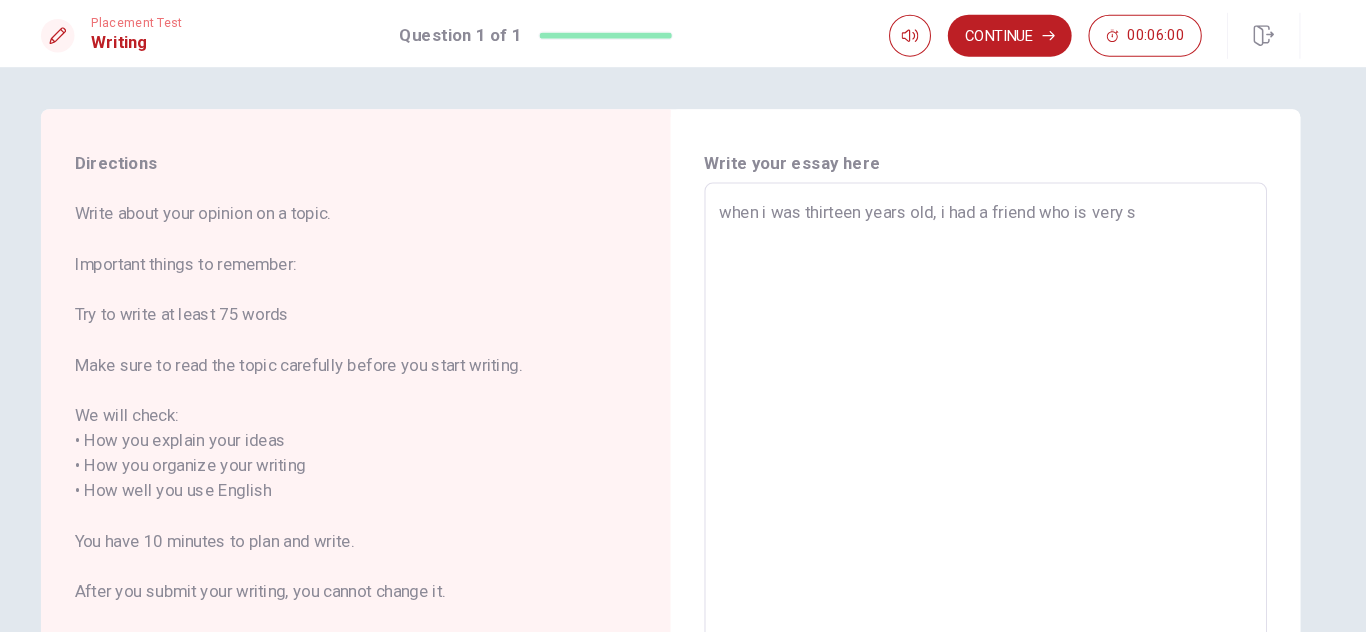 type on "x" 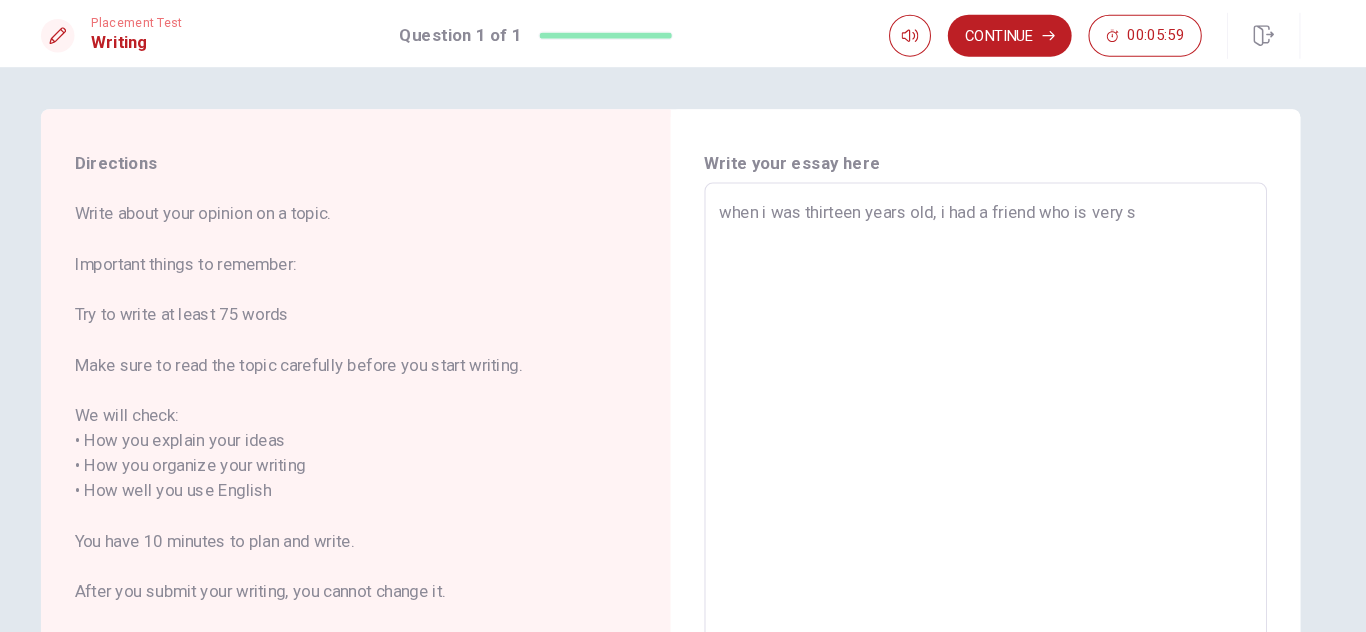 type on "when i was thirteen years old, i had a friend who is very sm" 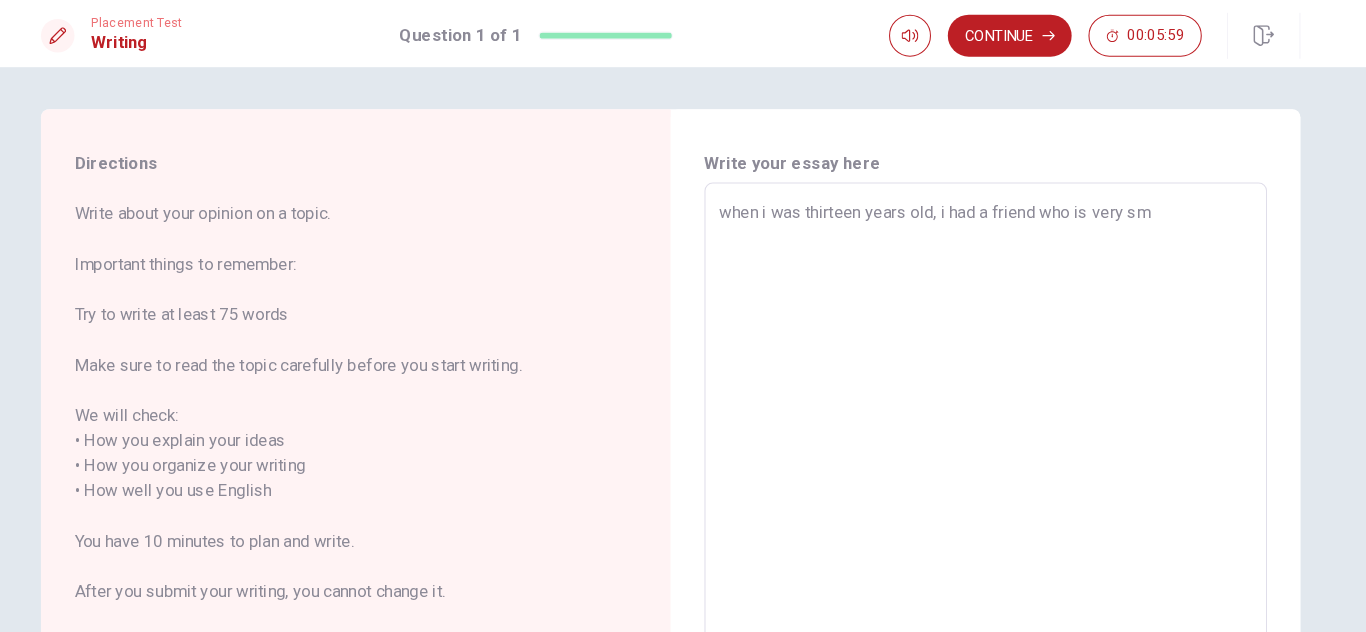 type 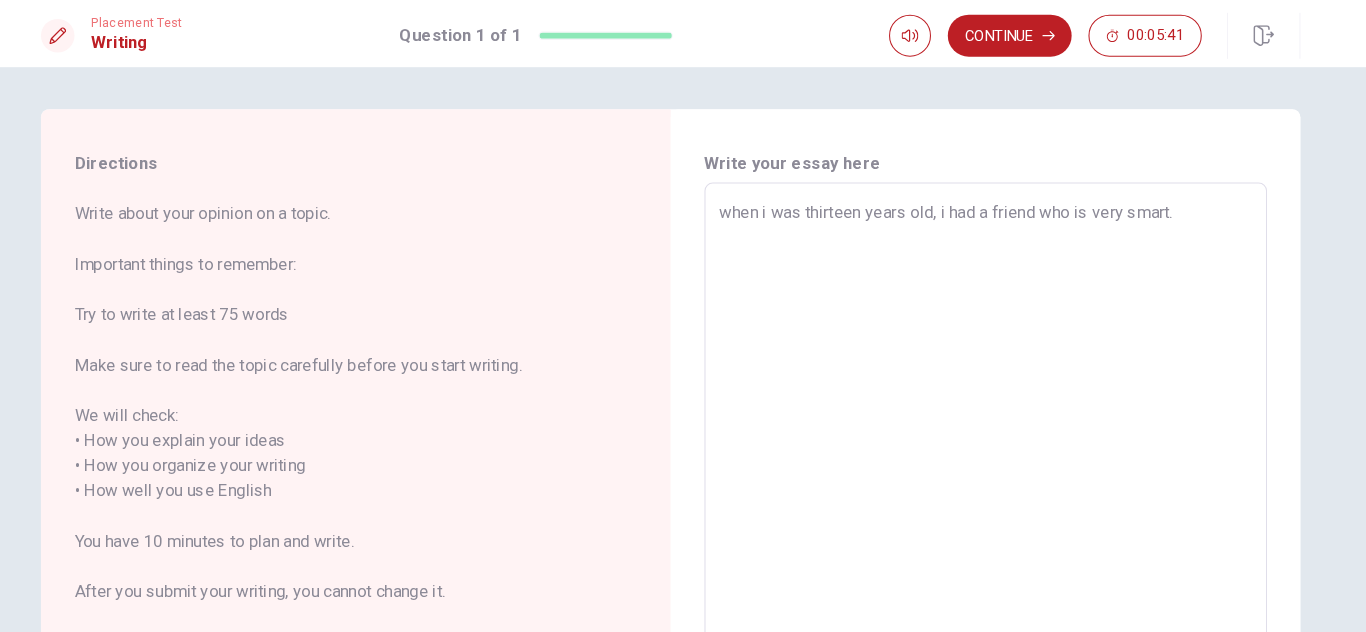 click on "when i was thirteen years old, i had a friend who is very smart." at bounding box center [983, 456] 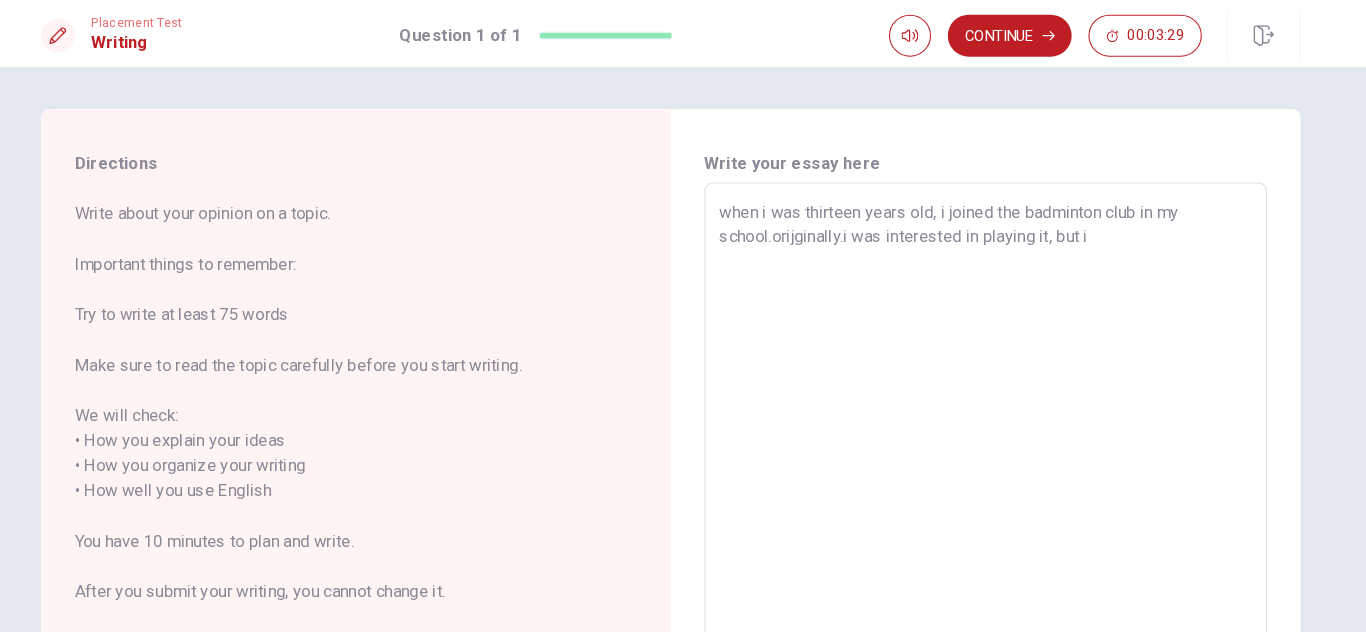 click on "when i was thirteen years old, i joined the badminton club in my school.orijginally.i was interested in playing it, but i" at bounding box center [983, 456] 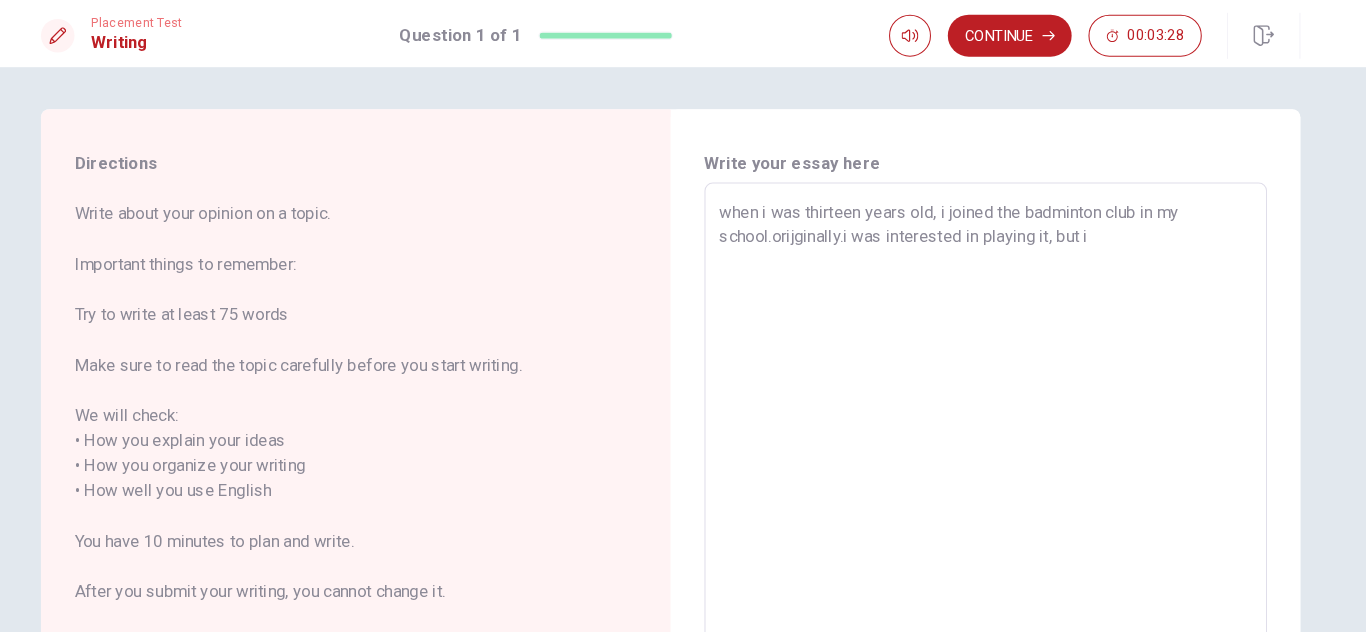 click on "when i was thirteen years old, i joined the badminton club in my school.orijginally.i was interested in playing it, but i" at bounding box center (983, 456) 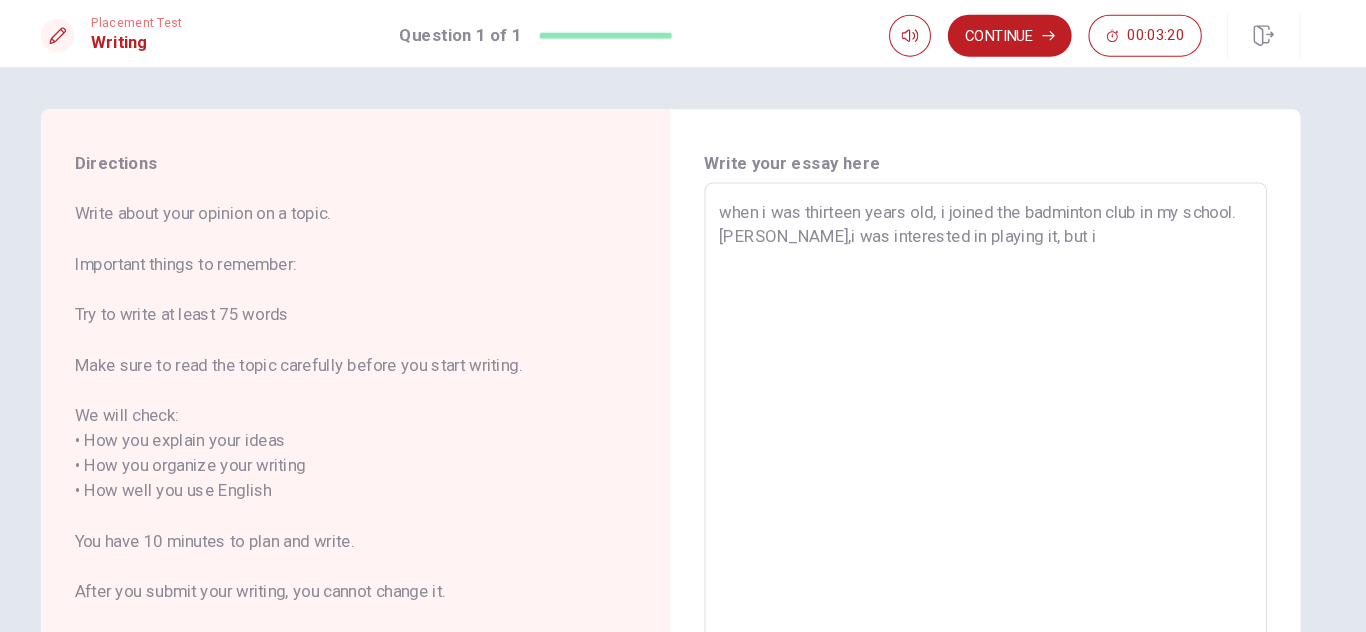 click on "when i was thirteen years old, i joined the badminton club in my school.[PERSON_NAME],i was interested in playing it, but i" at bounding box center (983, 456) 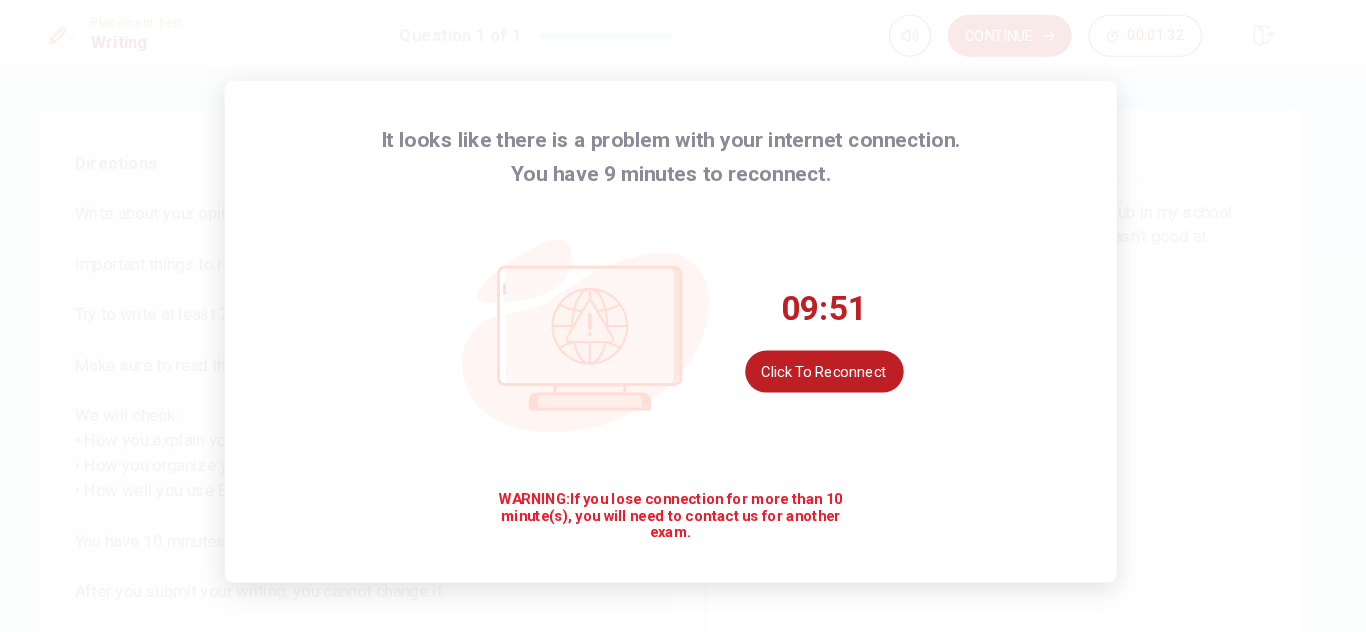 click on "It looks like there is a problem with your internet connection. You have 9 minutes to reconnect. 09:51 Click to reconnect WARNING:  If you lose connection for more than 10 minute(s), you will need to contact us for another exam." at bounding box center (683, 316) 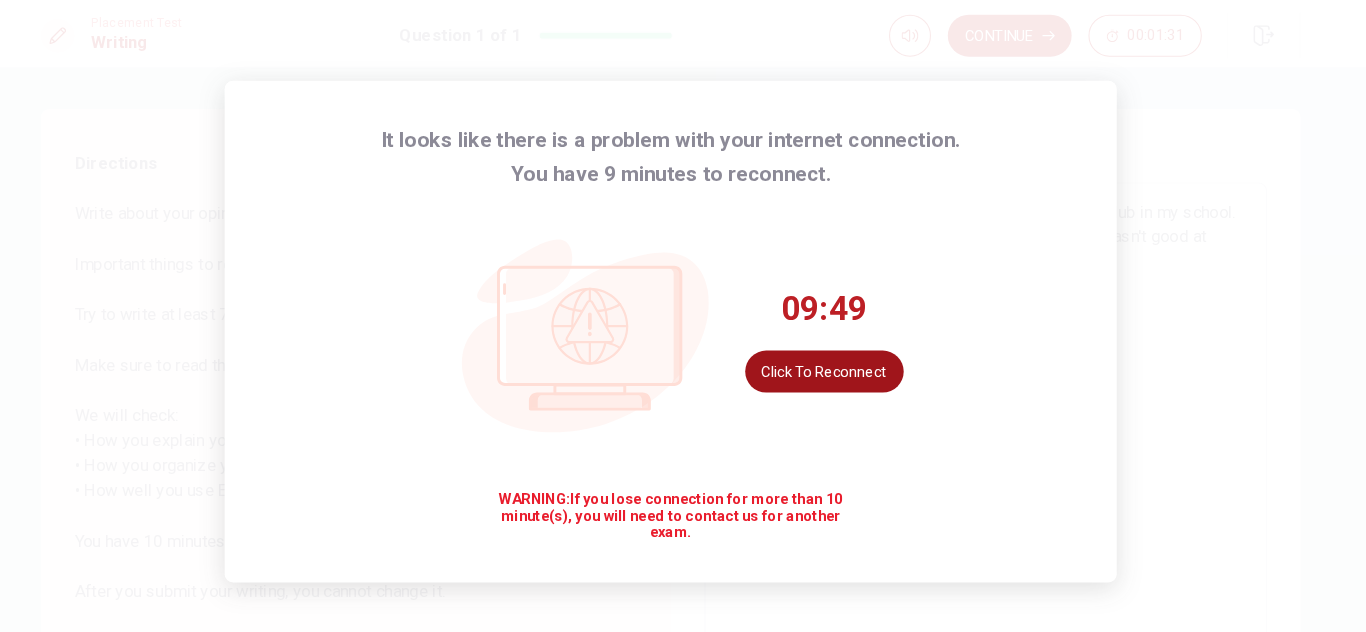 click on "Click to reconnect" at bounding box center (829, 354) 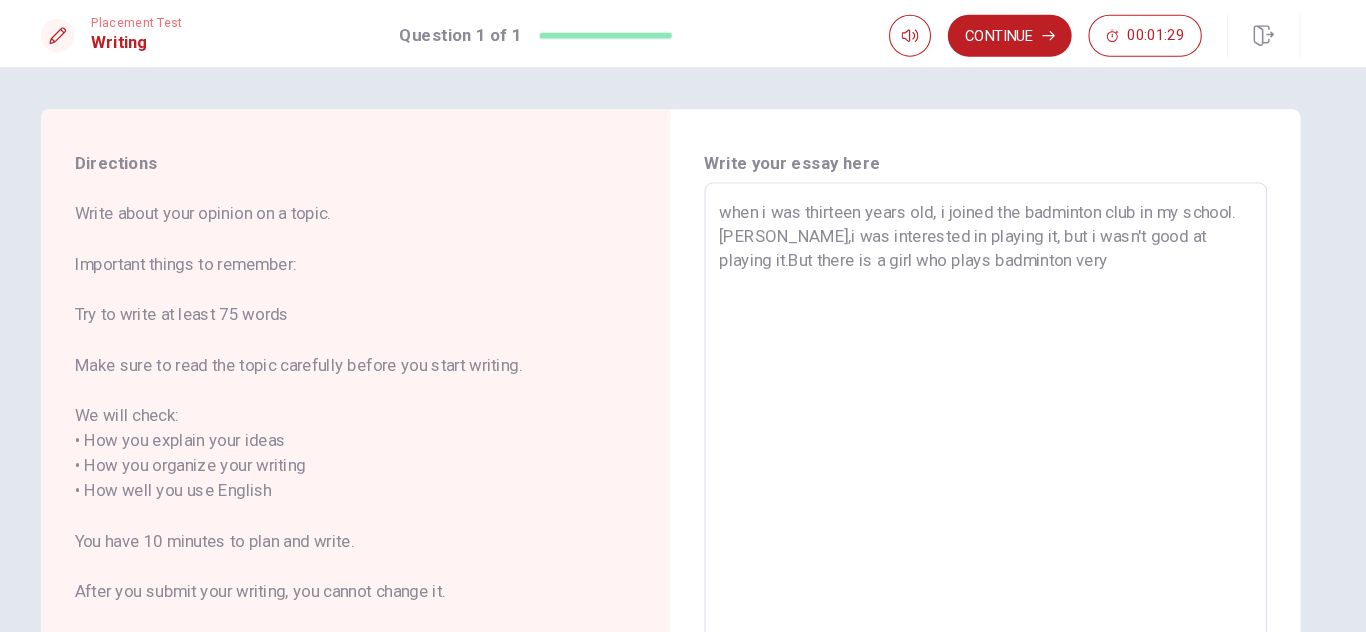 click on "when i was thirteen years old, i joined the badminton club in my school.[PERSON_NAME],i was interested in playing it, but i wasn't good at playing it.But there is a girl who plays badminton very" at bounding box center (983, 456) 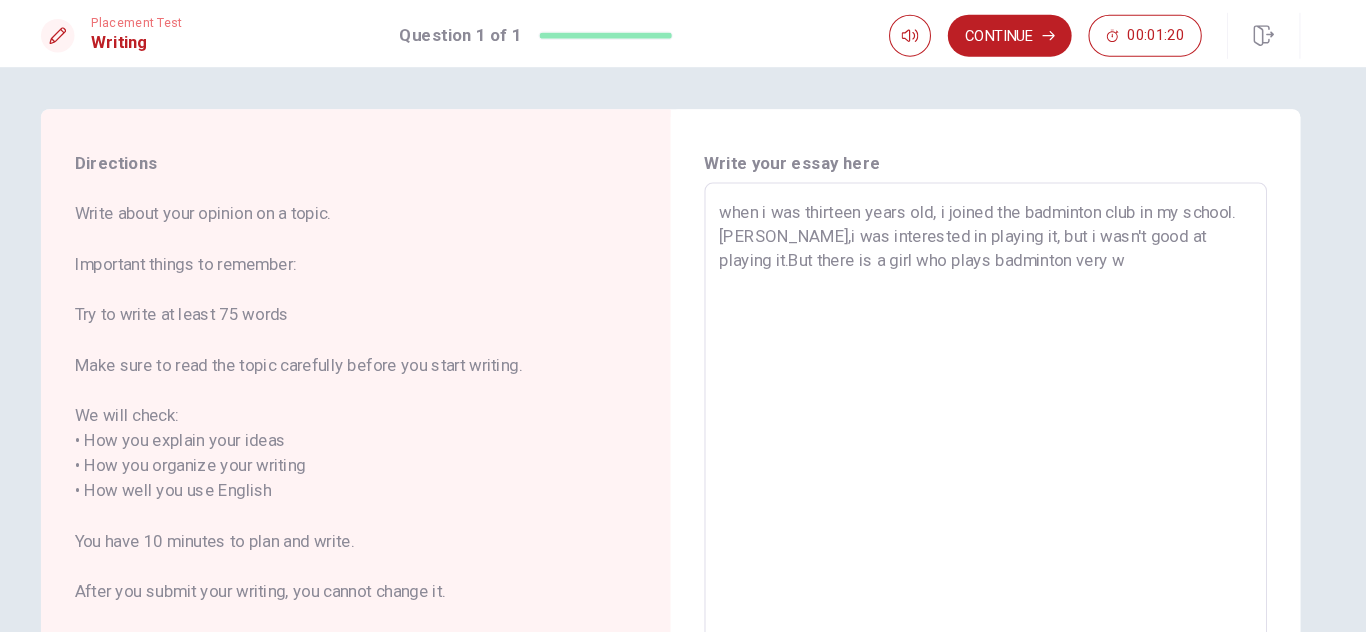click on "when i was thirteen years old, i joined the badminton club in my school.[PERSON_NAME],i was interested in playing it, but i wasn't good at playing it.But there is a girl who plays badminton very w" at bounding box center (983, 456) 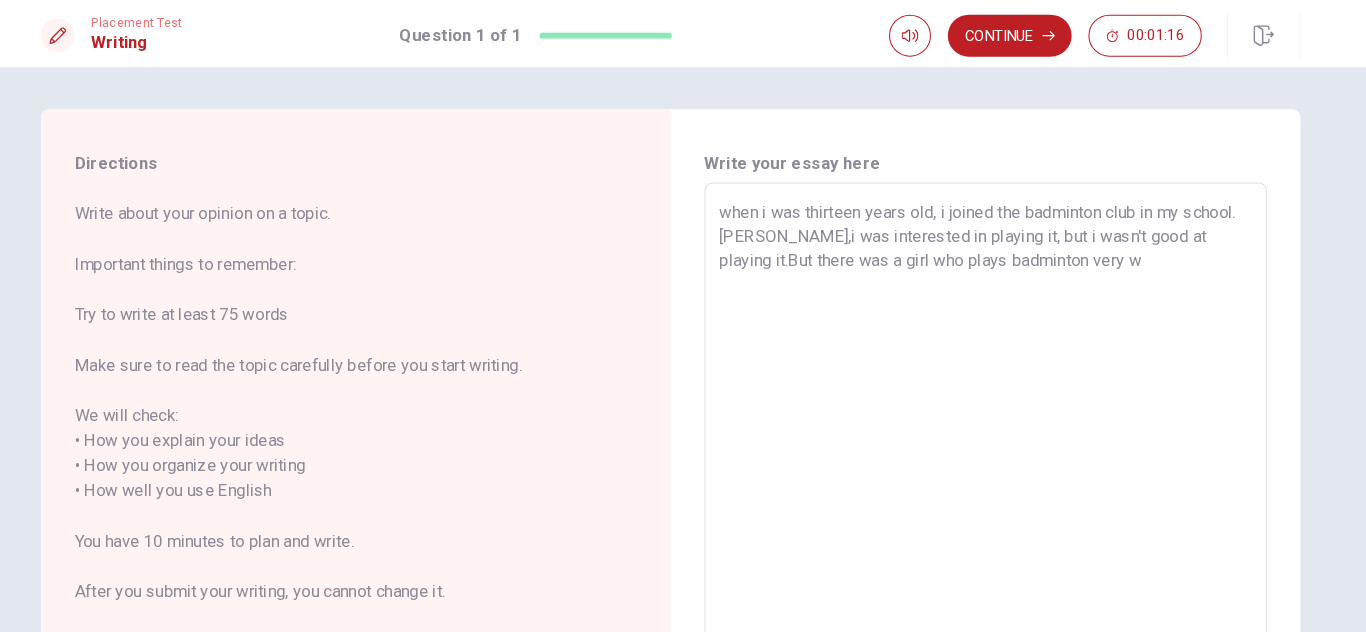 click on "when i was thirteen years old, i joined the badminton club in my school.[PERSON_NAME],i was interested in playing it, but i wasn't good at playing it.But there was a girl who plays badminton very w" at bounding box center [983, 456] 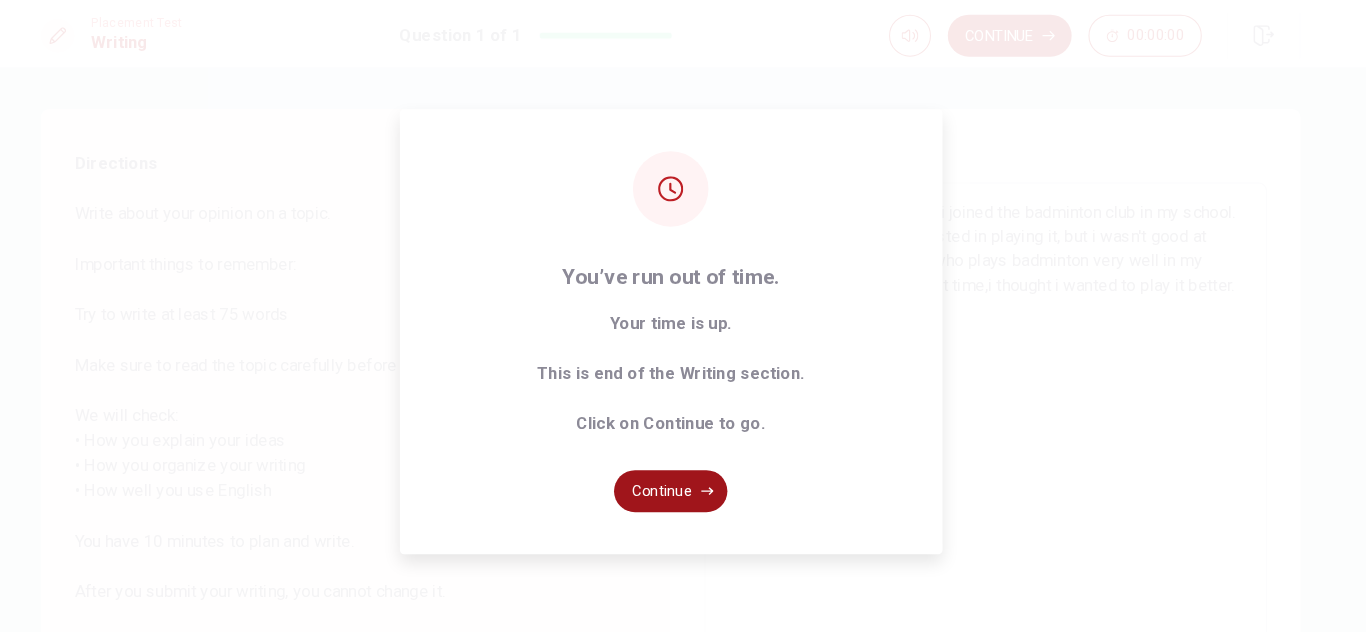 click on "Continue" at bounding box center [683, 468] 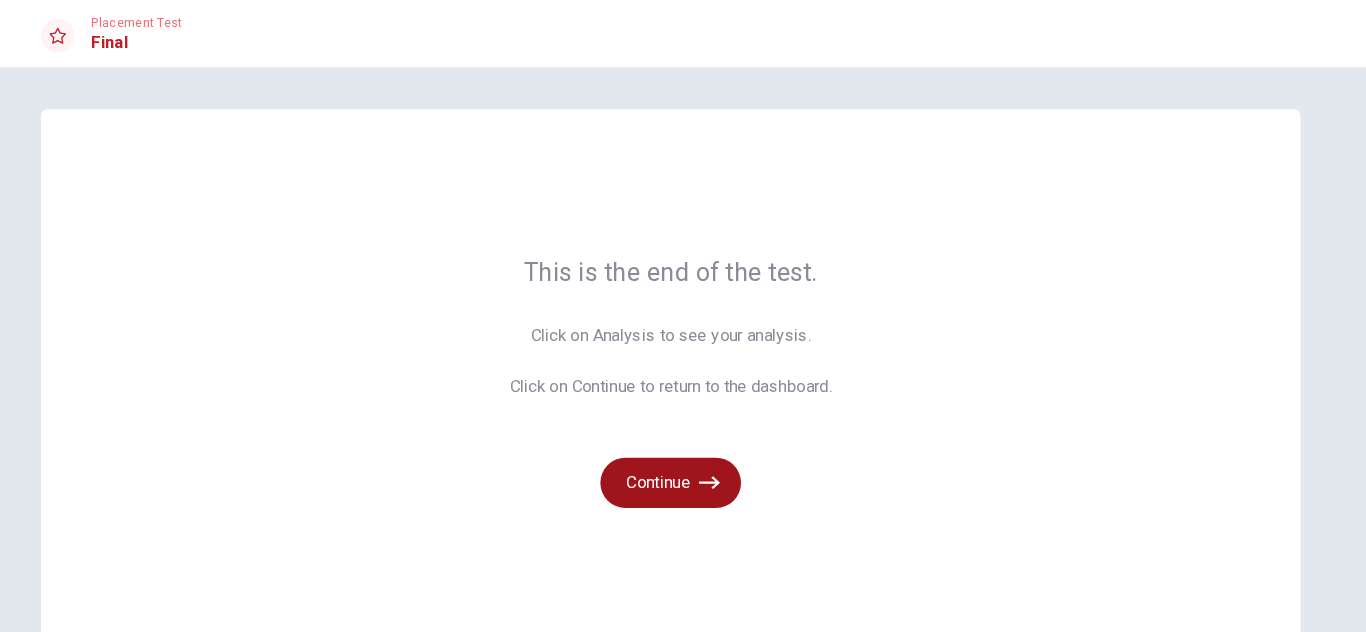 click on "Continue" at bounding box center (683, 460) 